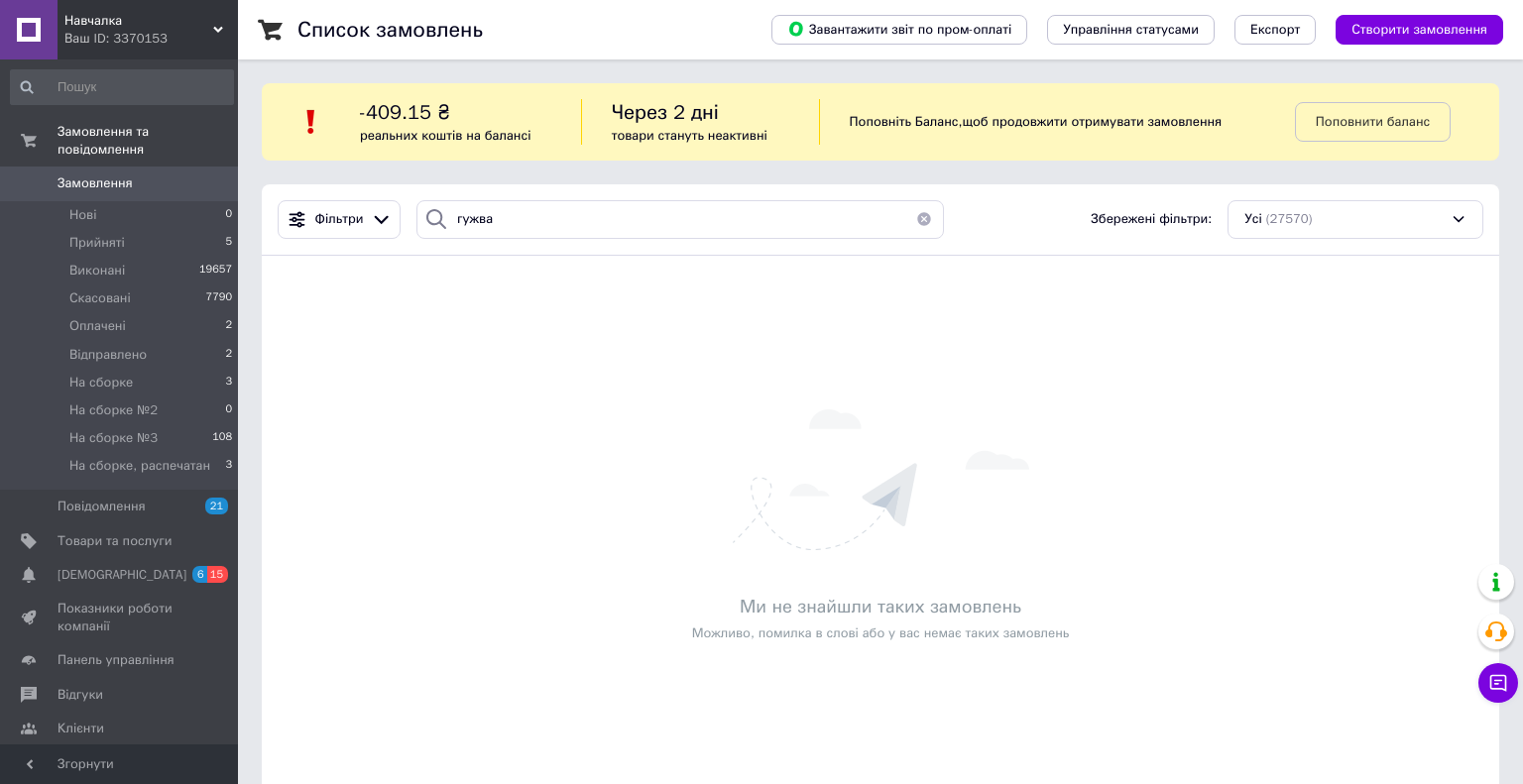 scroll, scrollTop: 0, scrollLeft: 0, axis: both 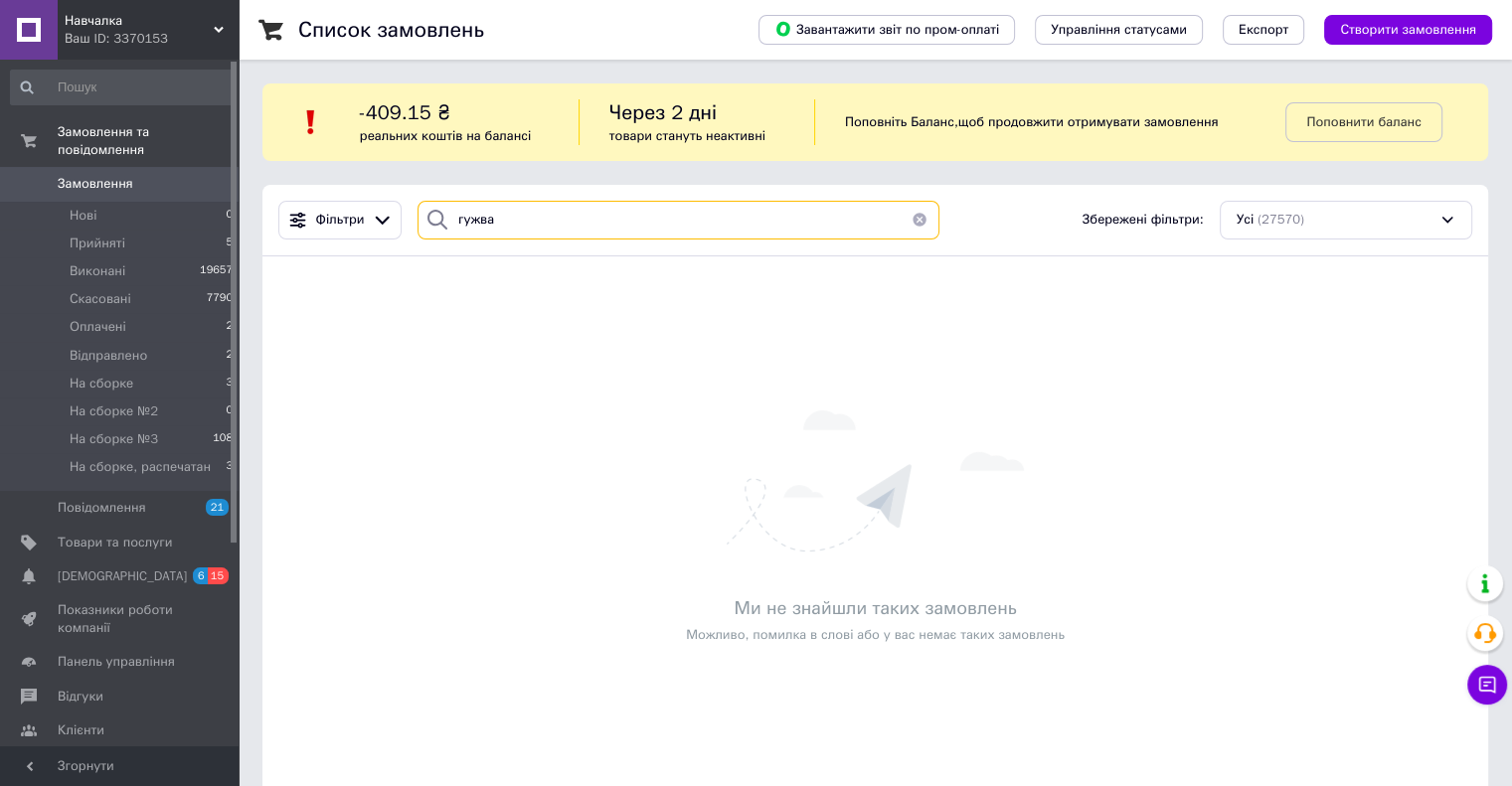 drag, startPoint x: 497, startPoint y: 230, endPoint x: 444, endPoint y: 226, distance: 53.15073 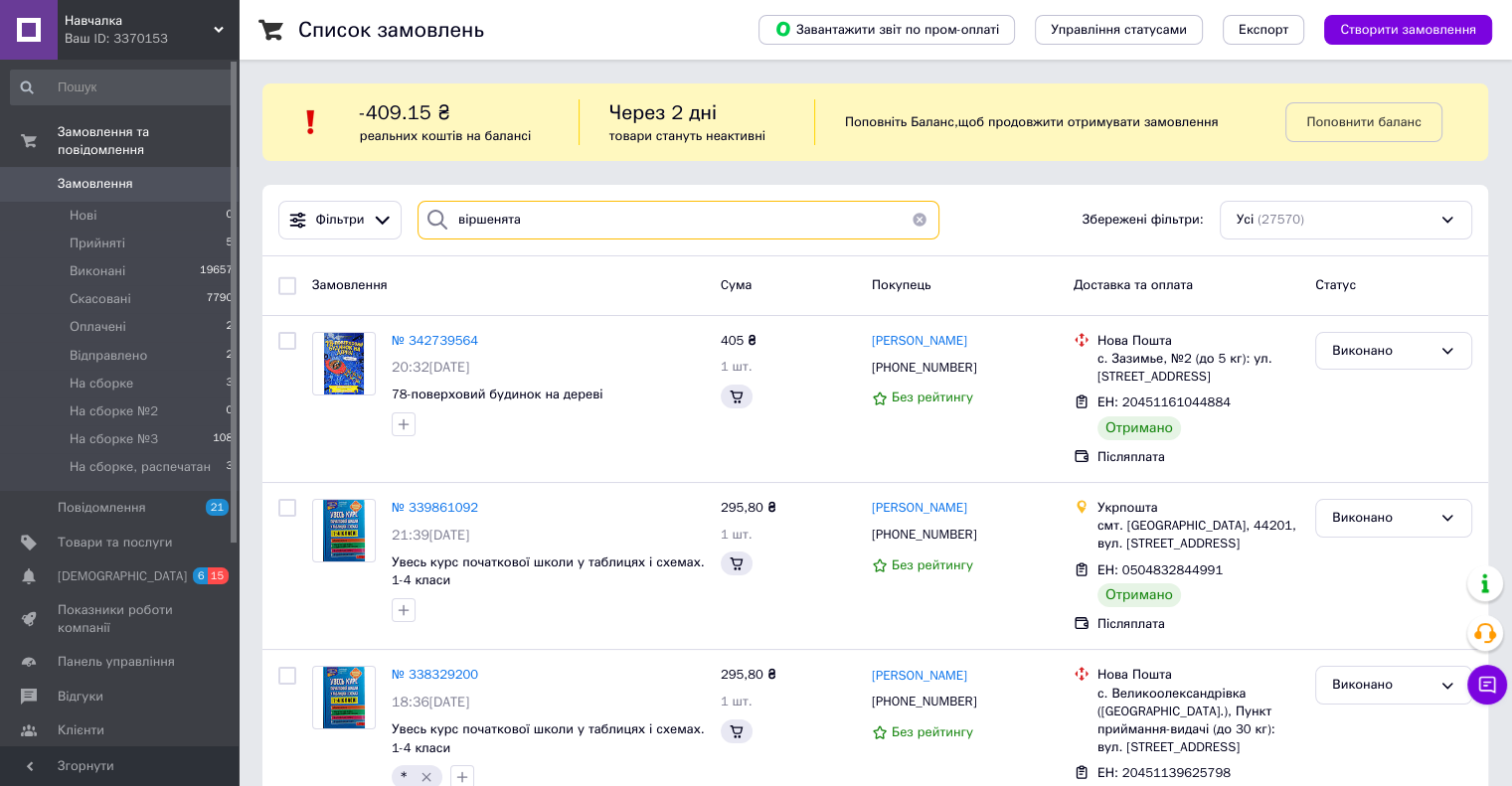 drag, startPoint x: 533, startPoint y: 226, endPoint x: 439, endPoint y: 209, distance: 95.524866 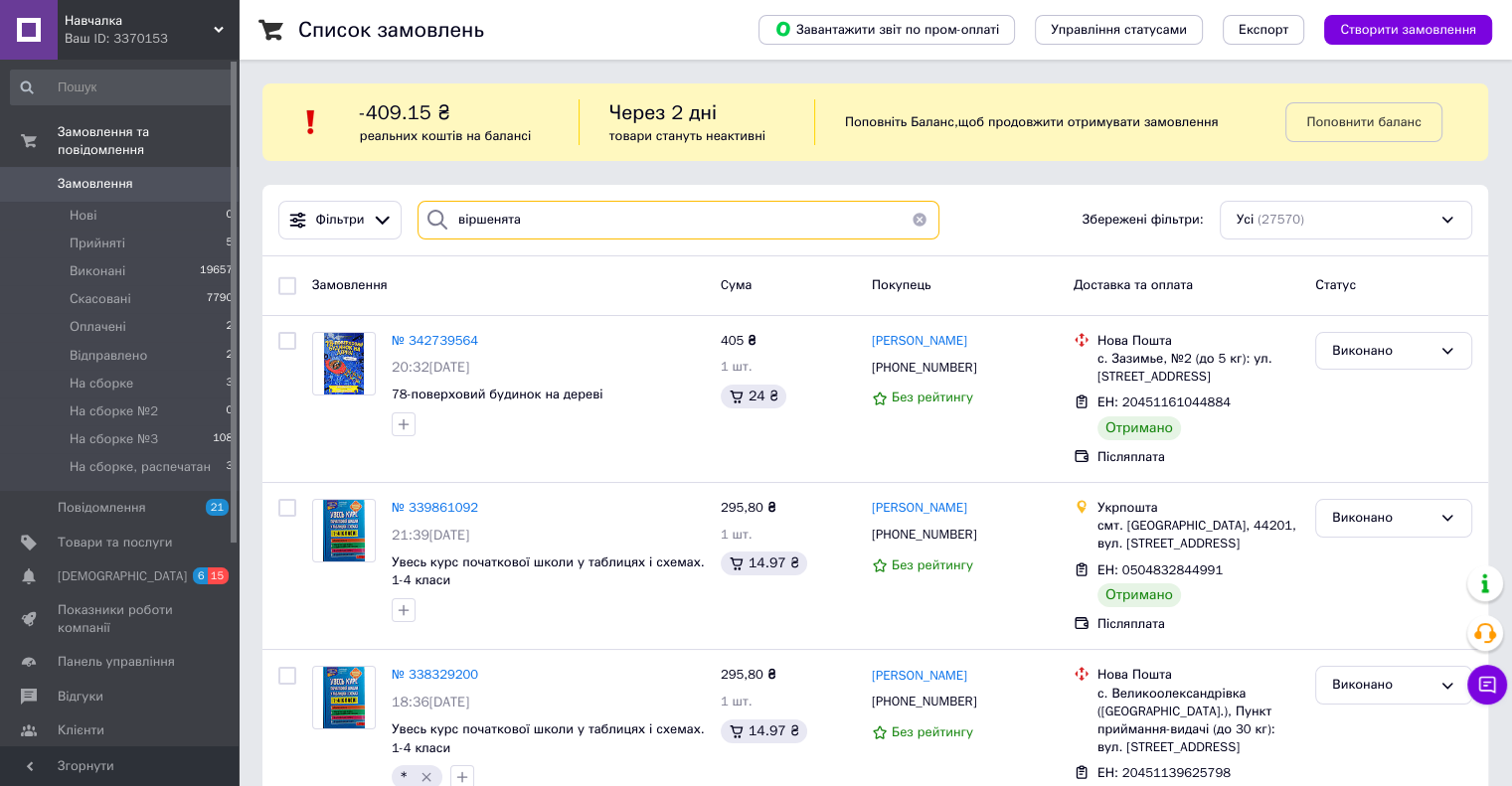 click on "віршенята" at bounding box center [678, 220] 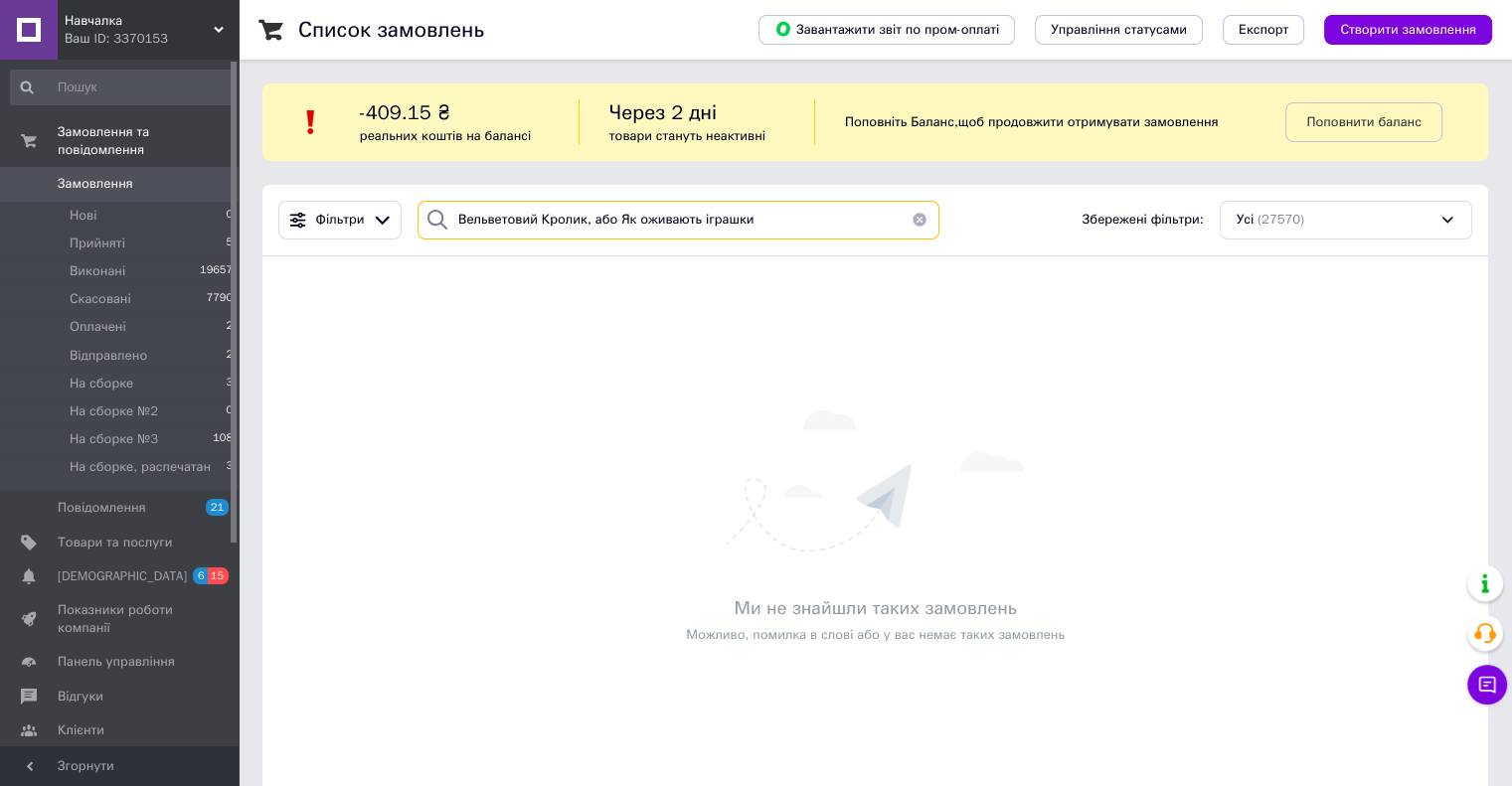 drag, startPoint x: 588, startPoint y: 227, endPoint x: 1078, endPoint y: 237, distance: 490.10203 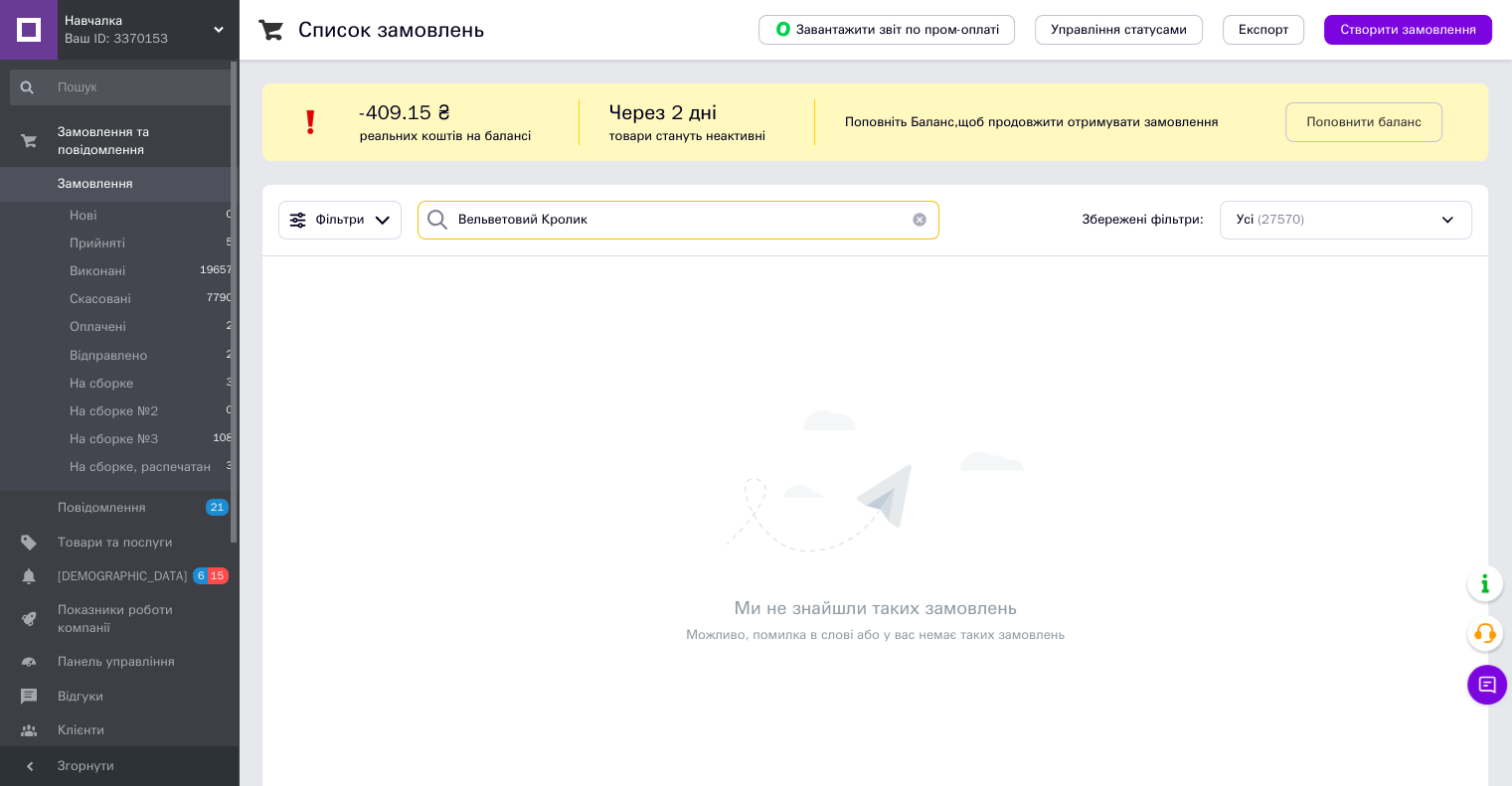 type on "Вельветовий Кролик" 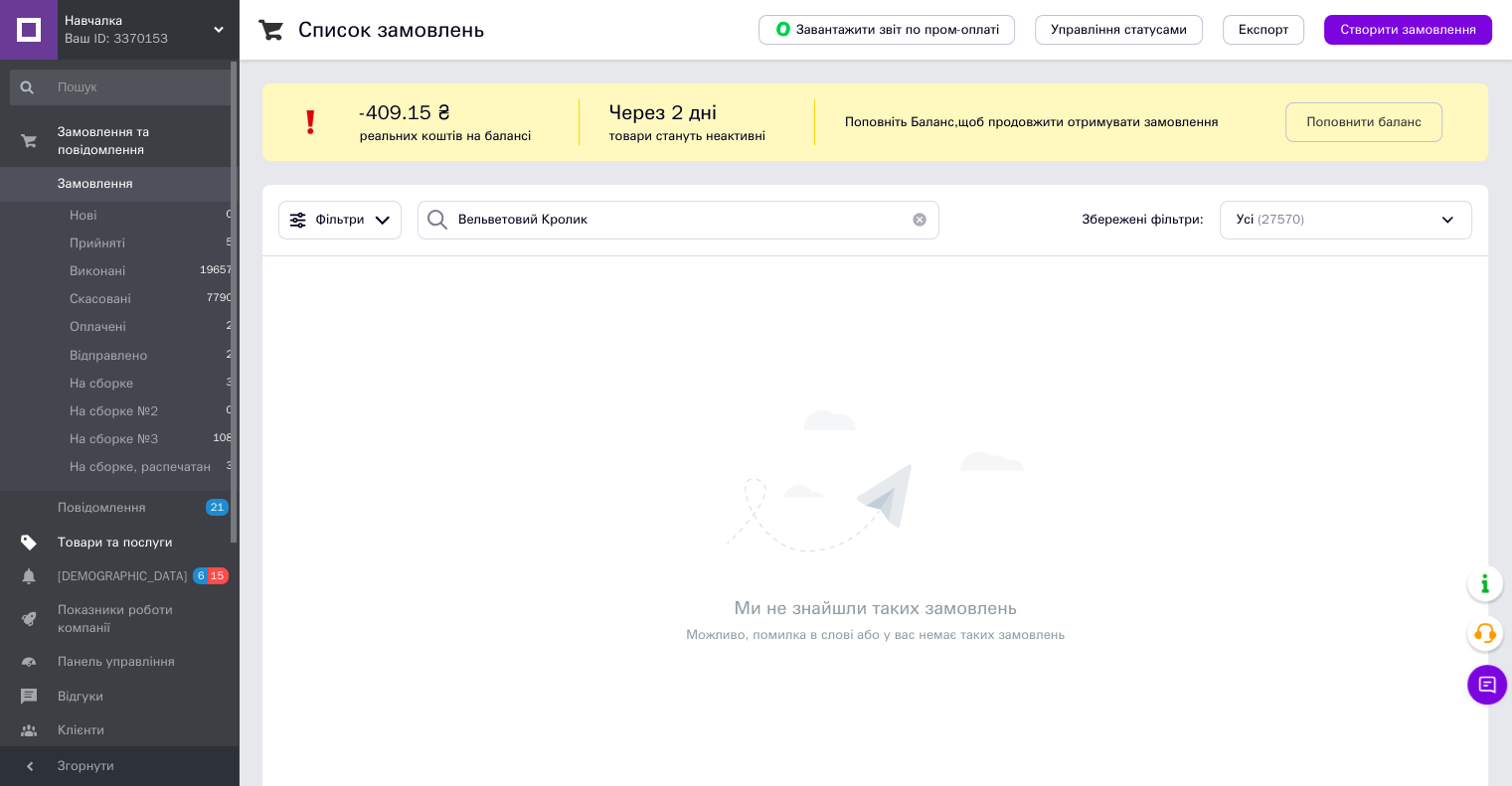 click on "Товари та послуги" at bounding box center (114, 543) 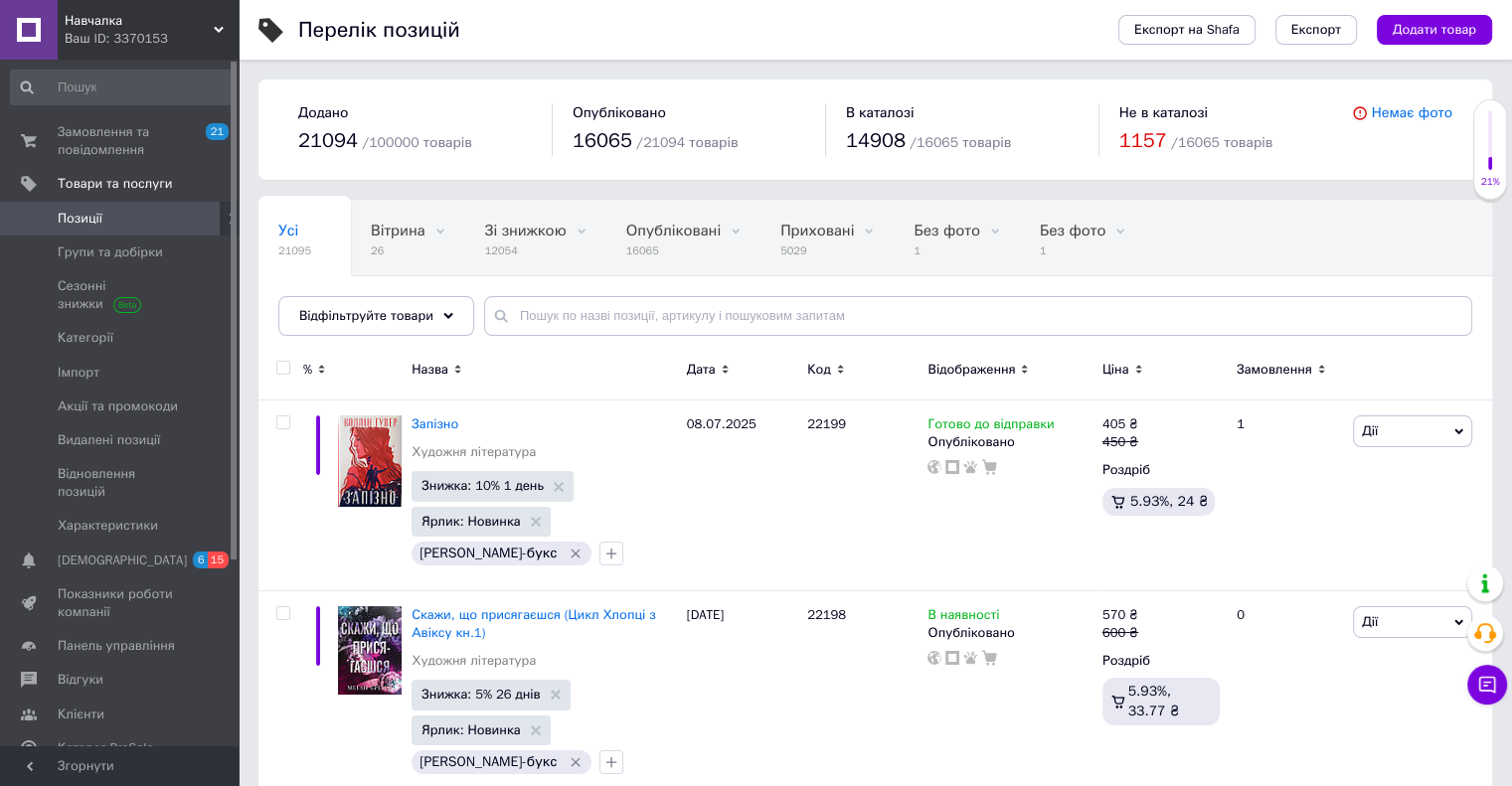 click on "Усі 21095 Вітрина 26 Видалити Редагувати Зі знижкою 12054 Видалити Редагувати Опубліковані 16065 Видалити Редагувати Приховані 5029 Видалити Редагувати Без фото 1 Видалити Редагувати Без фото 1 Видалити Редагувати Без фото, В наявності 0 Видалити Редагувати Ok Відфільтровано...  Зберегти" at bounding box center [875, 277] 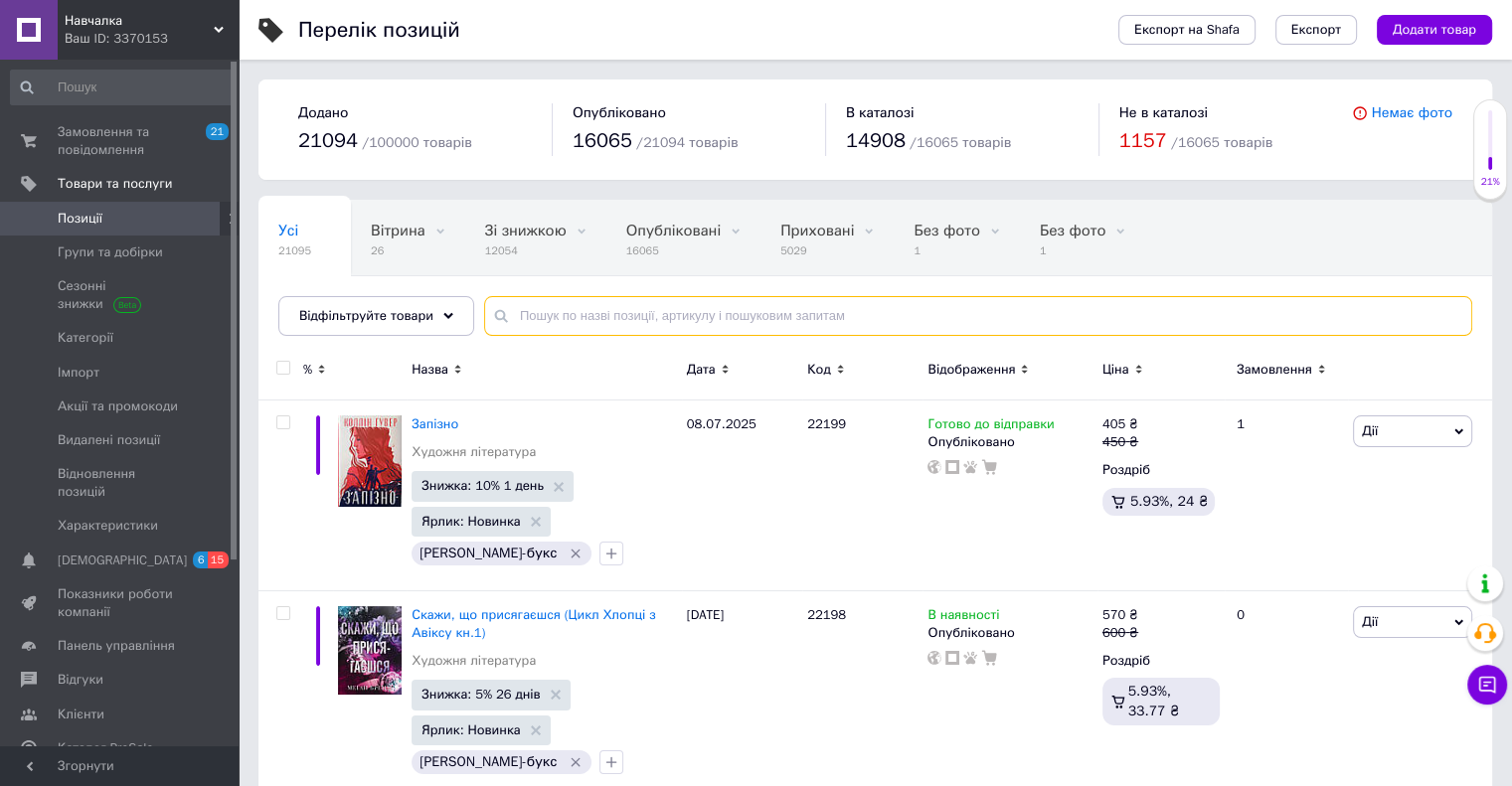 click at bounding box center [978, 316] 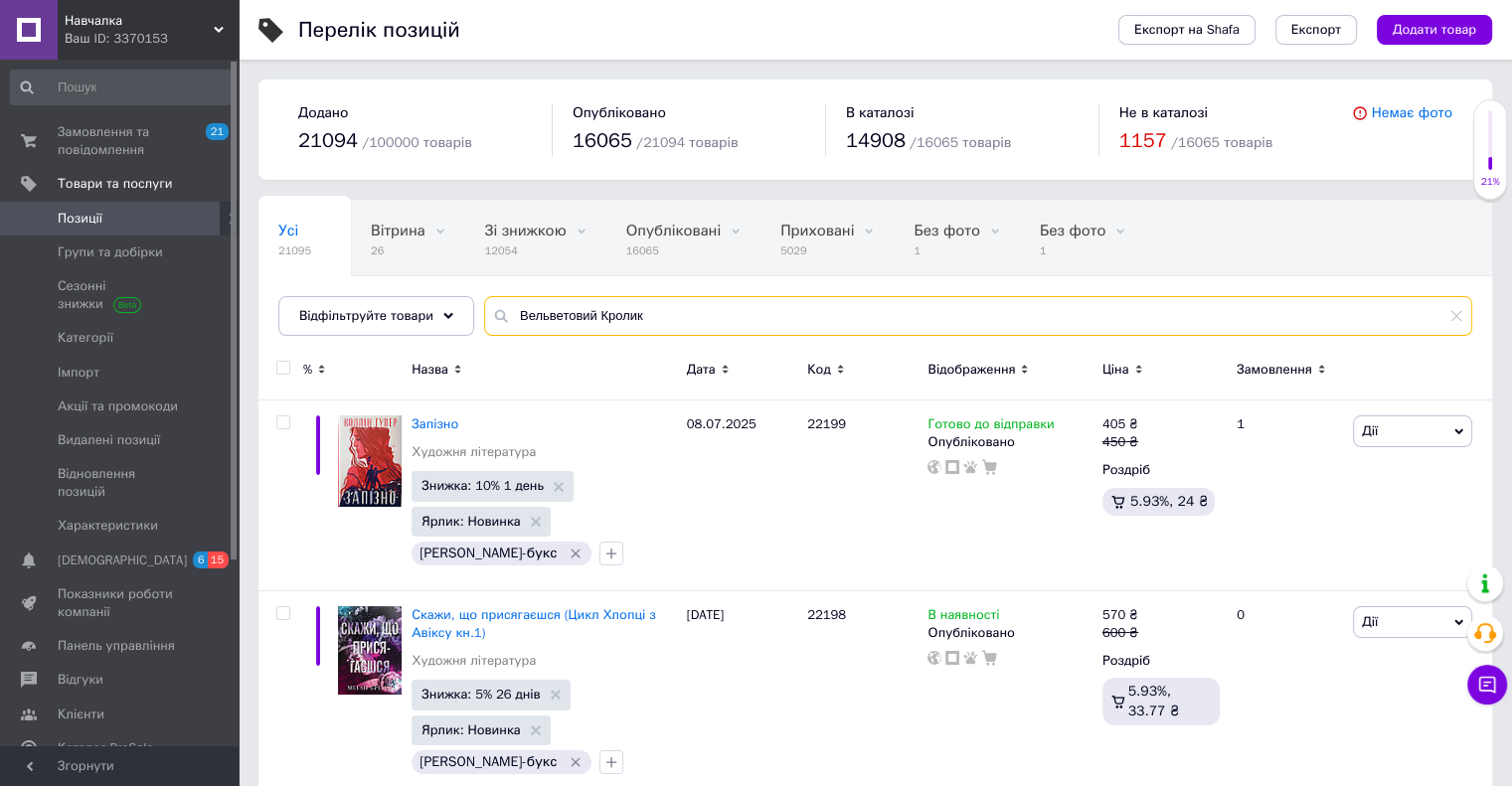 type on "Вельветовий Кролик" 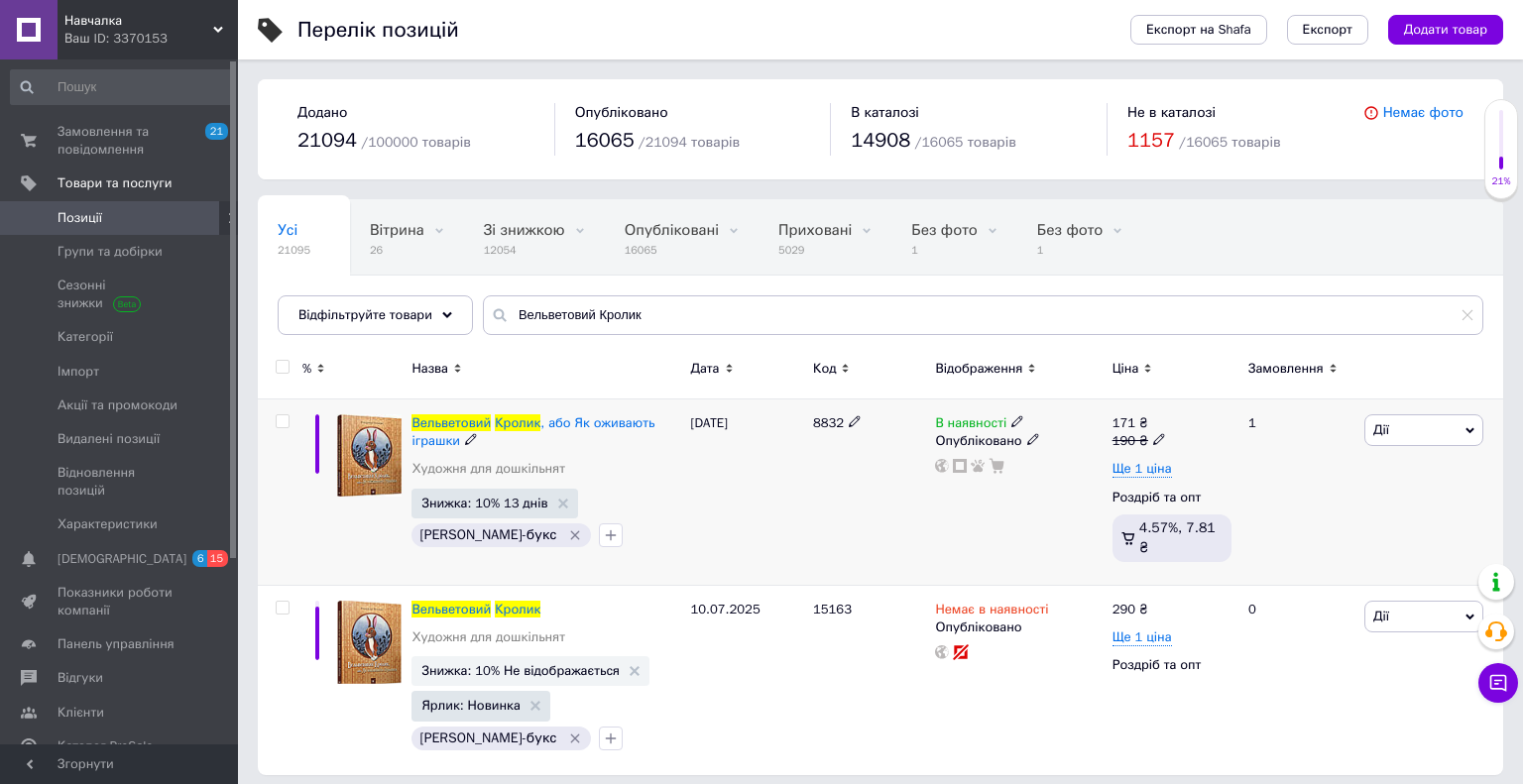 click 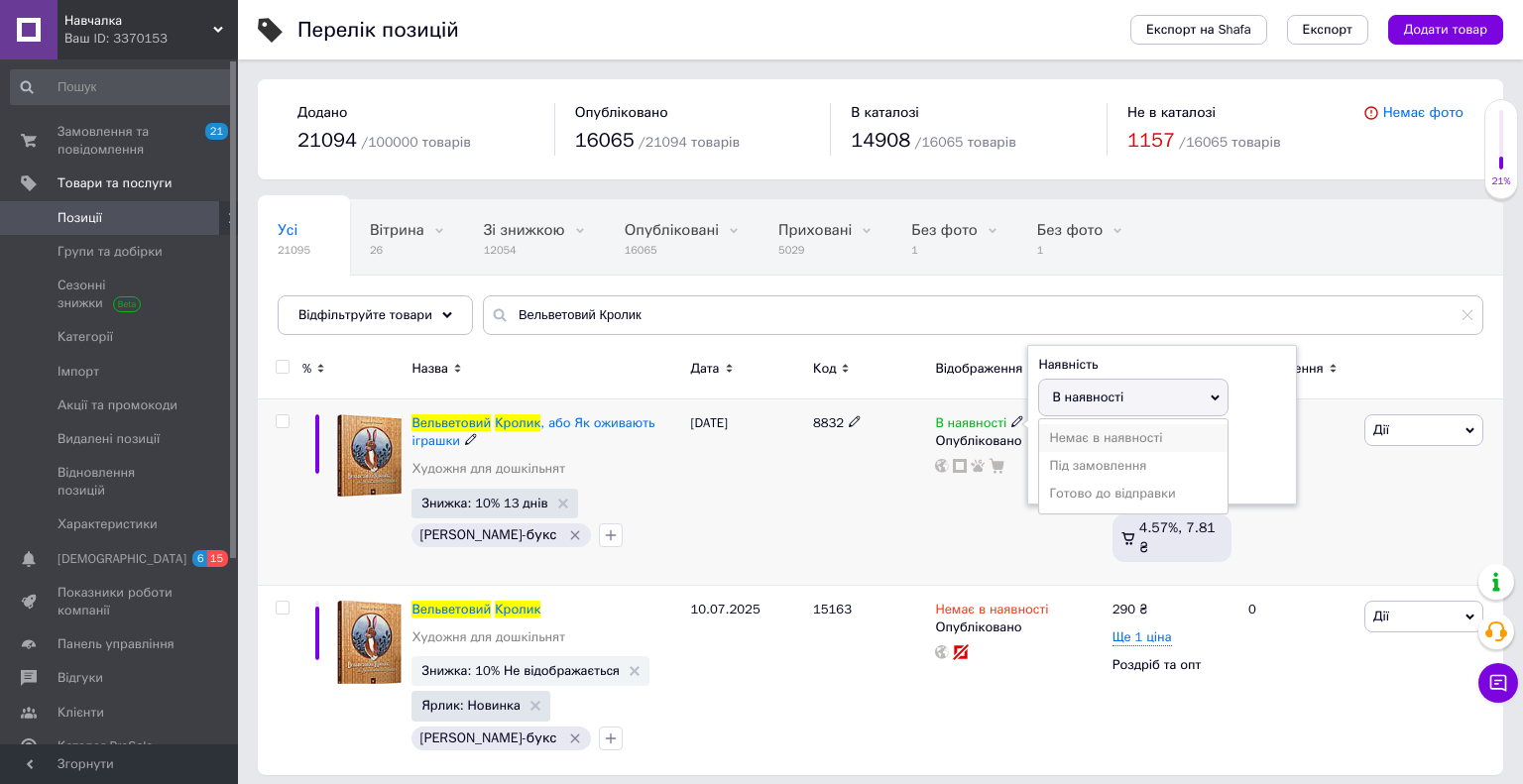 click on "Немає в наявності" at bounding box center [1133, 438] 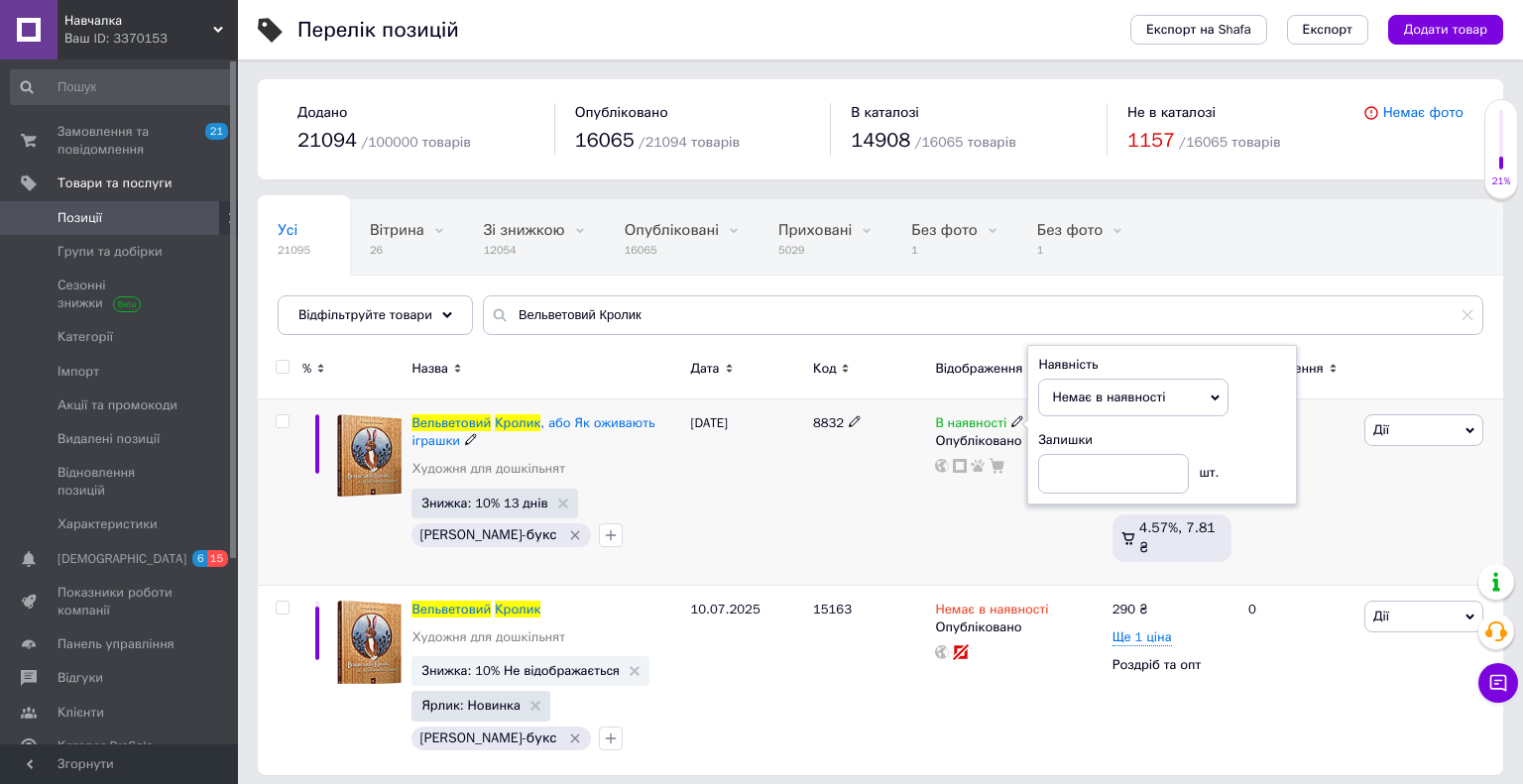 click on "8832" at bounding box center [869, 493] 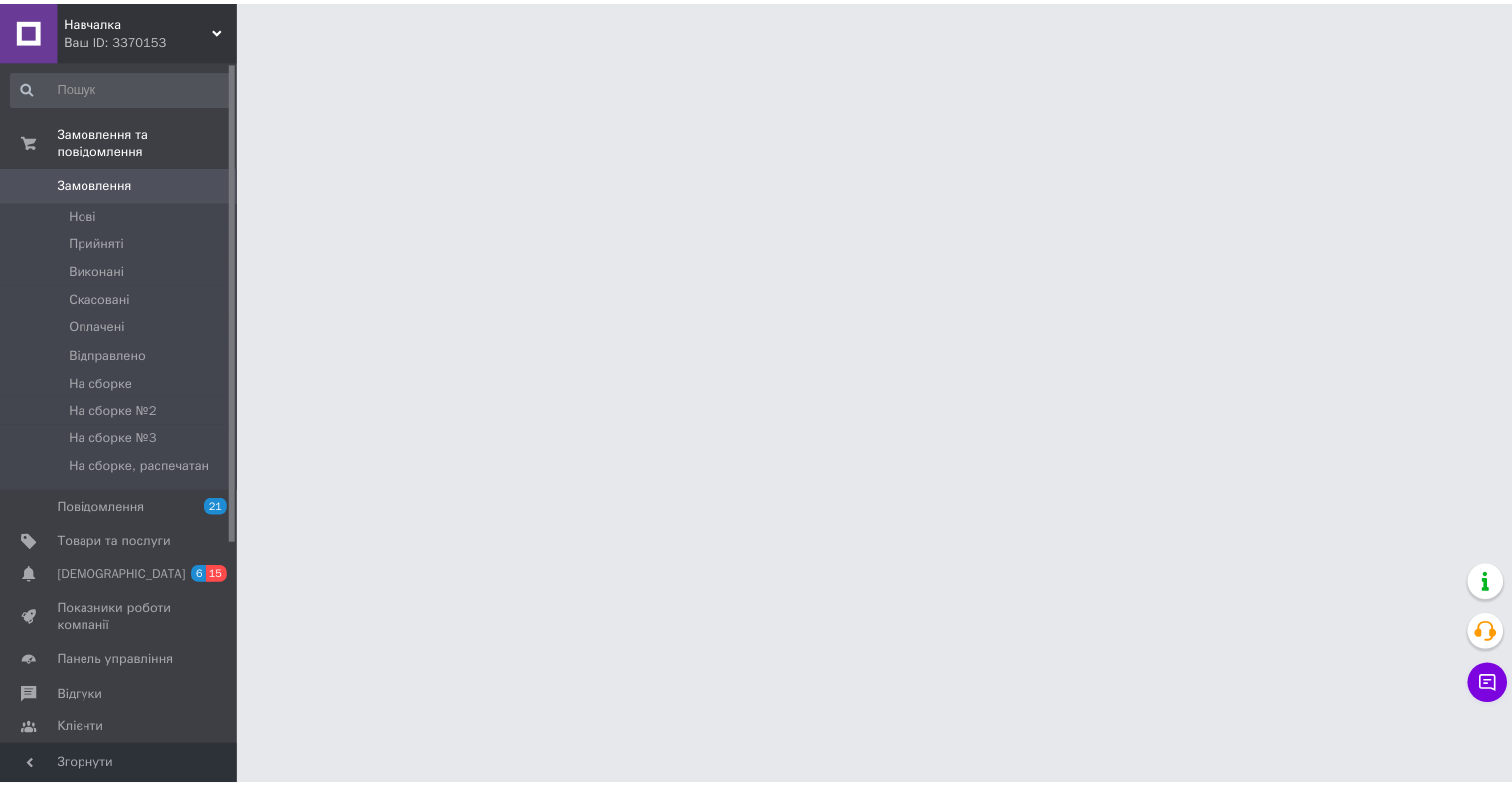 scroll, scrollTop: 0, scrollLeft: 0, axis: both 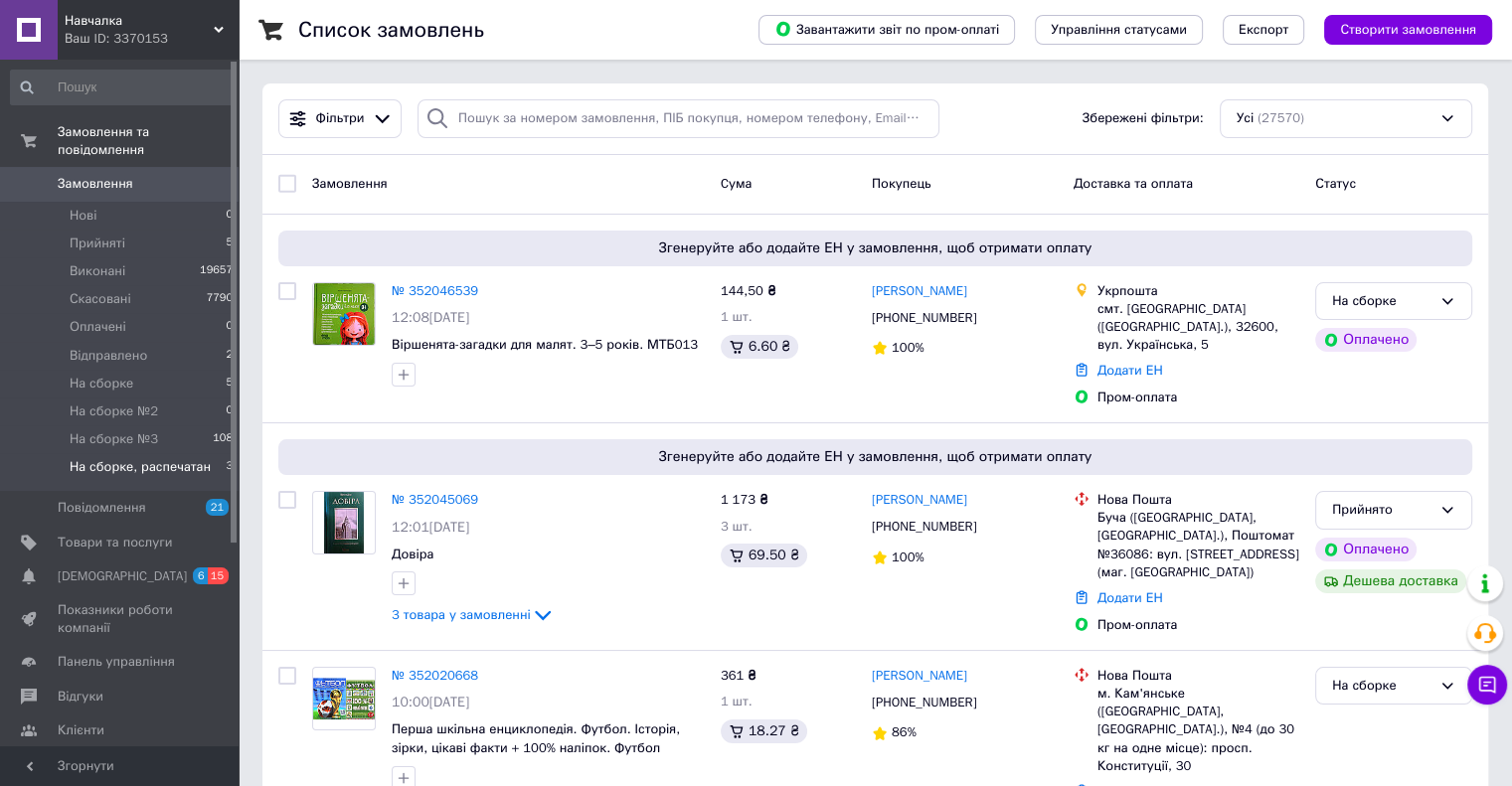 click on "На сборке, распечатан" at bounding box center [140, 467] 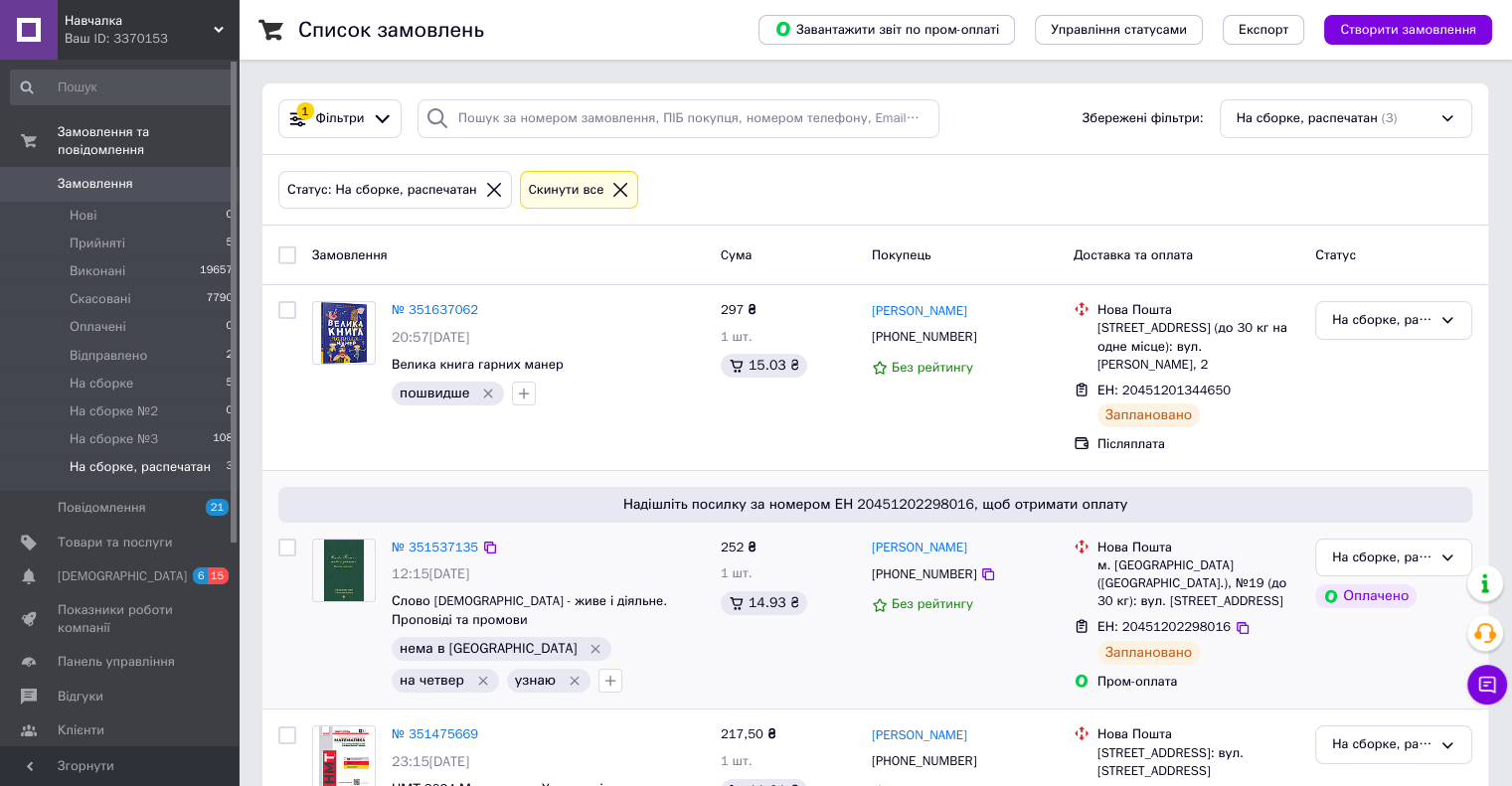 scroll, scrollTop: 110, scrollLeft: 0, axis: vertical 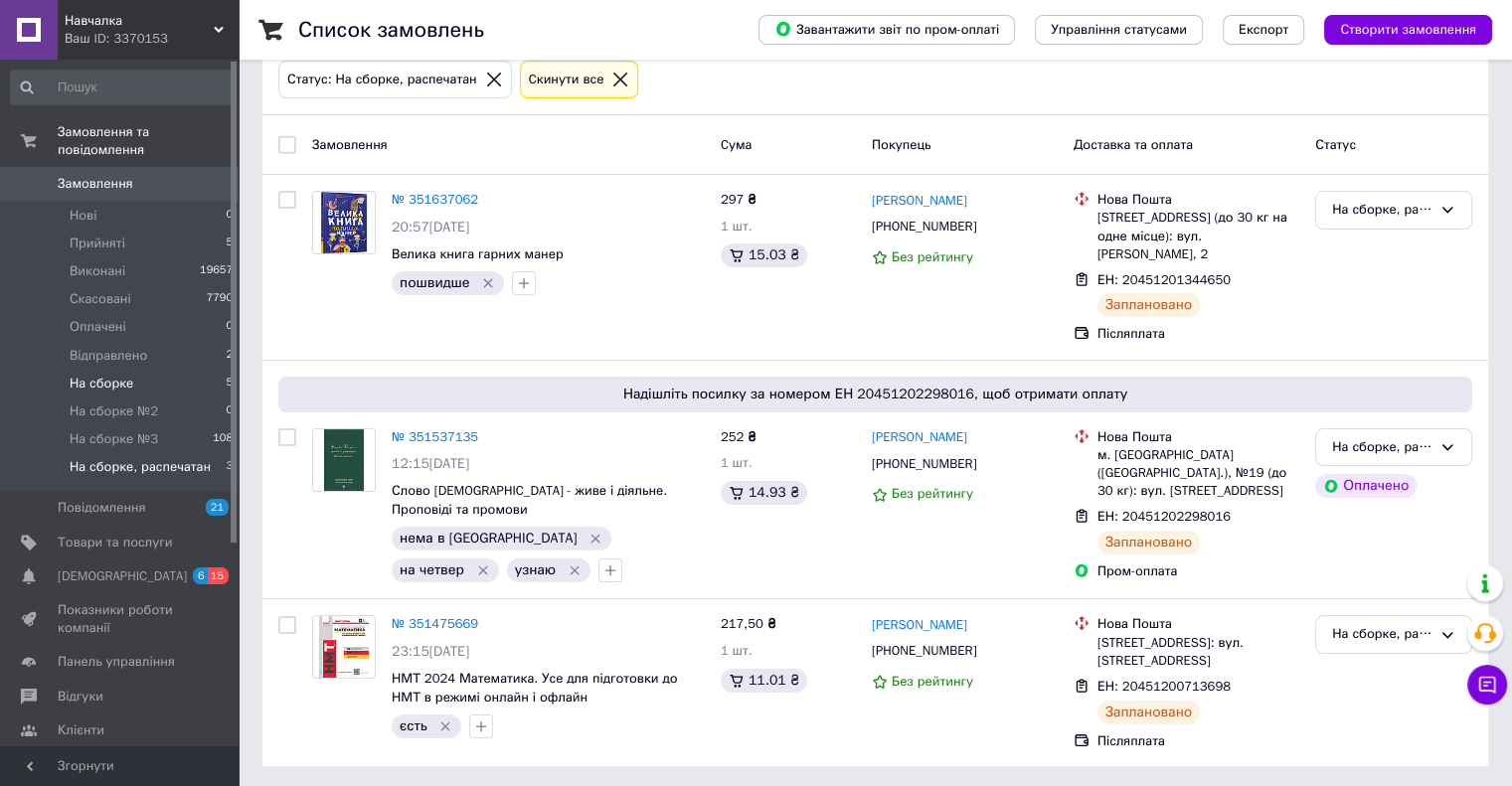 click on "На сборке" at bounding box center (101, 384) 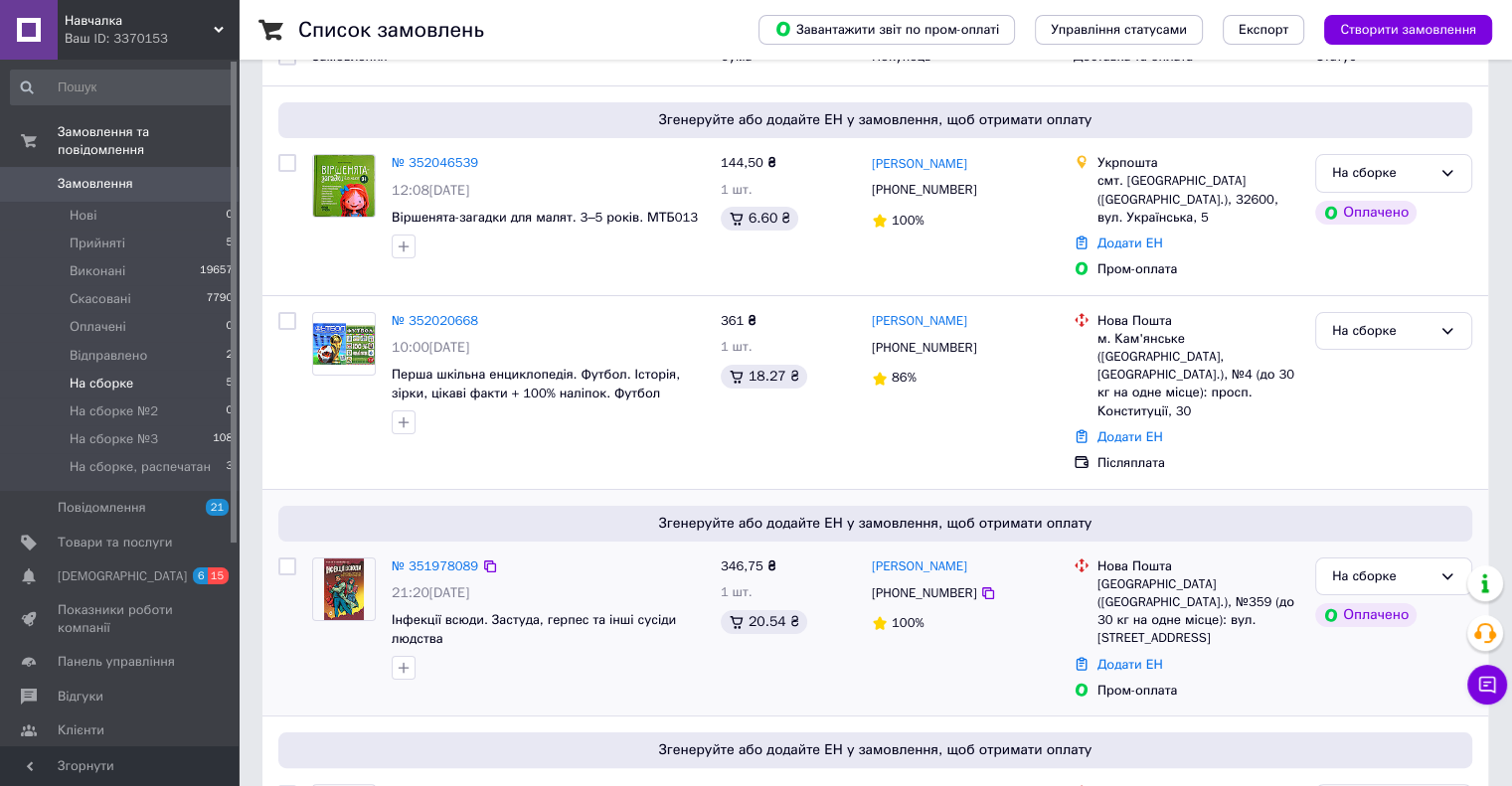 scroll, scrollTop: 462, scrollLeft: 0, axis: vertical 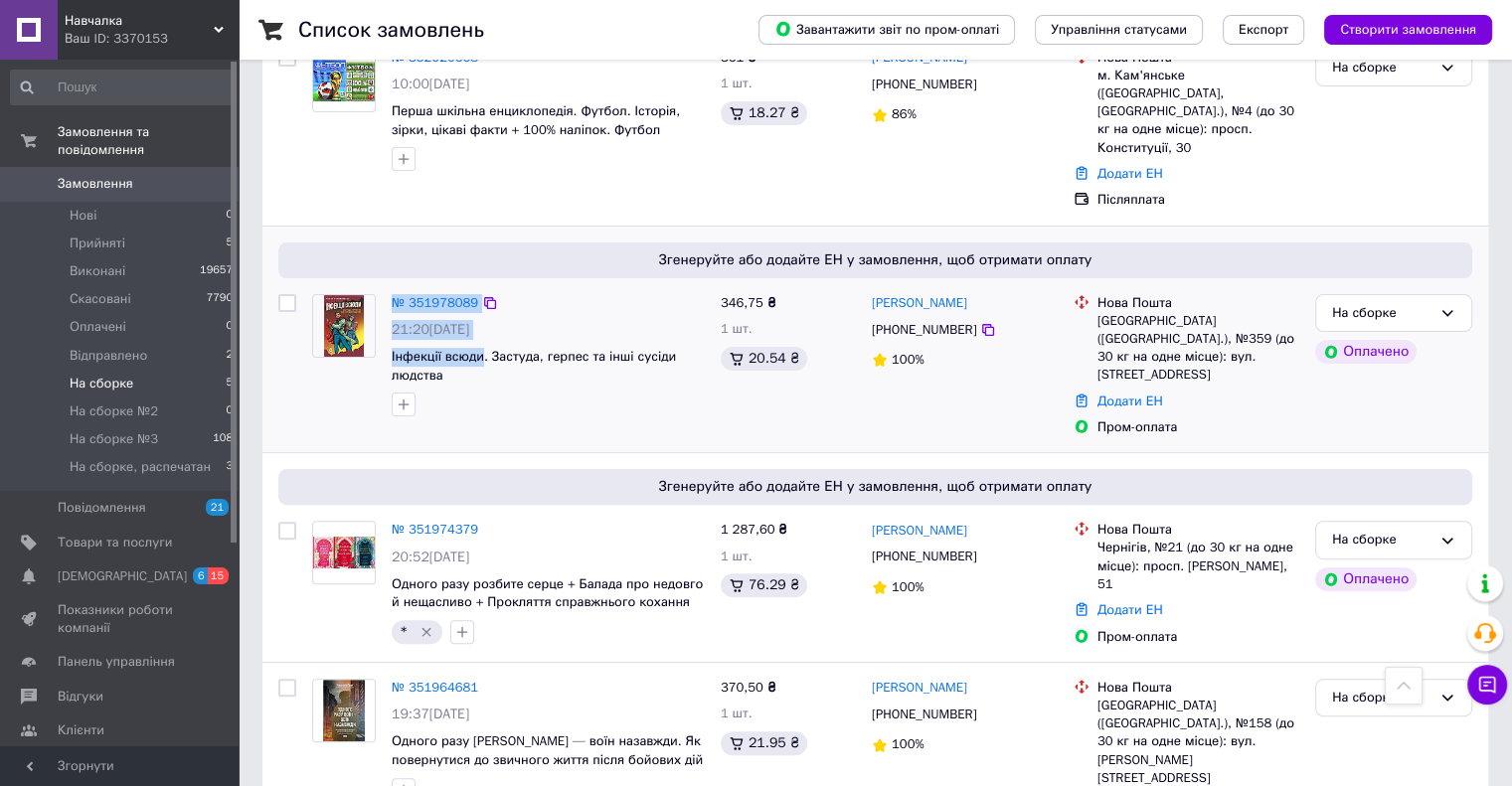 drag, startPoint x: 382, startPoint y: 317, endPoint x: 501, endPoint y: 360, distance: 126.530629 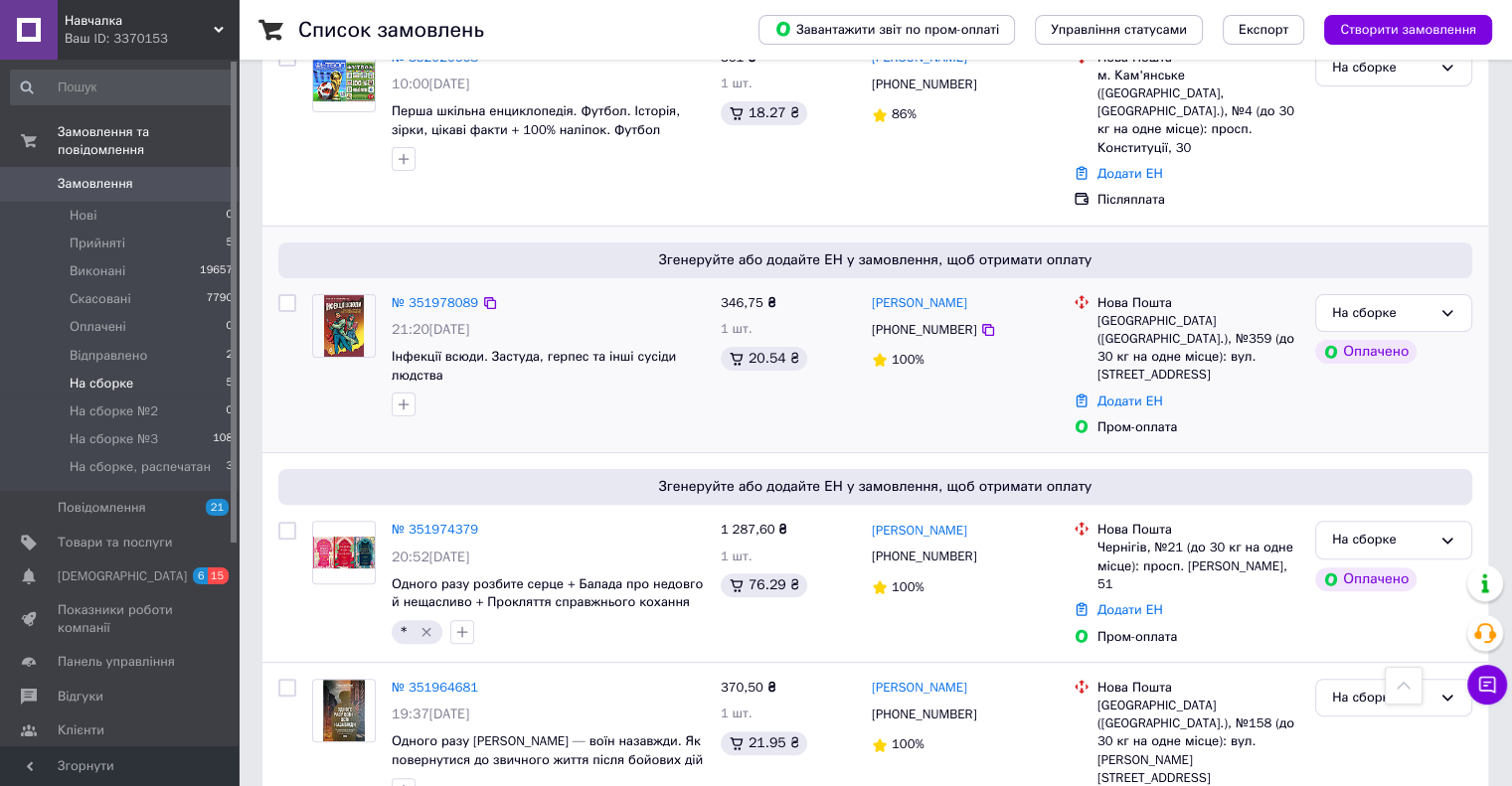 click at bounding box center (548, 404) 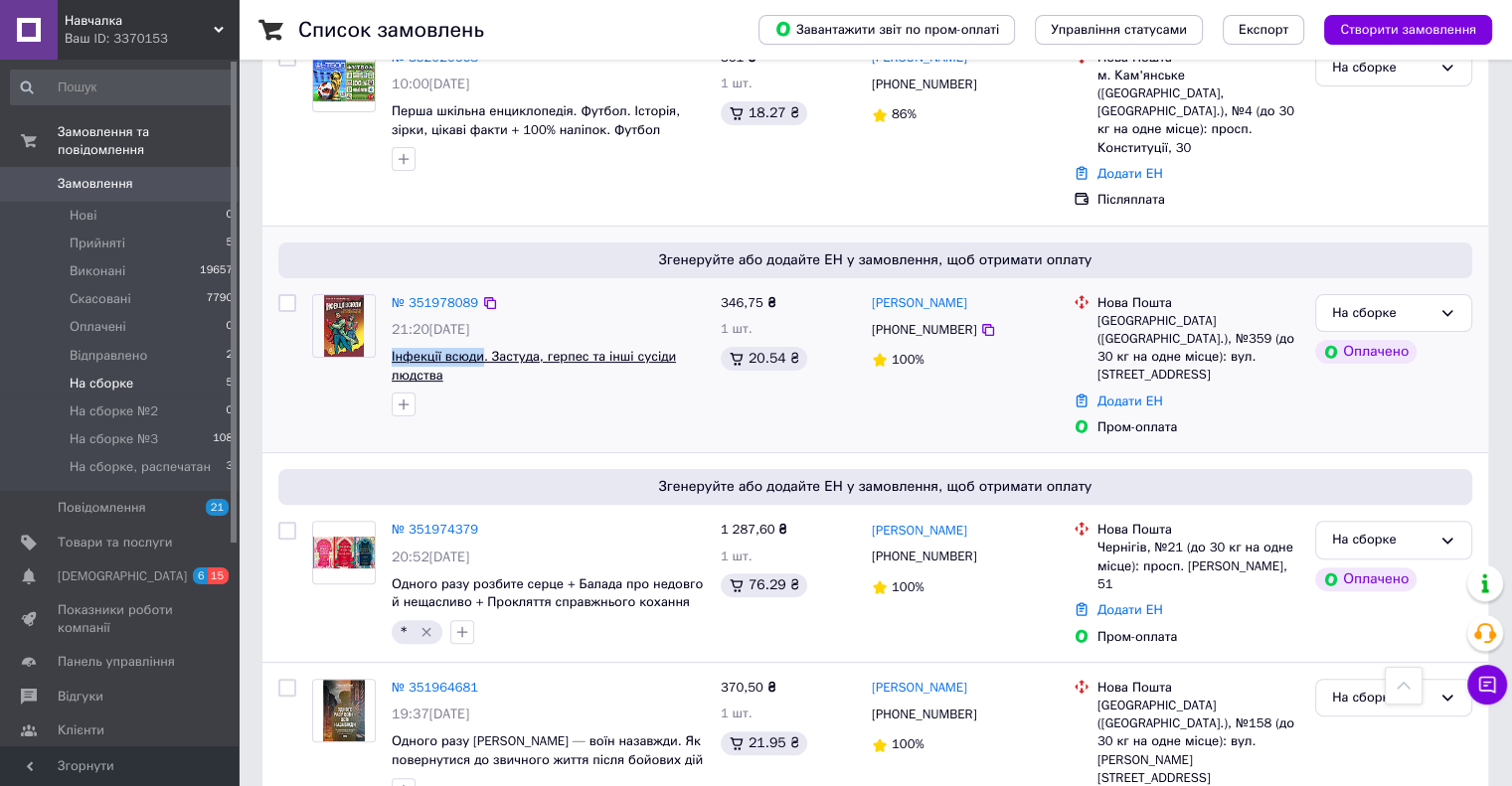 drag, startPoint x: 387, startPoint y: 321, endPoint x: 476, endPoint y: 313, distance: 89.35883 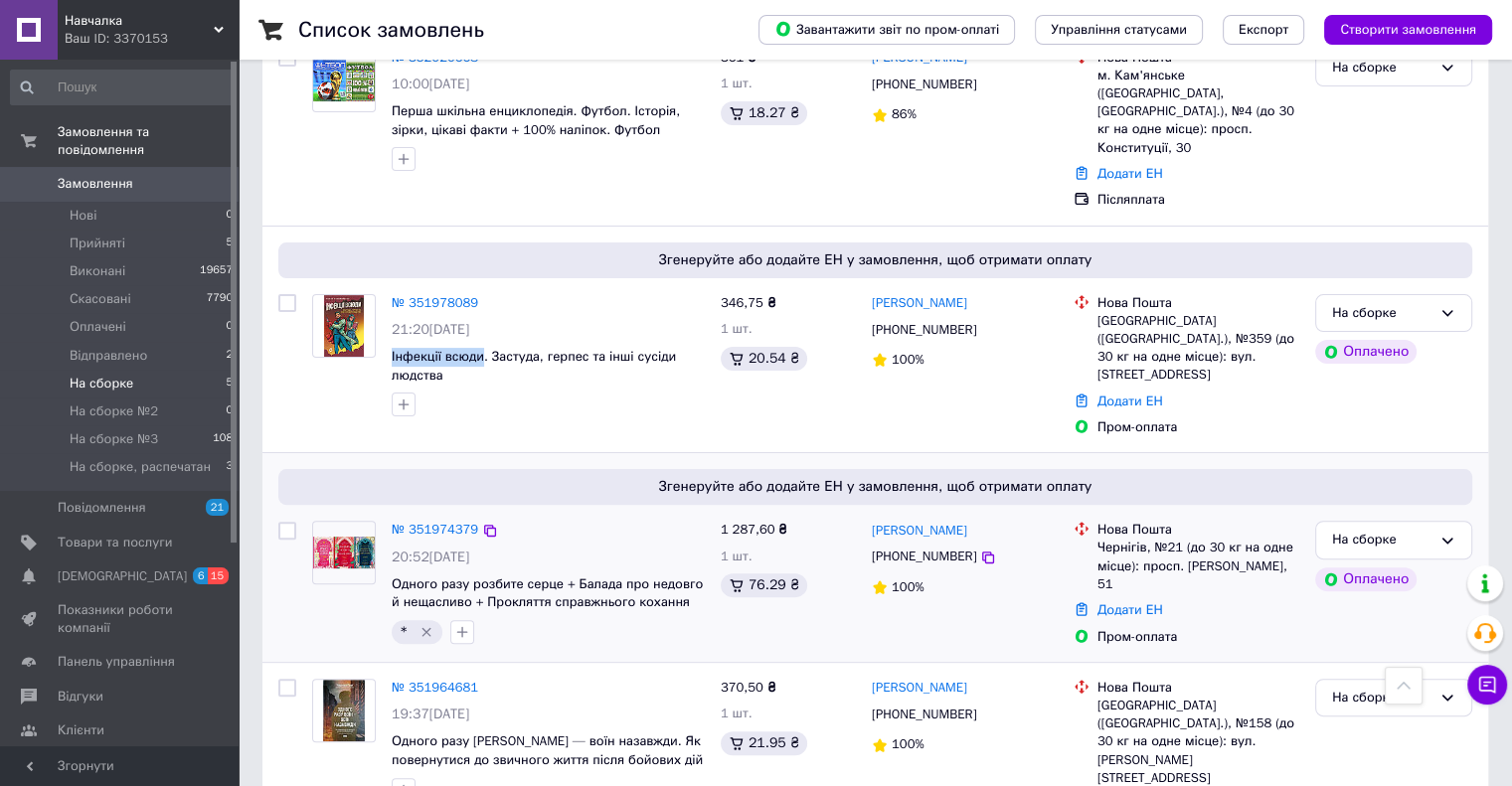 copy on "Інфекції всюди" 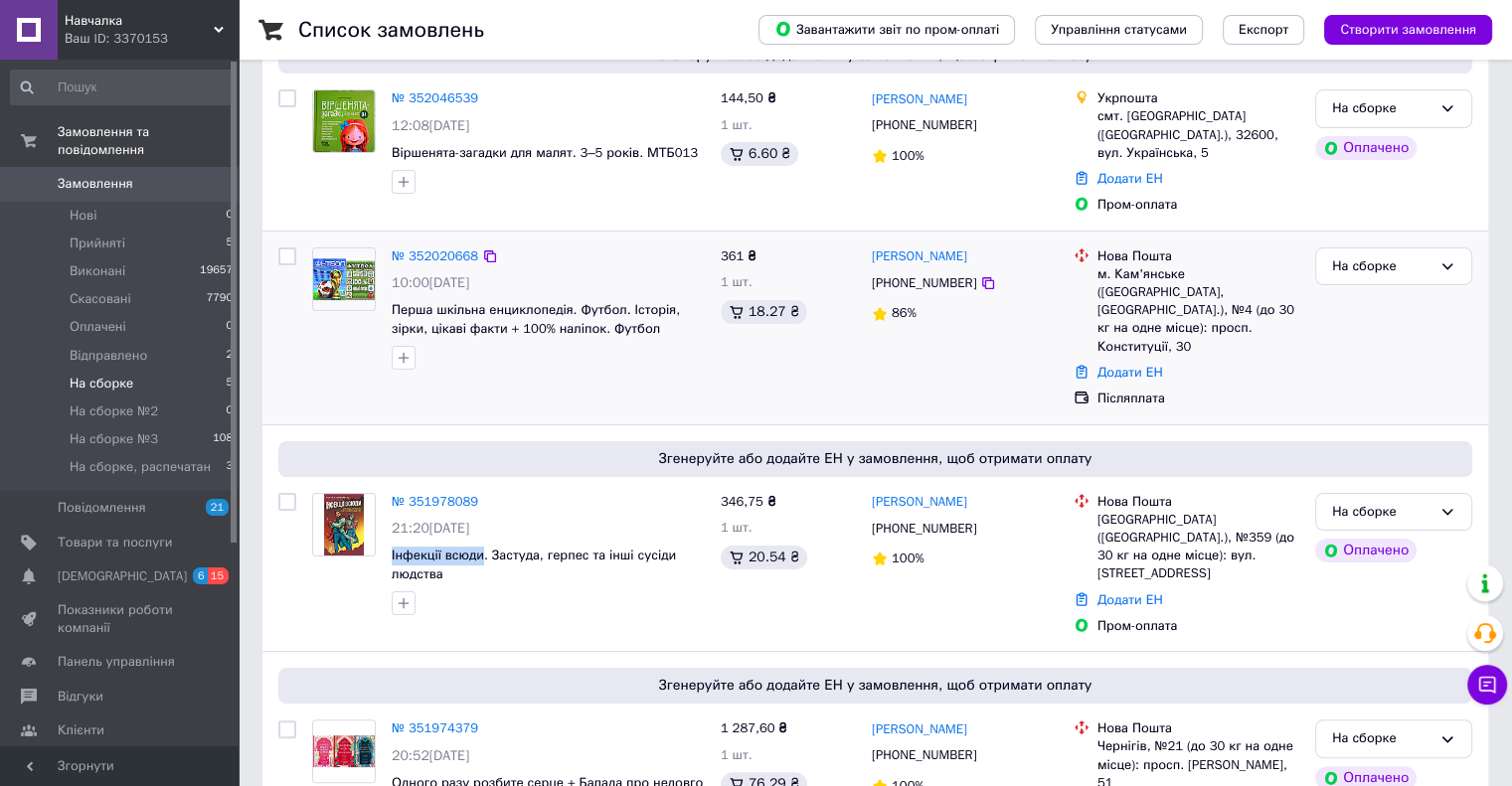 scroll, scrollTop: 0, scrollLeft: 0, axis: both 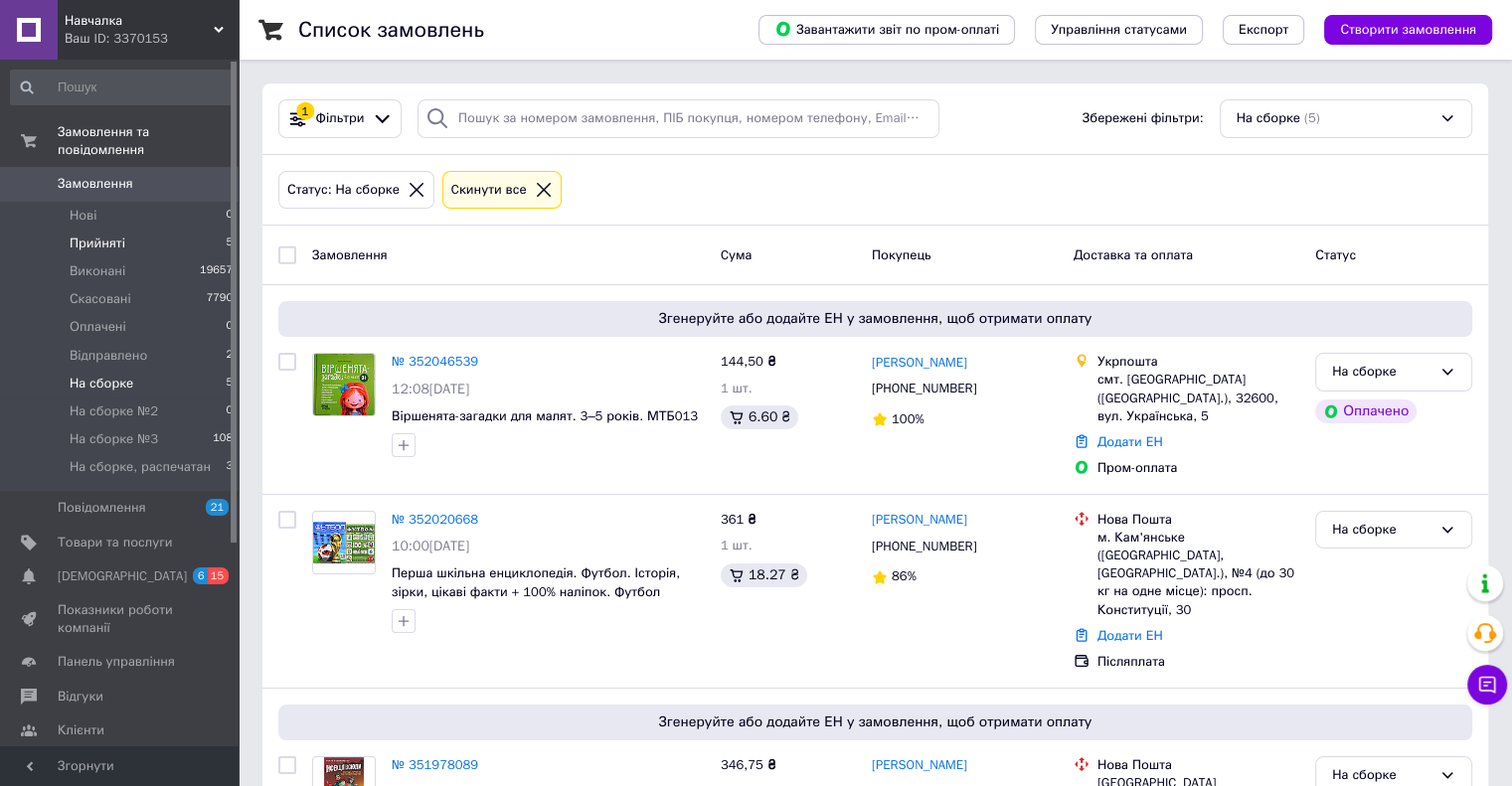 click on "Прийняті" at bounding box center (97, 243) 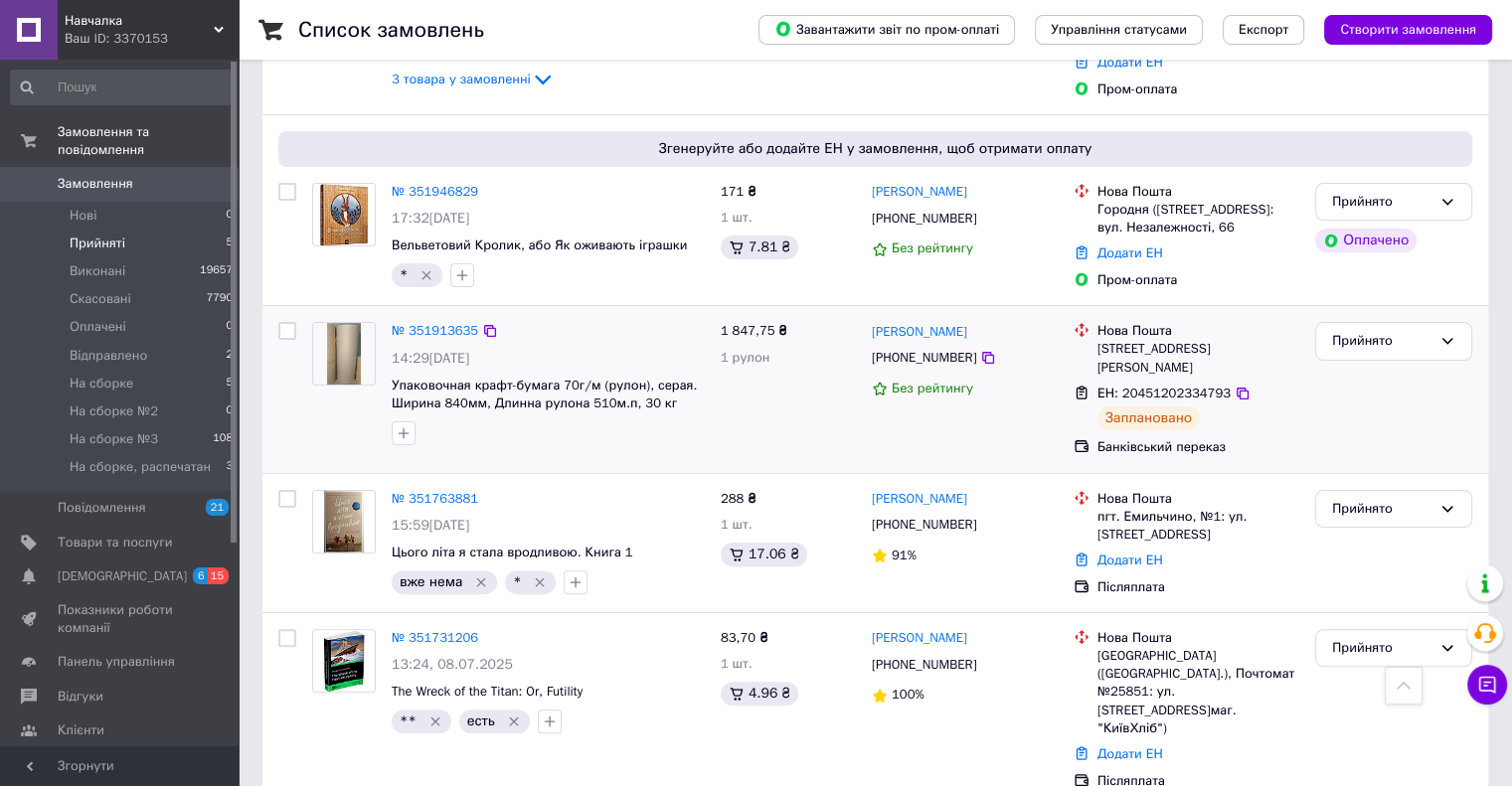 scroll, scrollTop: 421, scrollLeft: 0, axis: vertical 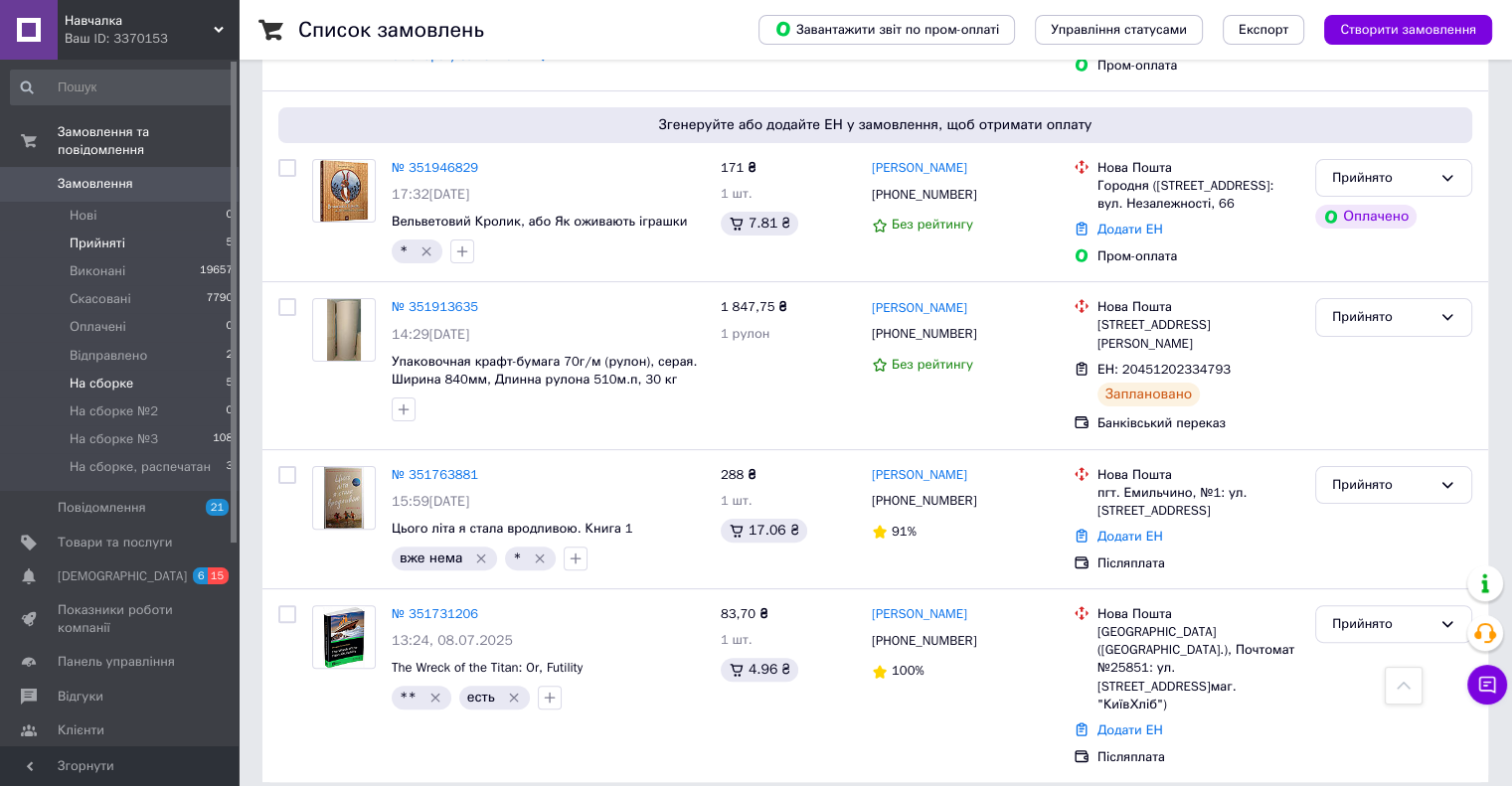 click on "На сборке" at bounding box center (101, 384) 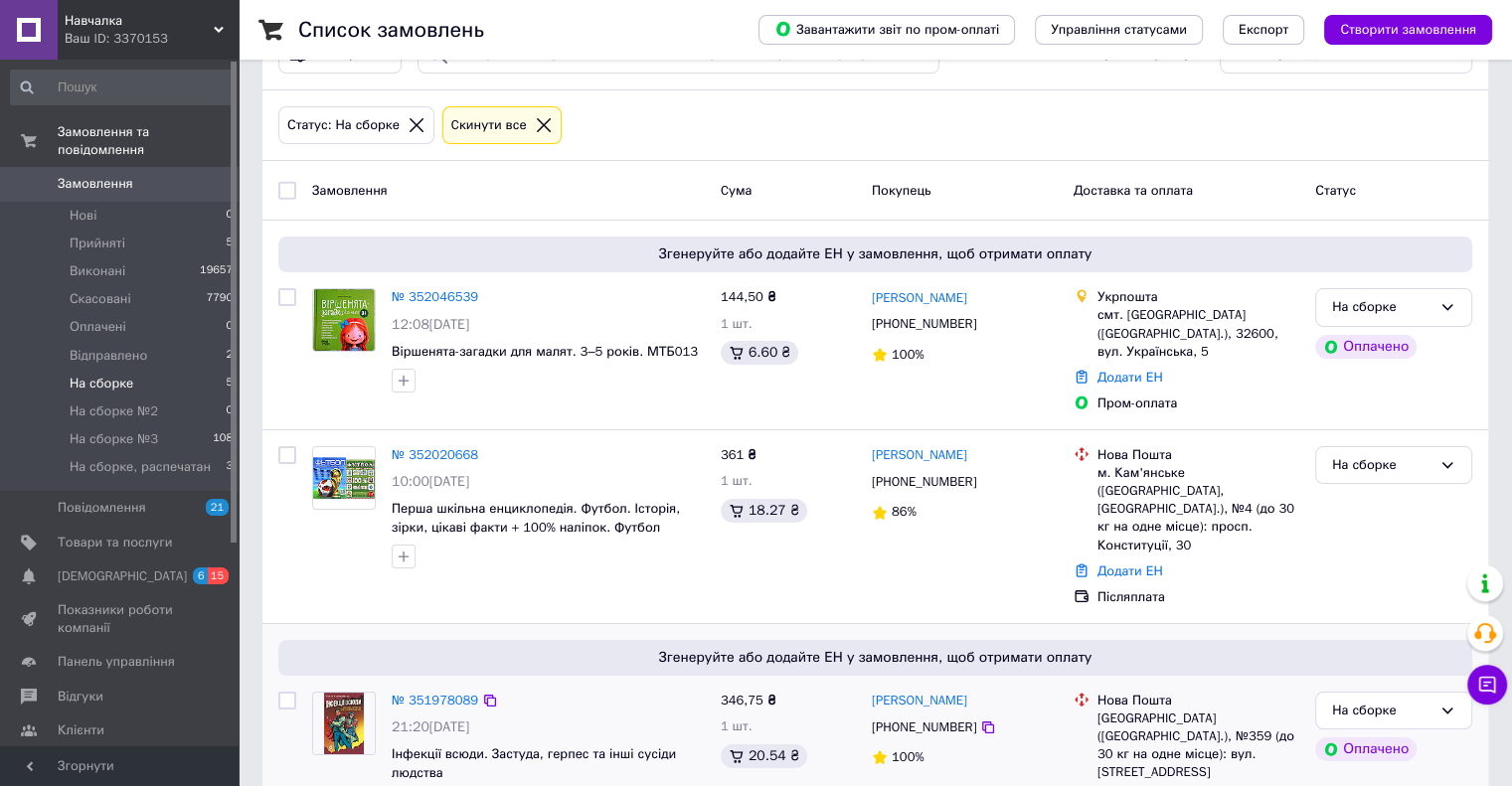 scroll, scrollTop: 263, scrollLeft: 0, axis: vertical 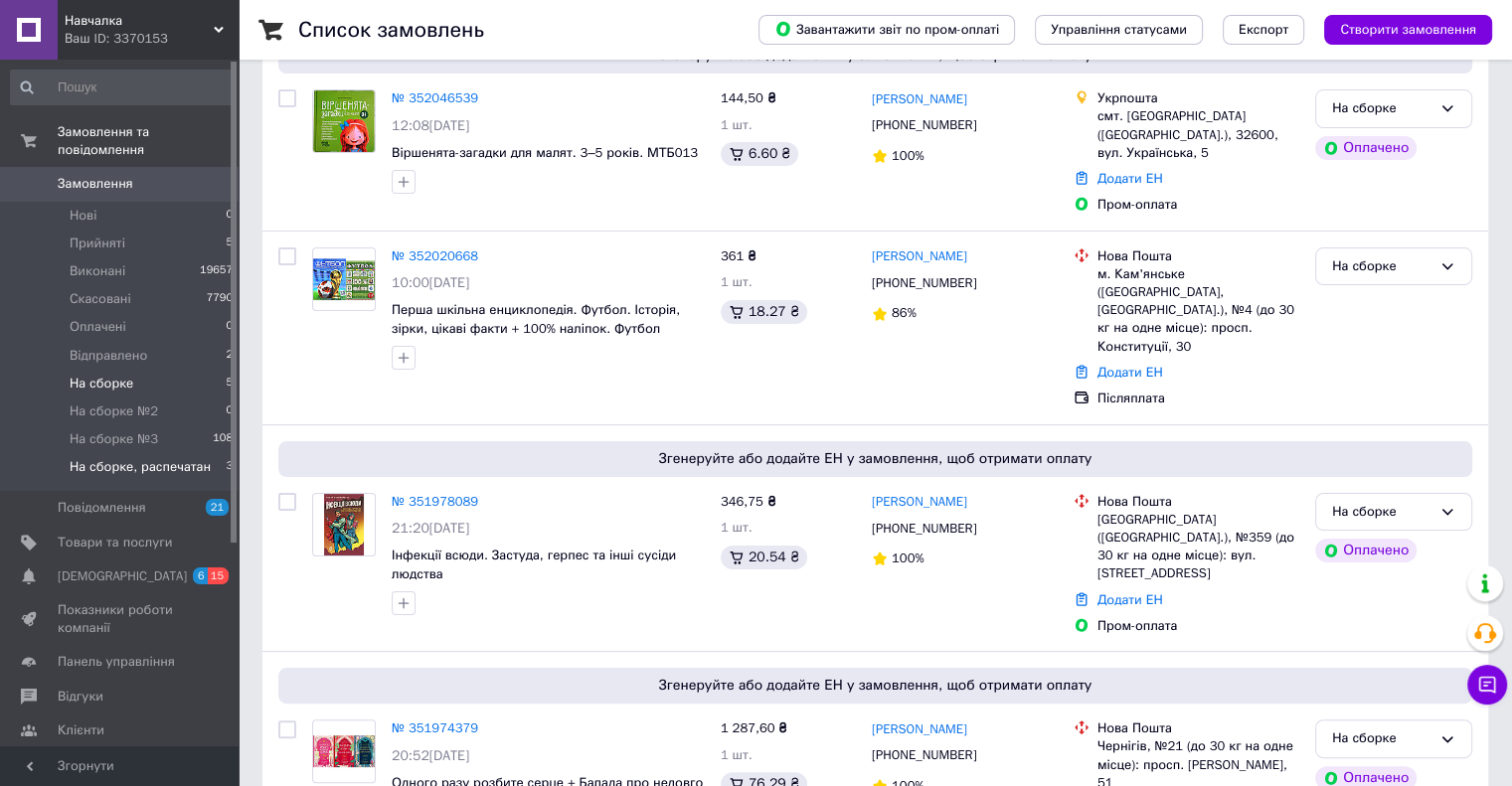 click on "На сборке, распечатан" at bounding box center (140, 467) 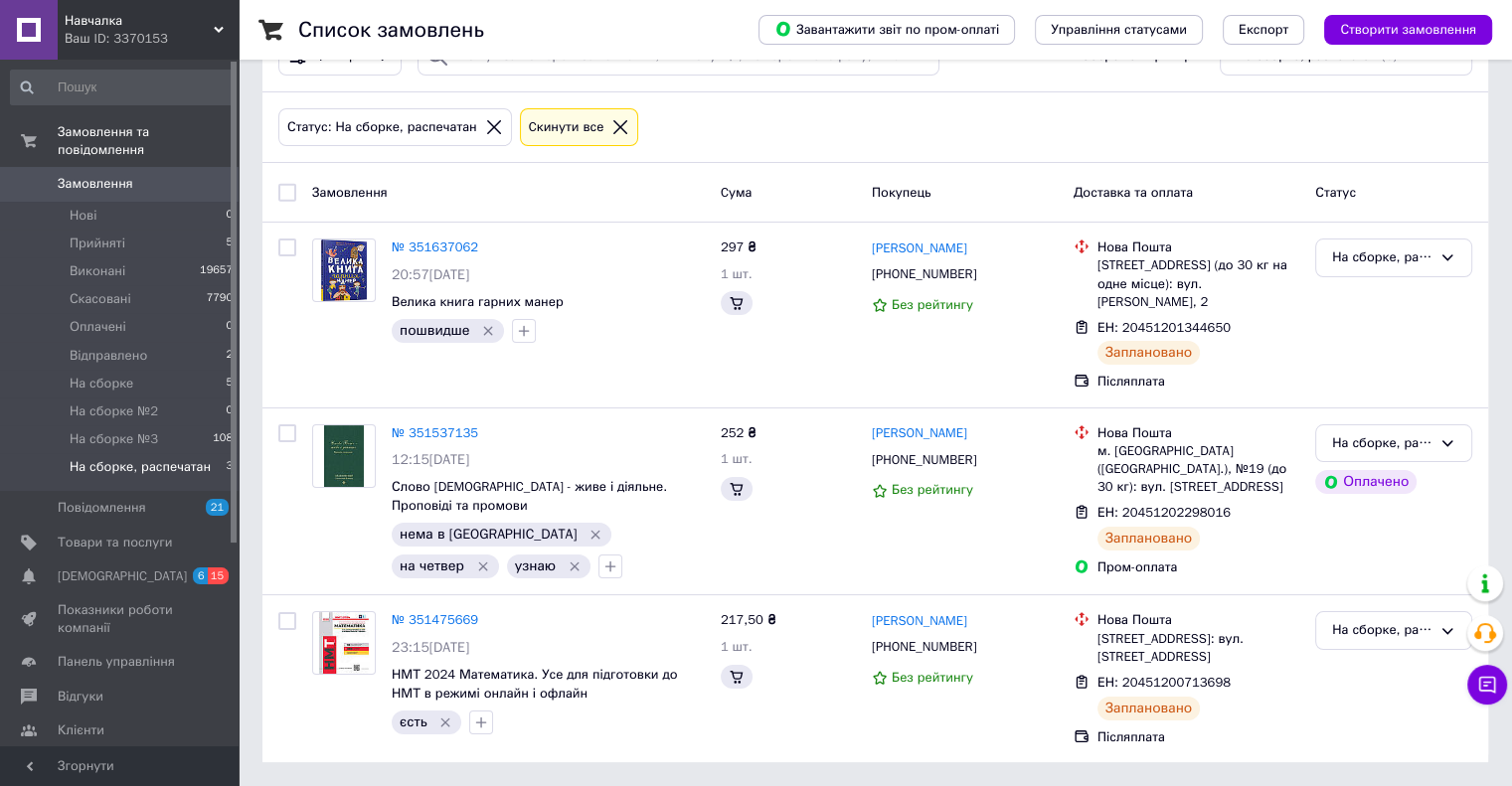 scroll, scrollTop: 0, scrollLeft: 0, axis: both 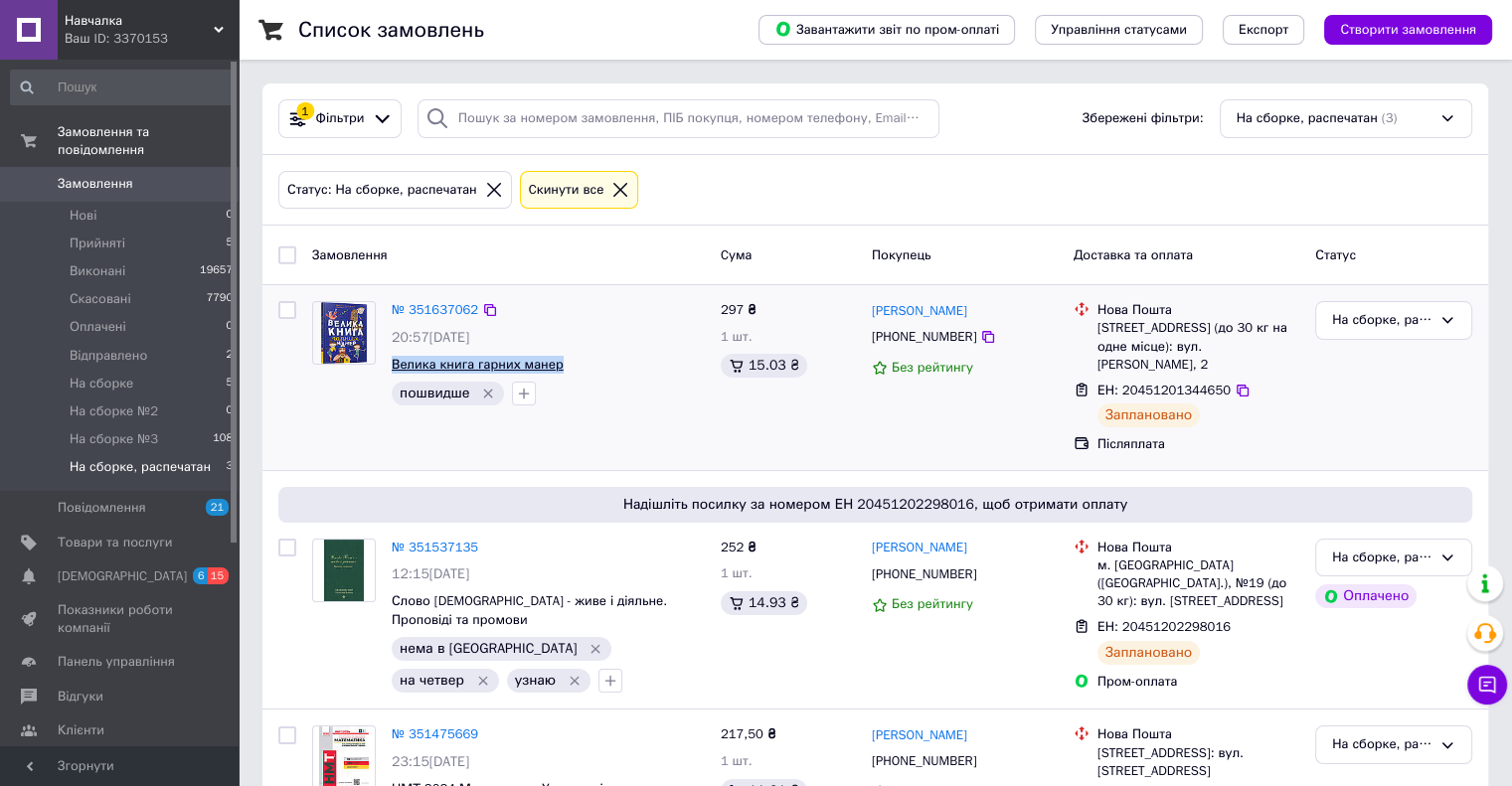 drag, startPoint x: 489, startPoint y: 367, endPoint x: 395, endPoint y: 369, distance: 94.02127 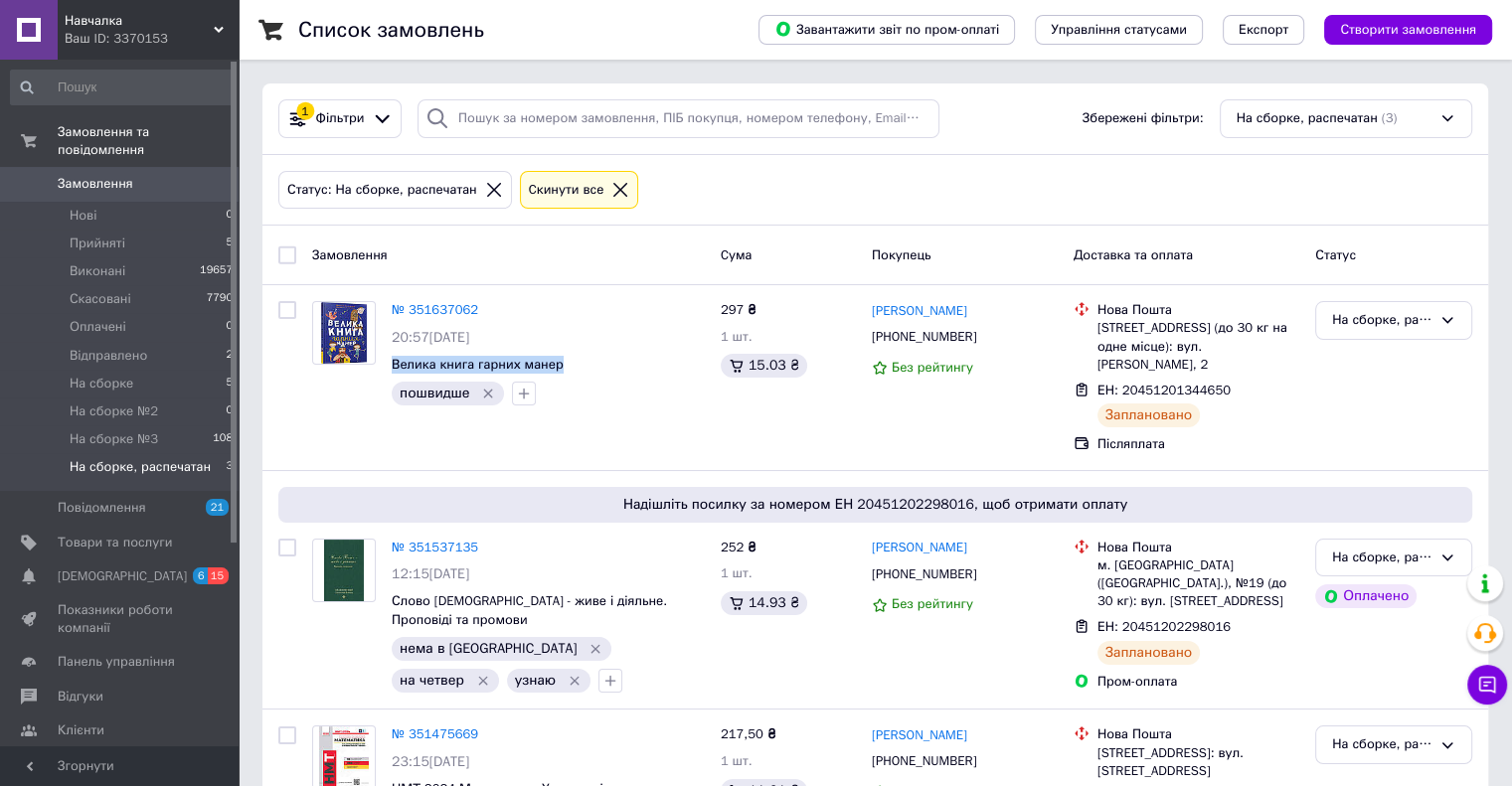 copy on "Велика книга гарних манер" 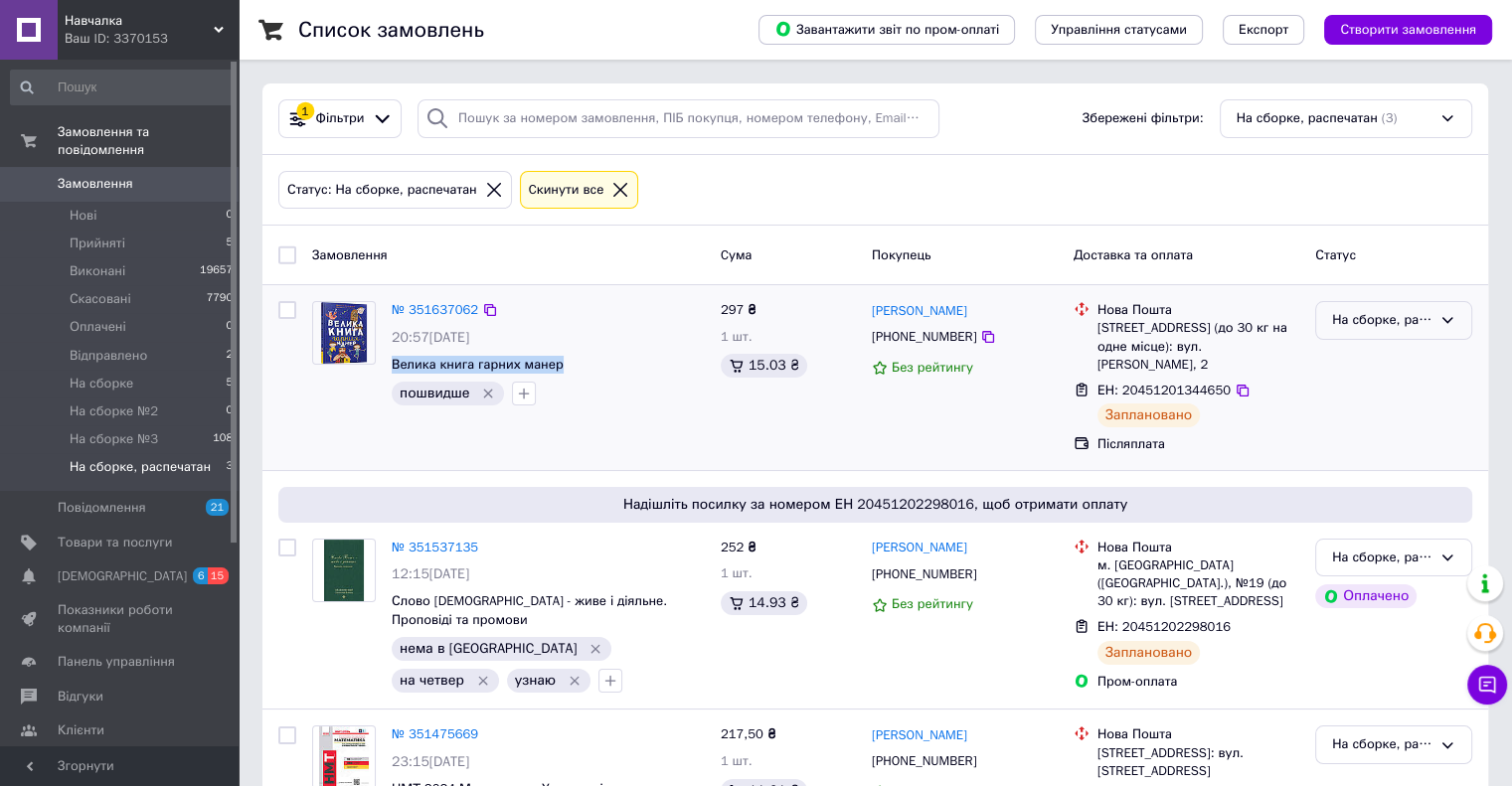 click on "На сборке, распечатан" at bounding box center (1394, 320) 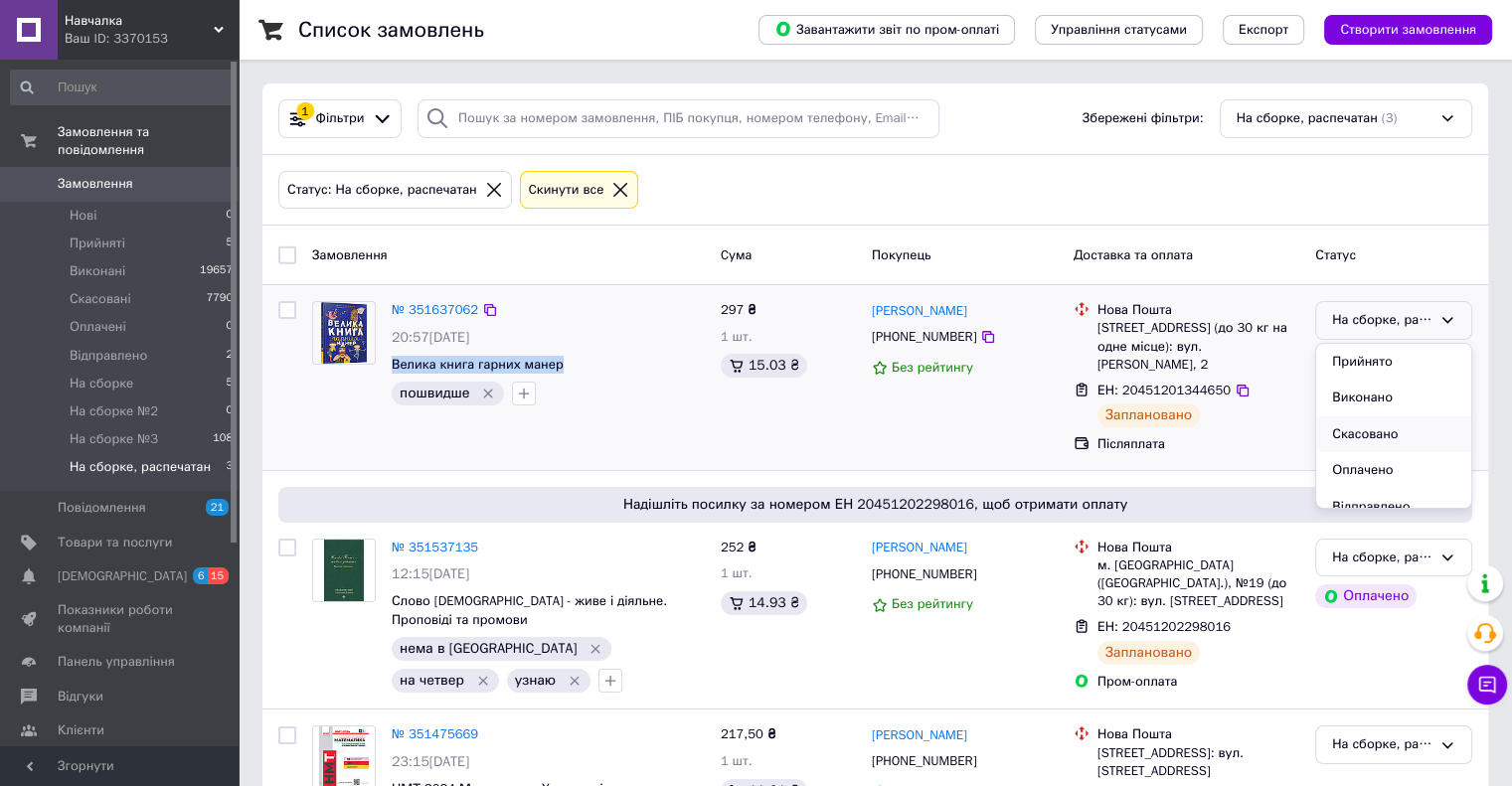 click on "Скасовано" at bounding box center (1394, 434) 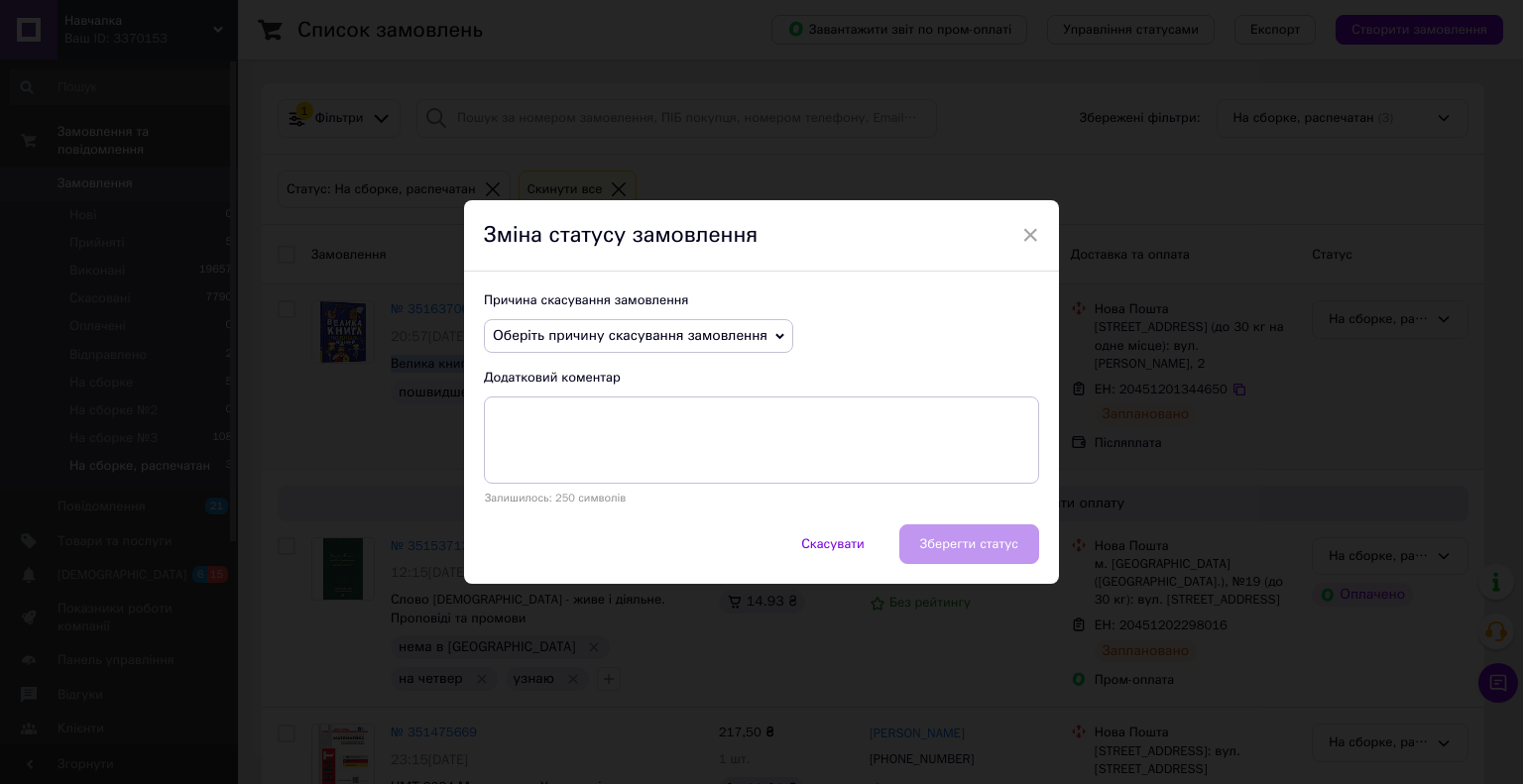click on "Оберіть причину скасування замовлення" at bounding box center [630, 335] 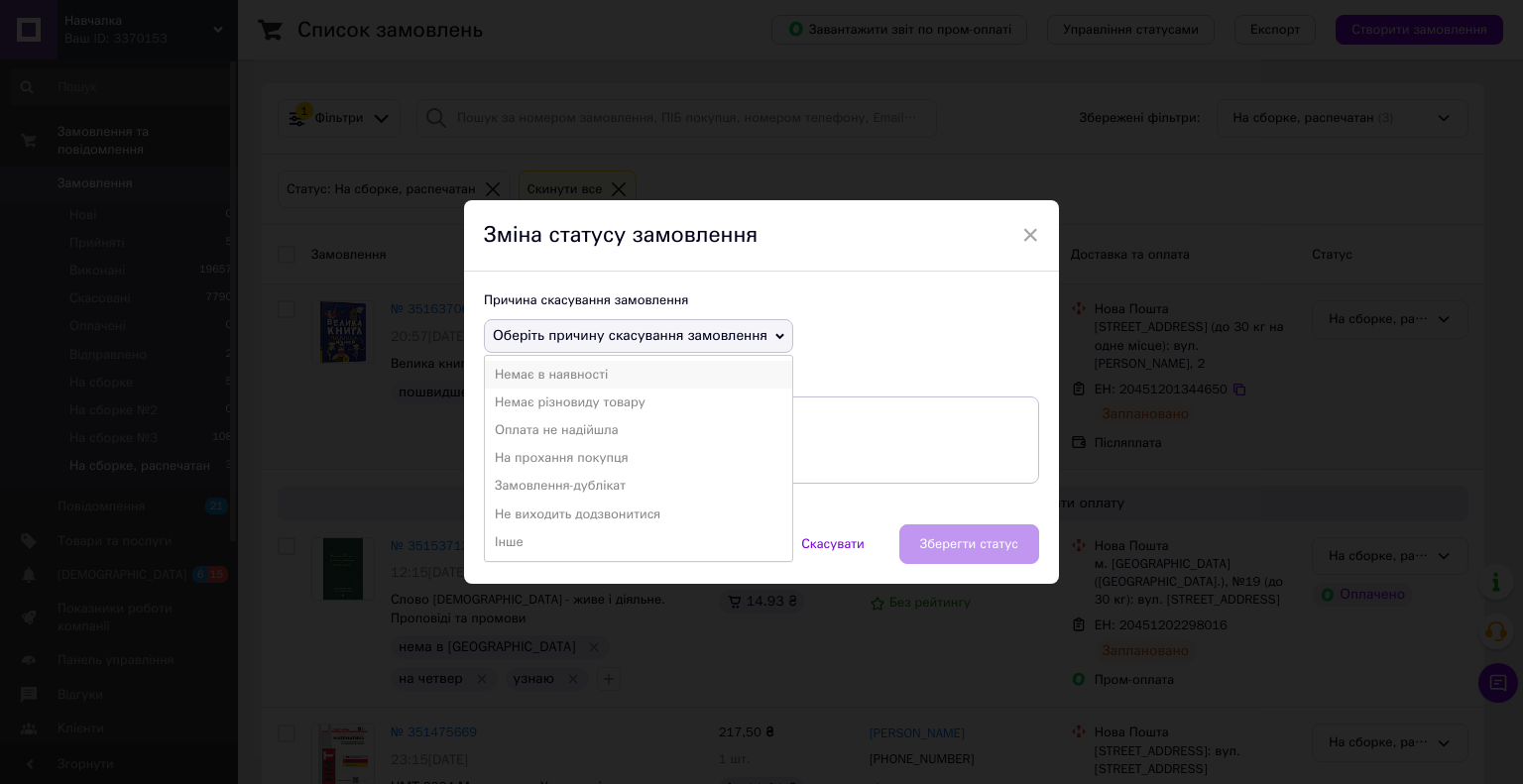 click on "Немає в наявності" at bounding box center [639, 375] 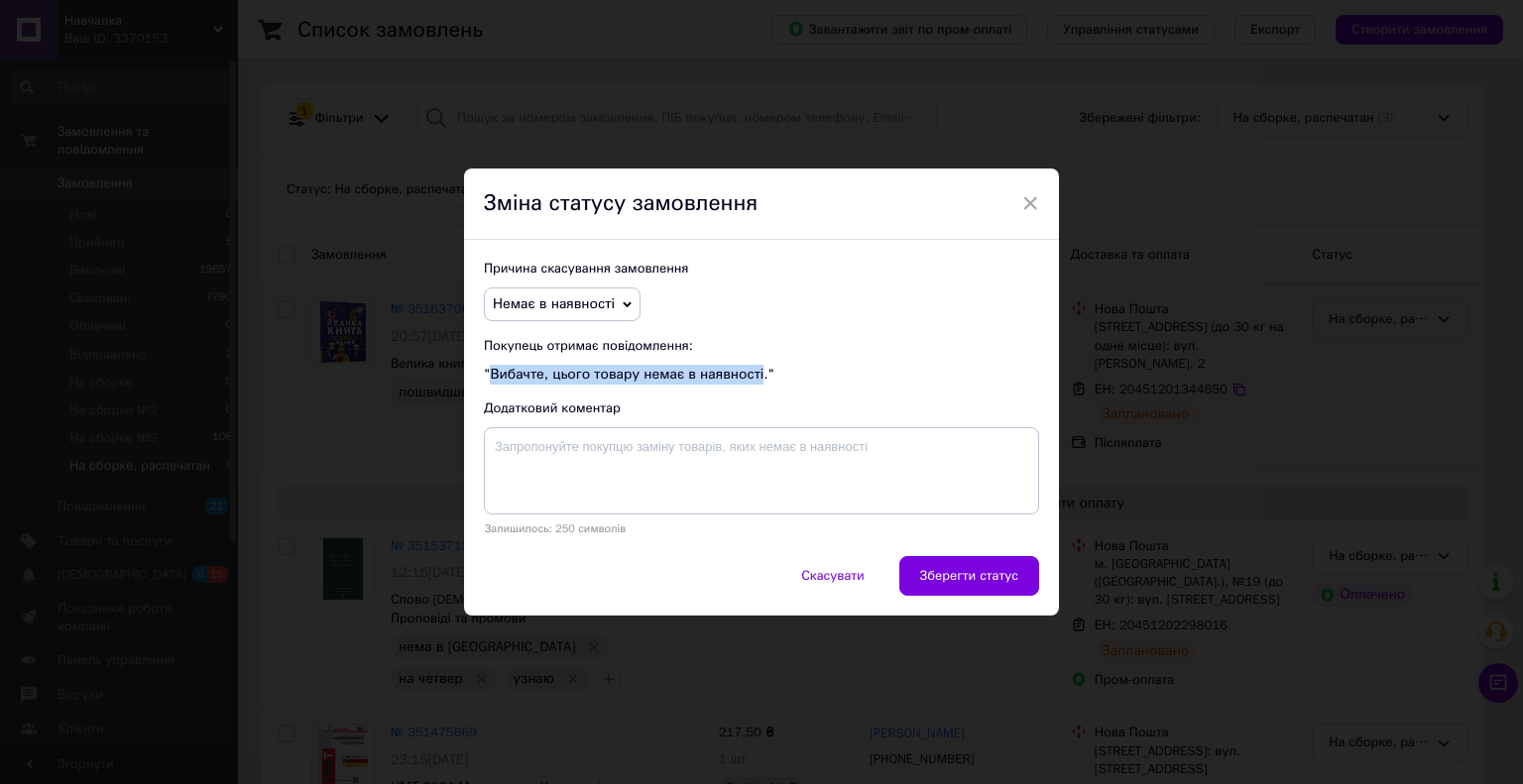 drag, startPoint x: 490, startPoint y: 379, endPoint x: 749, endPoint y: 381, distance: 259.00772 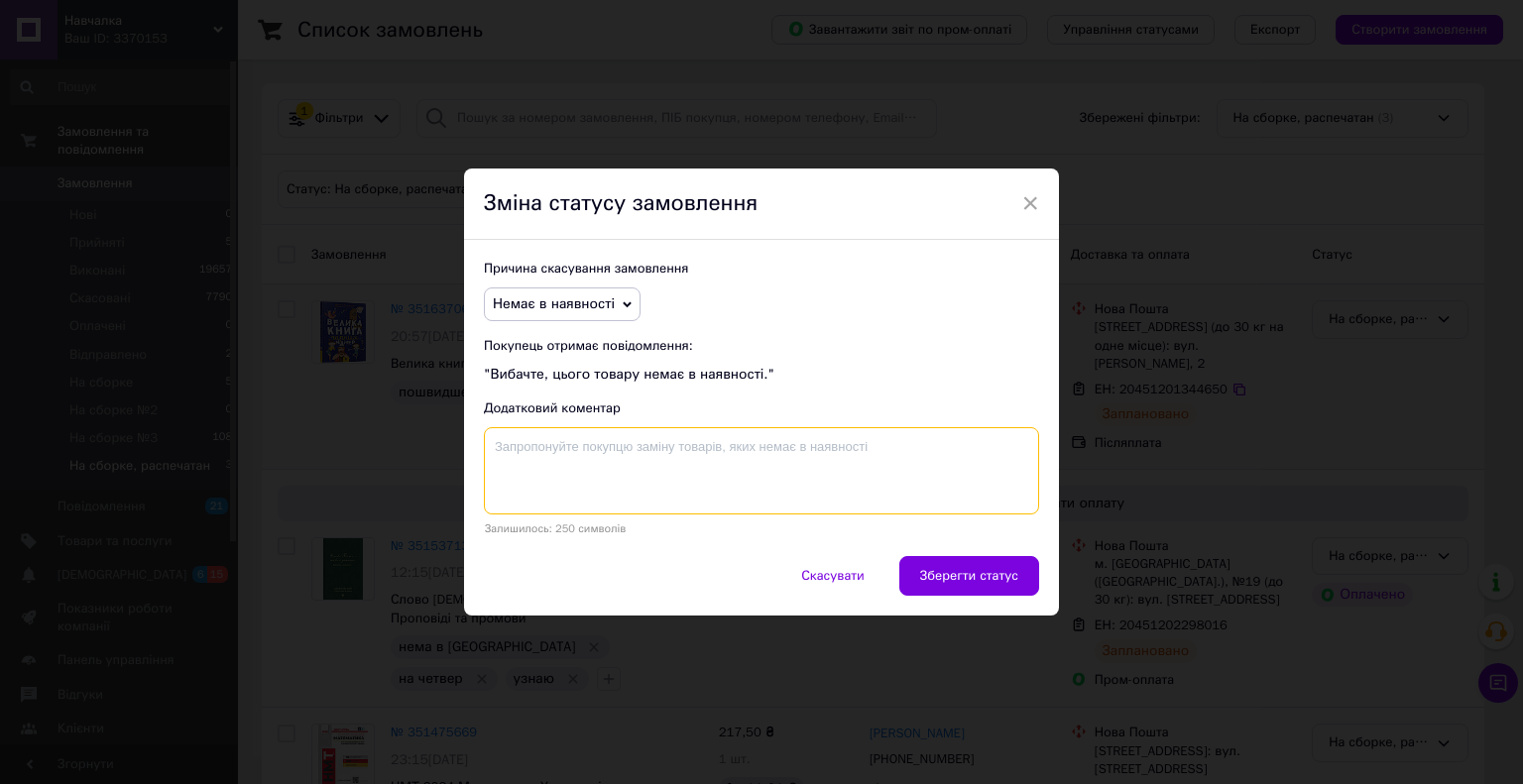 click at bounding box center [762, 471] 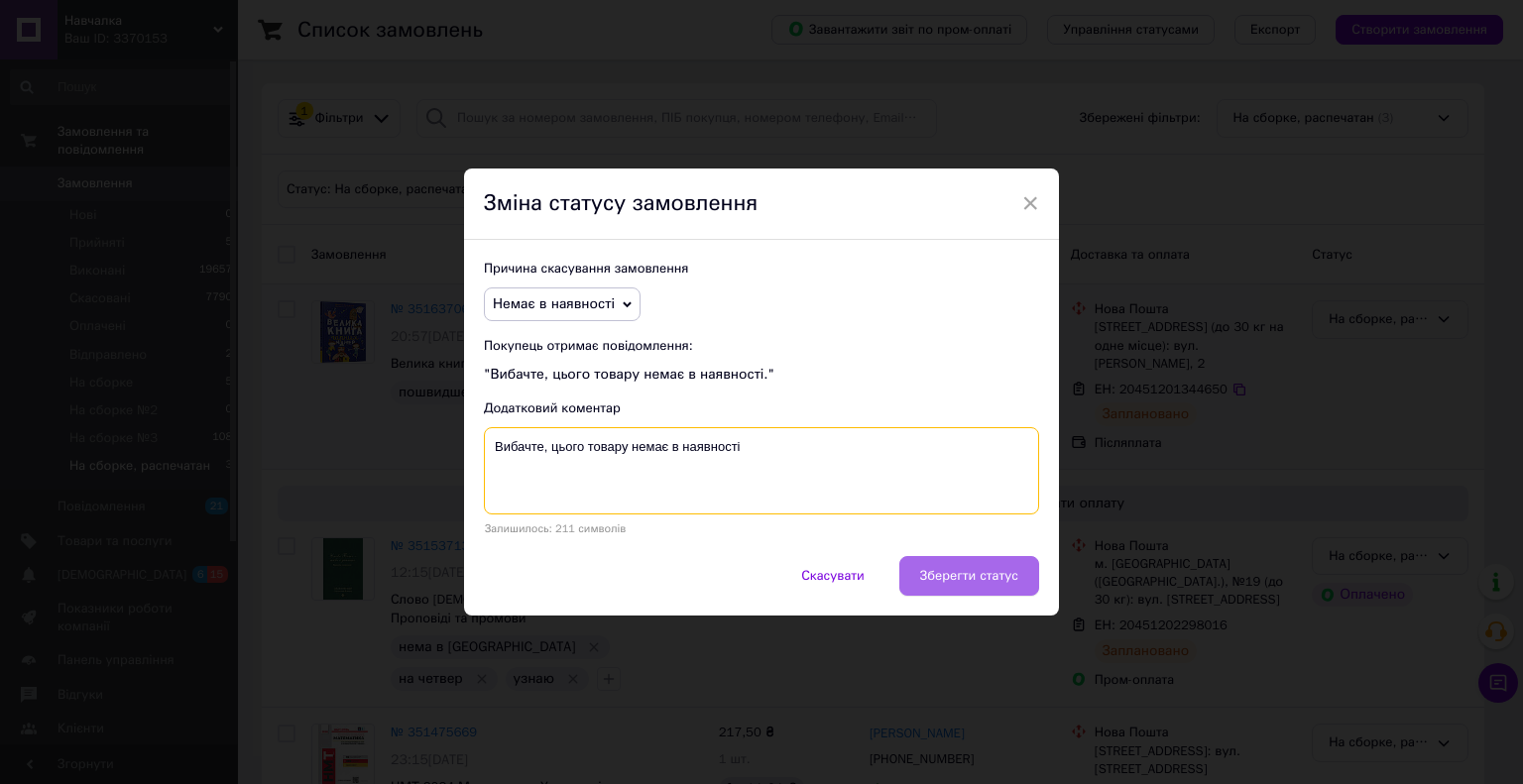 type on "Вибачте, цього товару немає в наявності" 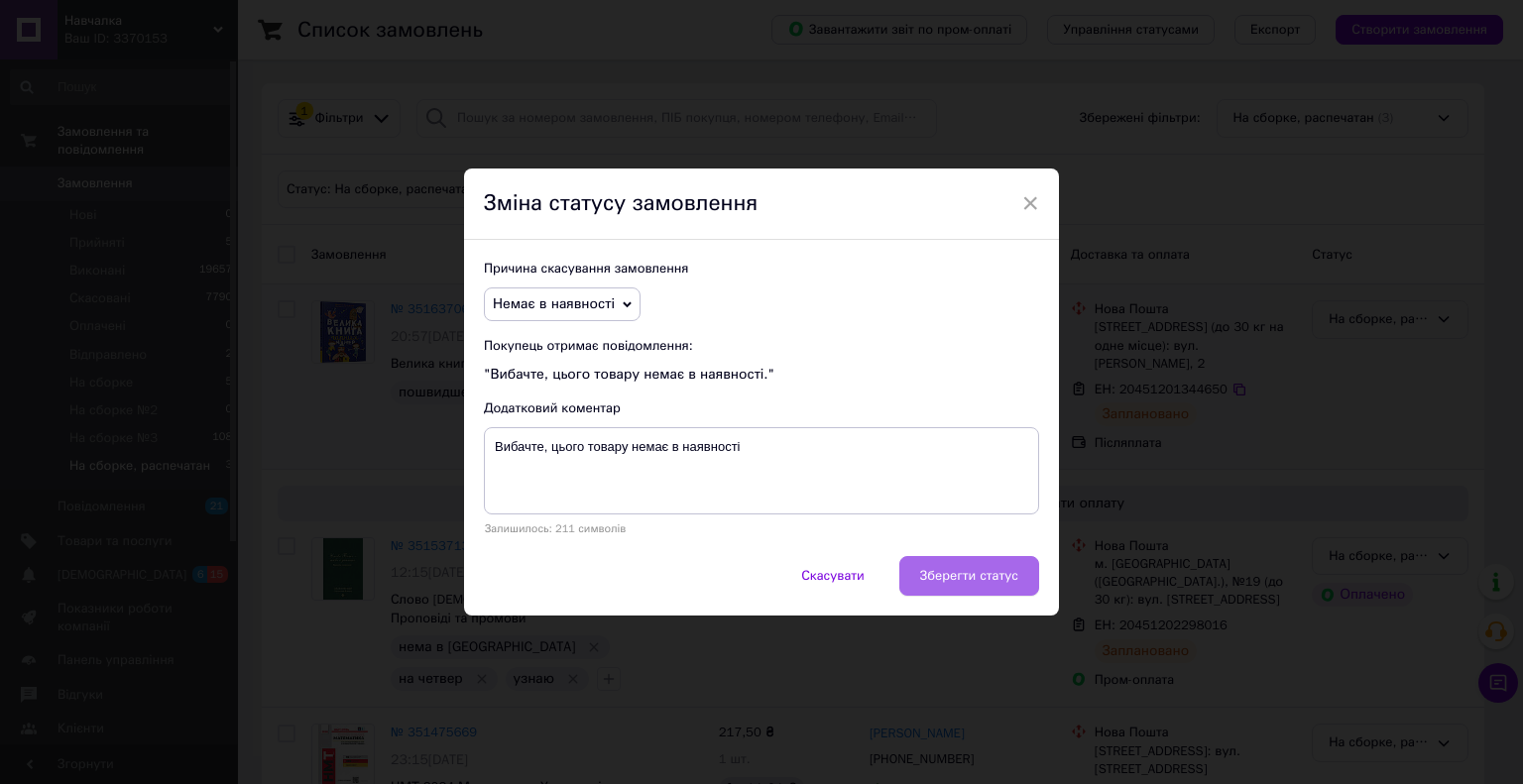 click on "Зберегти статус" at bounding box center (969, 576) 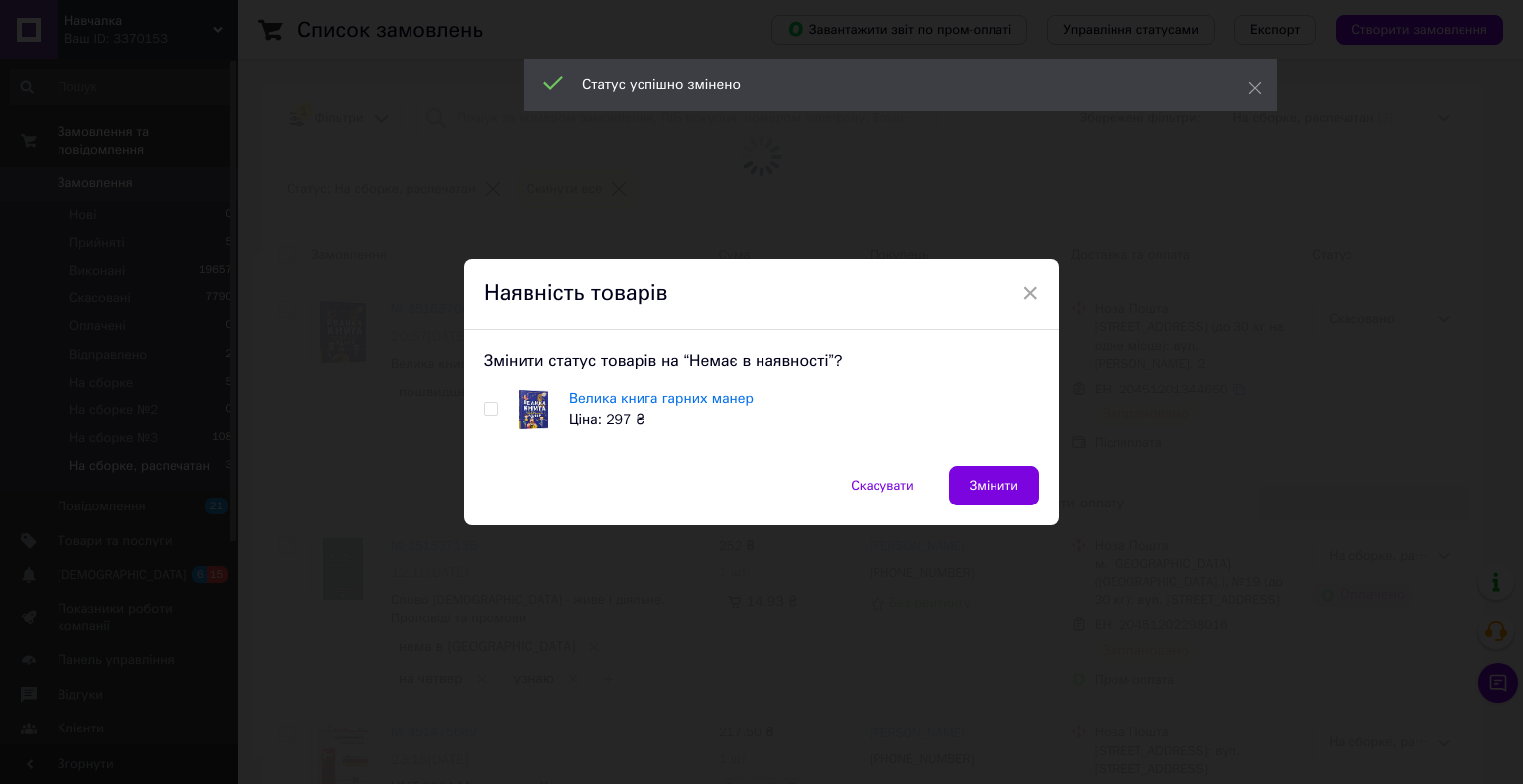 click on "Велика книга гарних манер Ціна: 297 ₴" at bounding box center [762, 409] 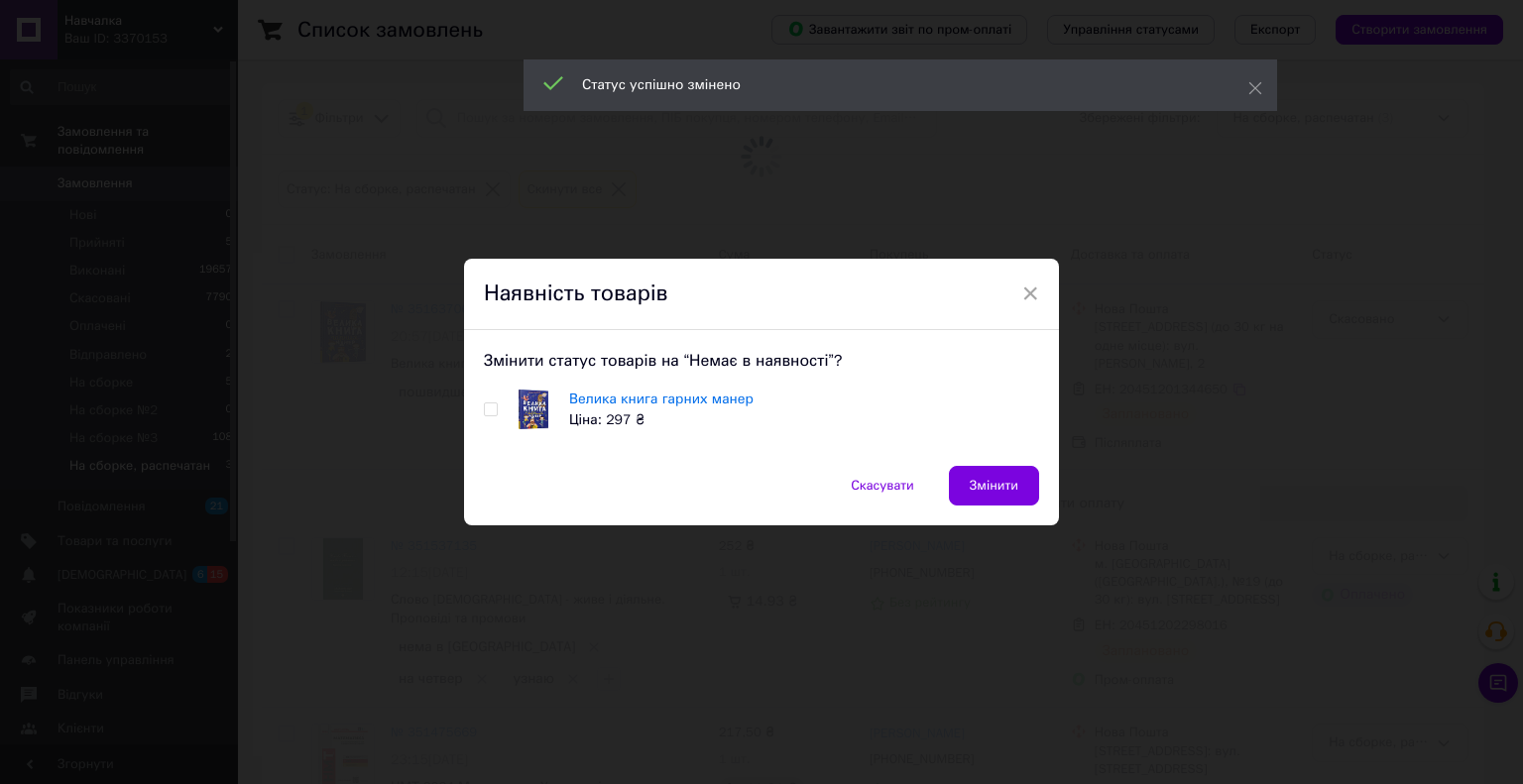 click at bounding box center [490, 409] 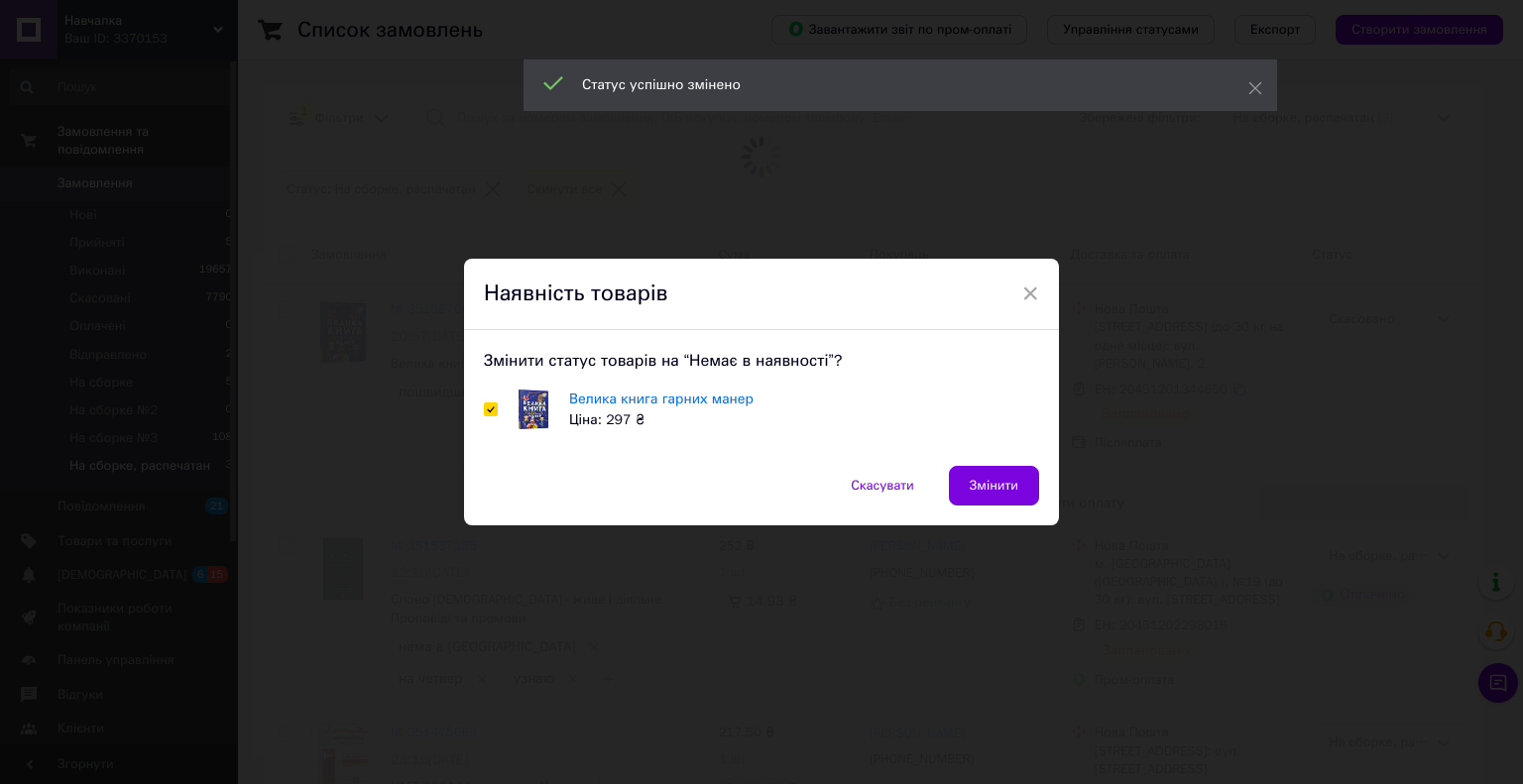 checkbox on "true" 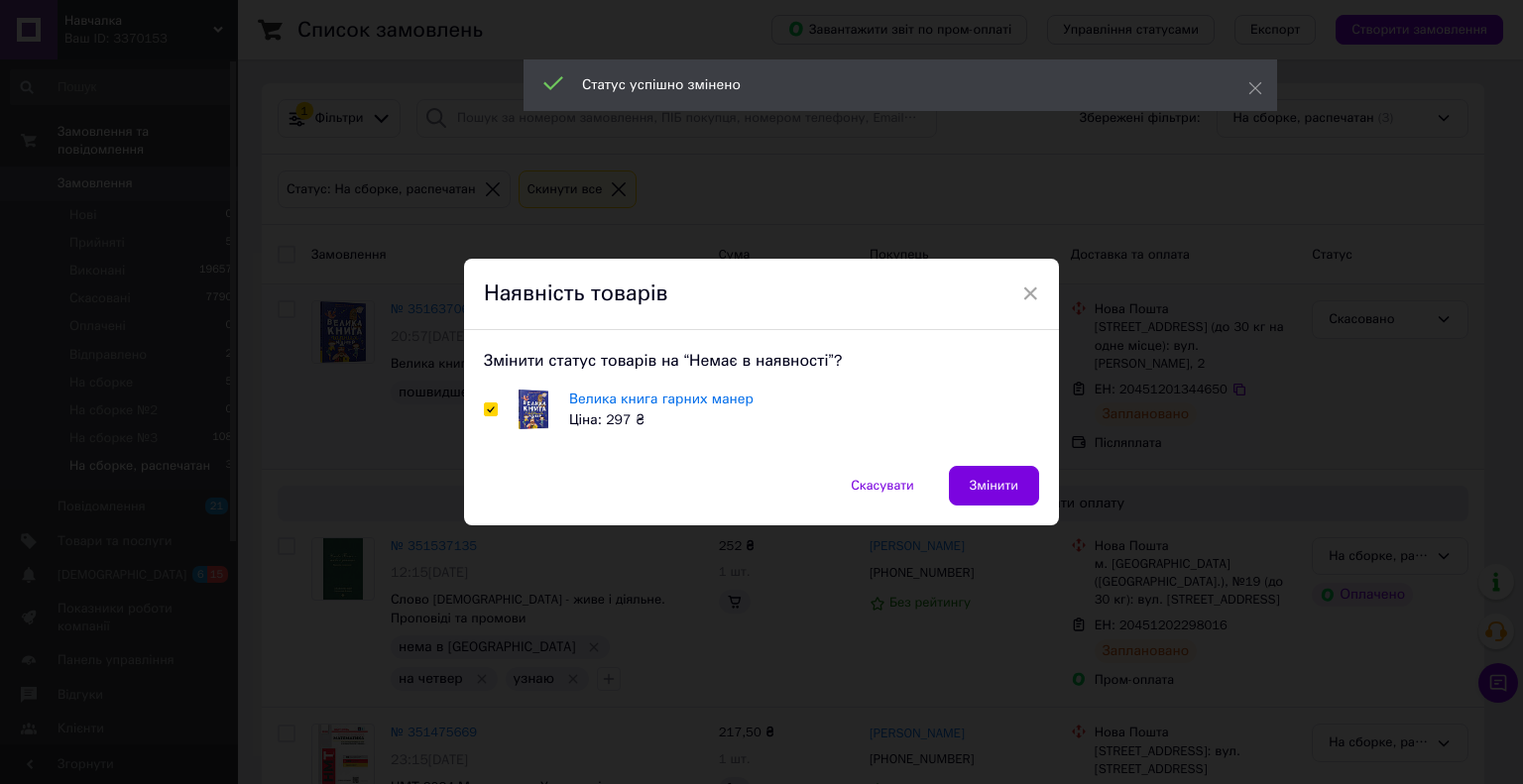 drag, startPoint x: 981, startPoint y: 481, endPoint x: 965, endPoint y: 463, distance: 24.083189 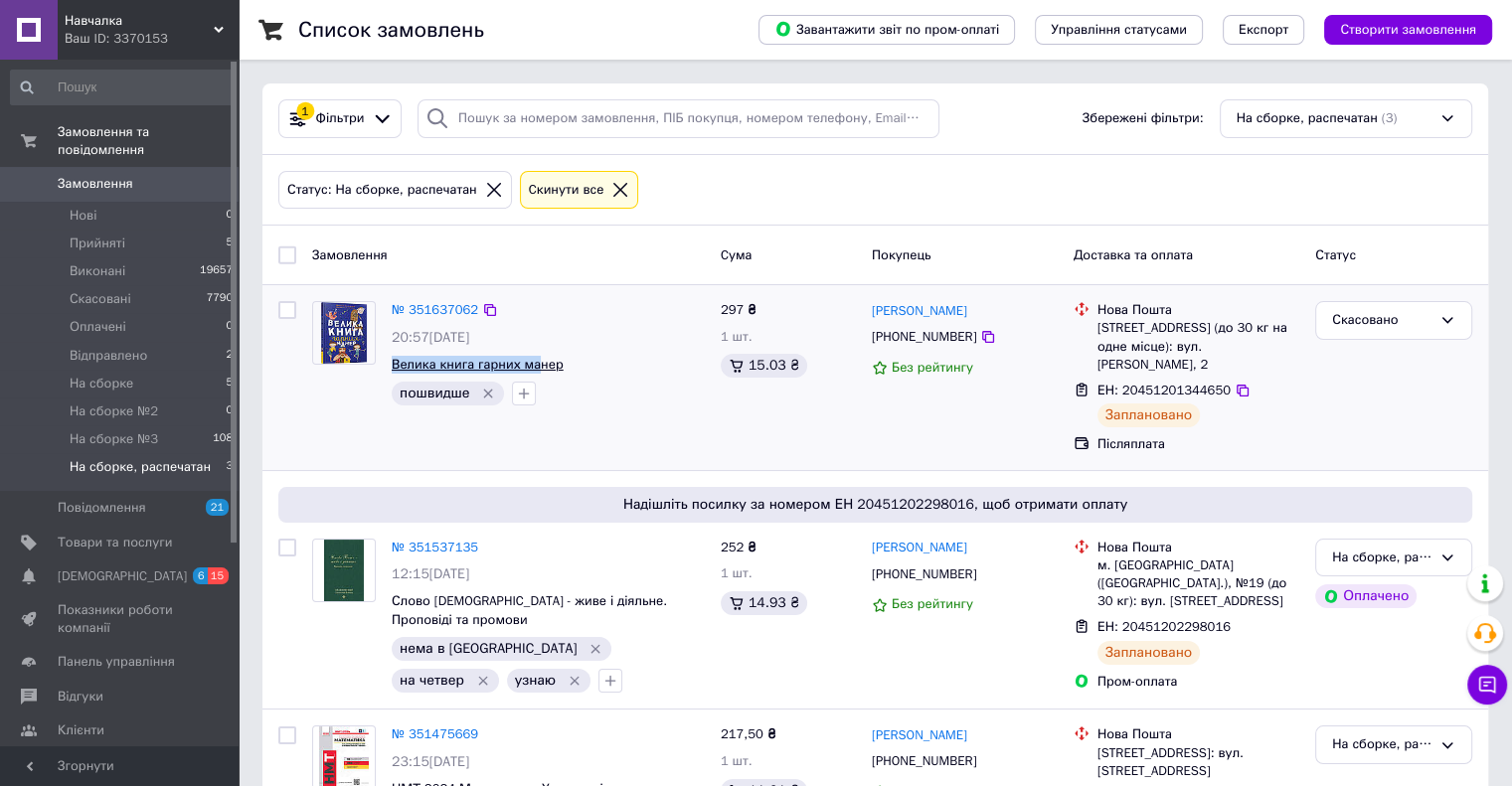 drag, startPoint x: 389, startPoint y: 367, endPoint x: 530, endPoint y: 360, distance: 141.17365 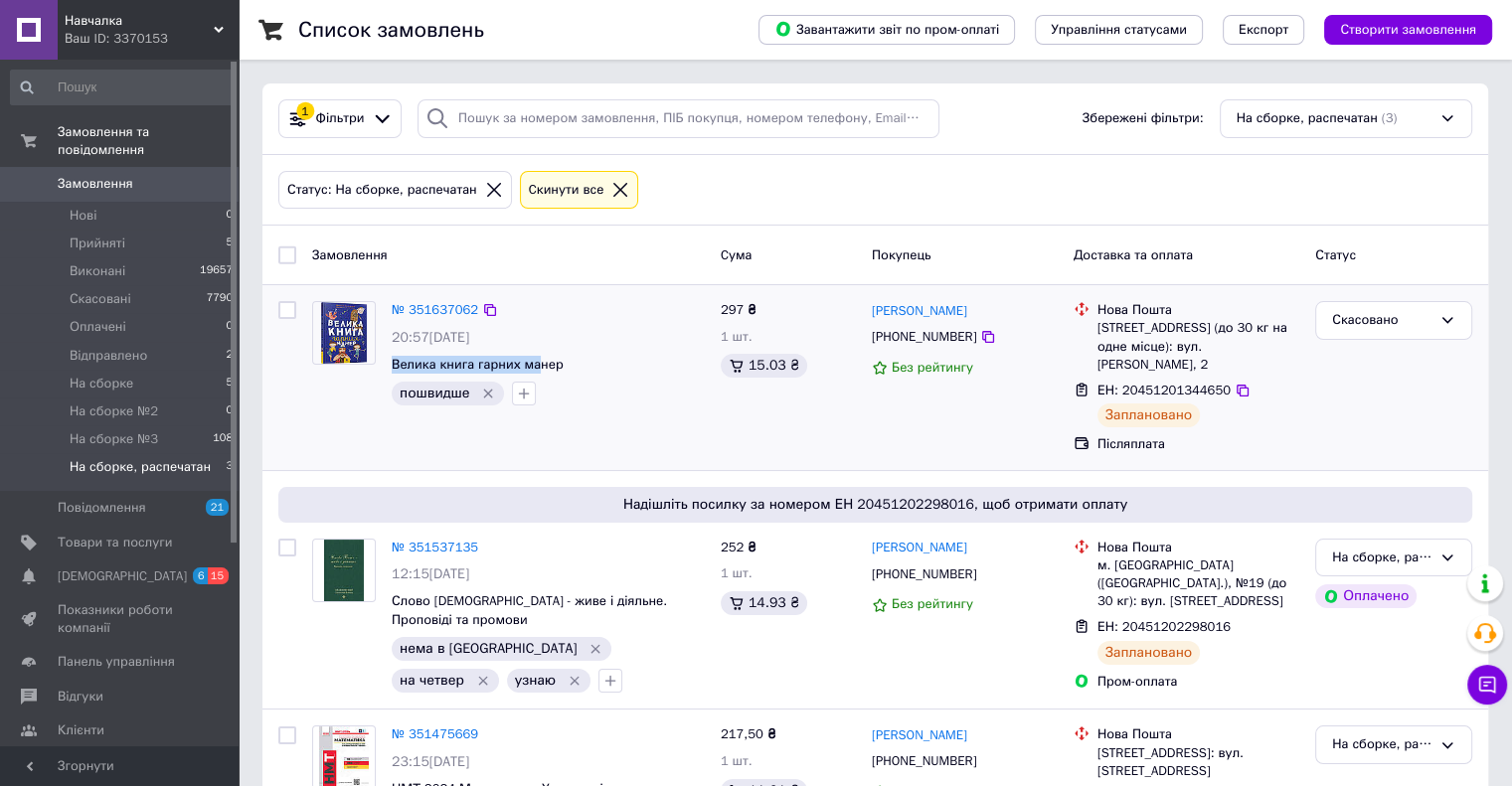 copy on "Велика книга гарних ма" 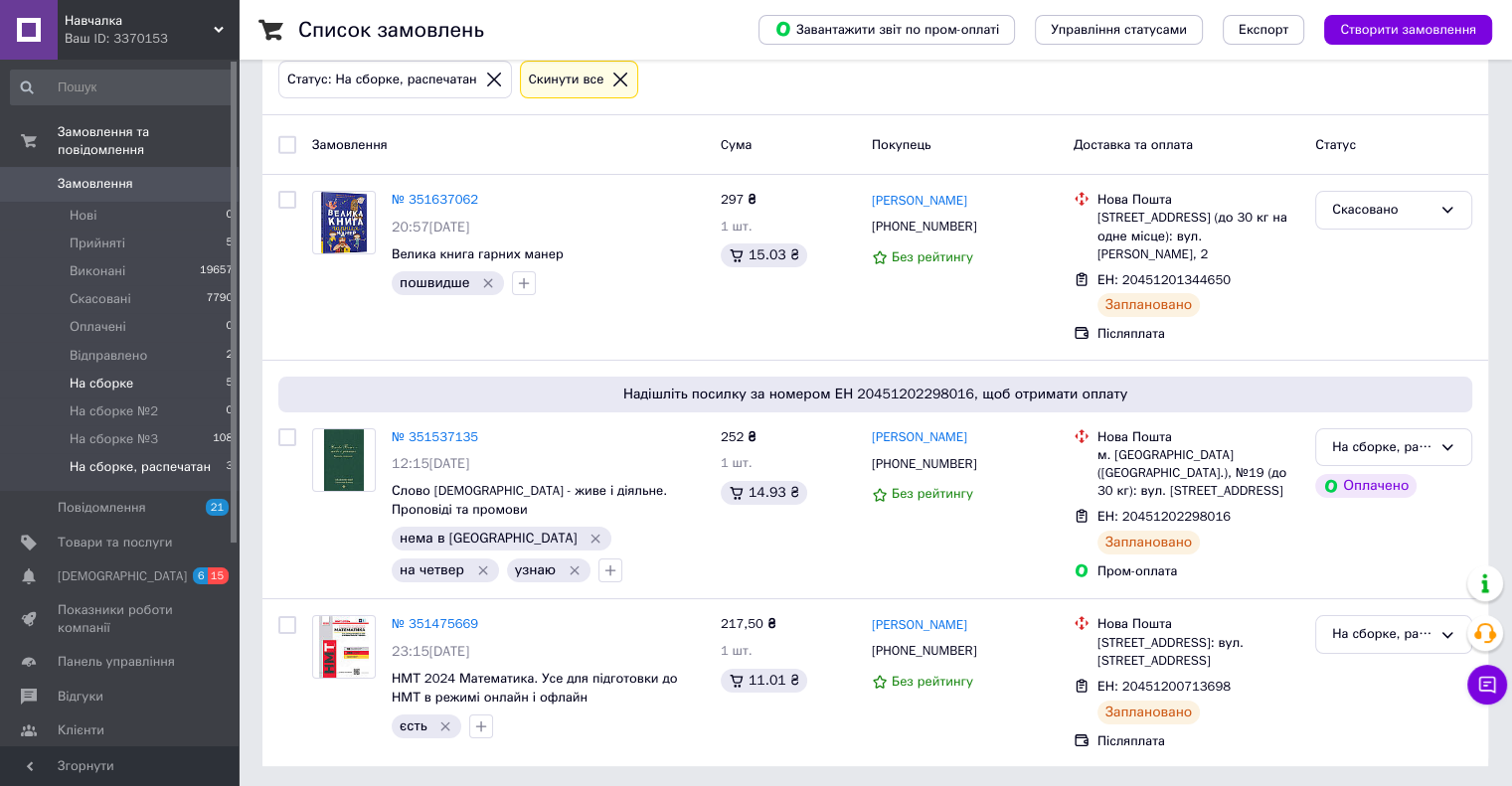 click on "На сборке" at bounding box center [101, 384] 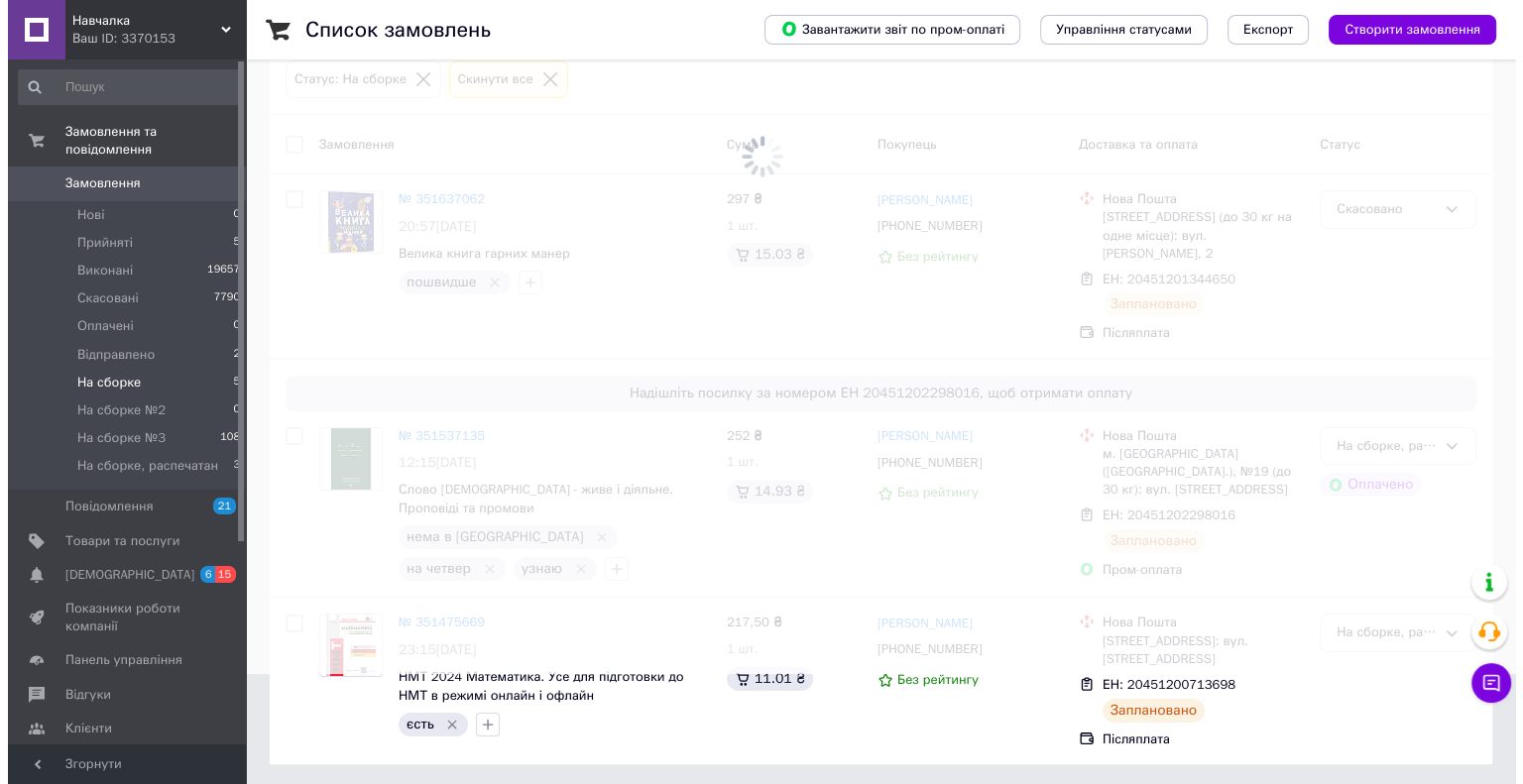 scroll, scrollTop: 0, scrollLeft: 0, axis: both 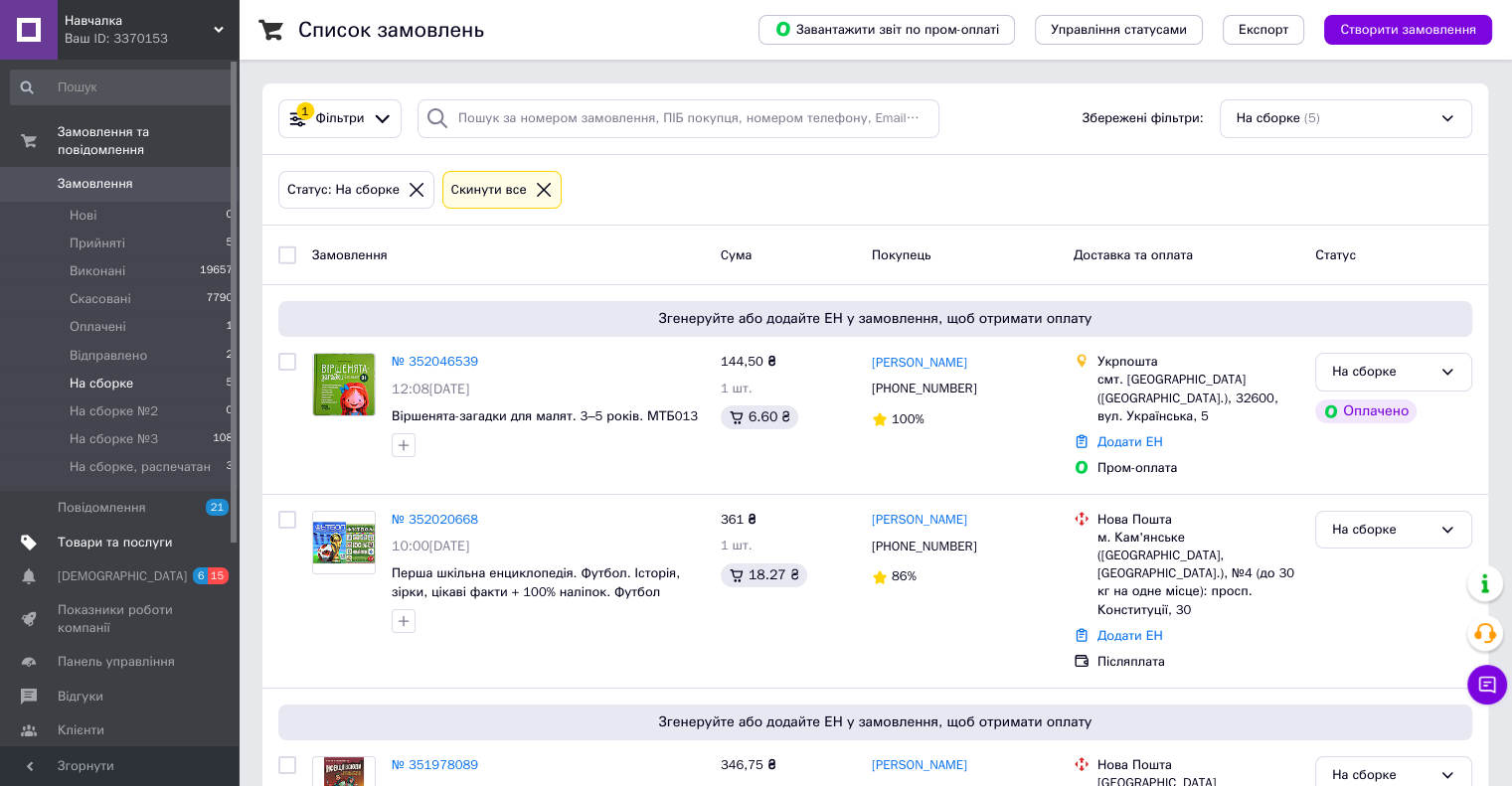 click on "Товари та послуги" at bounding box center [114, 543] 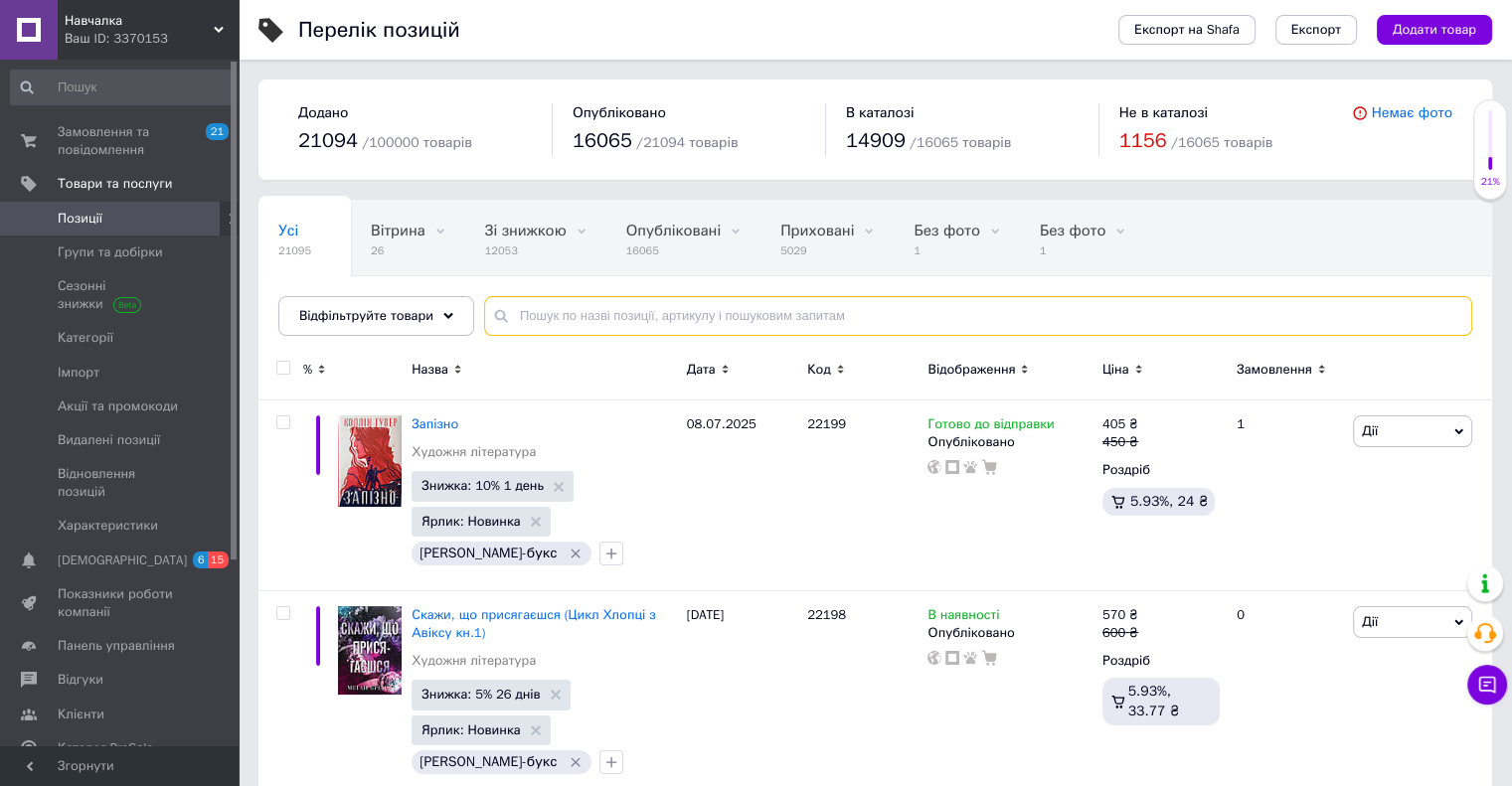 click at bounding box center [978, 316] 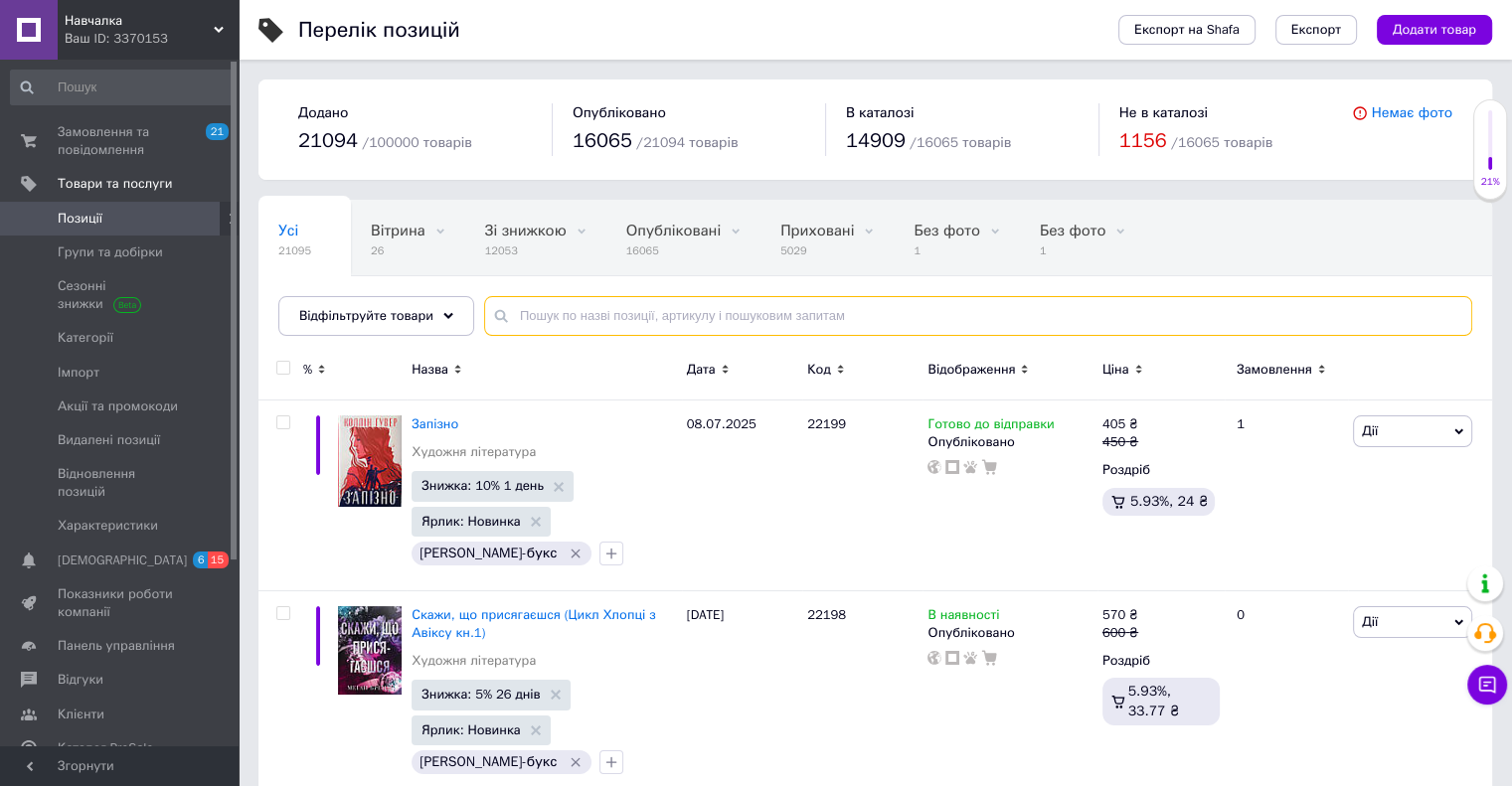paste on "Вельветовий Кроли" 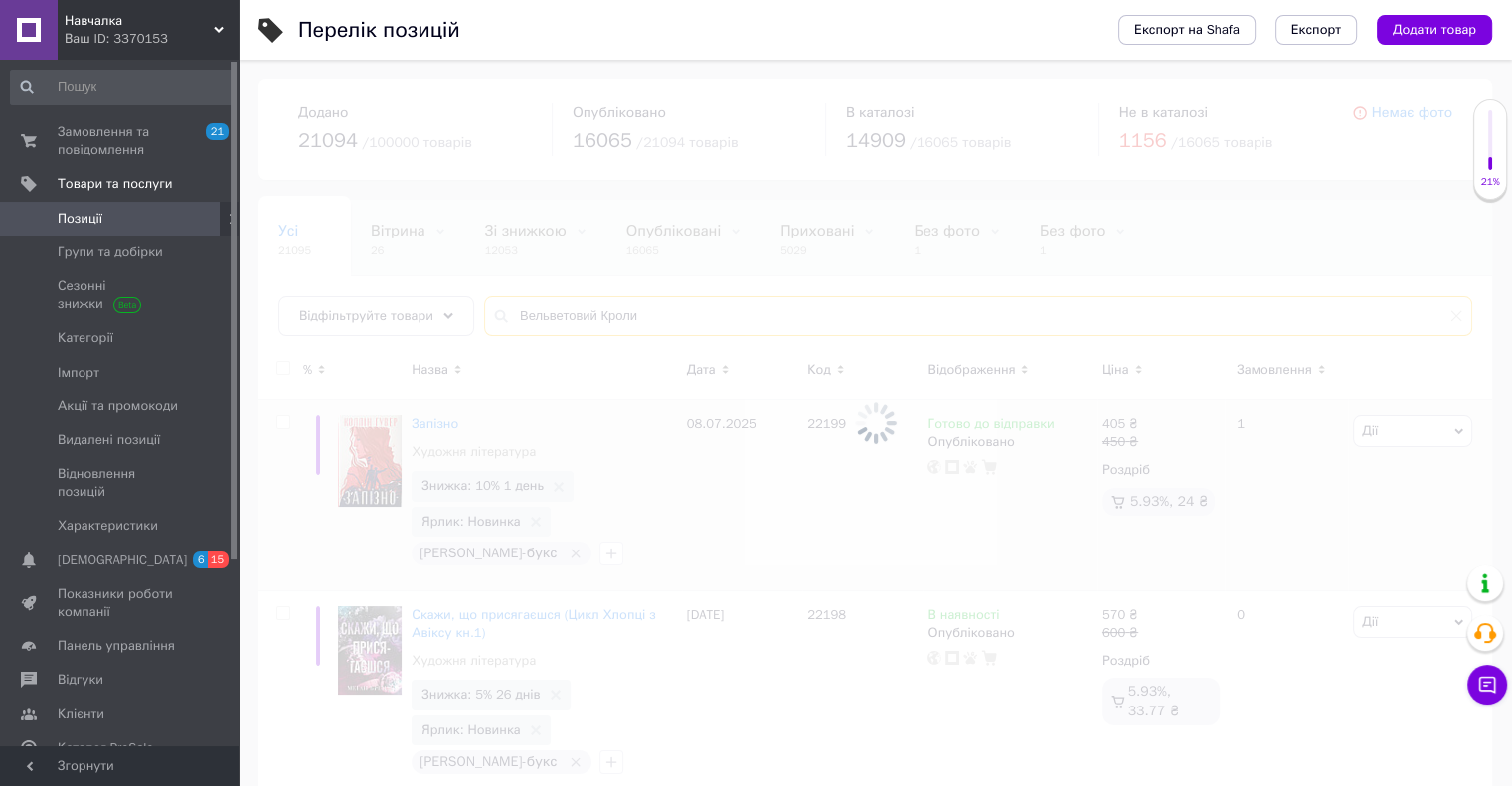 type on "Вельветовий Кроли" 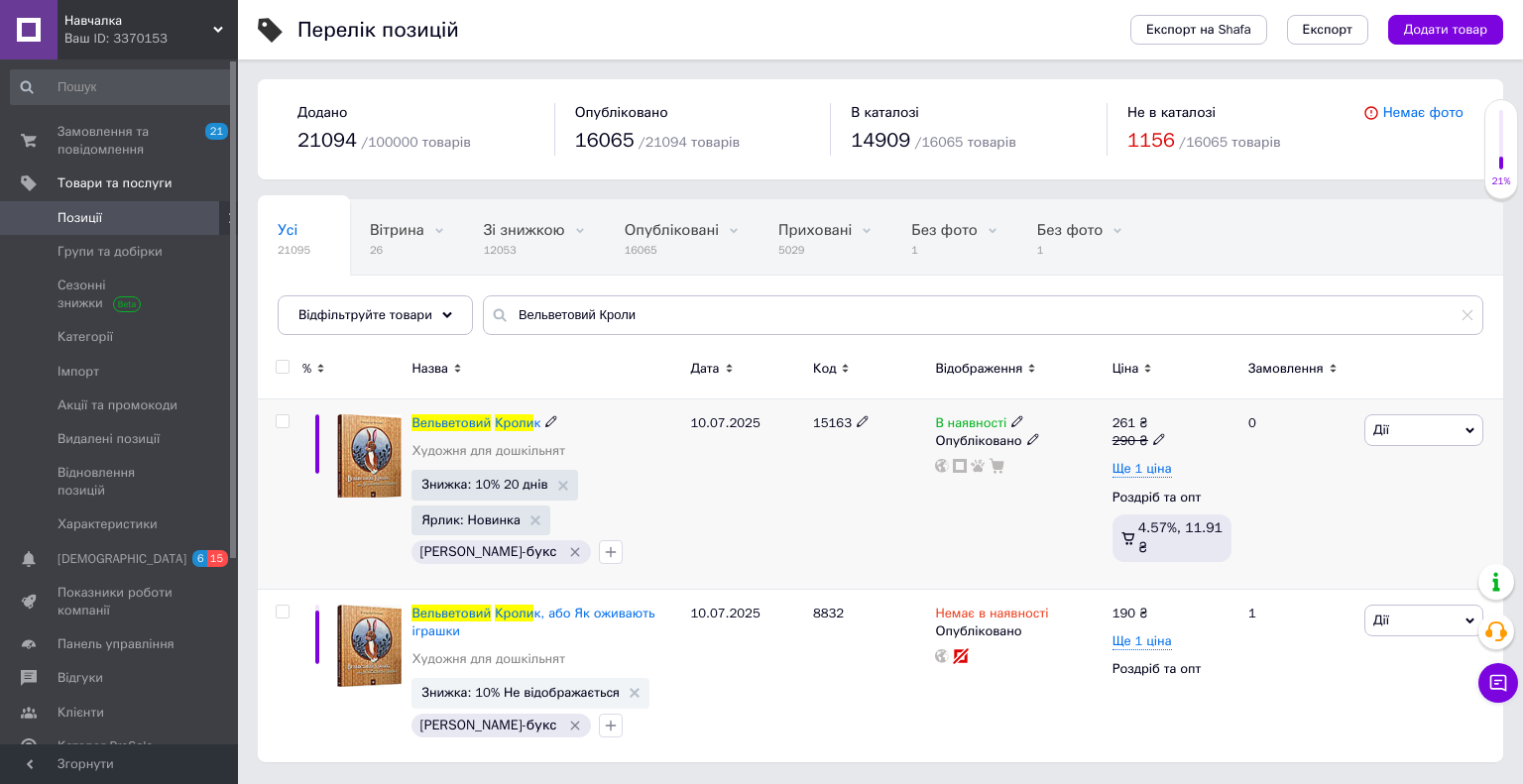 click on "10.07.2025" at bounding box center [747, 495] 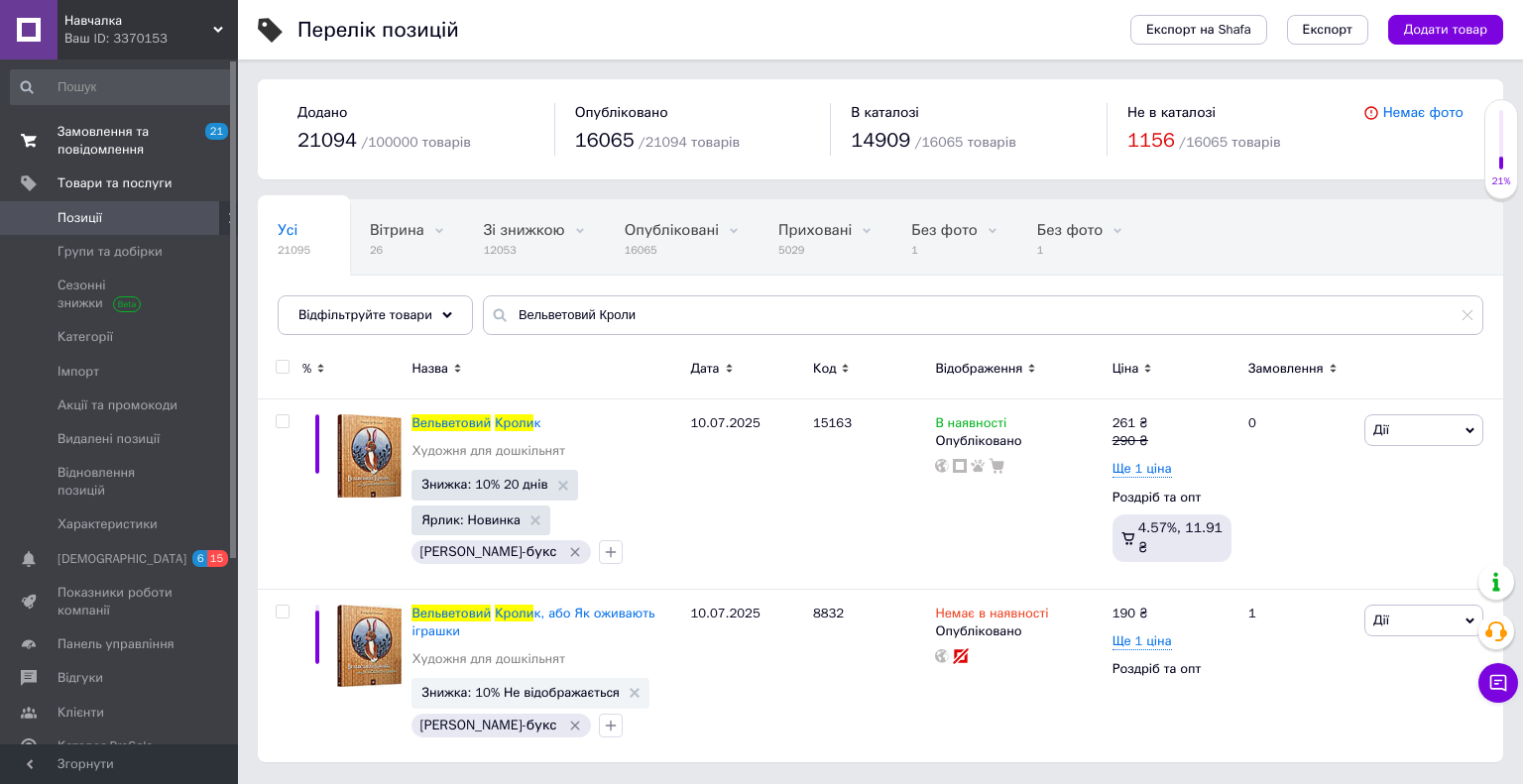 click on "Замовлення та повідомлення" at bounding box center (120, 141) 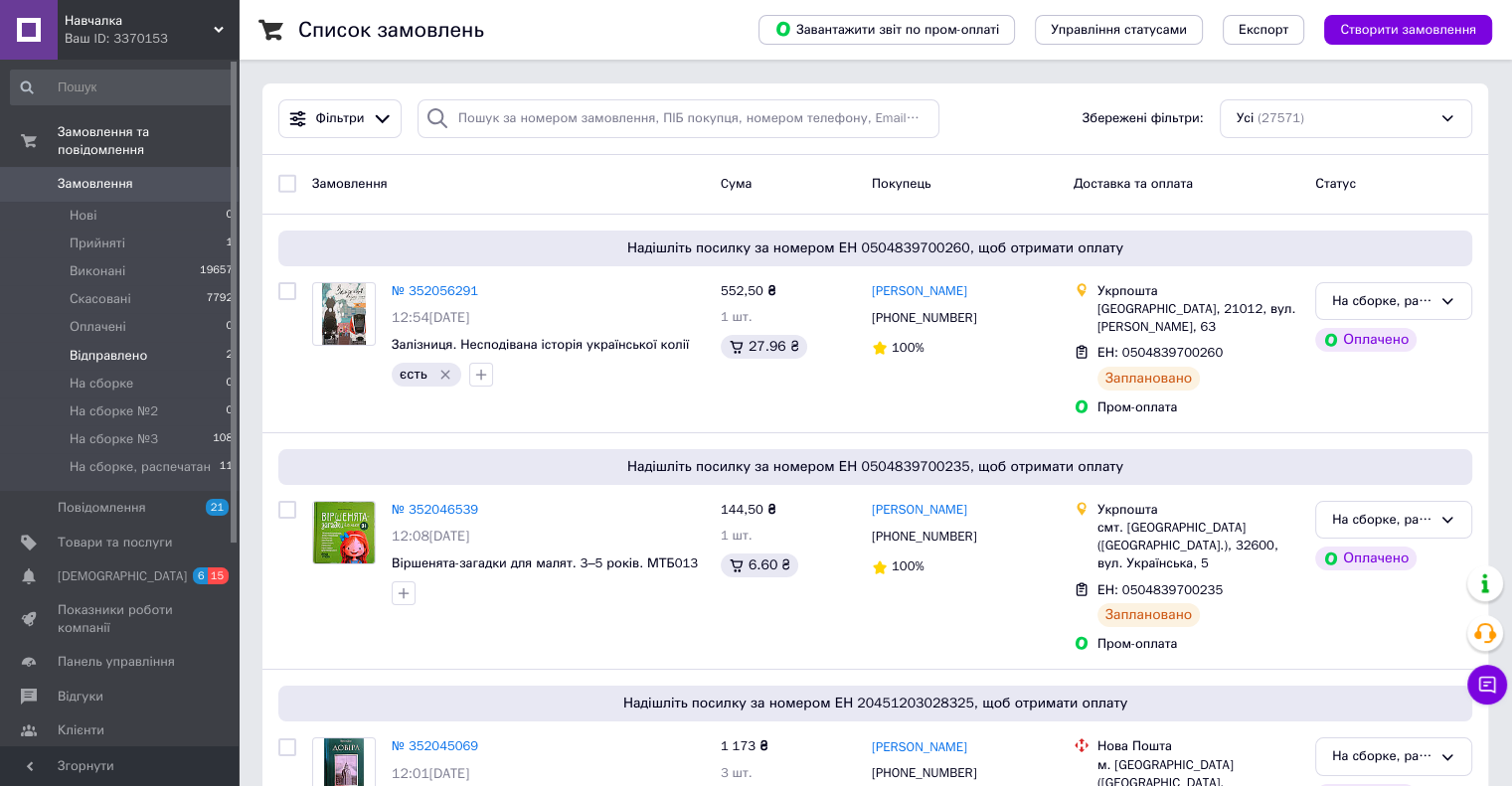 click on "Відправлено" at bounding box center [108, 356] 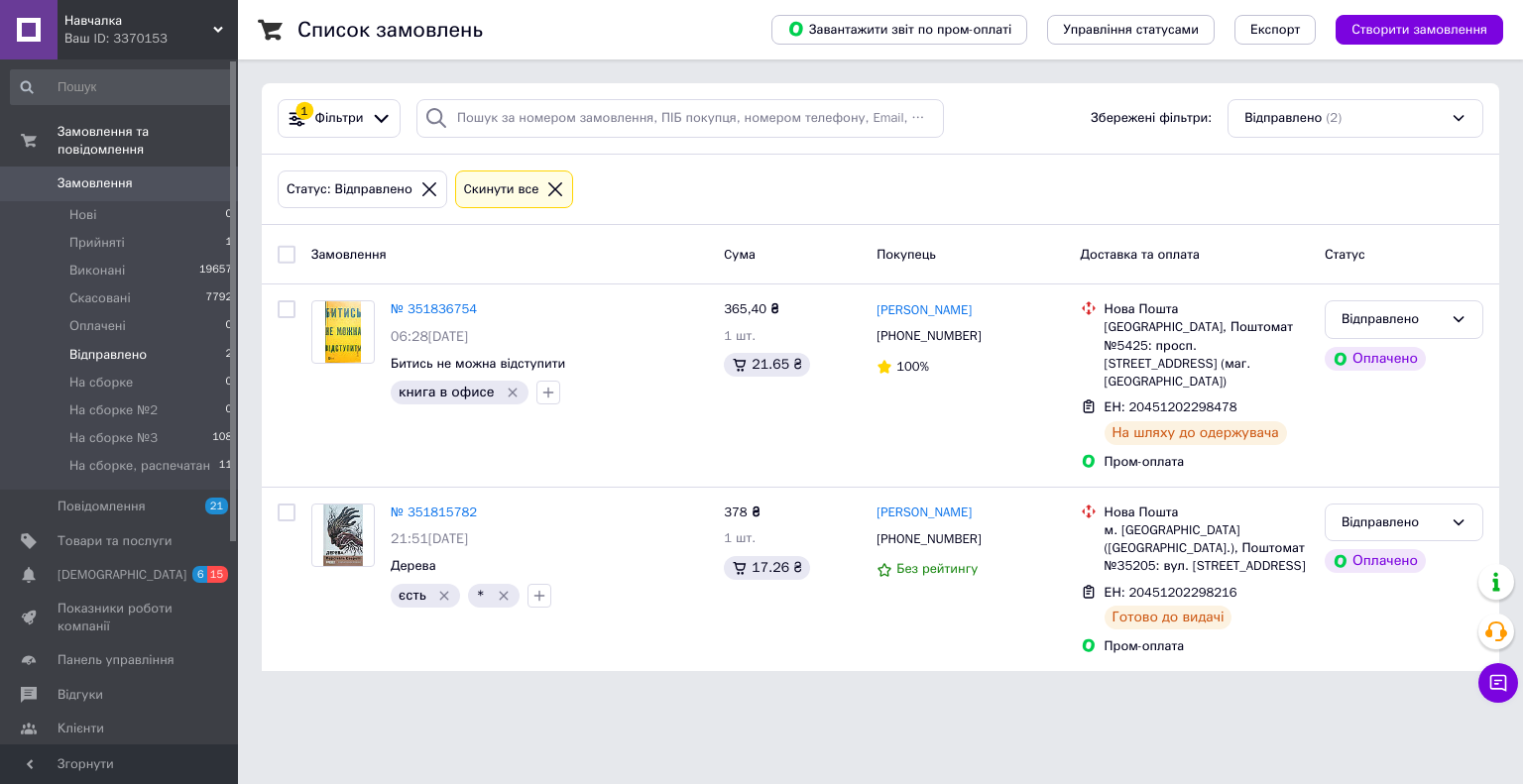 click at bounding box center (287, 255) 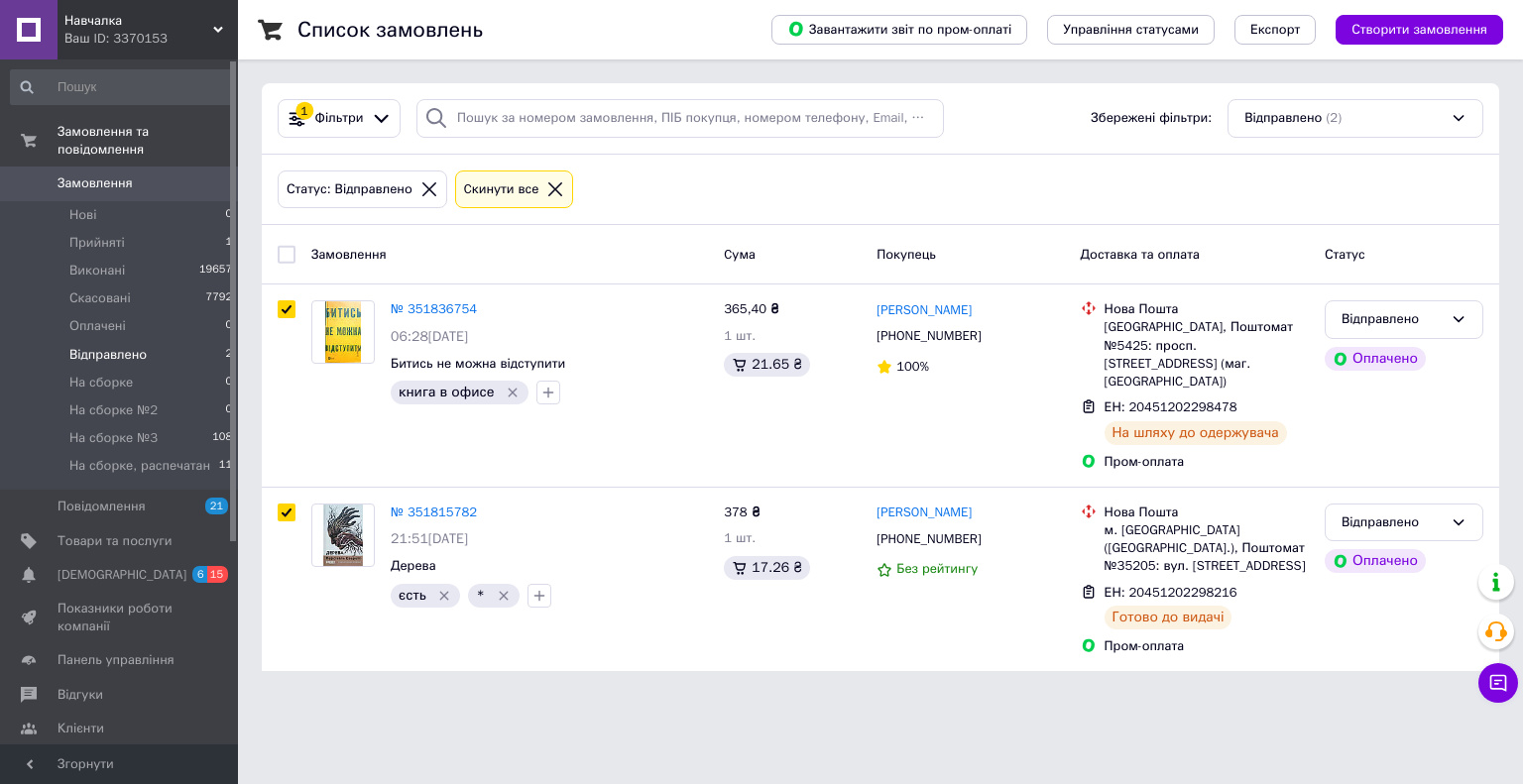 checkbox on "true" 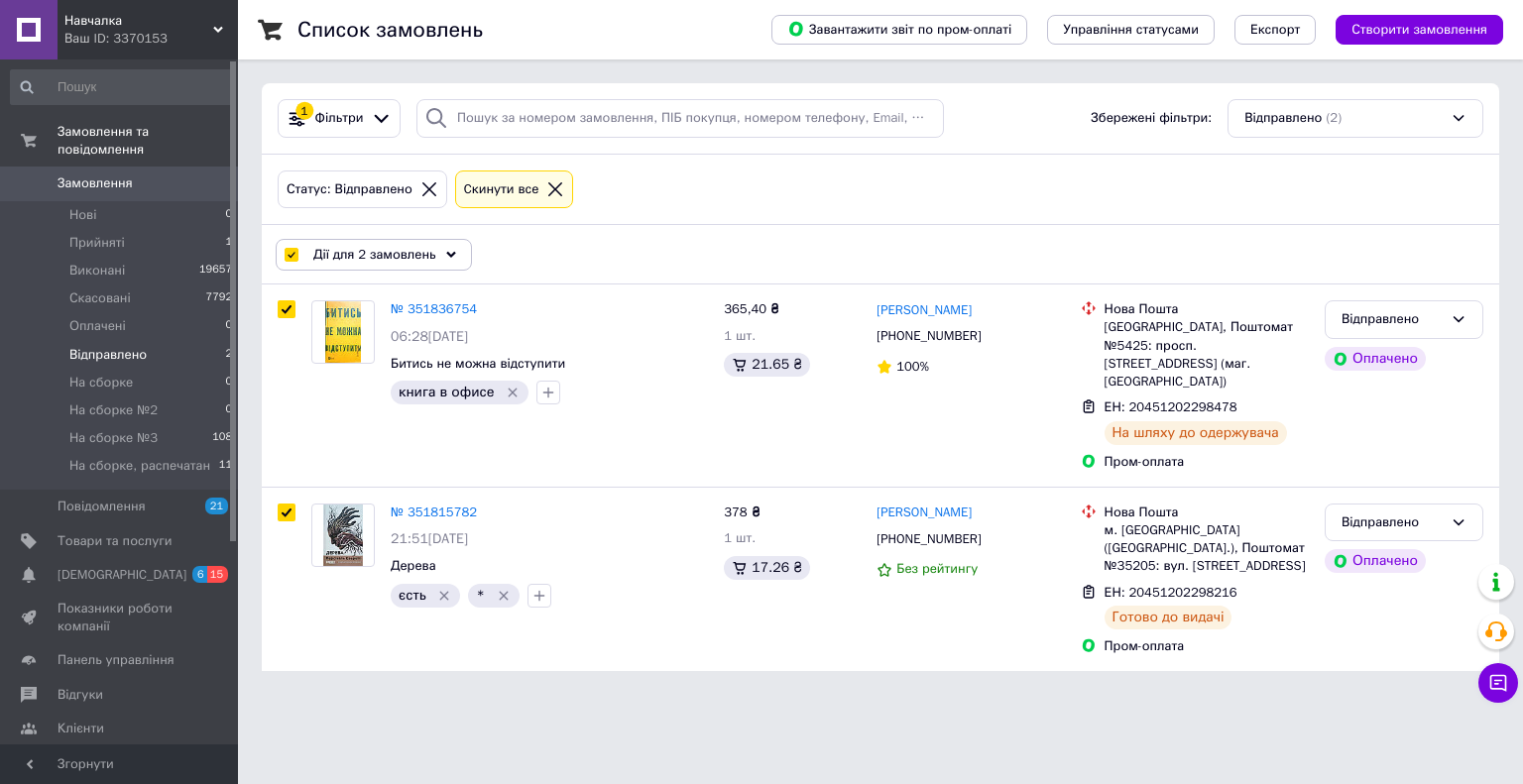 click on "Дії для 2 замовлень" at bounding box center (375, 255) 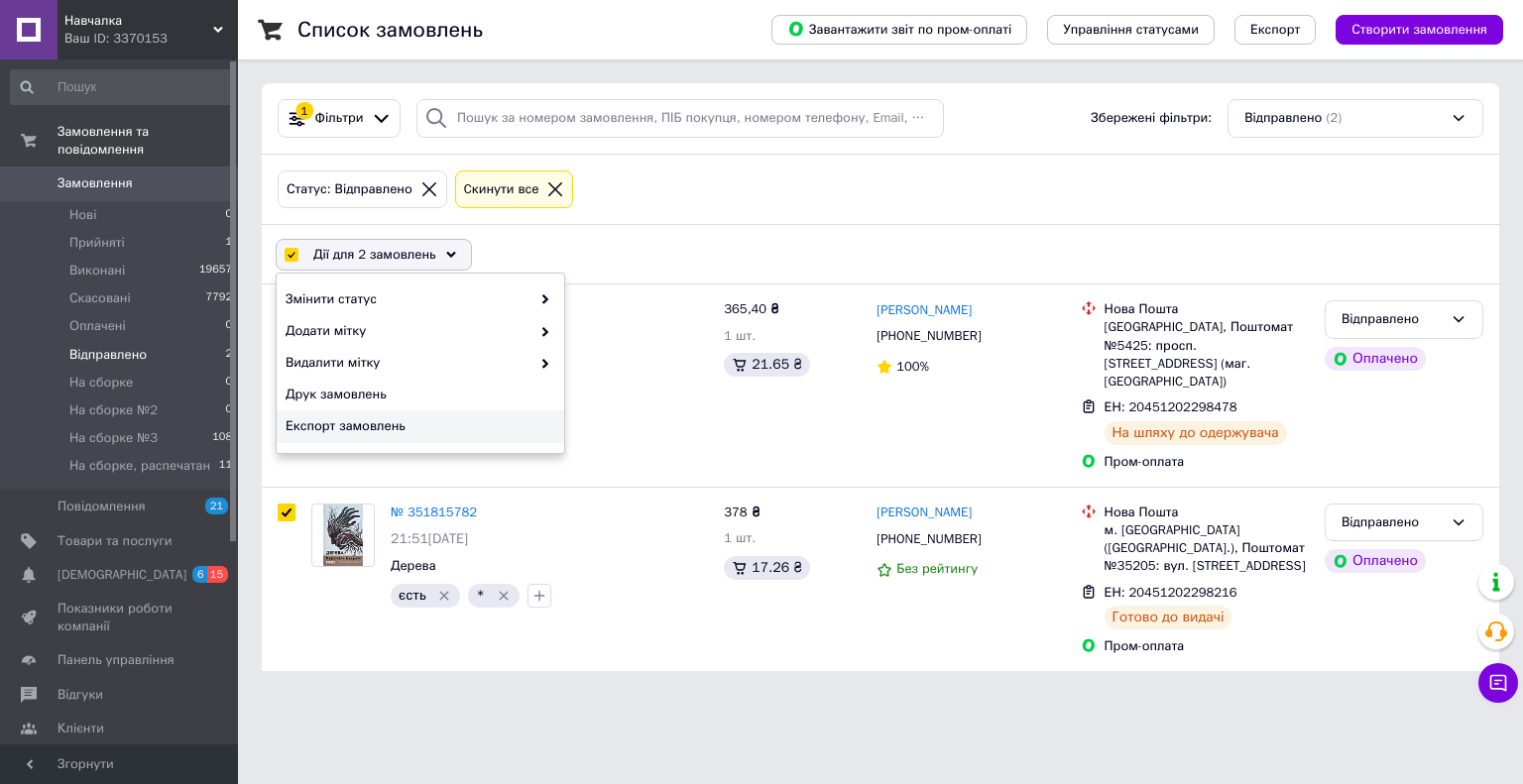 click on "Експорт замовлень" at bounding box center (417, 426) 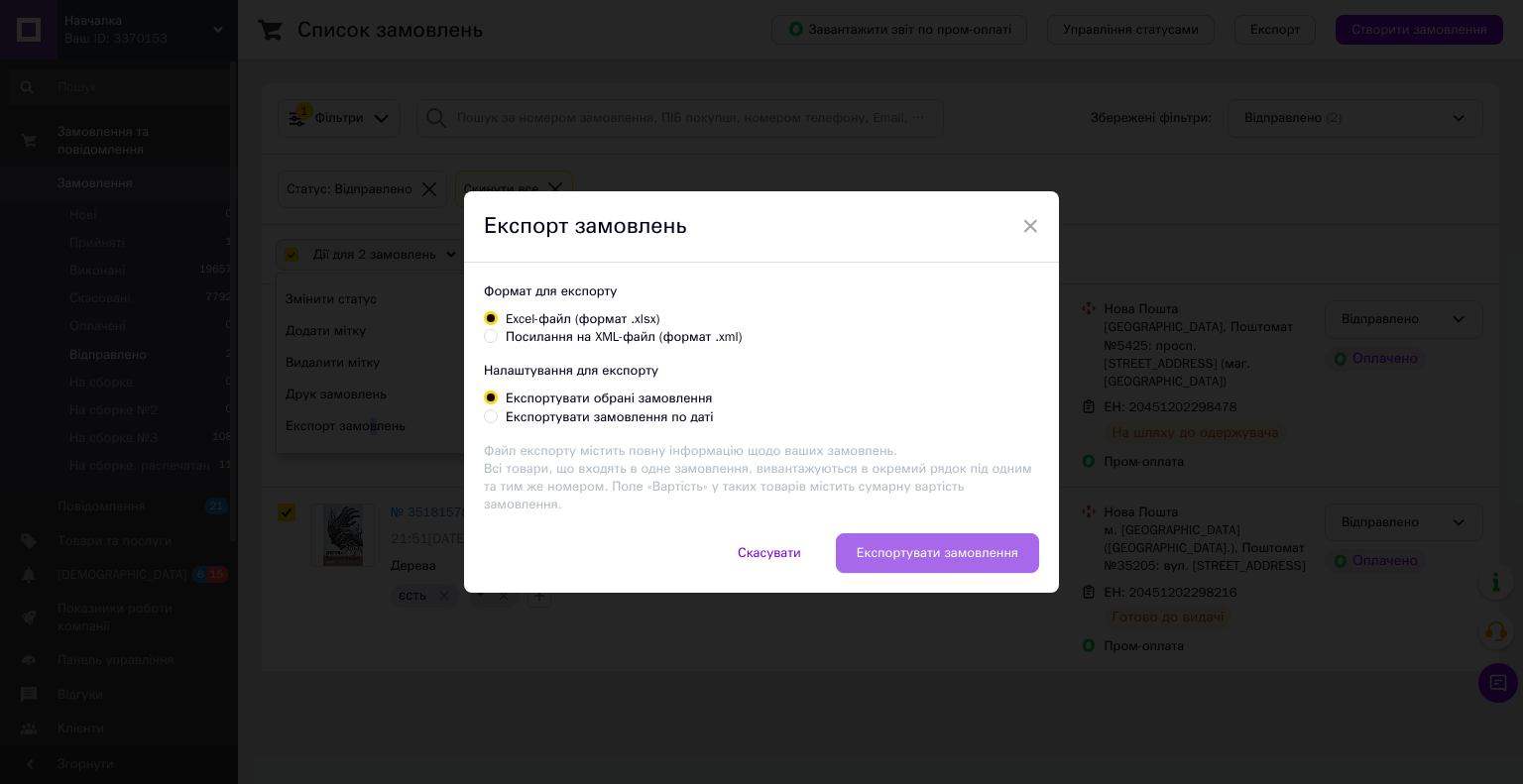 click on "Експортувати замовлення" at bounding box center [937, 553] 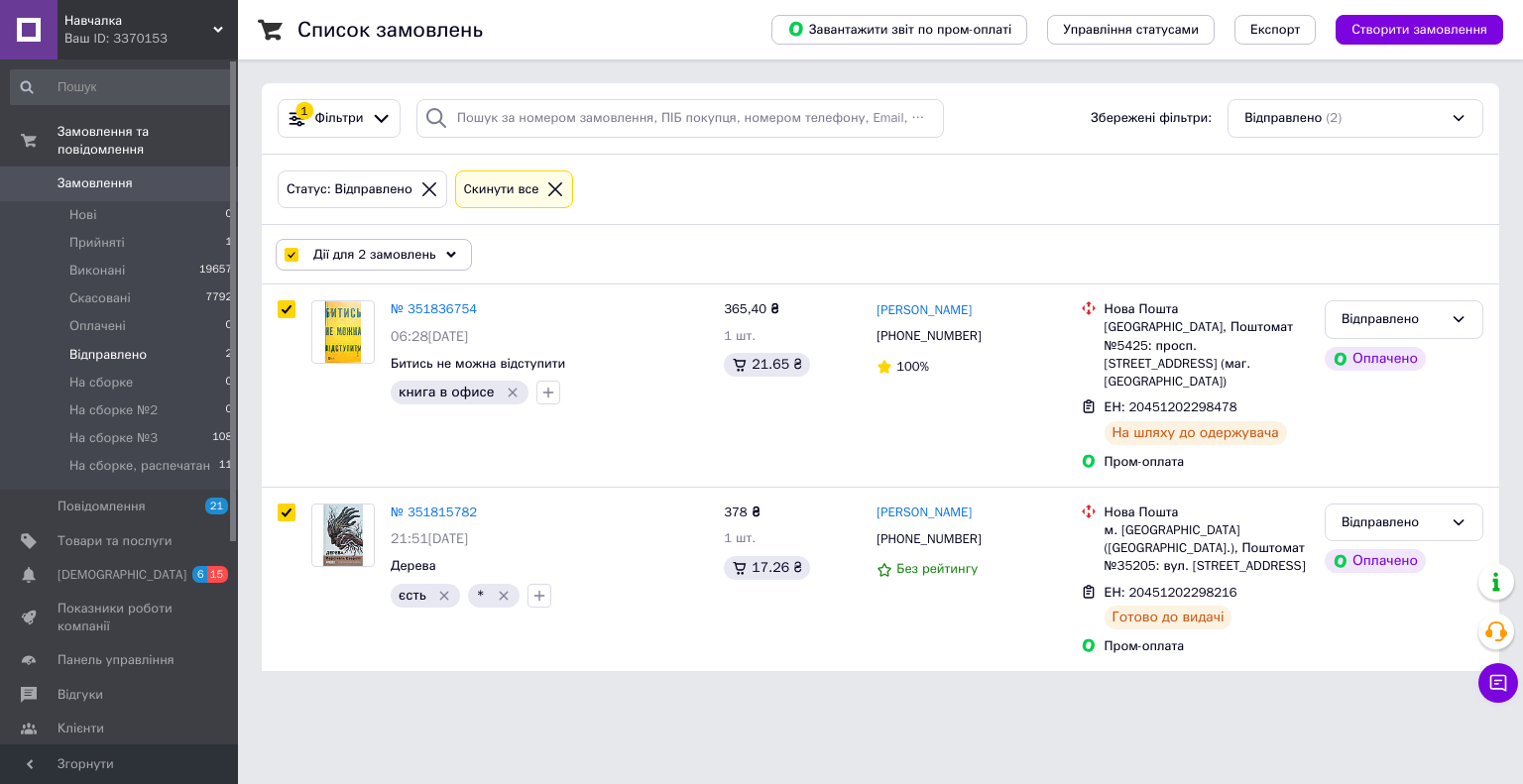 click on "Дії для 2 замовлень" at bounding box center [375, 255] 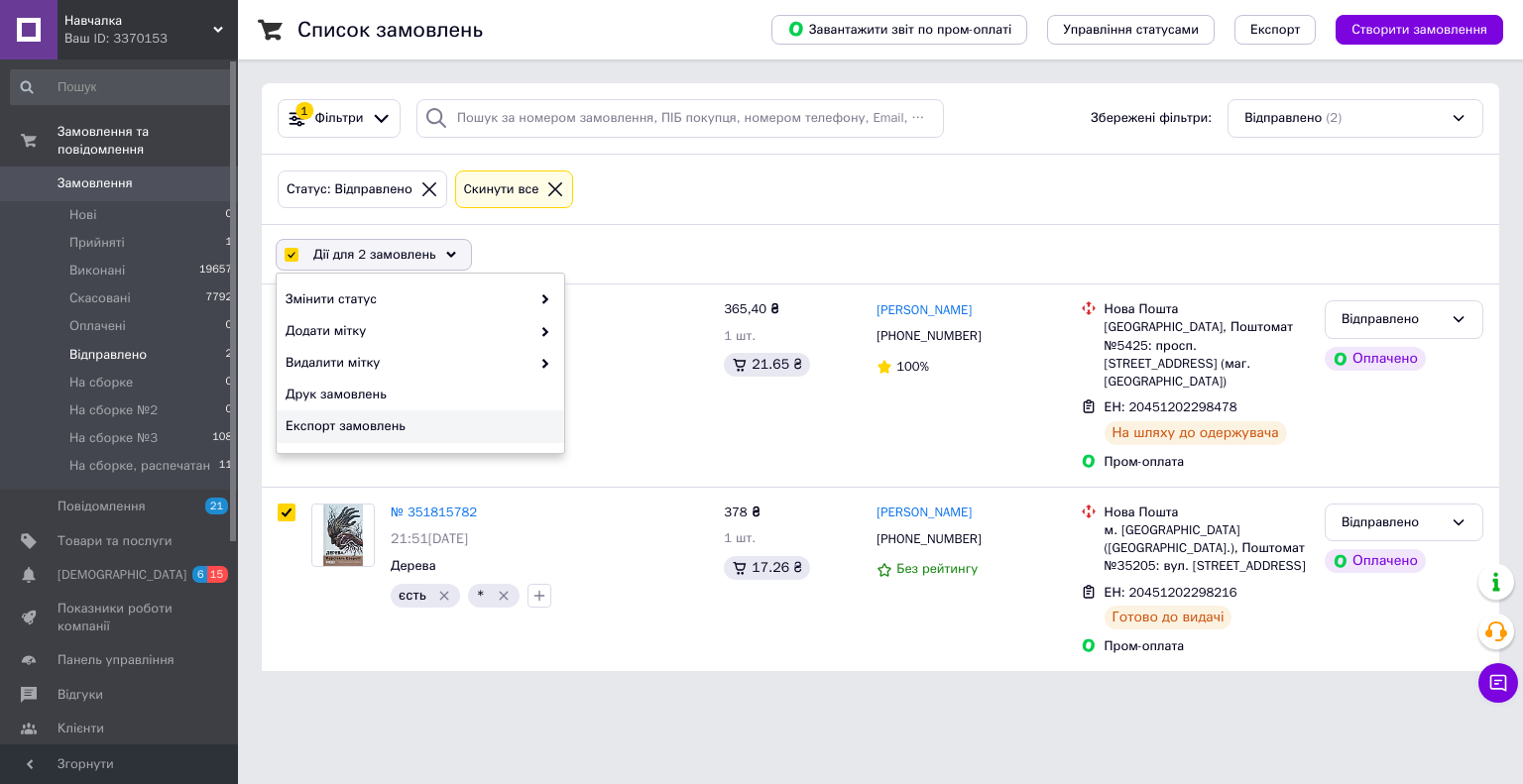 click on "Експорт замовлень" at bounding box center (417, 426) 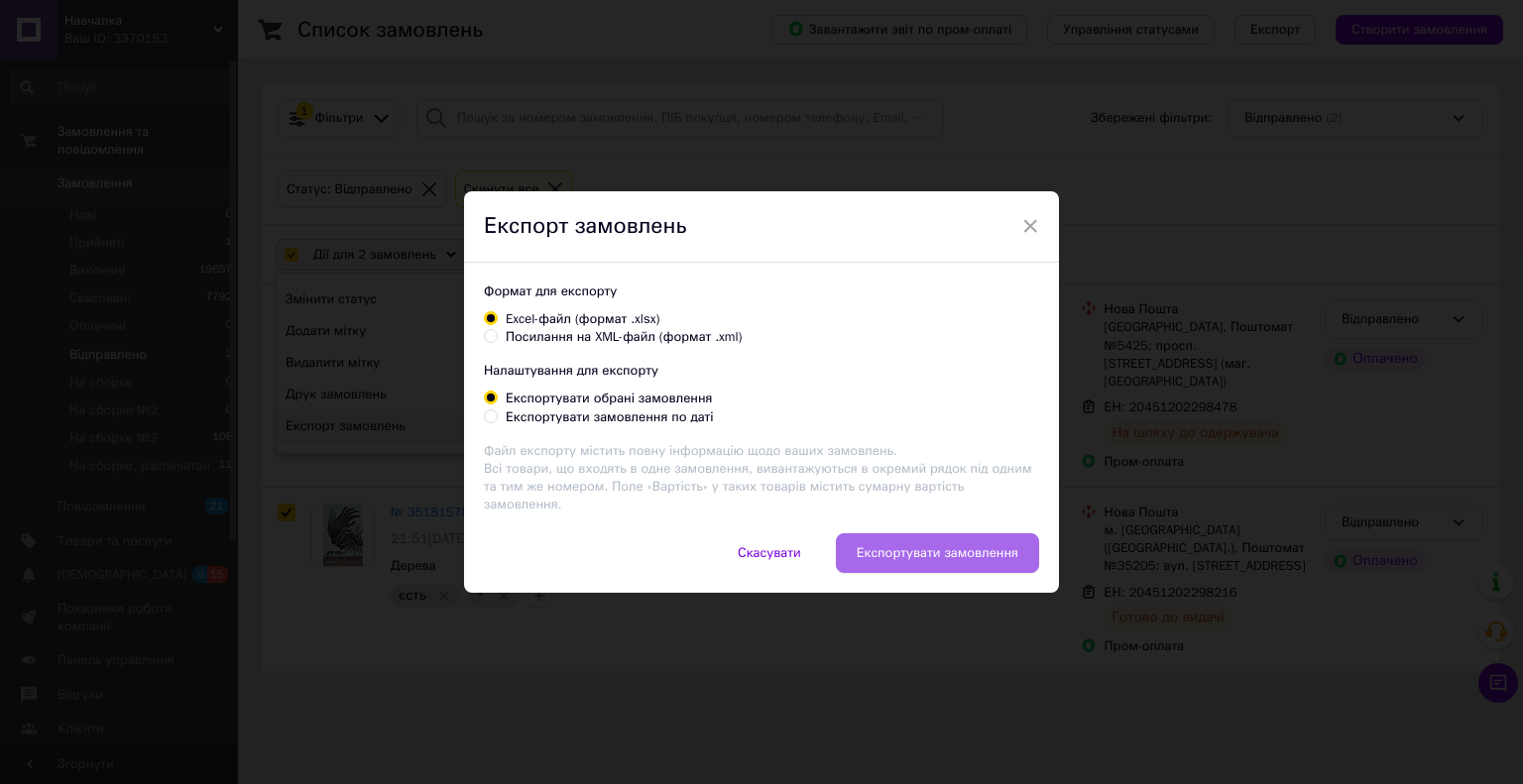 click on "Експортувати замовлення" at bounding box center (937, 553) 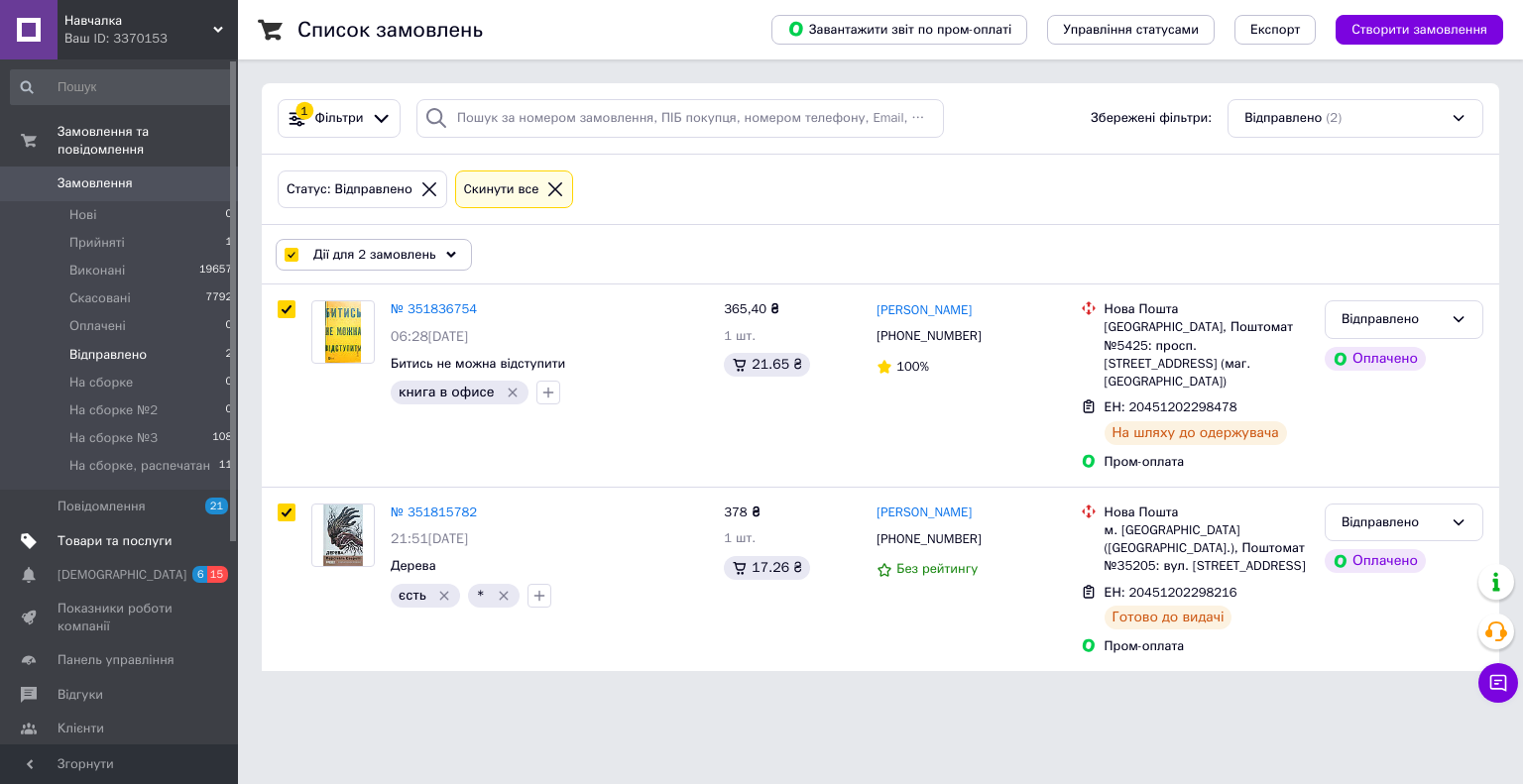 click on "Товари та послуги" at bounding box center [114, 541] 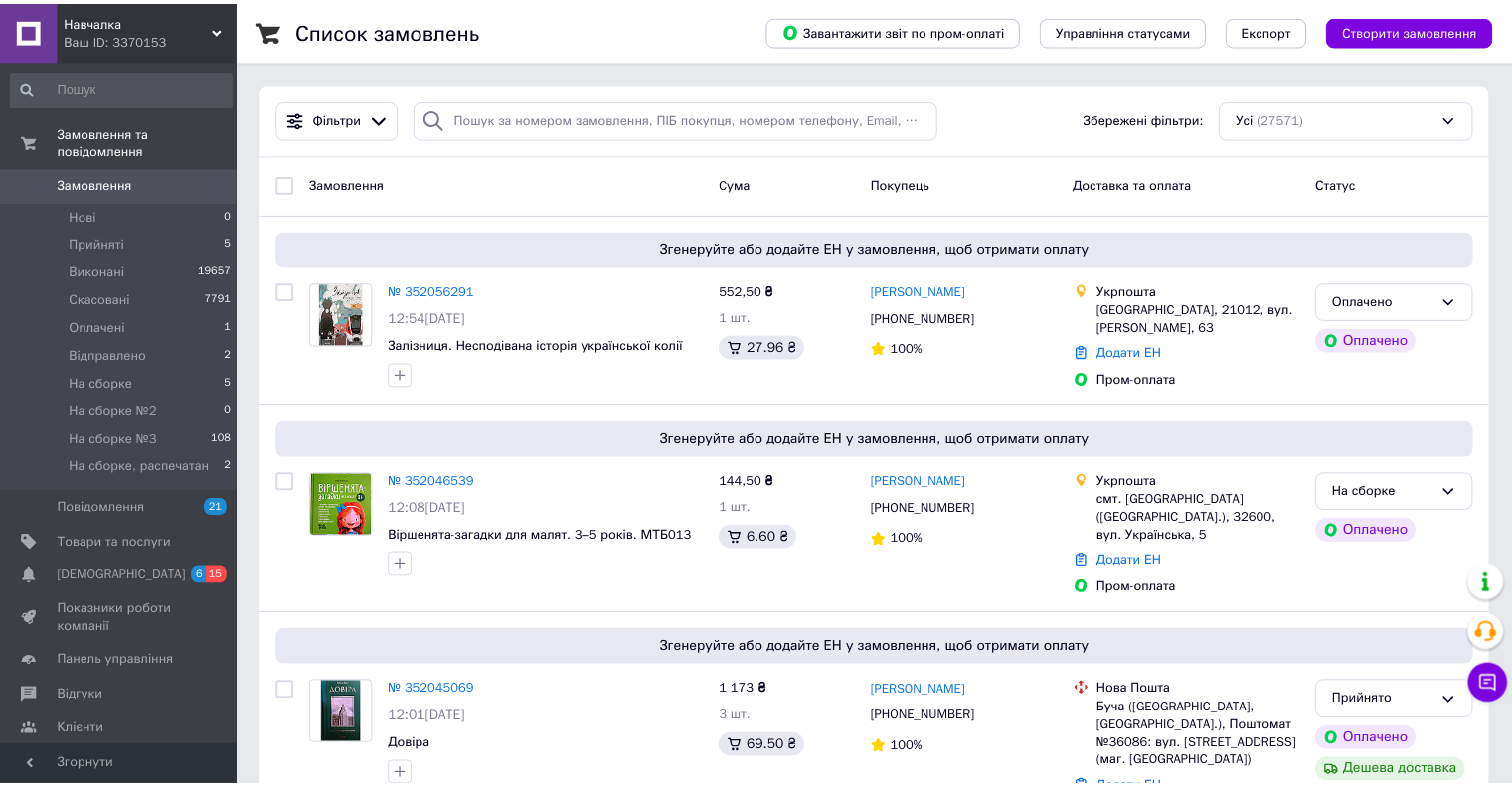 scroll, scrollTop: 0, scrollLeft: 0, axis: both 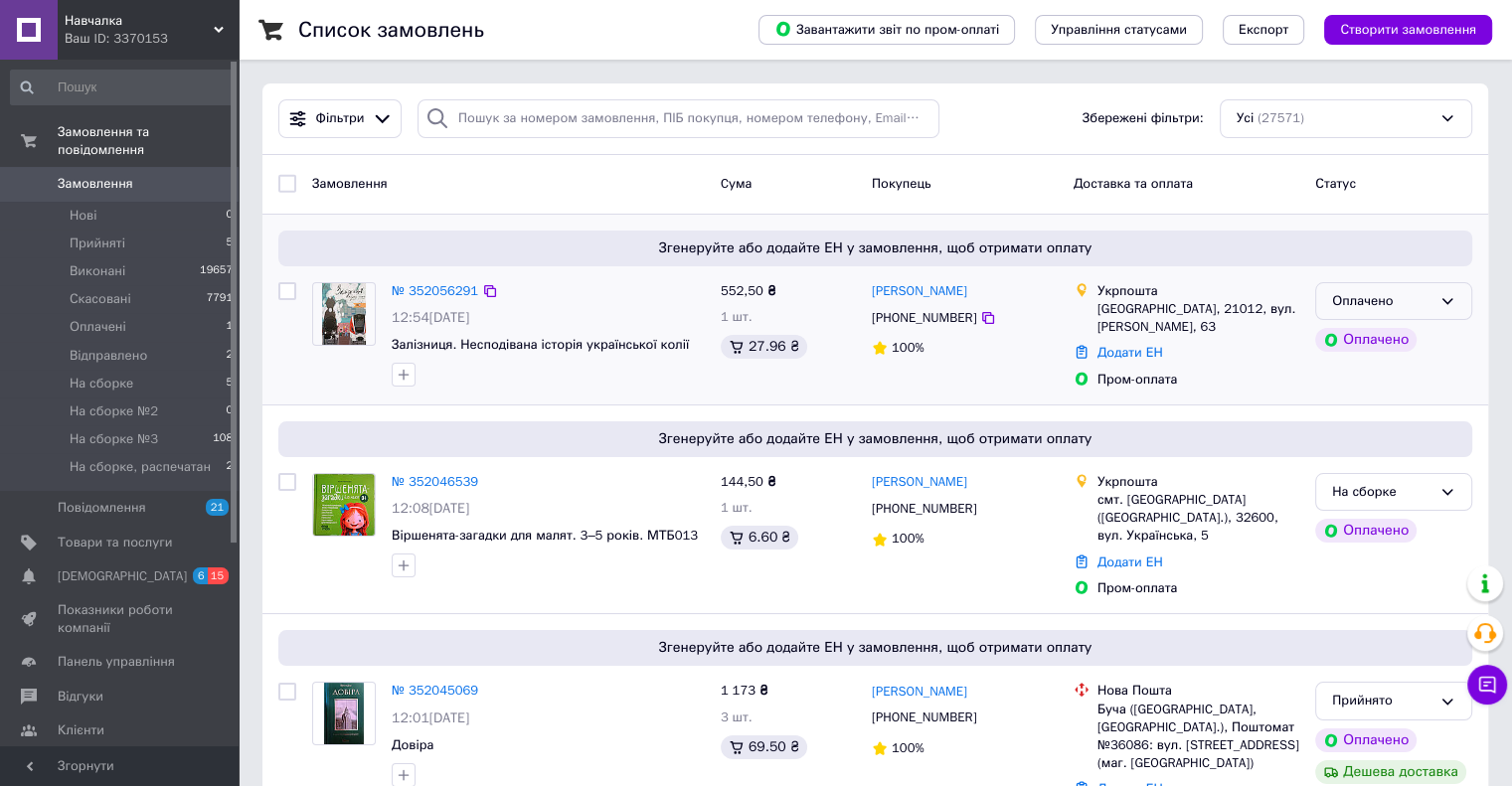 click on "Оплачено" at bounding box center (1394, 301) 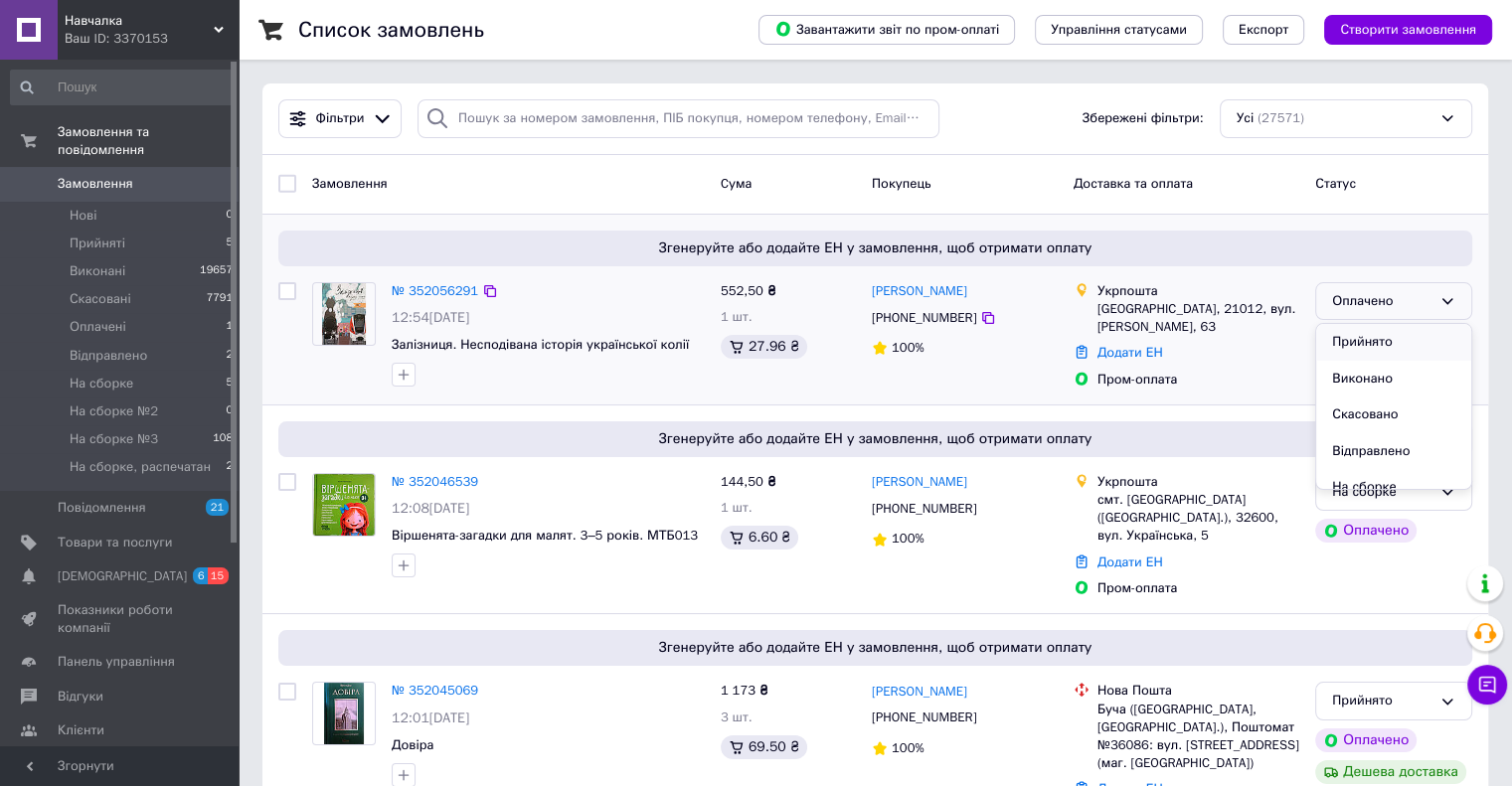 click on "Прийнято" at bounding box center (1394, 342) 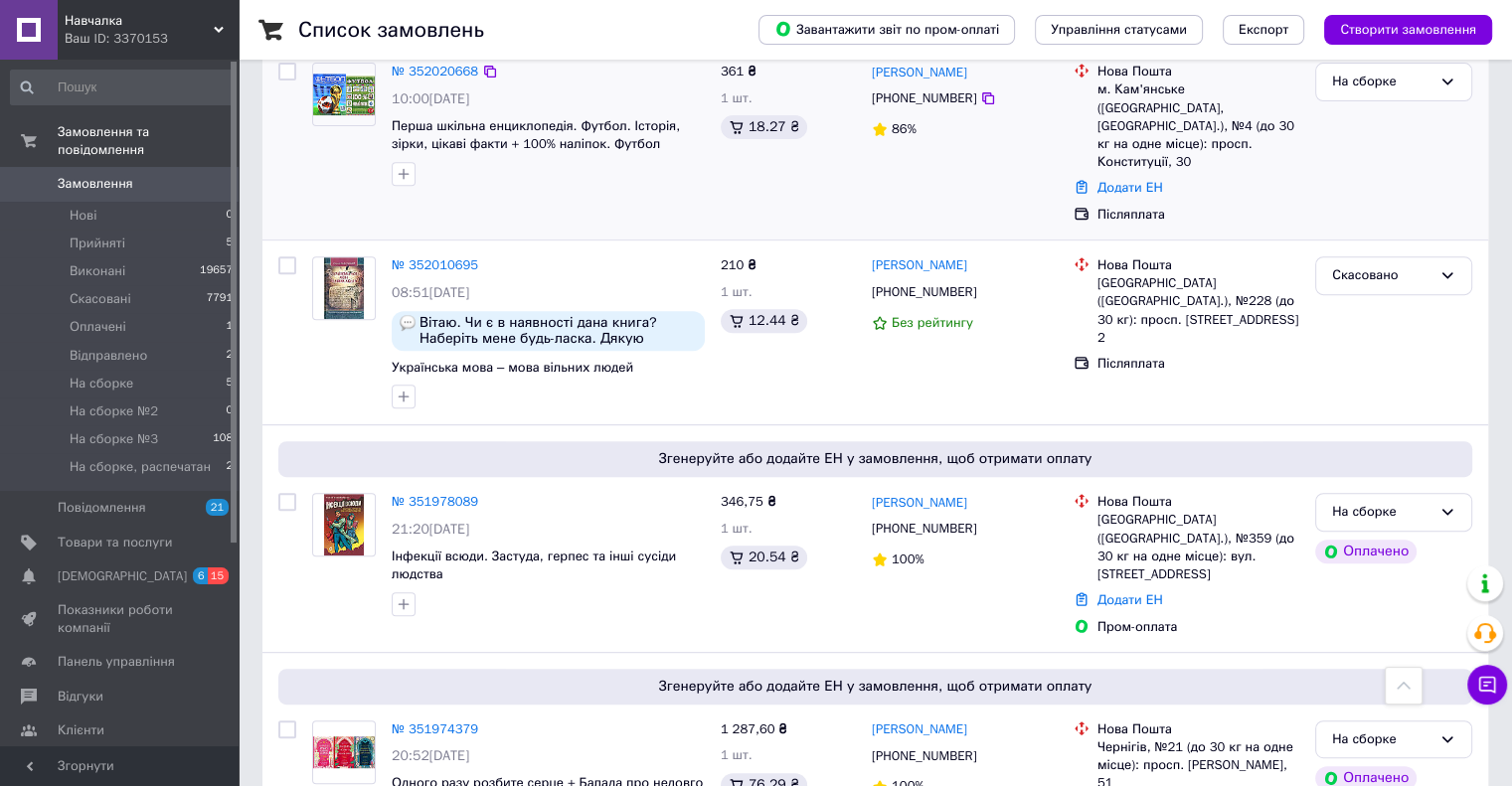 scroll, scrollTop: 497, scrollLeft: 0, axis: vertical 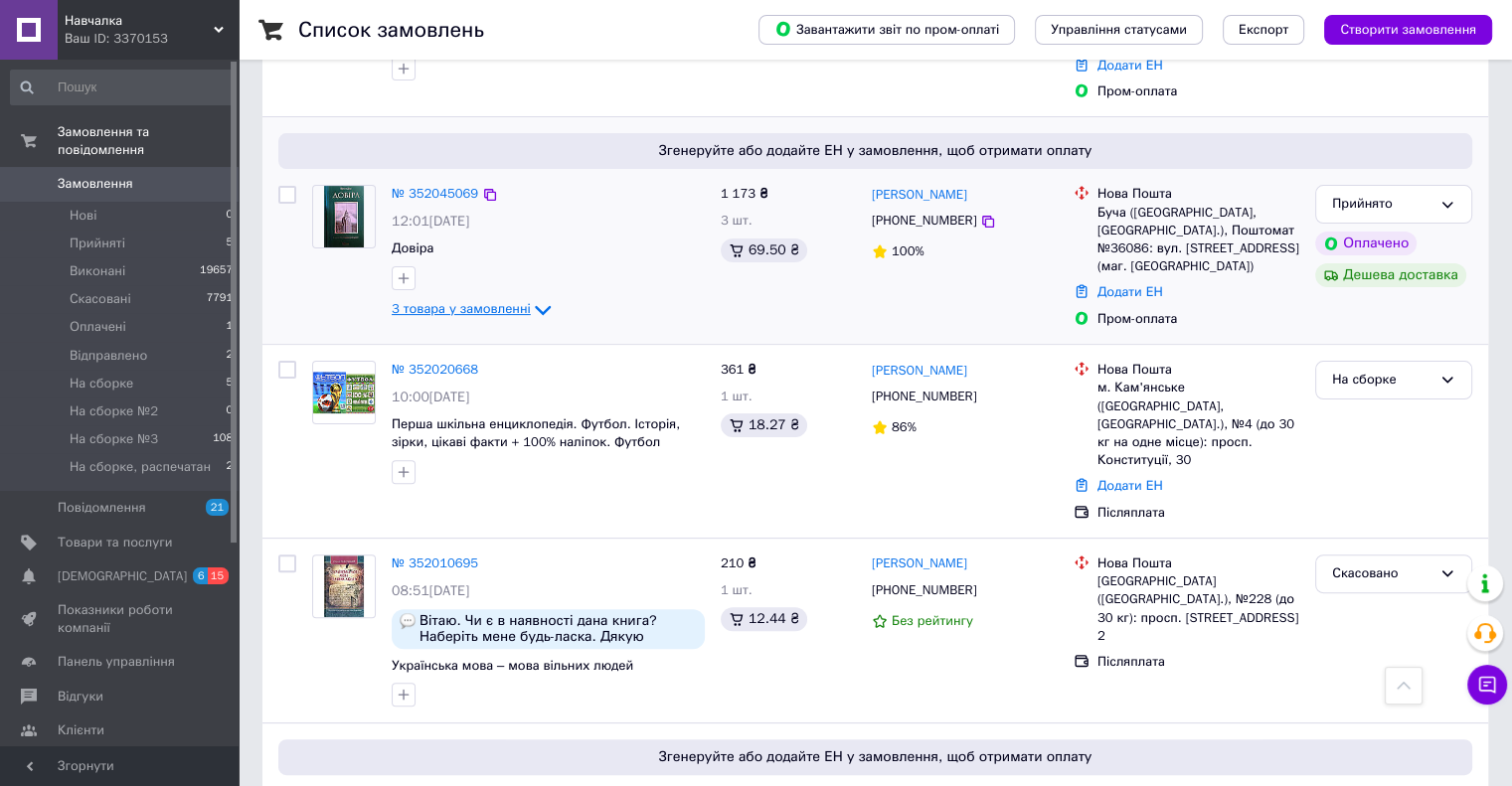 click on "3 товара у замовленні" at bounding box center (461, 308) 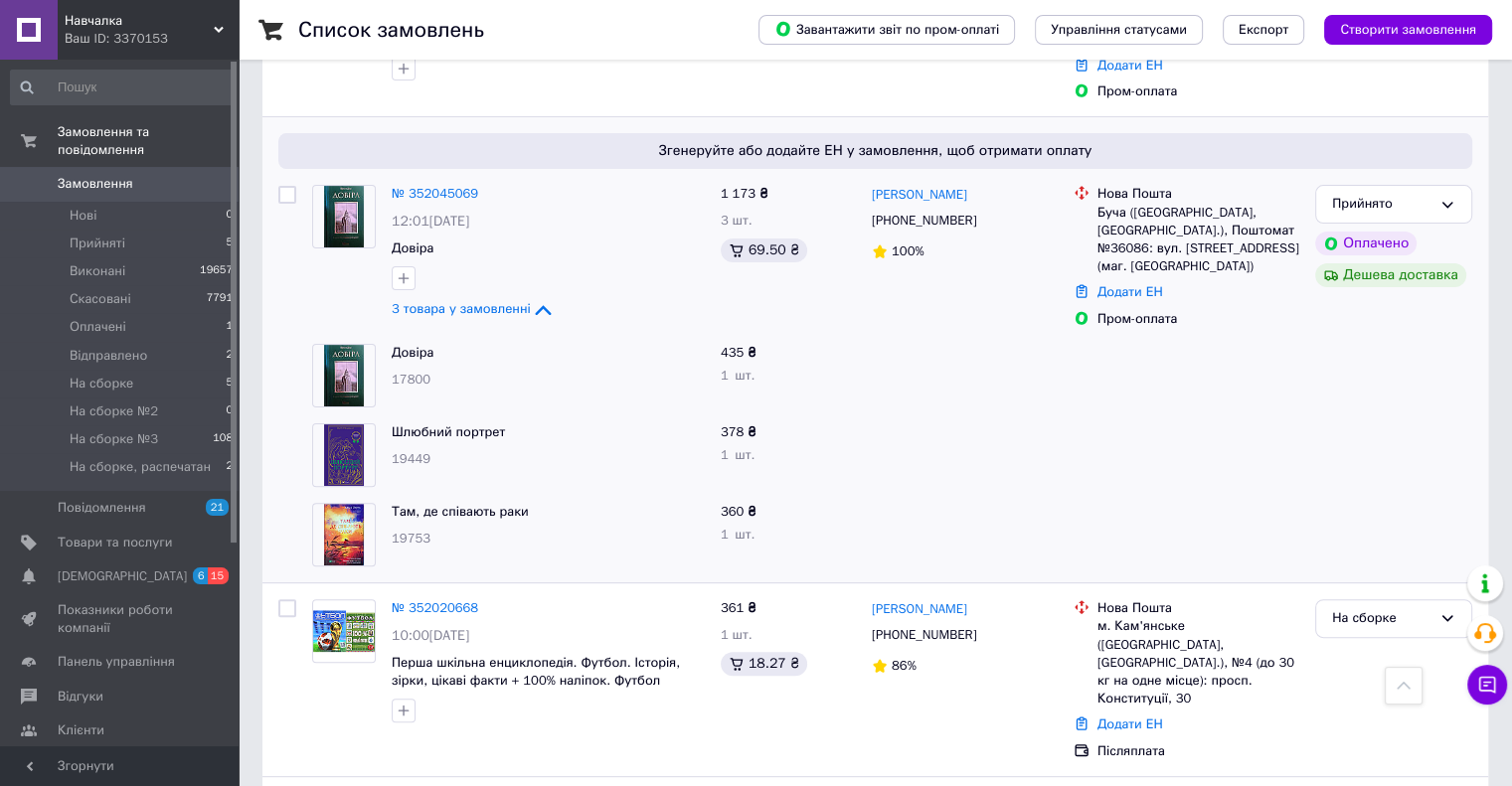 click at bounding box center (964, 376) 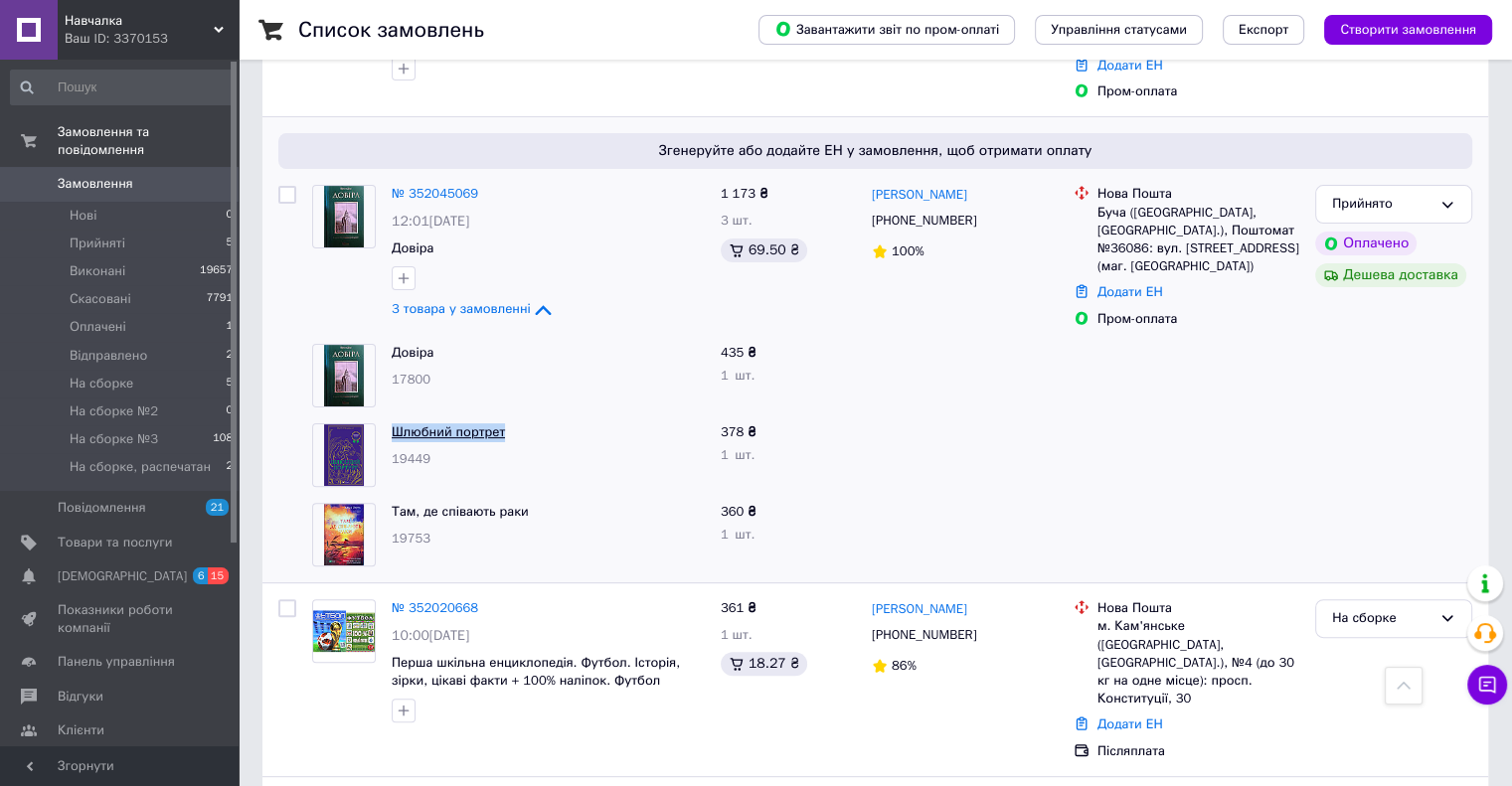 drag, startPoint x: 505, startPoint y: 415, endPoint x: 391, endPoint y: 419, distance: 114.07015 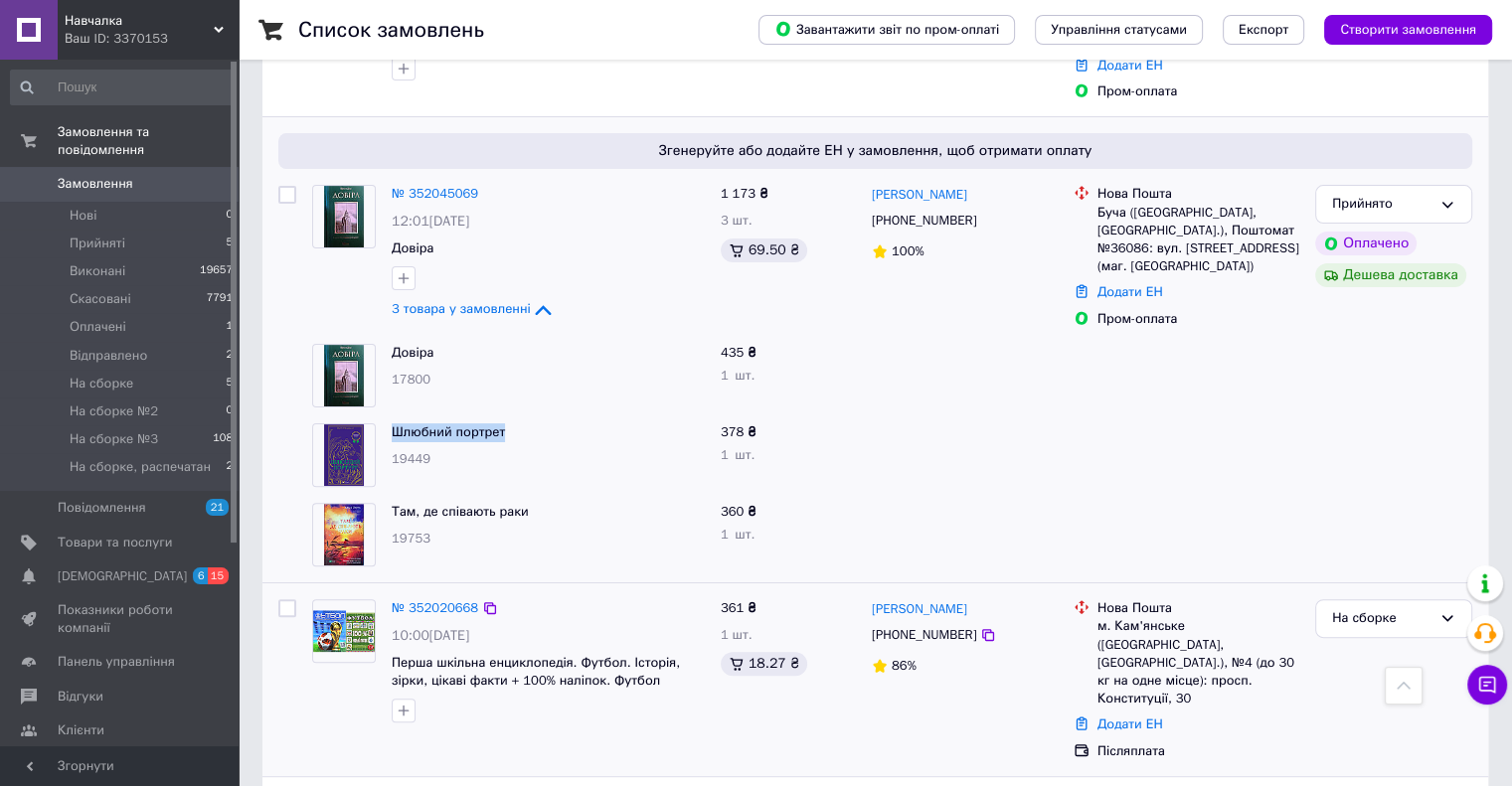 copy on "Шлюбний портрет" 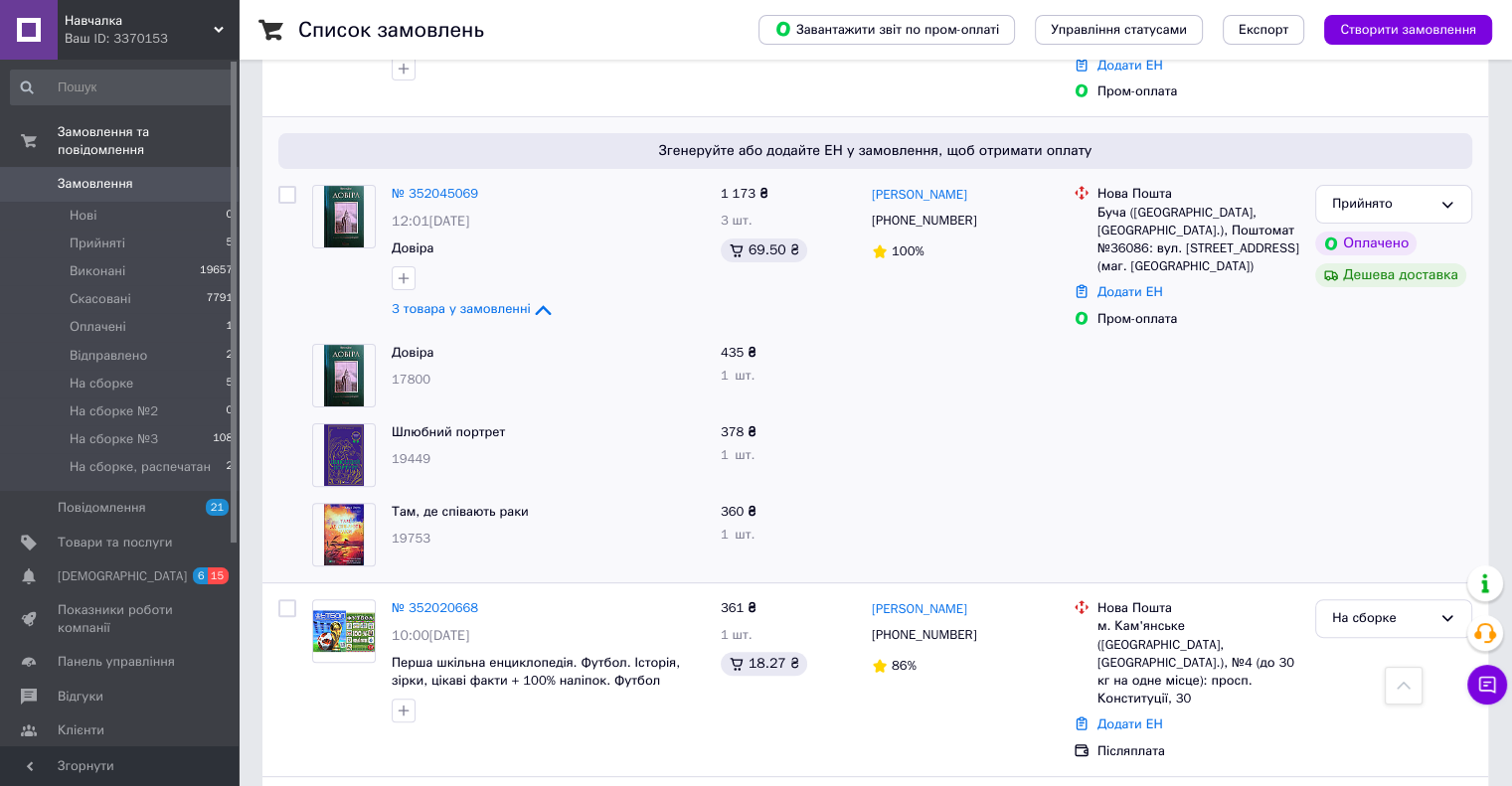 click at bounding box center (964, 376) 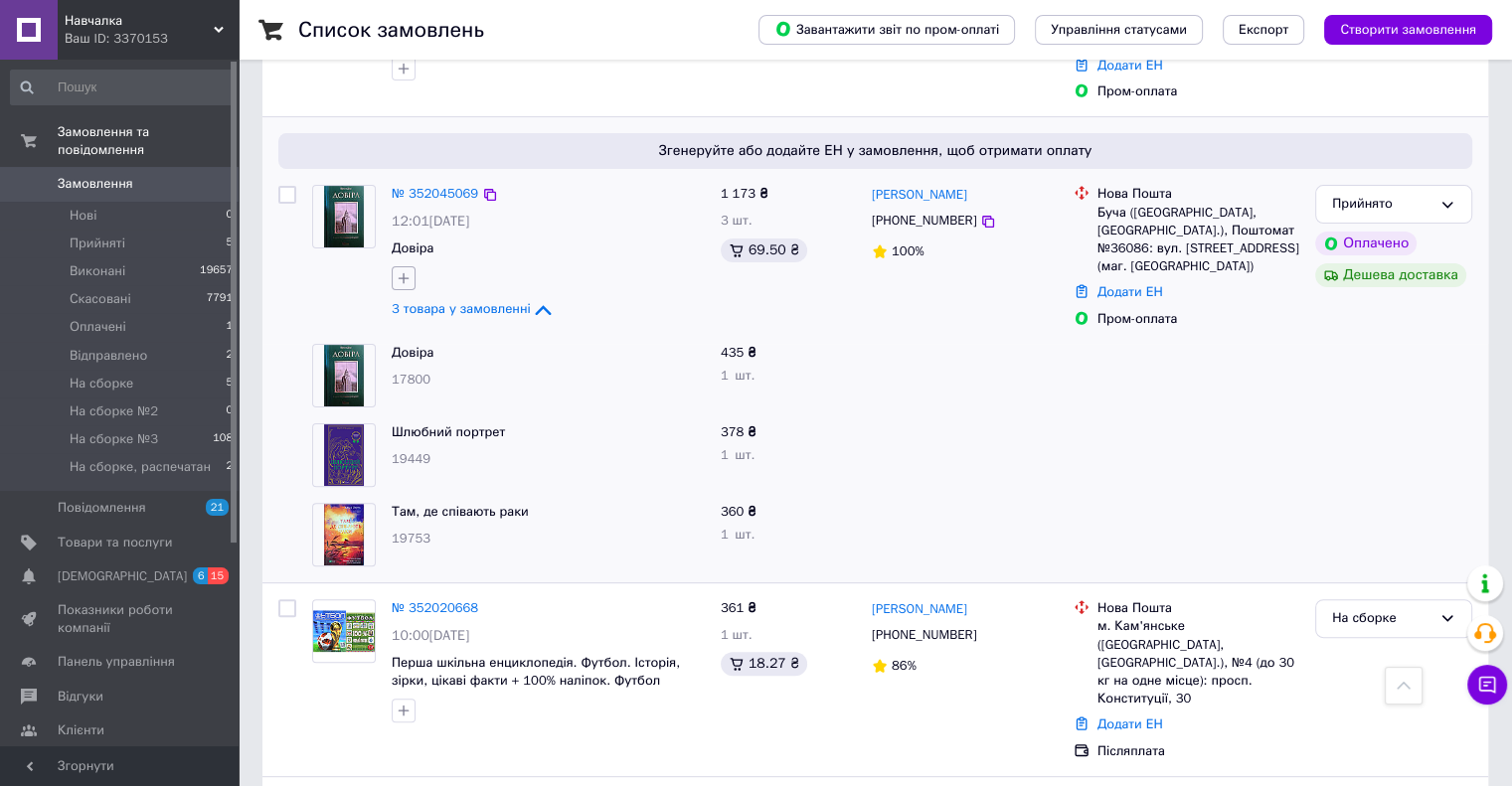click at bounding box center [404, 278] 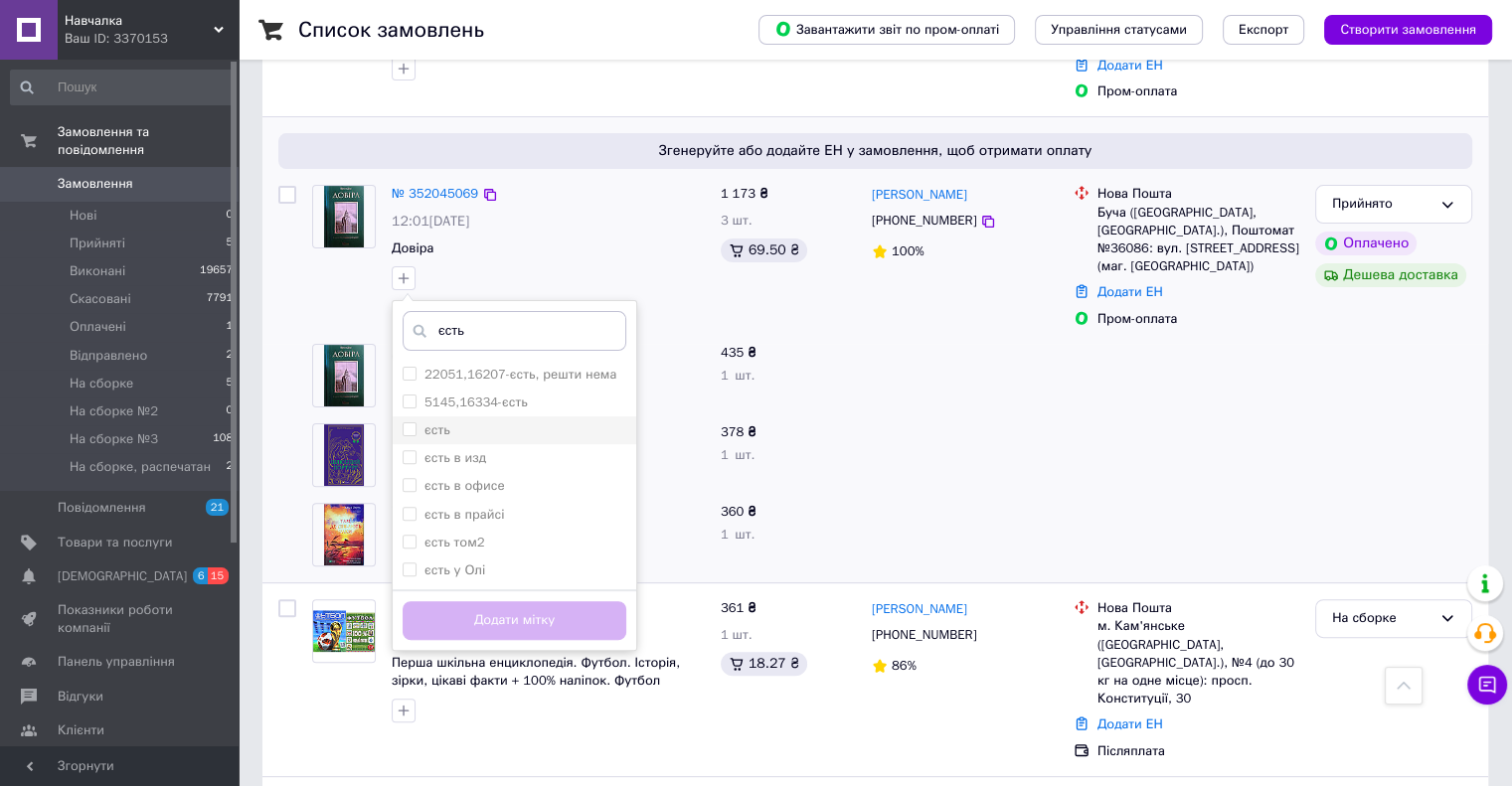 type on "єсть" 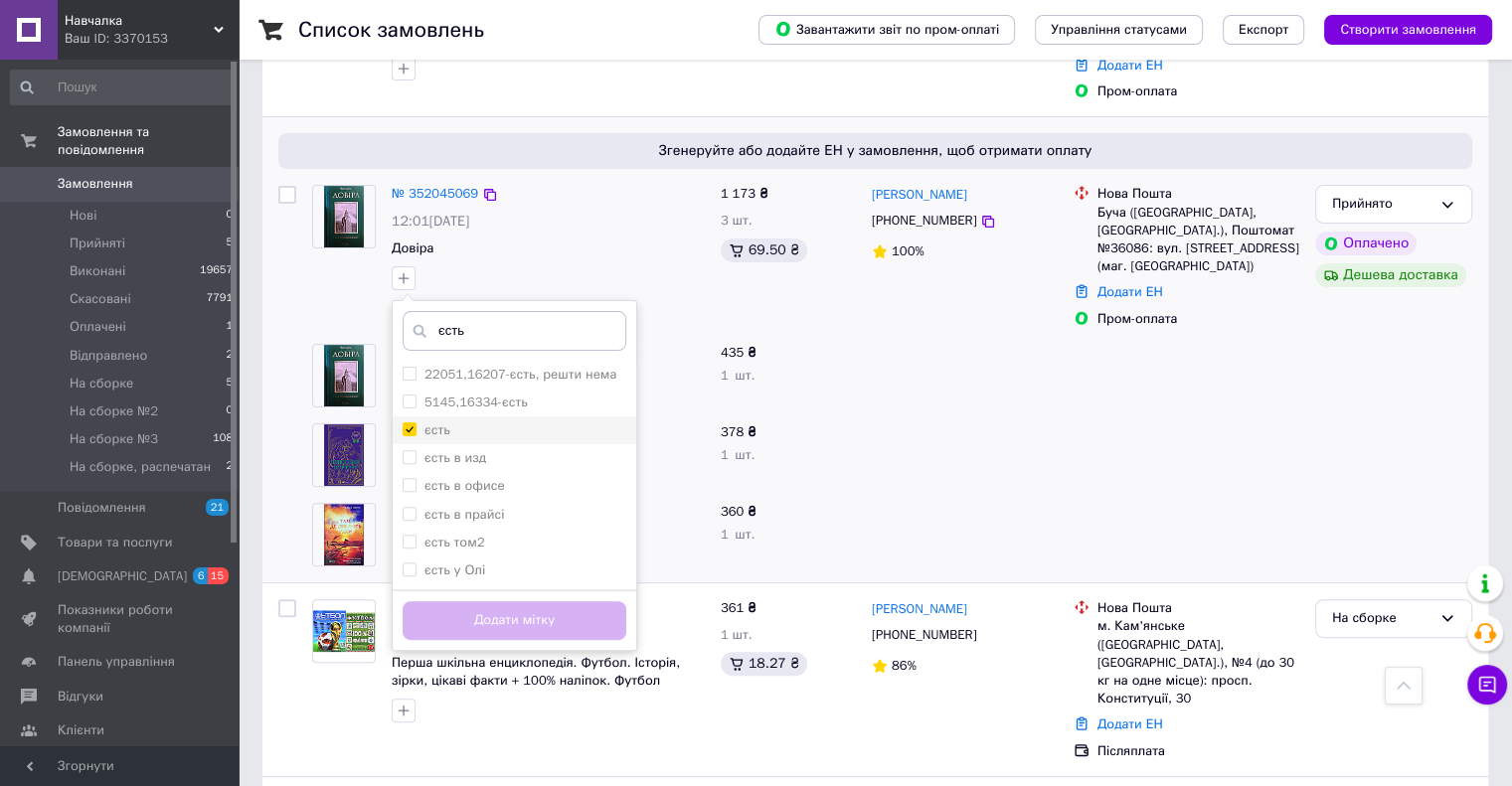 checkbox on "true" 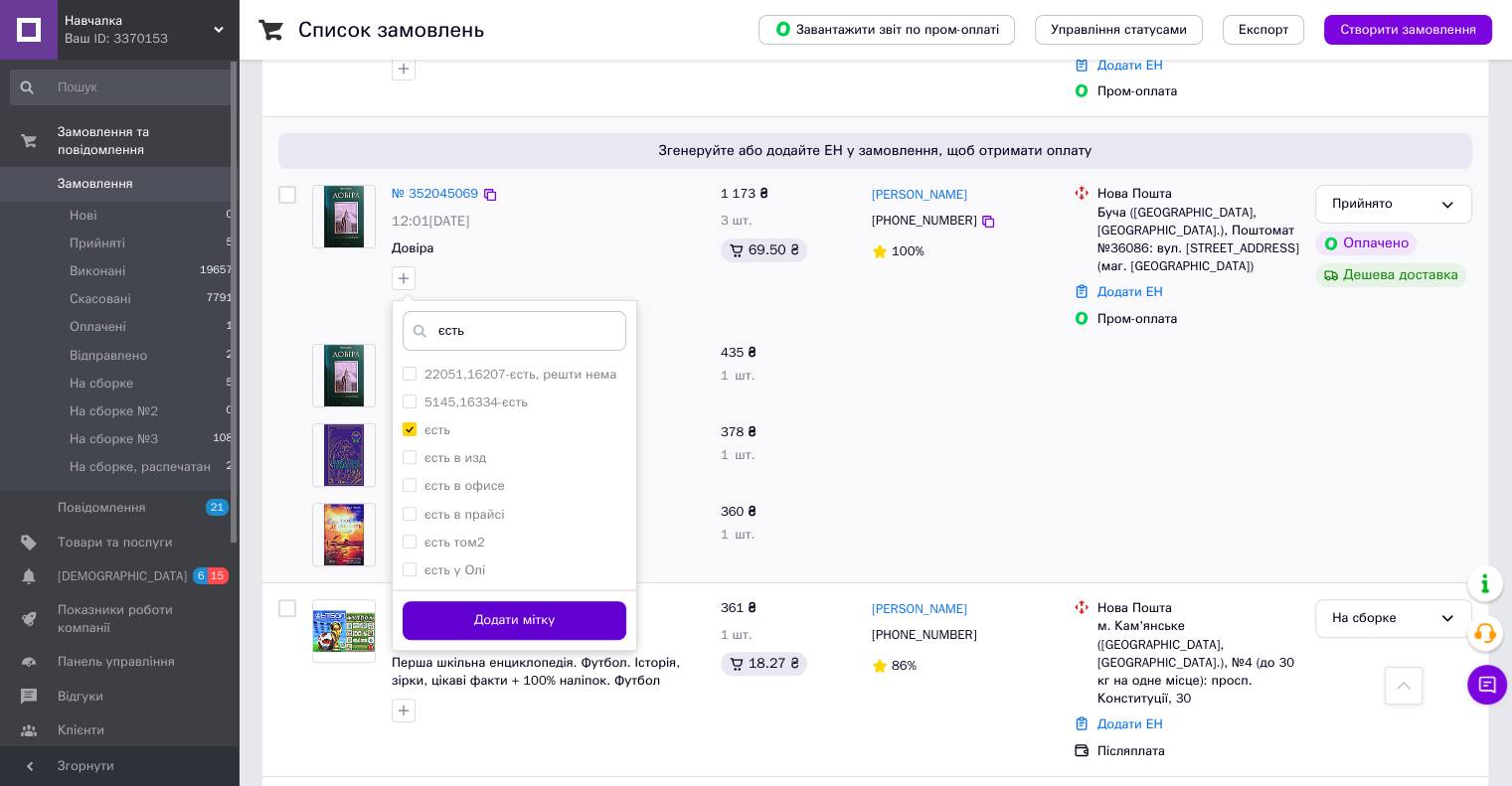 click on "Додати мітку" at bounding box center [514, 620] 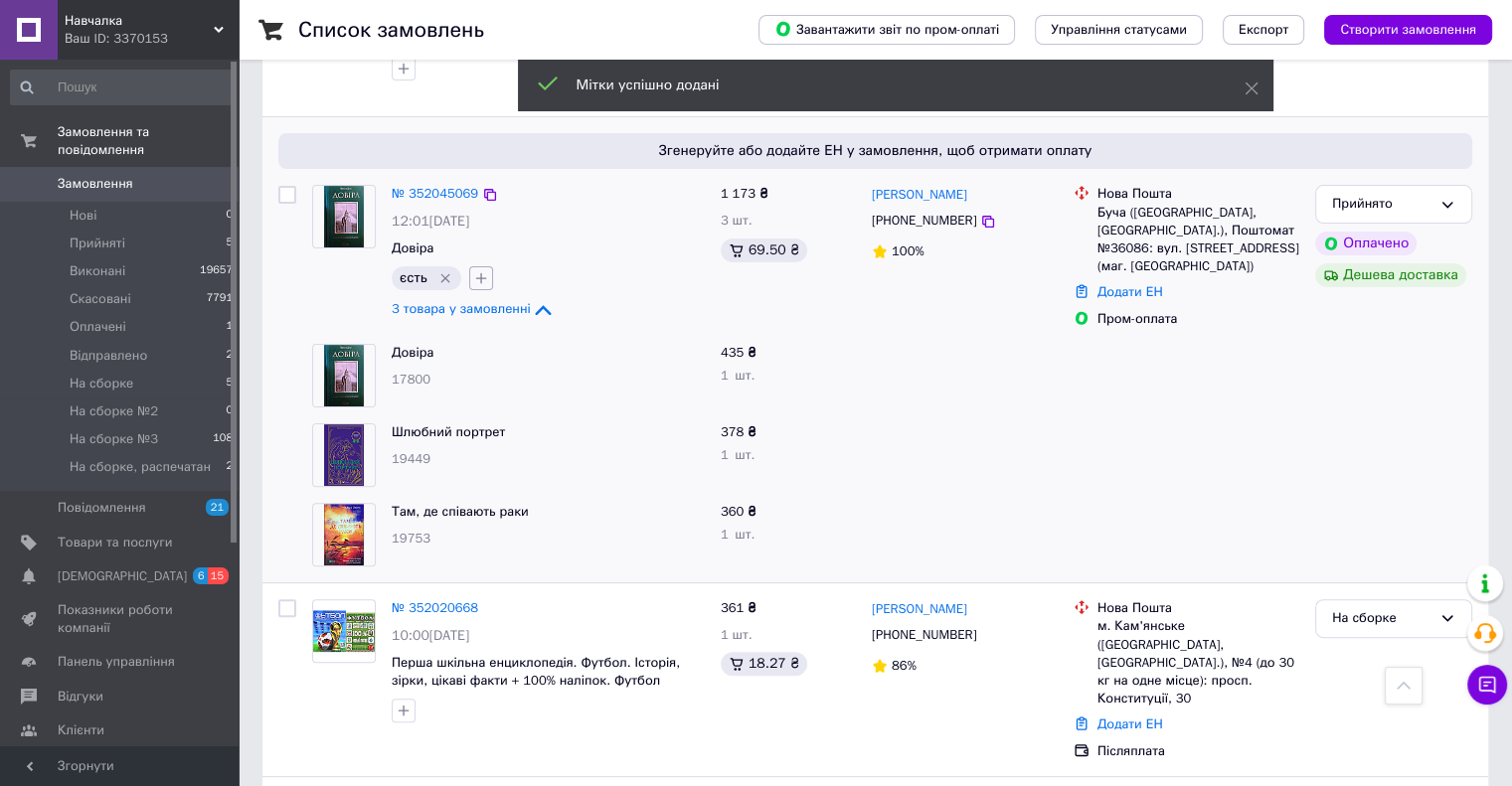 click 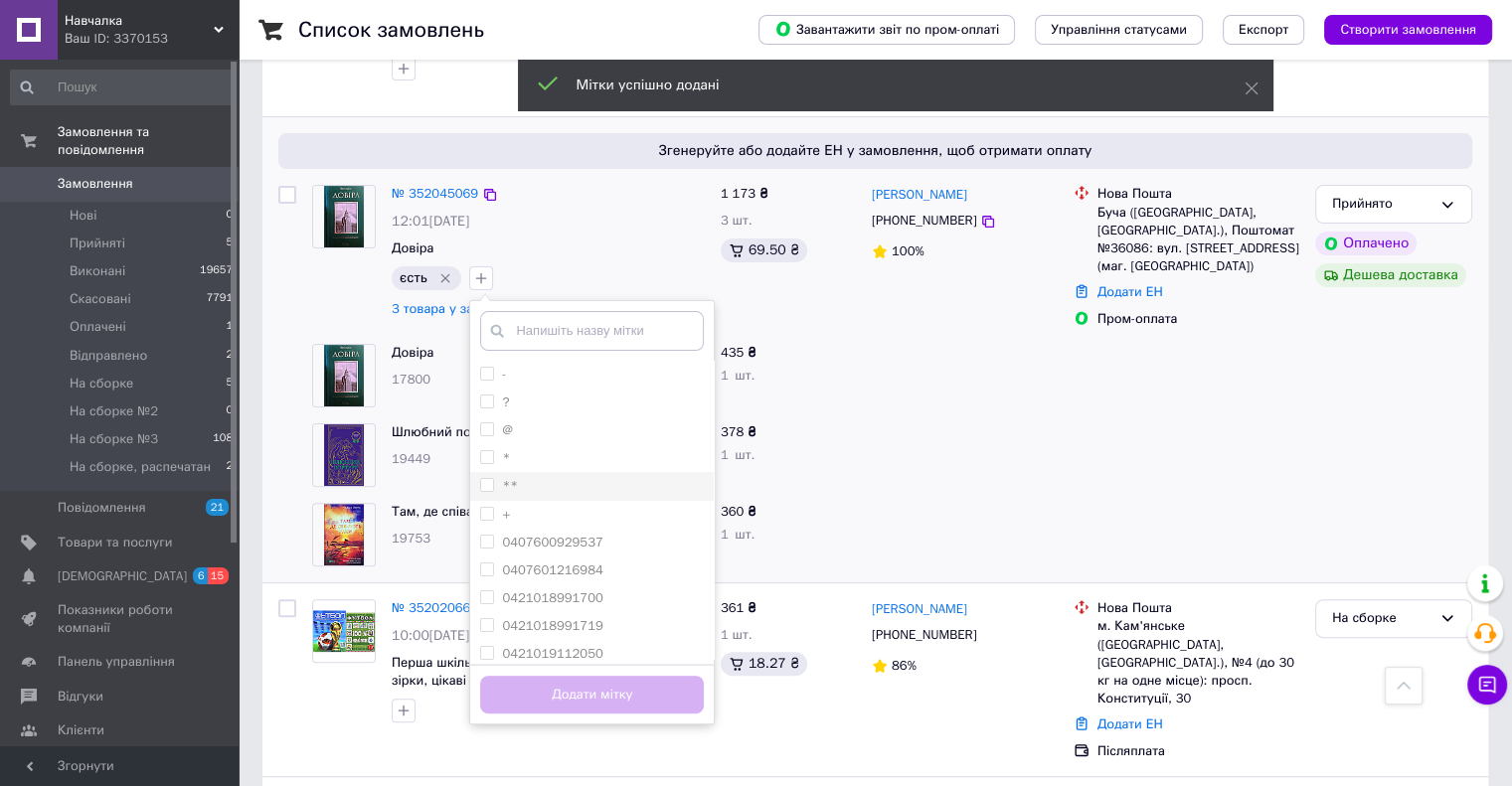 drag, startPoint x: 485, startPoint y: 436, endPoint x: 521, endPoint y: 476, distance: 53.814496 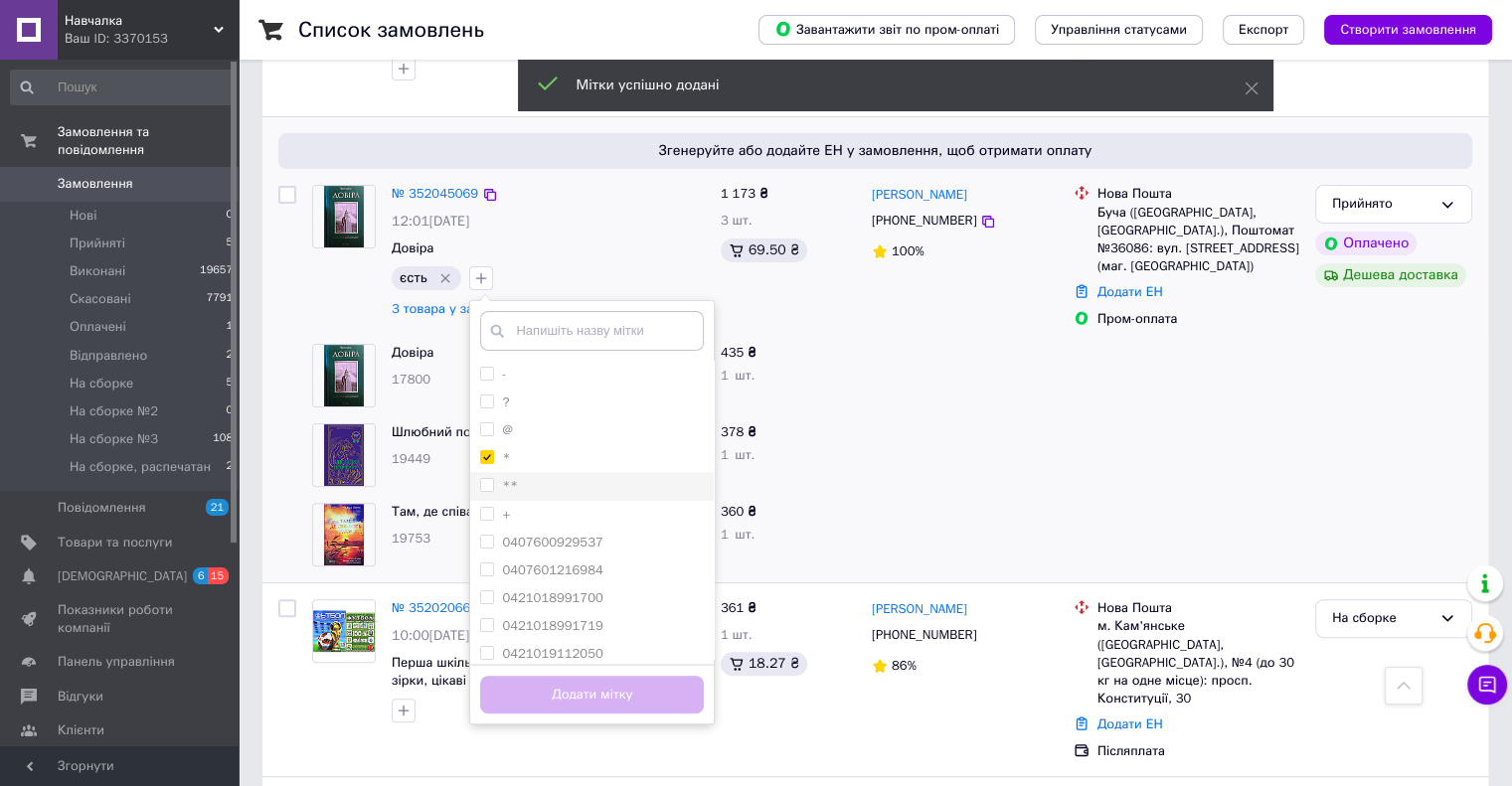 checkbox on "true" 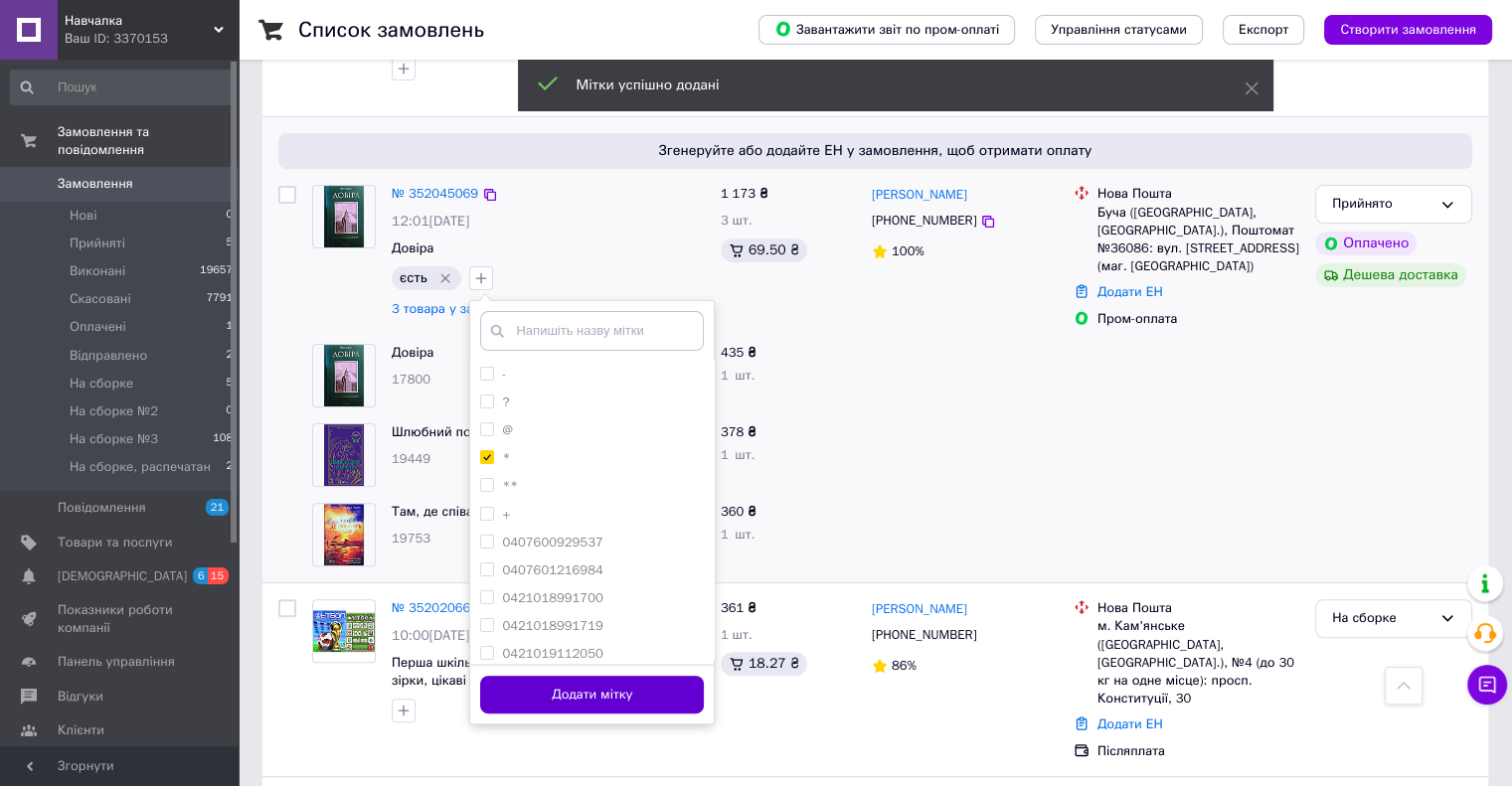 click on "Додати мітку" at bounding box center [591, 694] 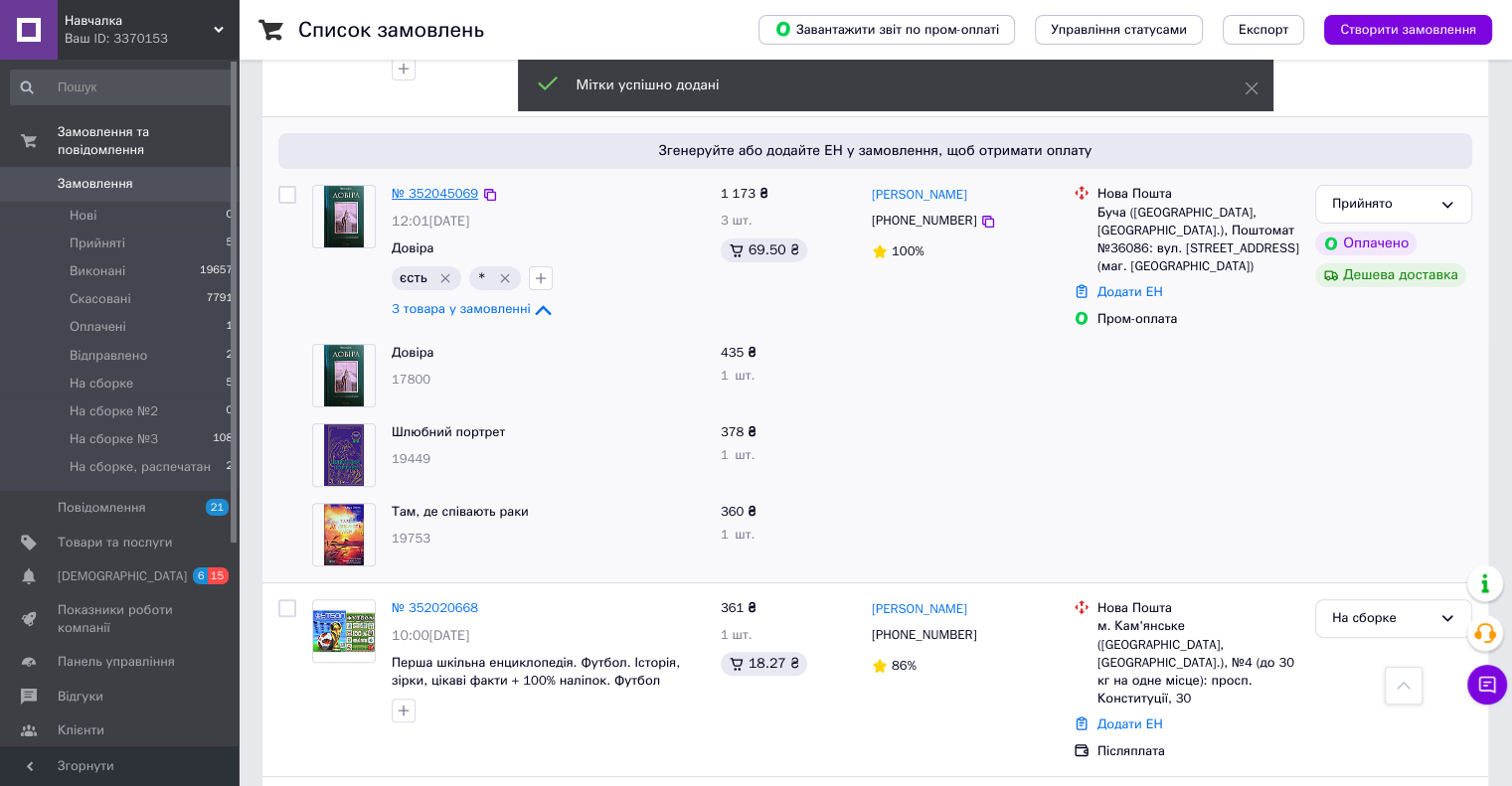 scroll, scrollTop: 596, scrollLeft: 0, axis: vertical 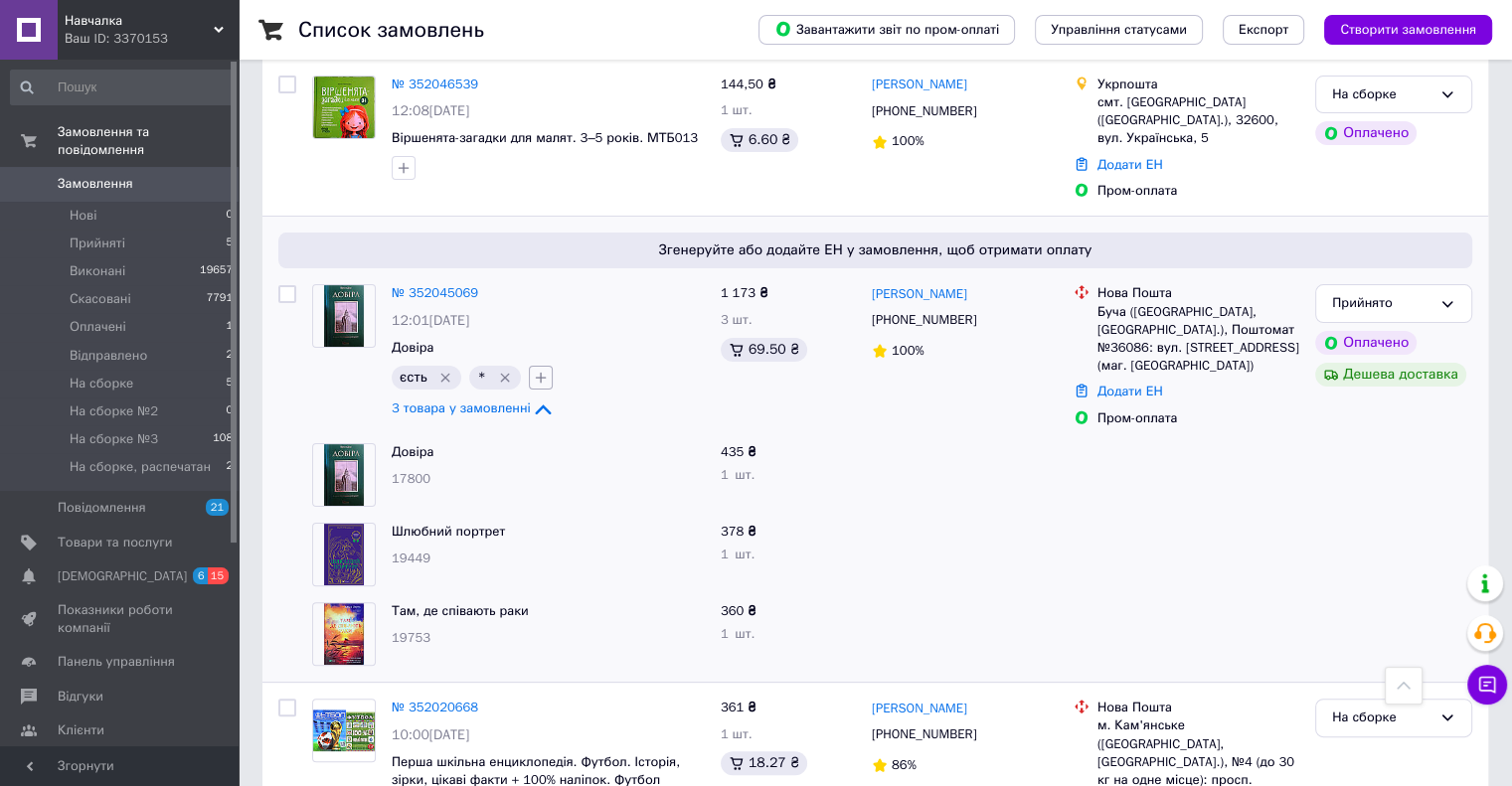 click 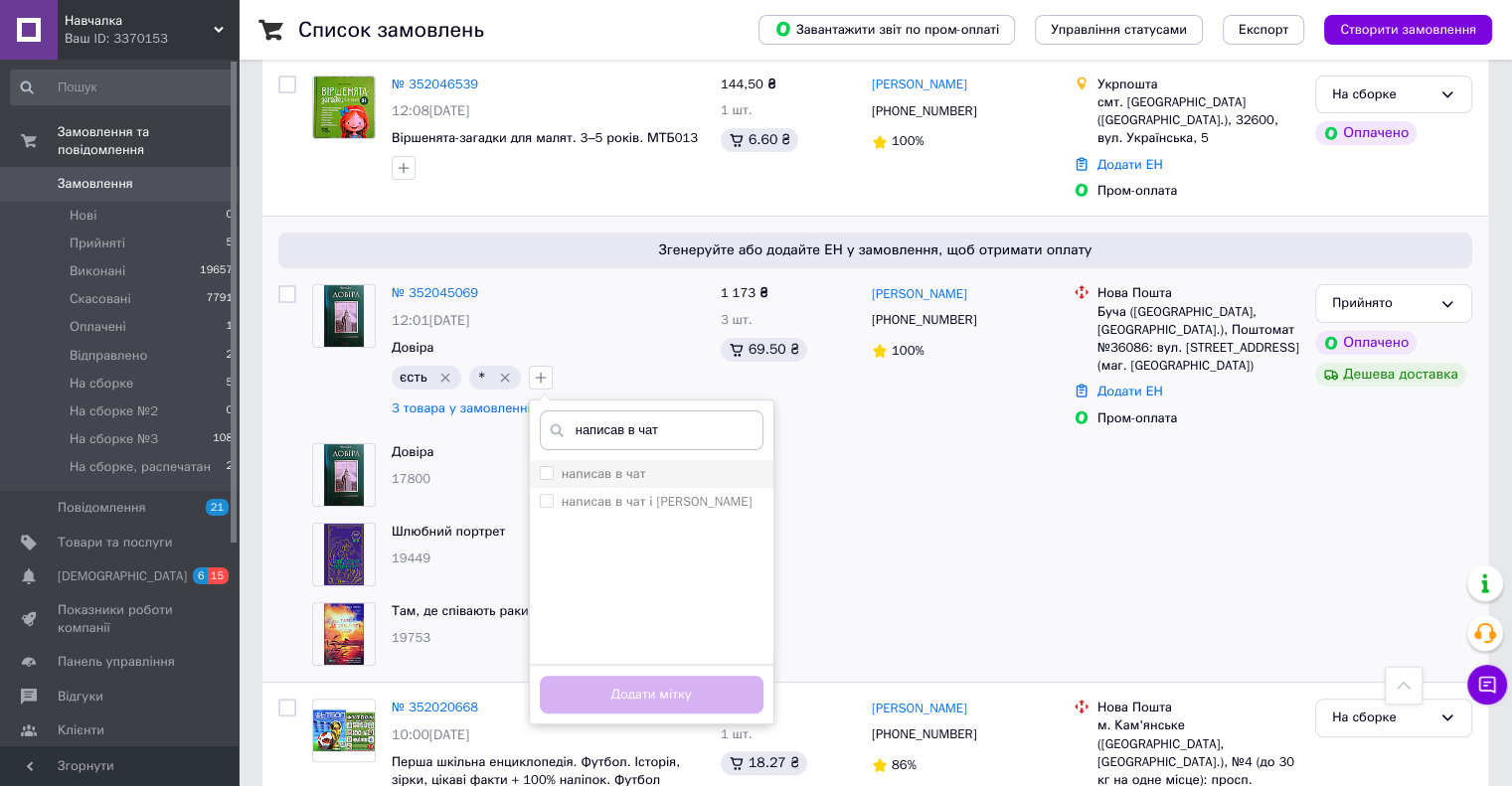 type on "написав в чат" 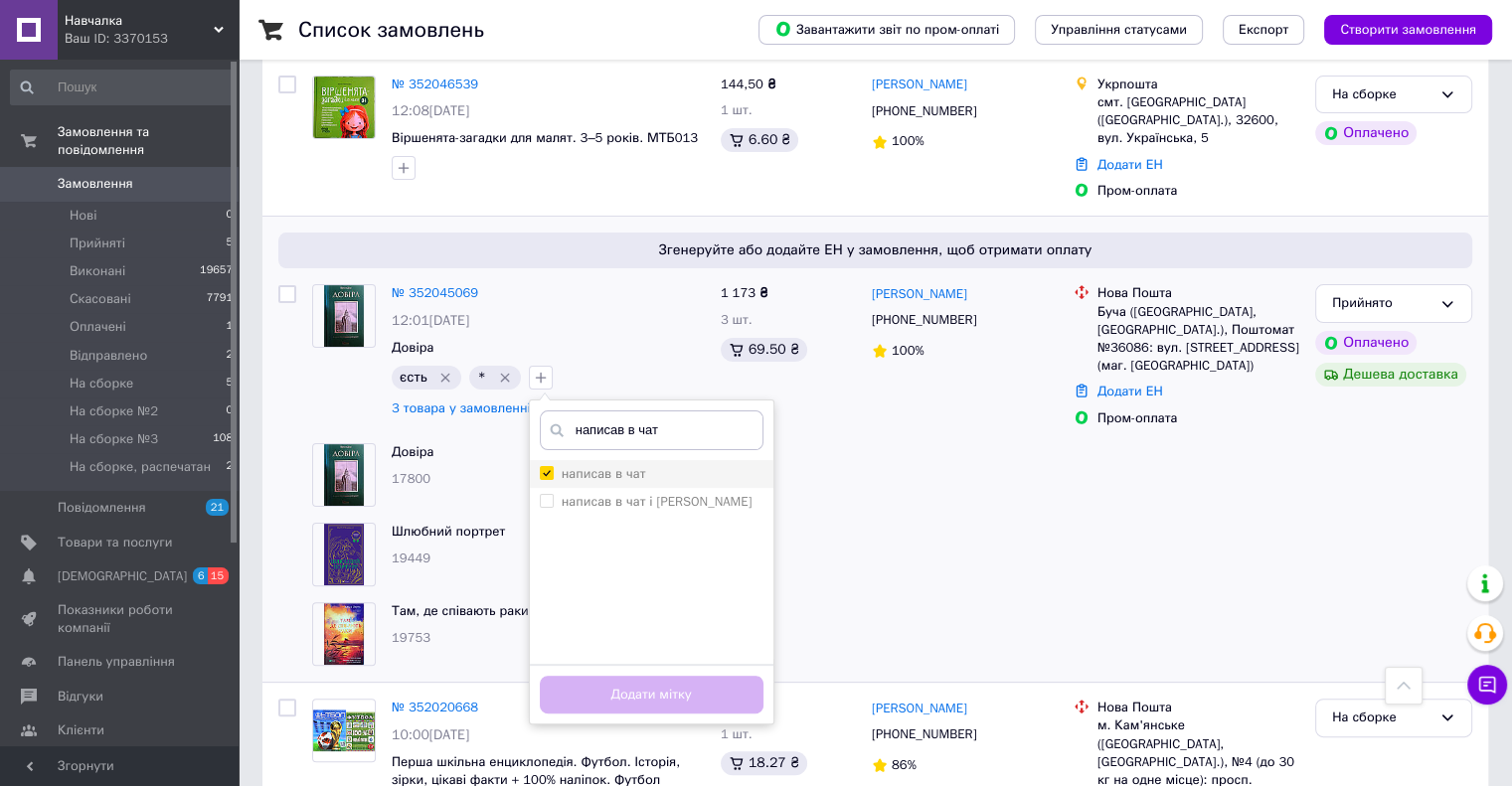 checkbox on "true" 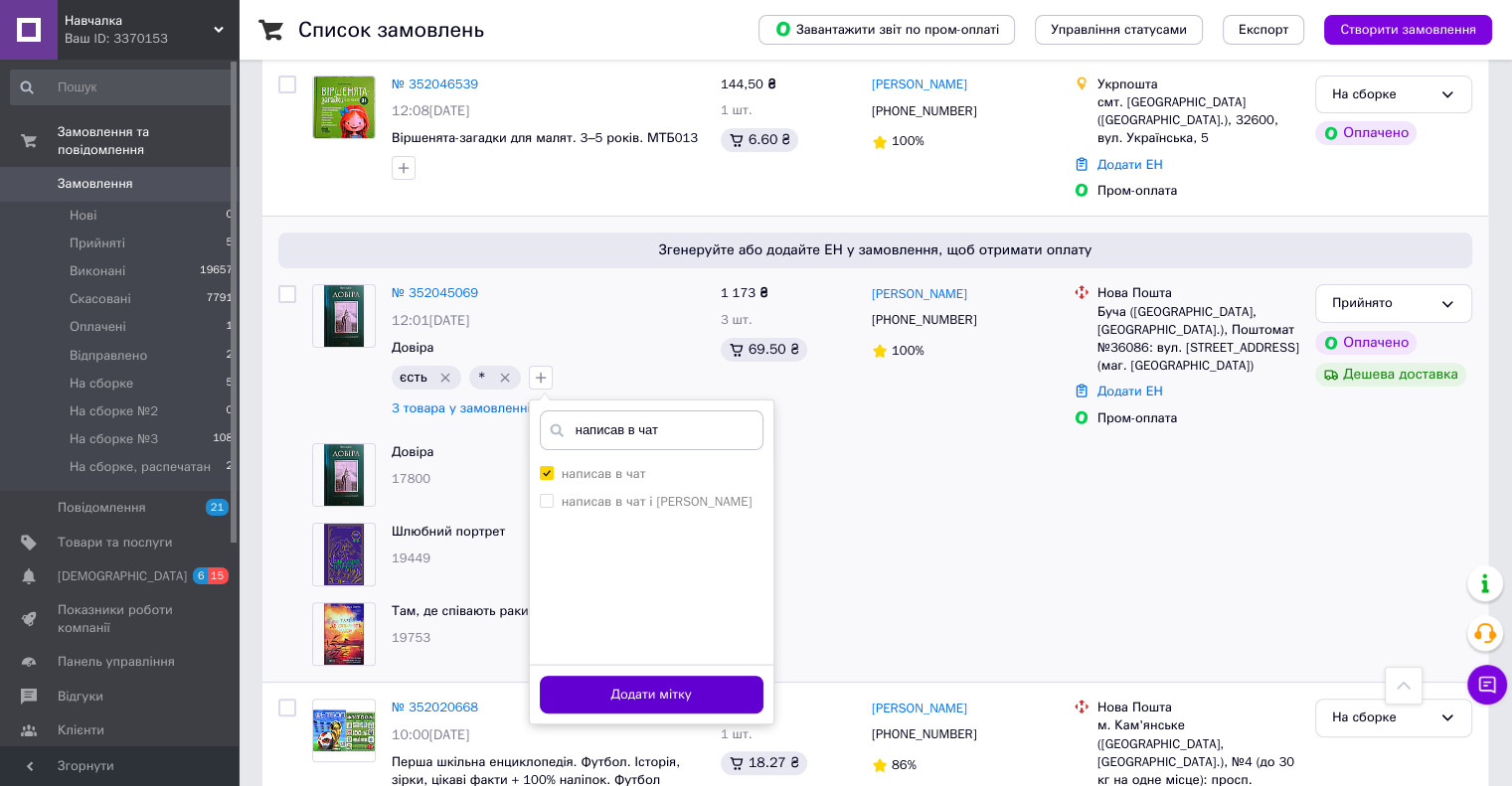 drag, startPoint x: 636, startPoint y: 677, endPoint x: 840, endPoint y: 472, distance: 289.20754 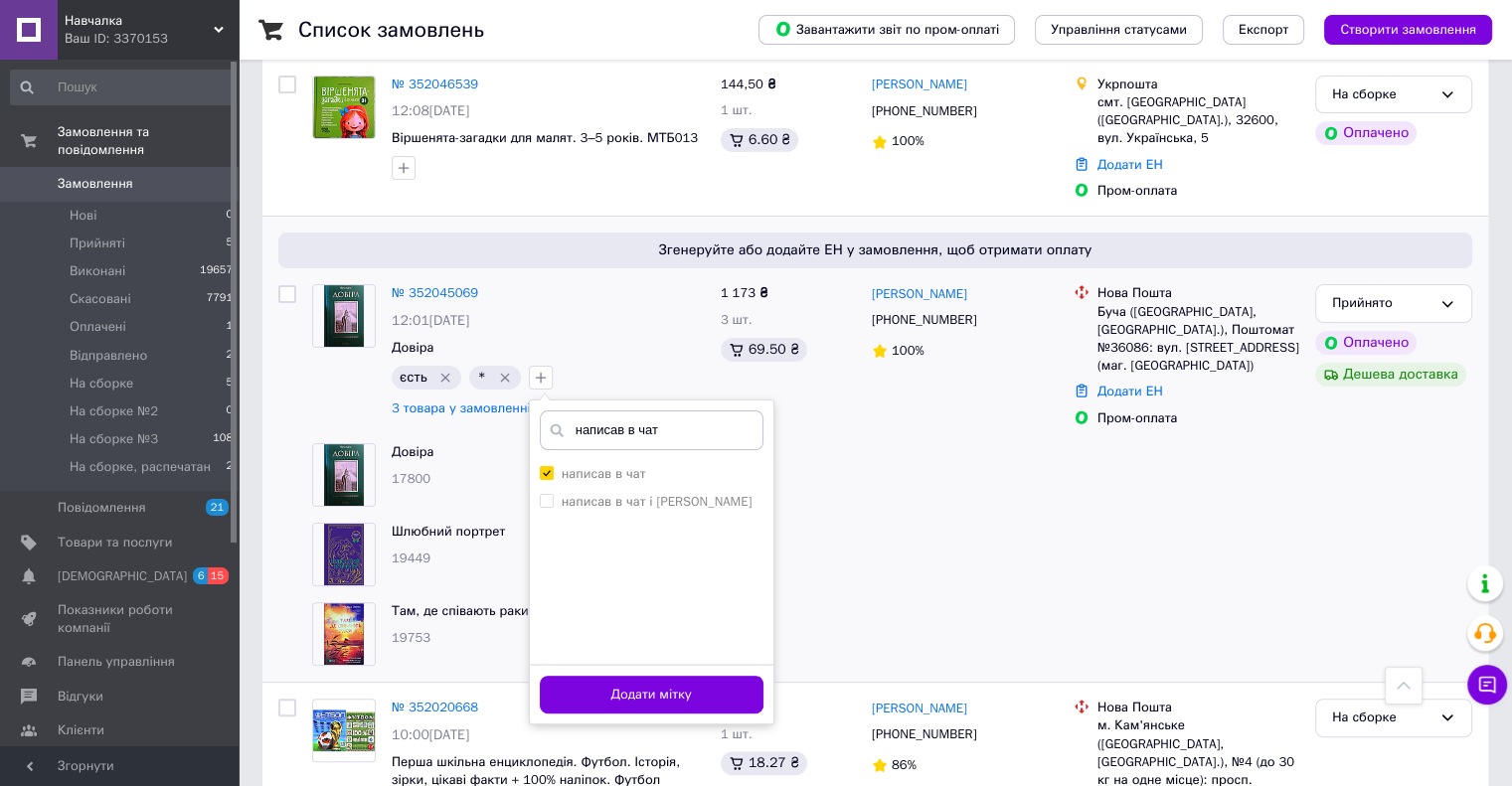 click on "Додати мітку" at bounding box center [651, 695] 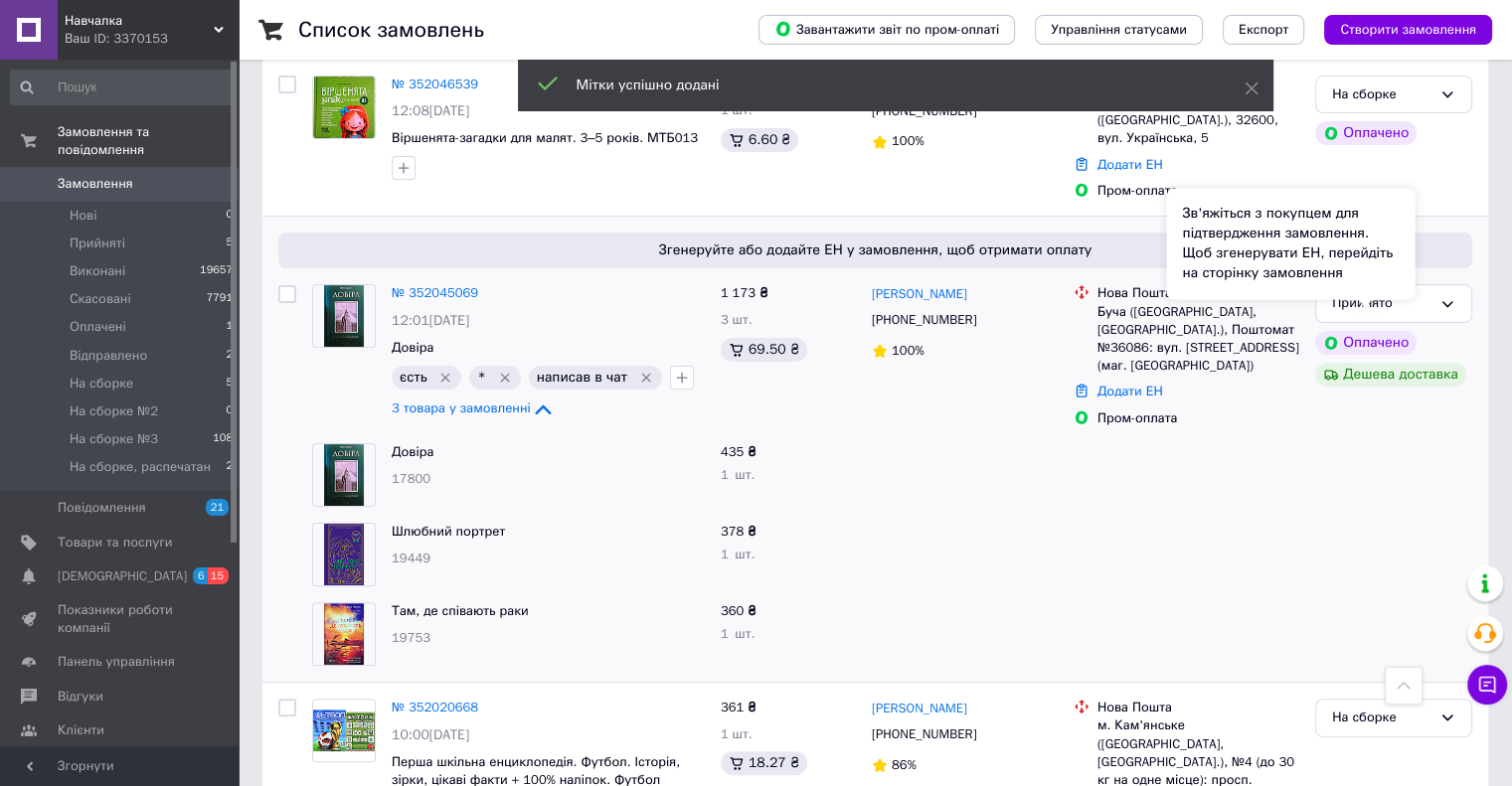 click on "Зв'яжіться з покупцем для підтвердження замовлення.
Щоб згенерувати ЕН, перейдіть на сторінку замовлення" at bounding box center [1290, 243] 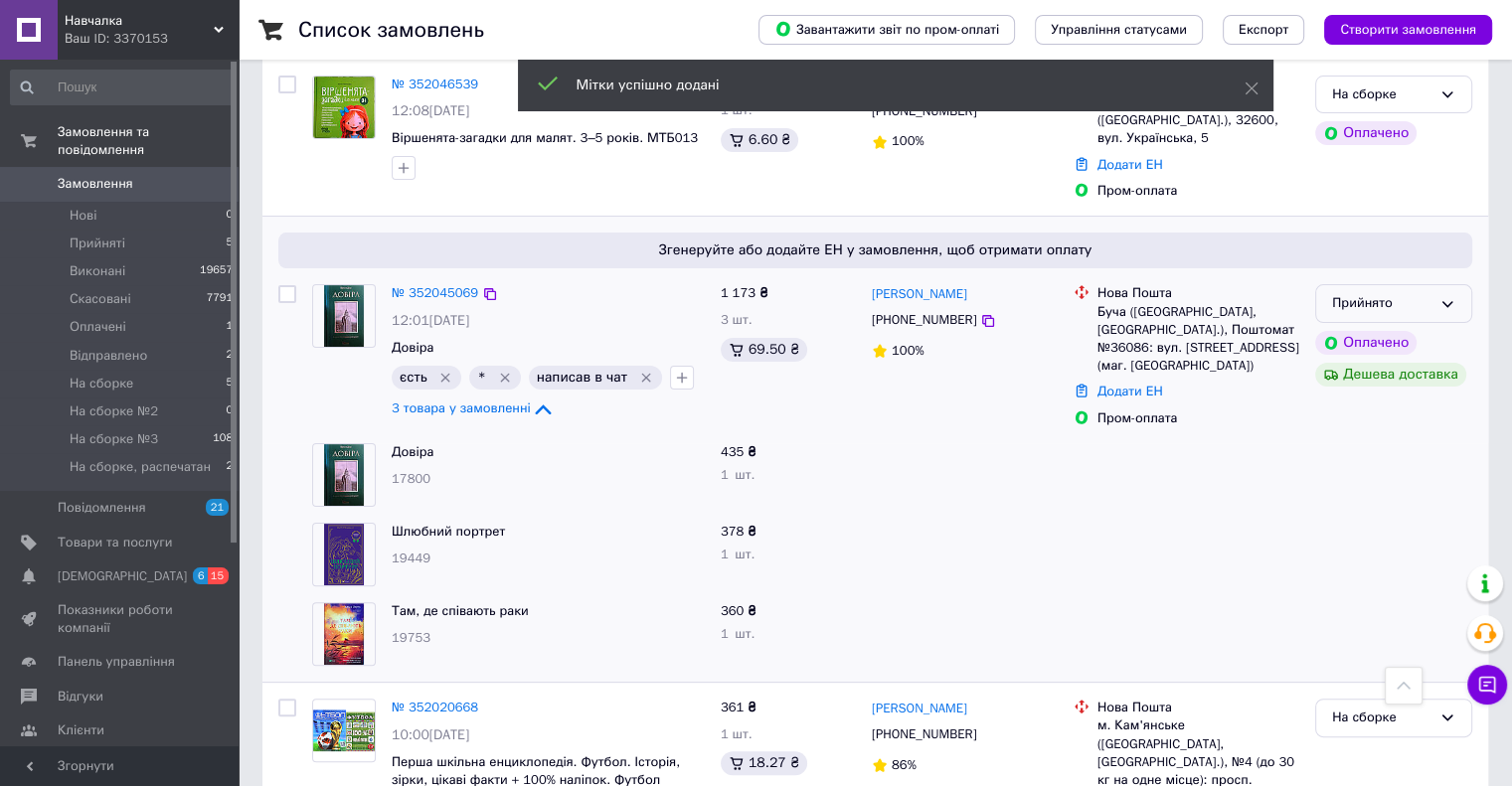 click on "Прийнято" at bounding box center [1394, 303] 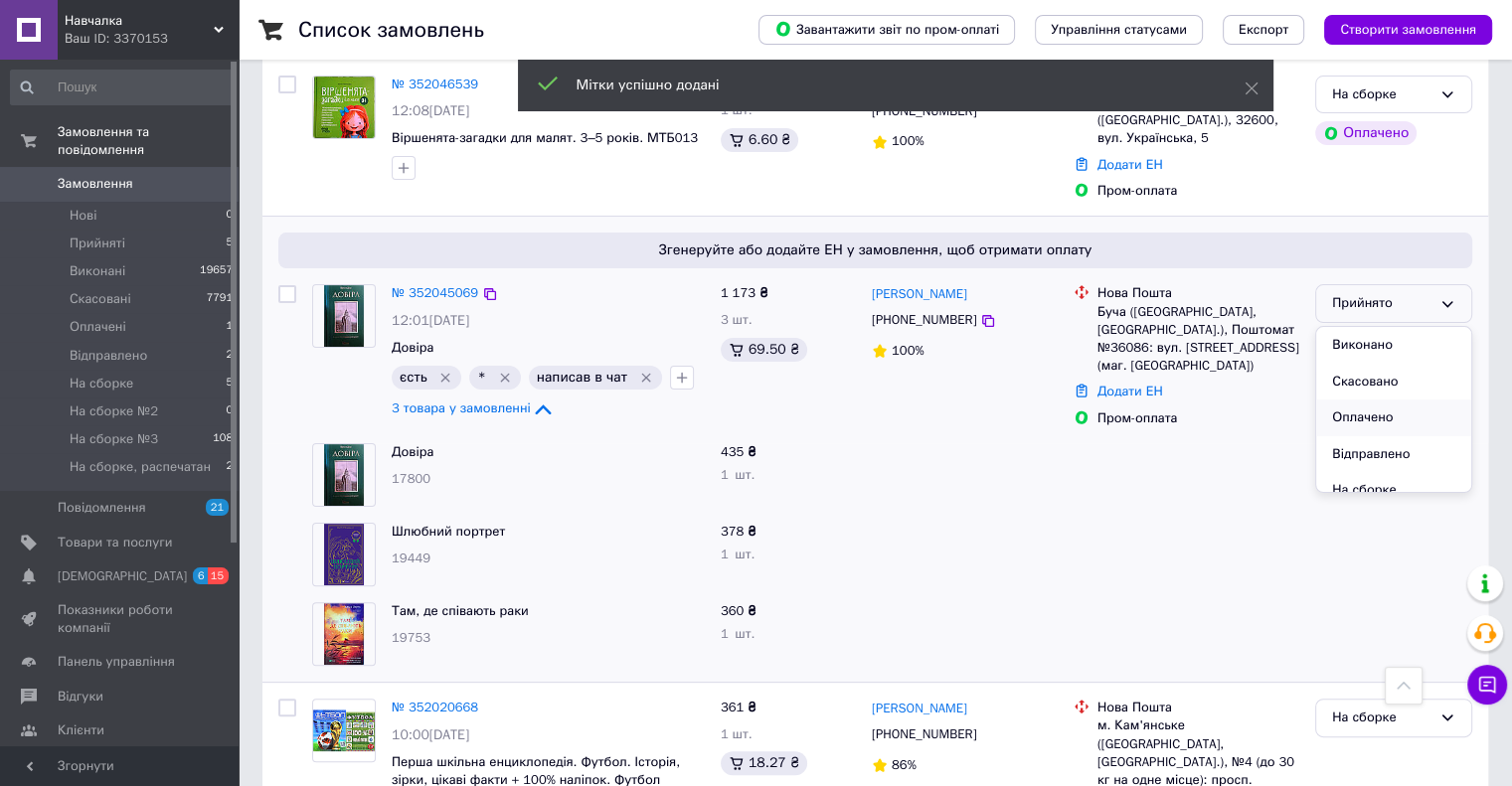 scroll, scrollTop: 99, scrollLeft: 0, axis: vertical 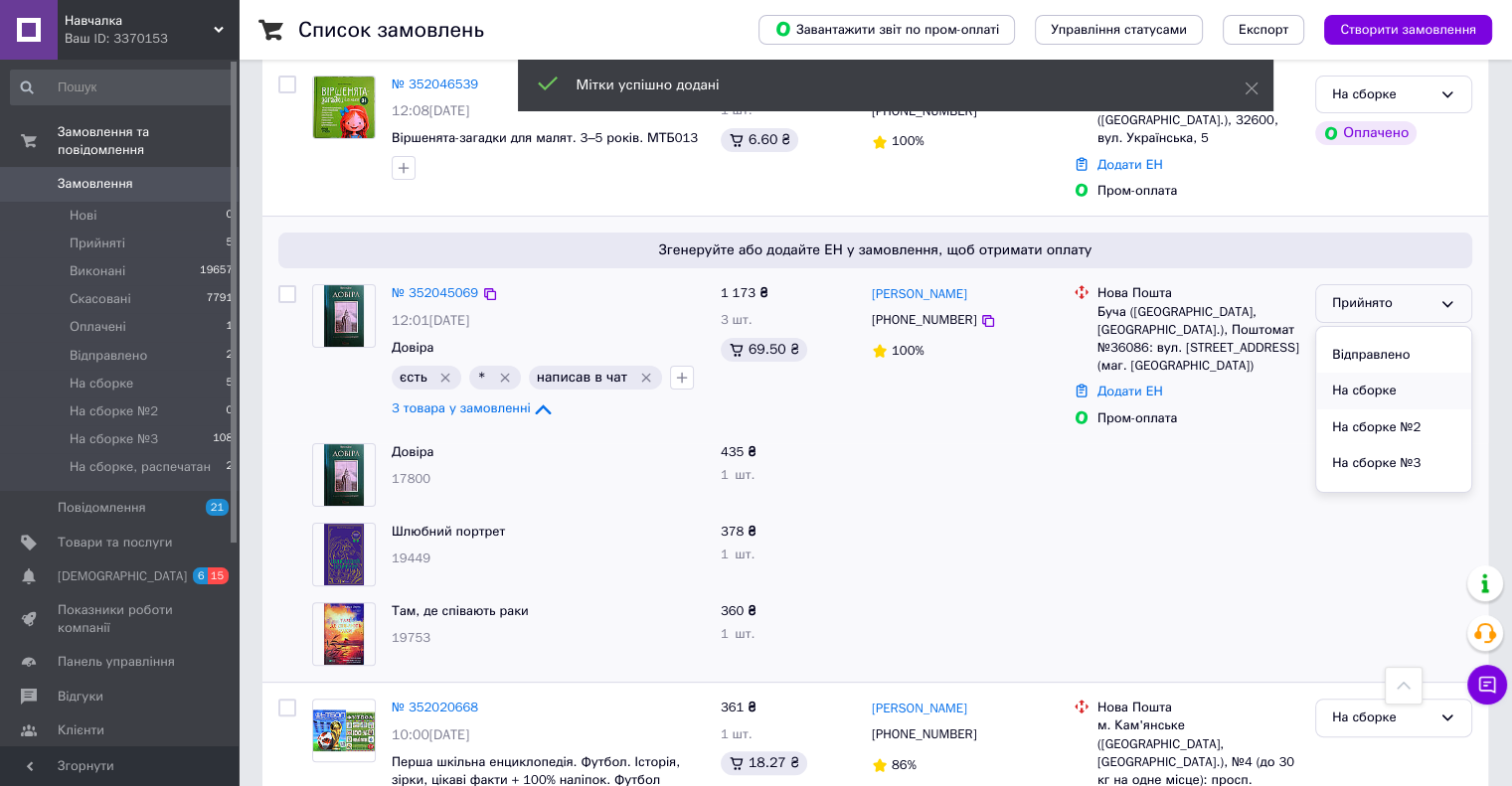click on "На сборке" at bounding box center (1394, 391) 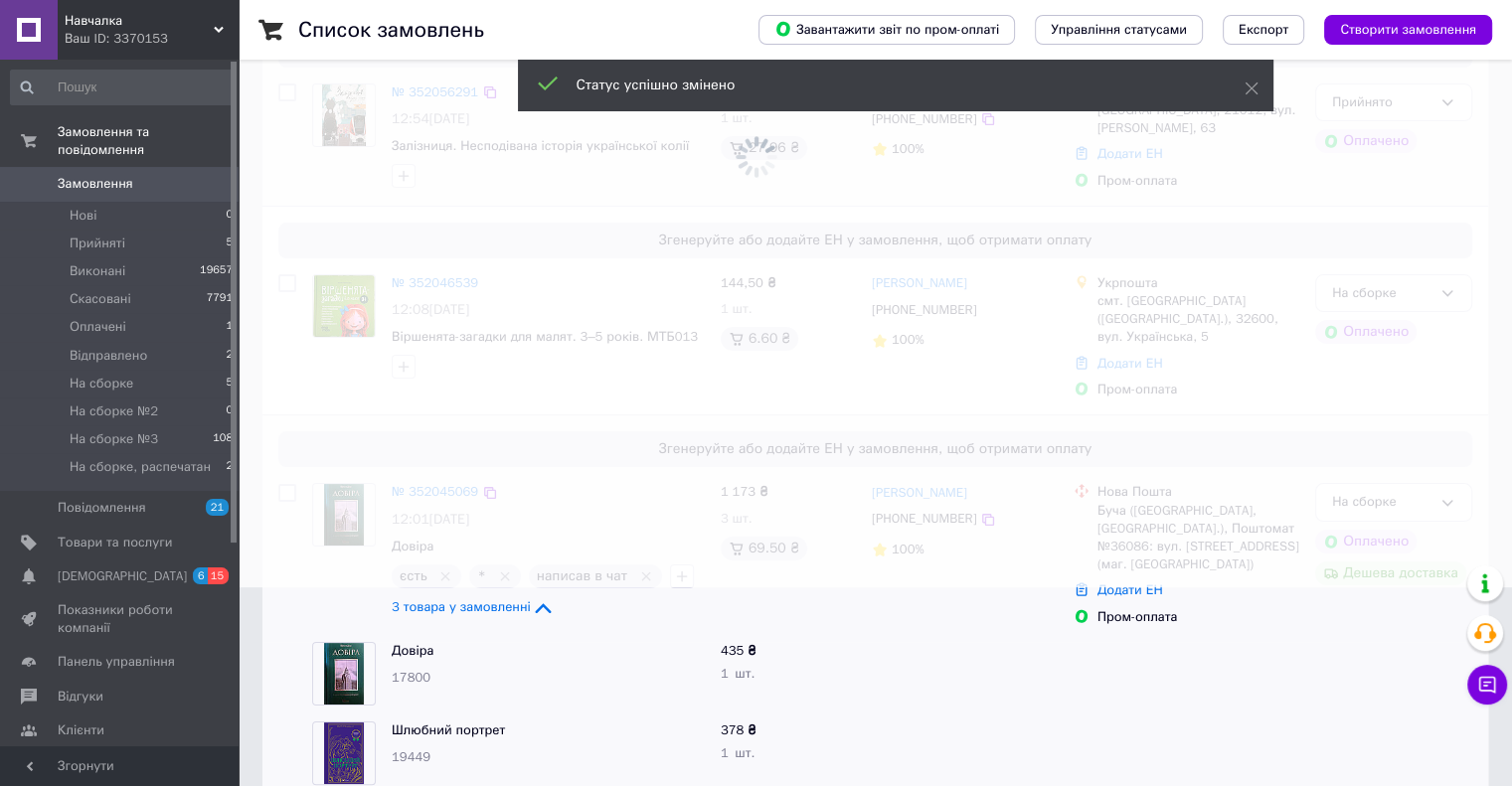 scroll, scrollTop: 0, scrollLeft: 0, axis: both 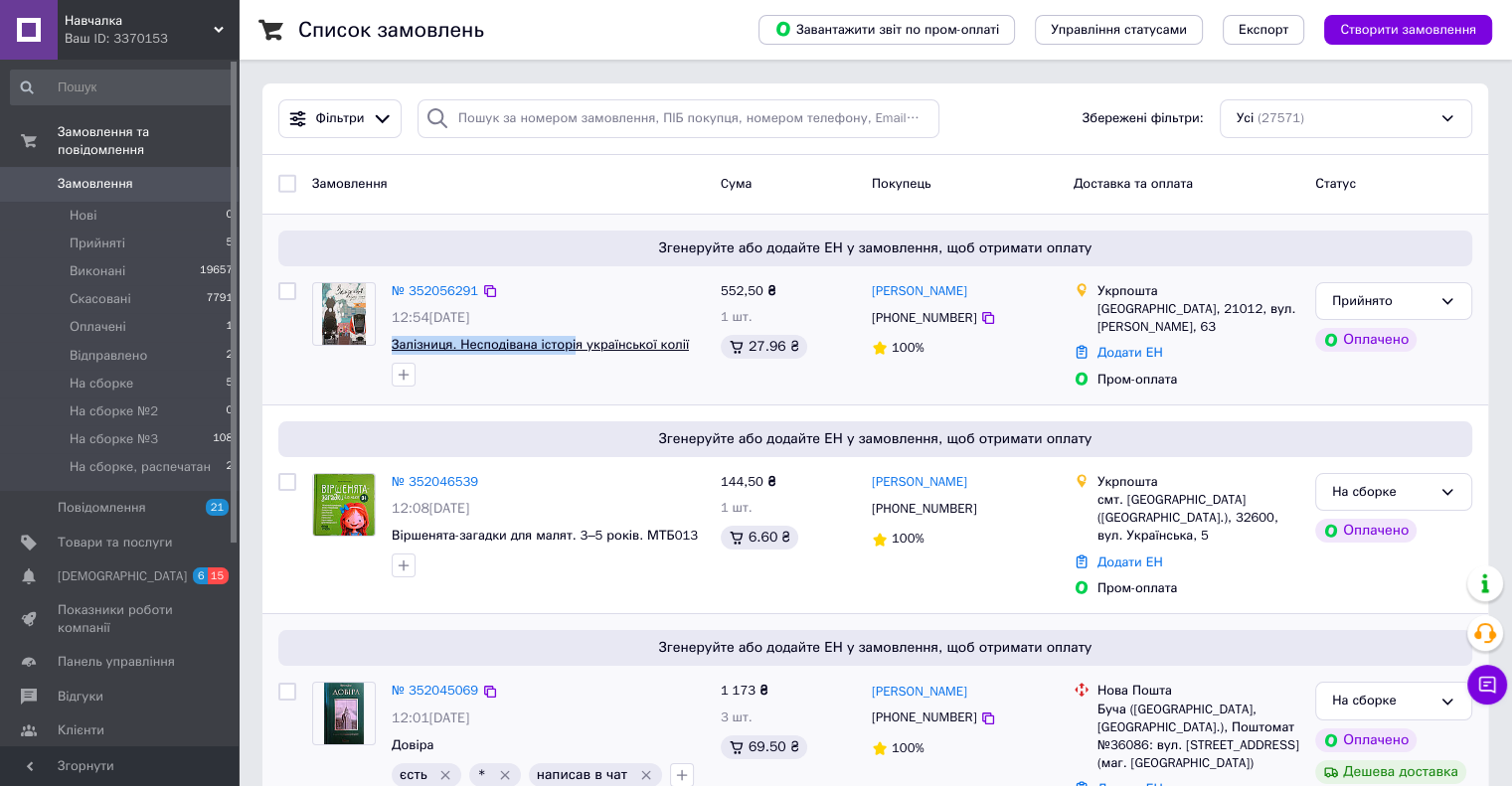 drag, startPoint x: 390, startPoint y: 346, endPoint x: 567, endPoint y: 343, distance: 177.02542 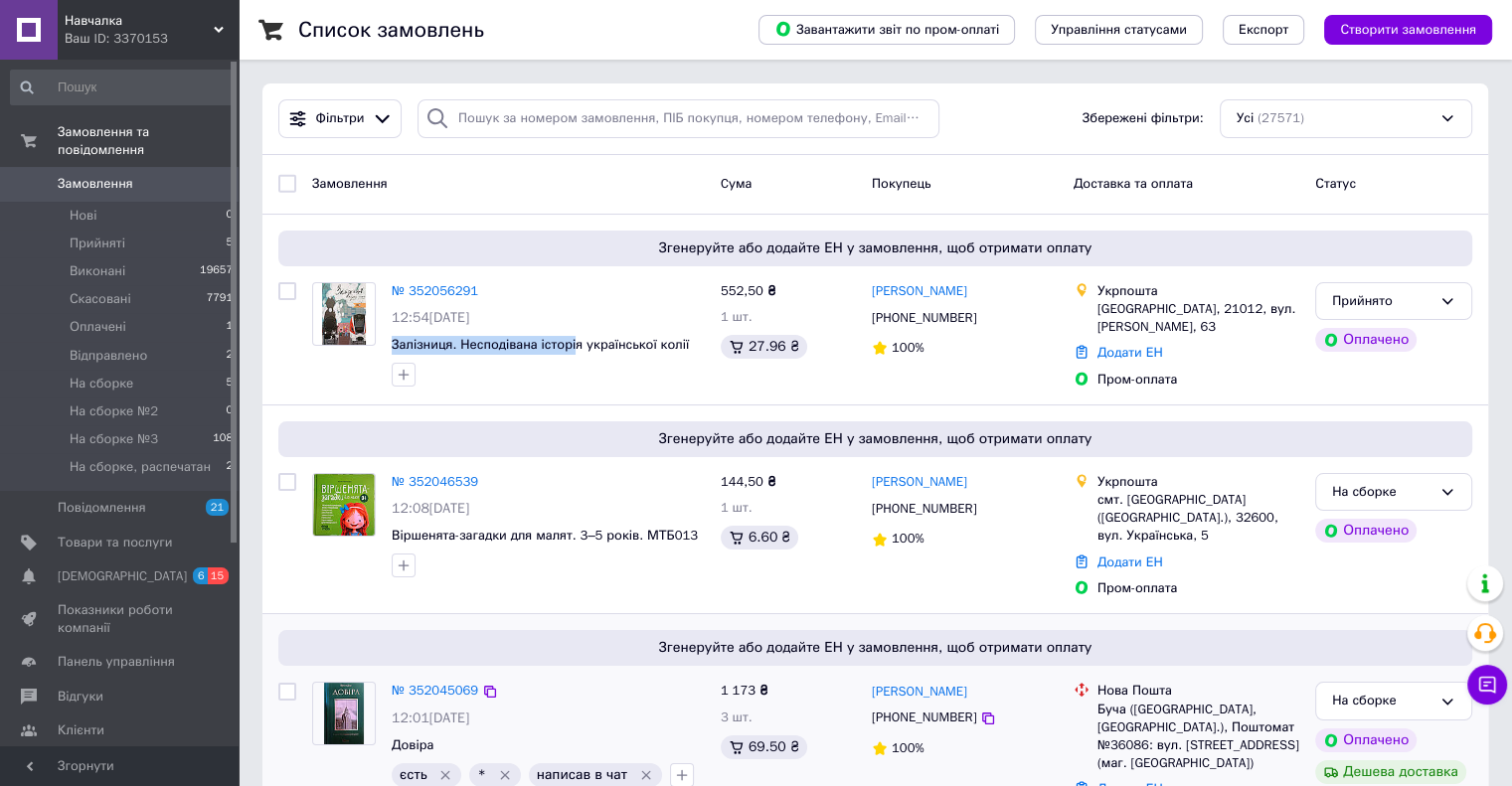 copy on "Залізниця. Несподівана історі" 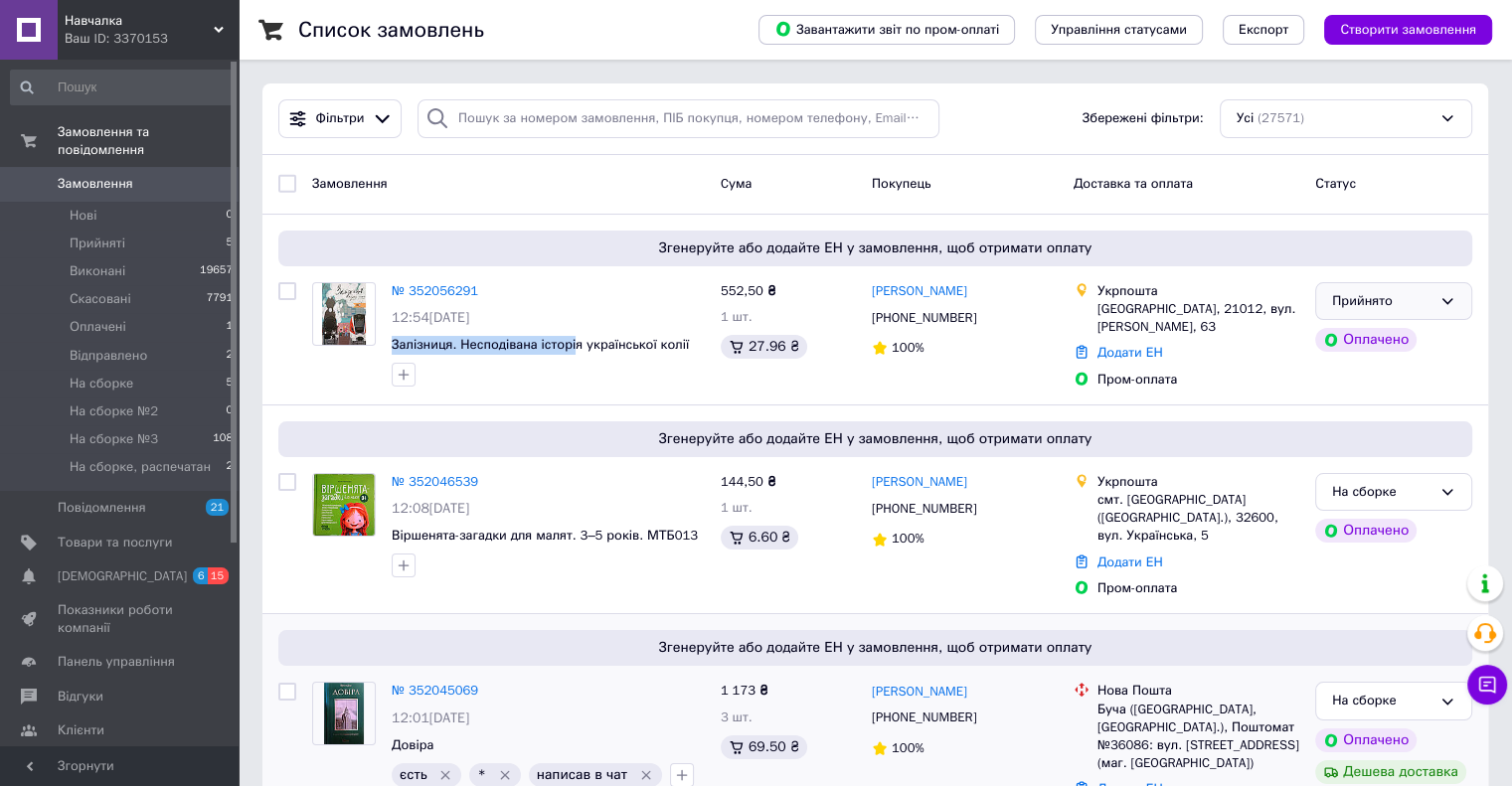 click on "Прийнято" at bounding box center [1394, 301] 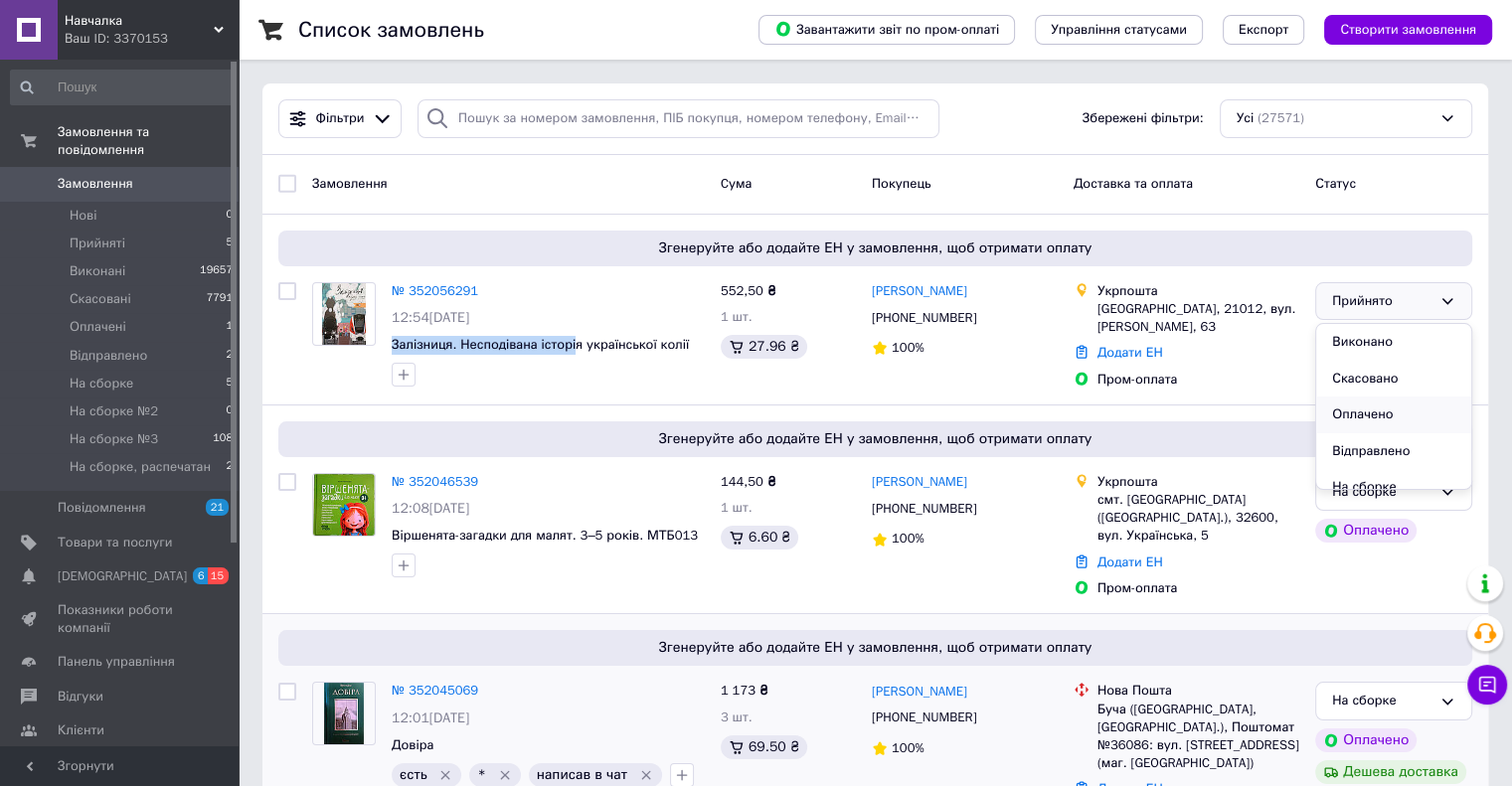 scroll, scrollTop: 146, scrollLeft: 0, axis: vertical 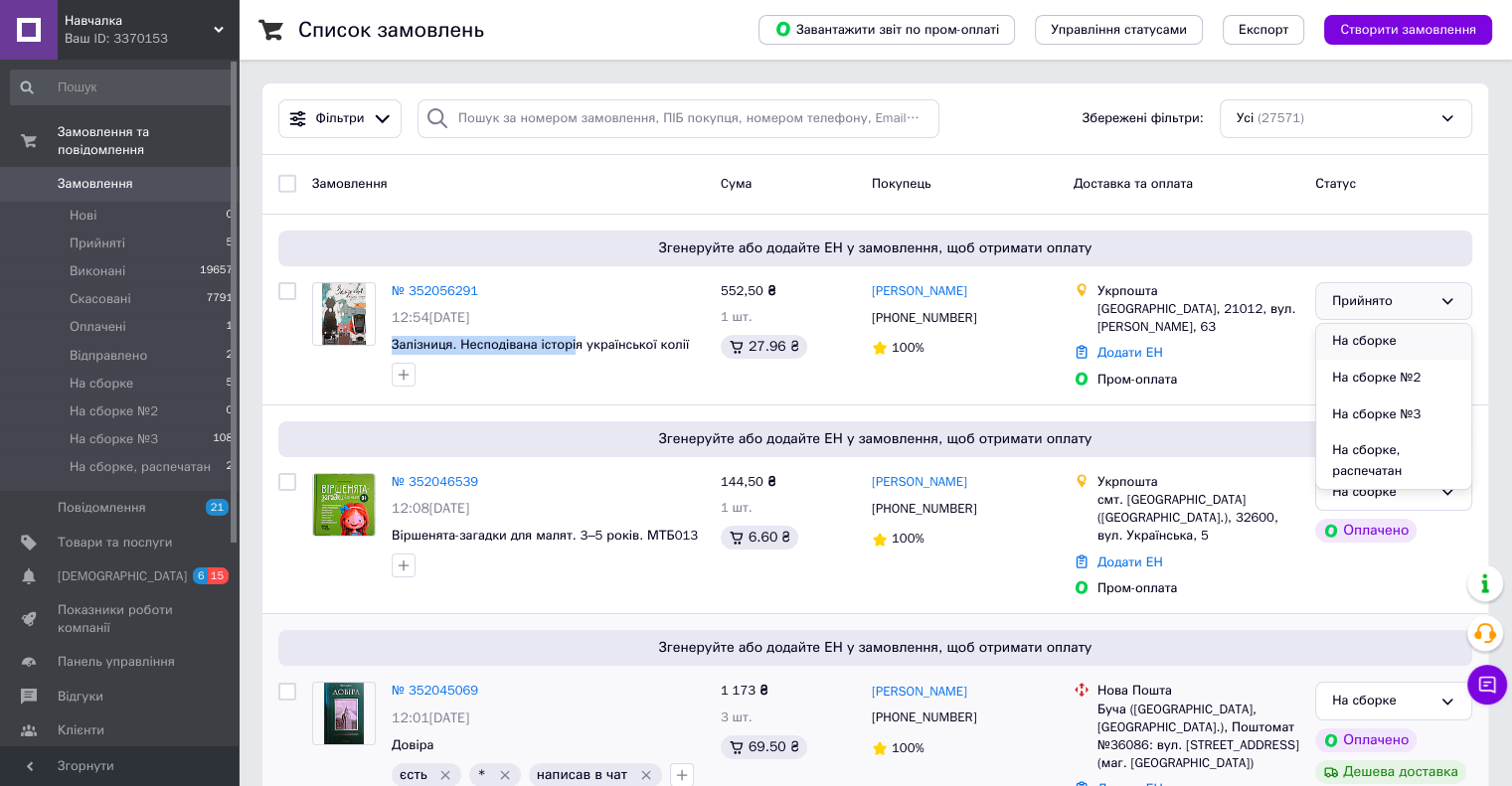 click on "На сборке" at bounding box center (1394, 341) 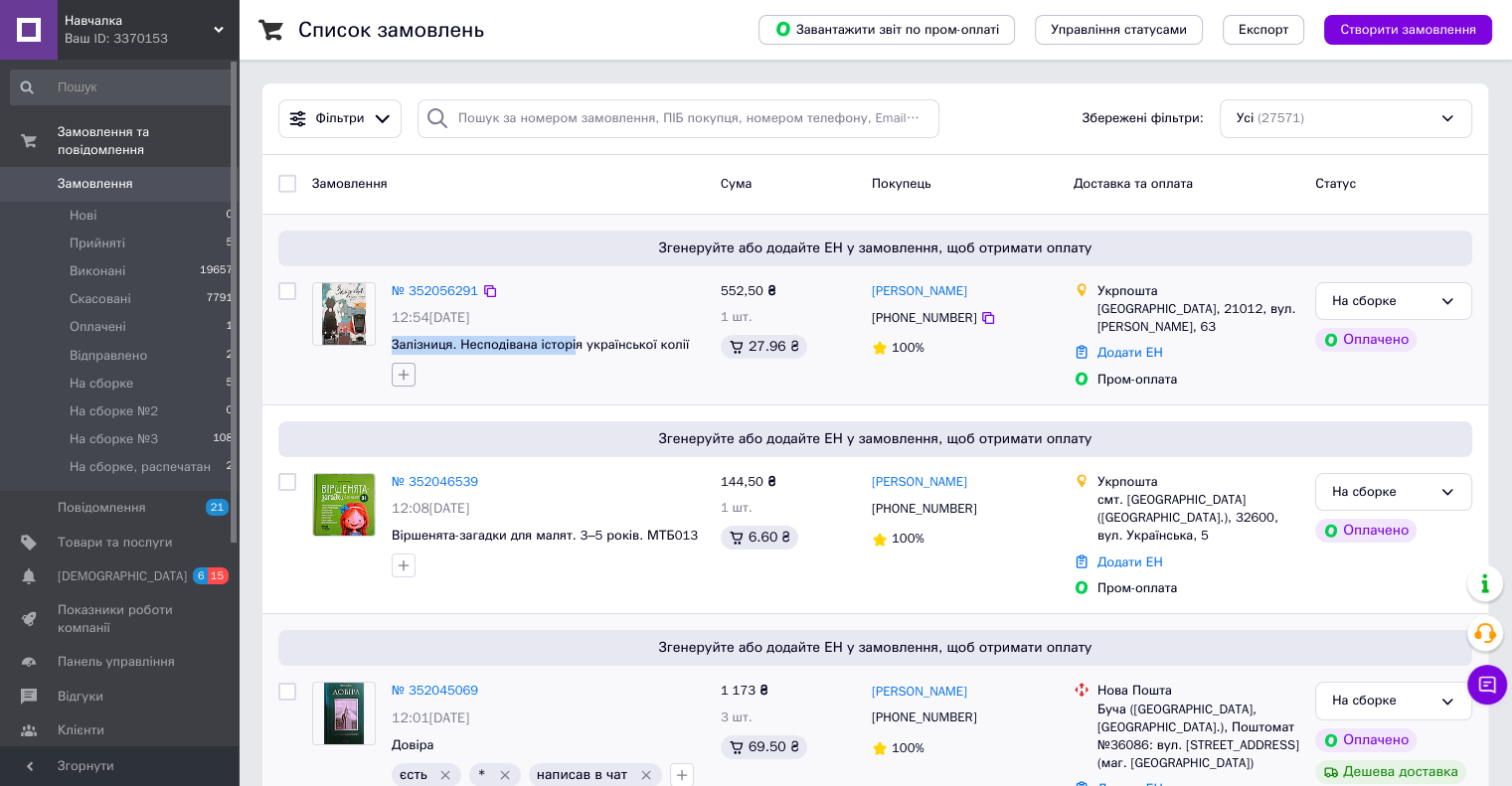 click at bounding box center (404, 375) 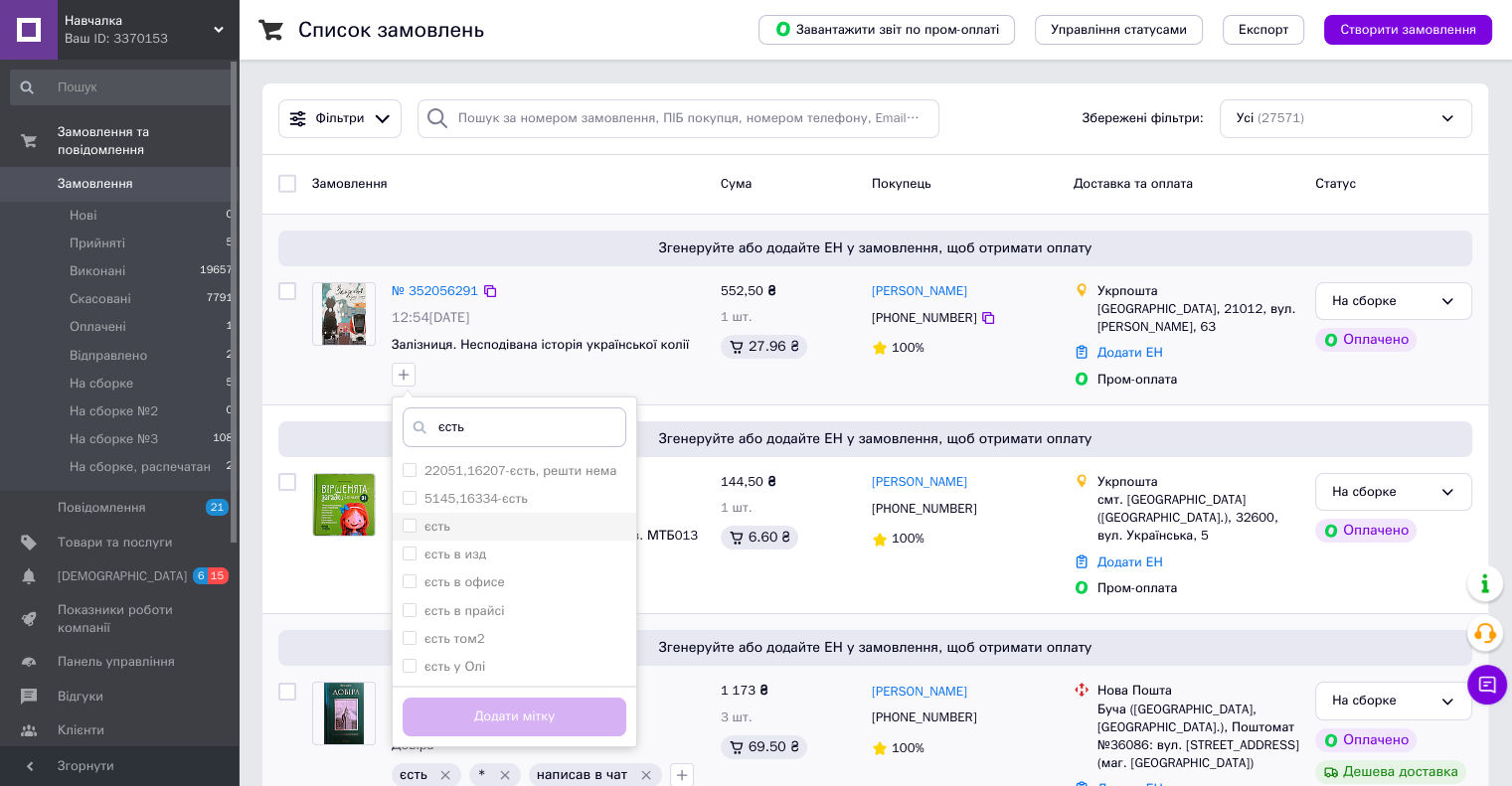 type on "єсть" 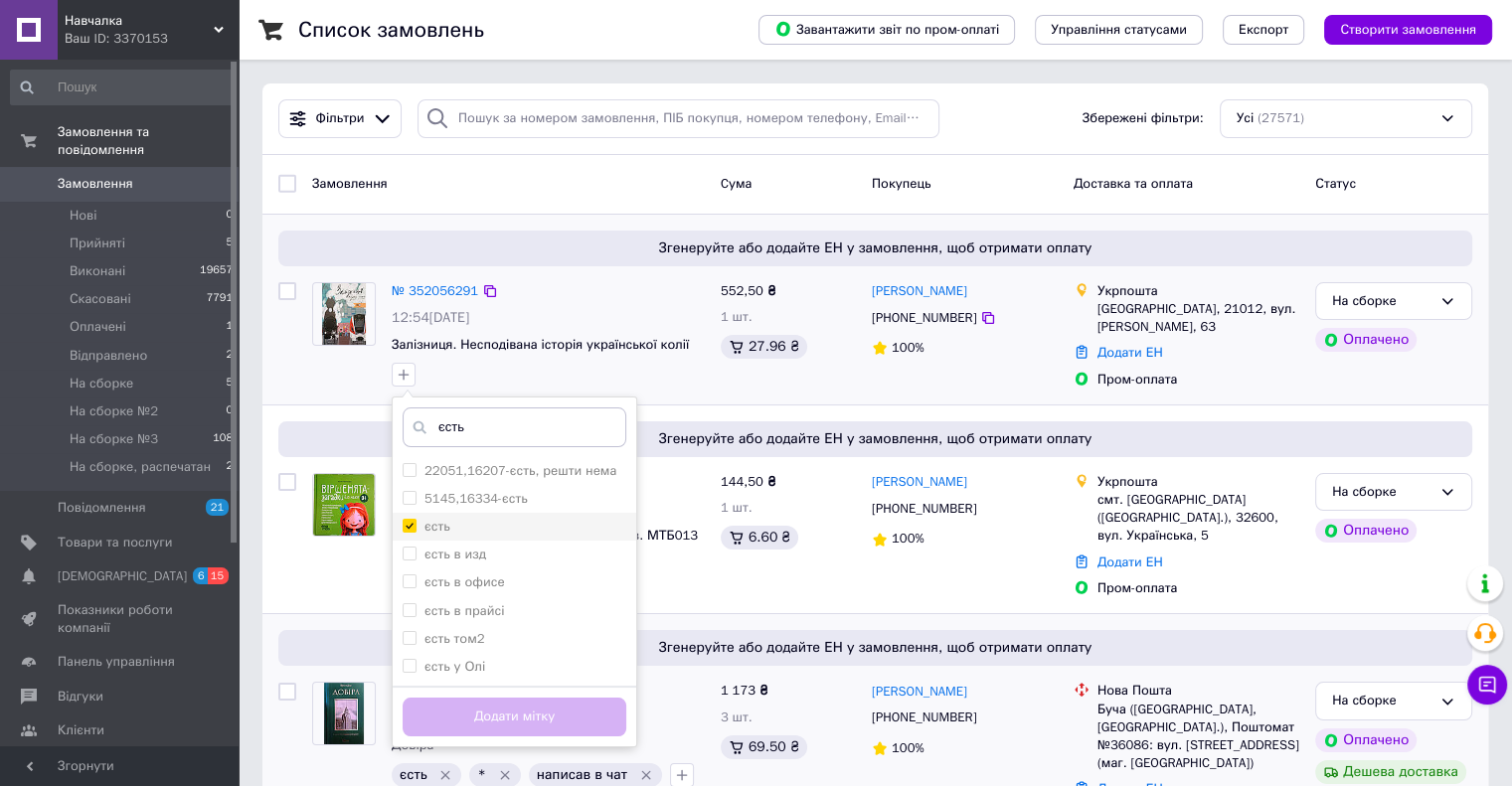 click on "єсть" at bounding box center (409, 525) 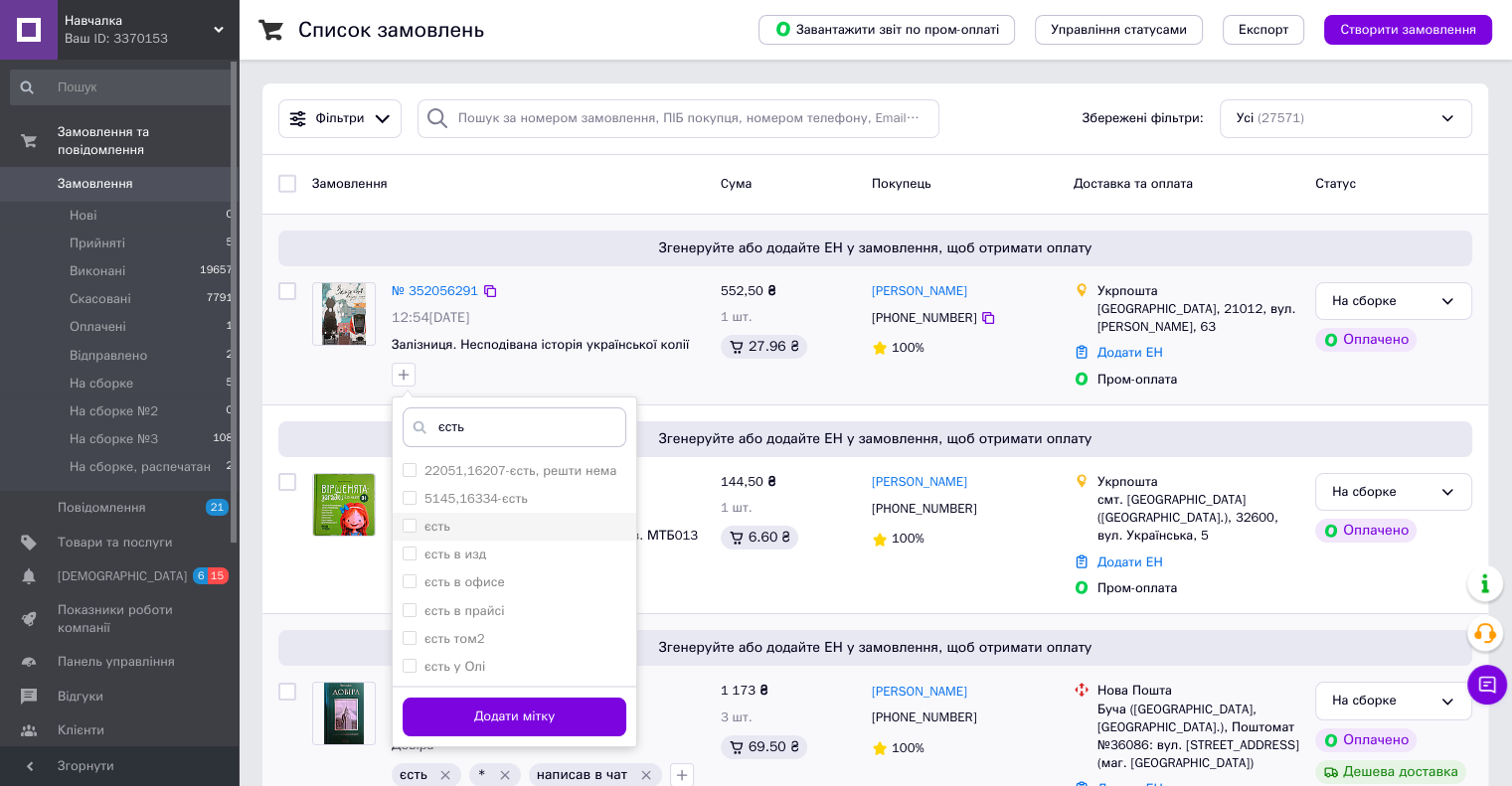 click on "єсть" at bounding box center (409, 525) 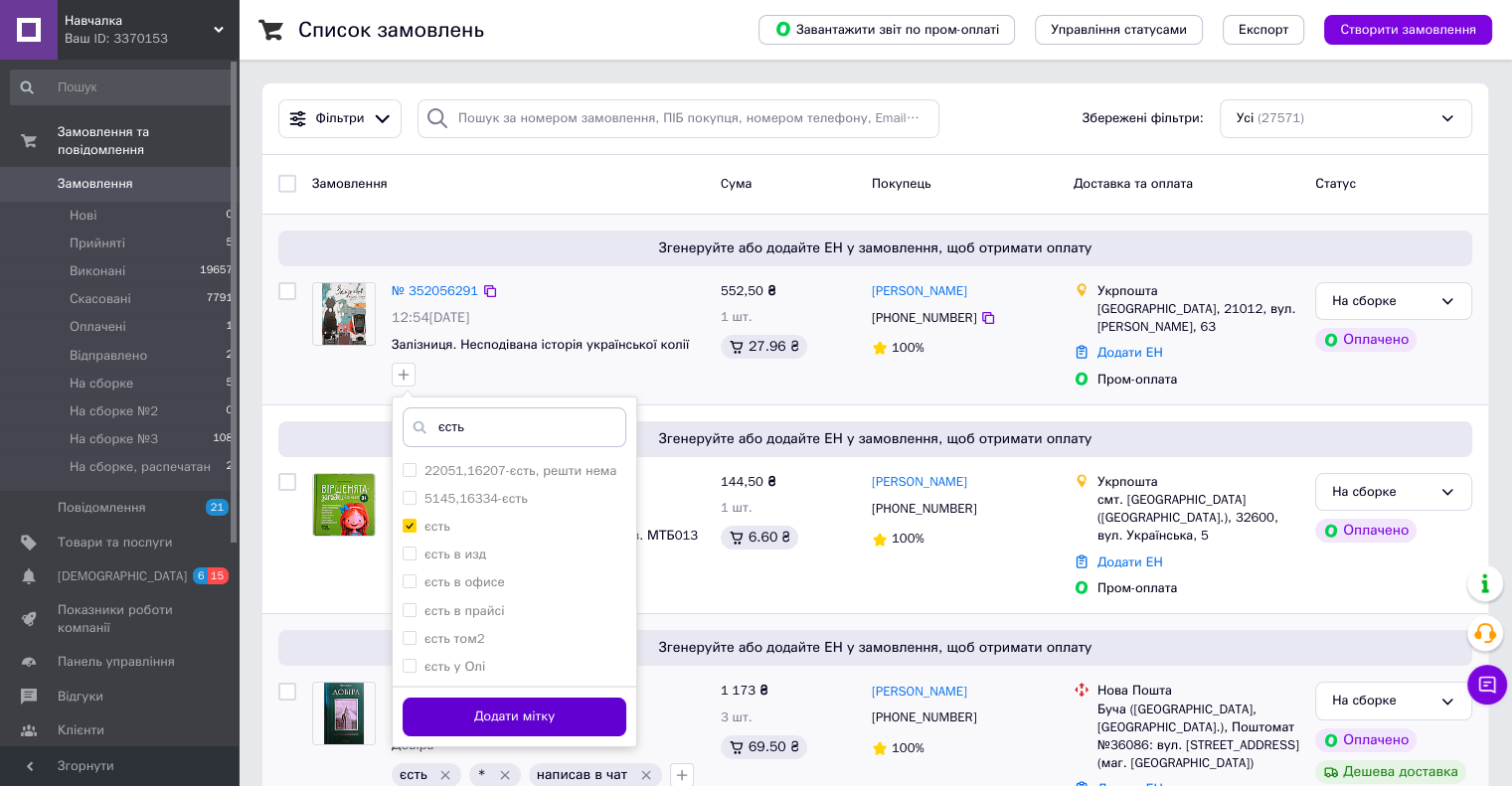 click on "Додати мітку" at bounding box center (514, 716) 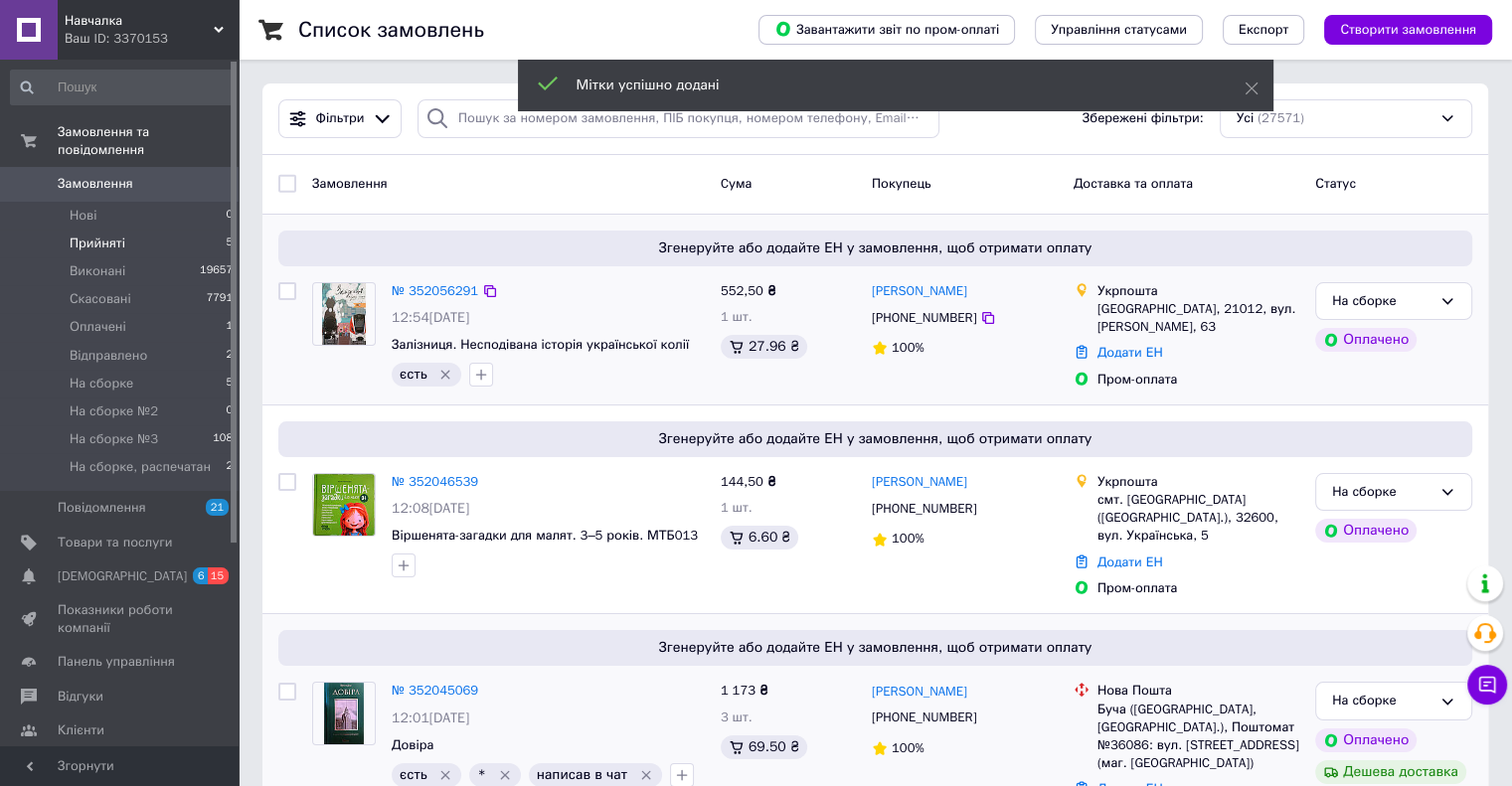 click on "Прийняті 5" at bounding box center [122, 243] 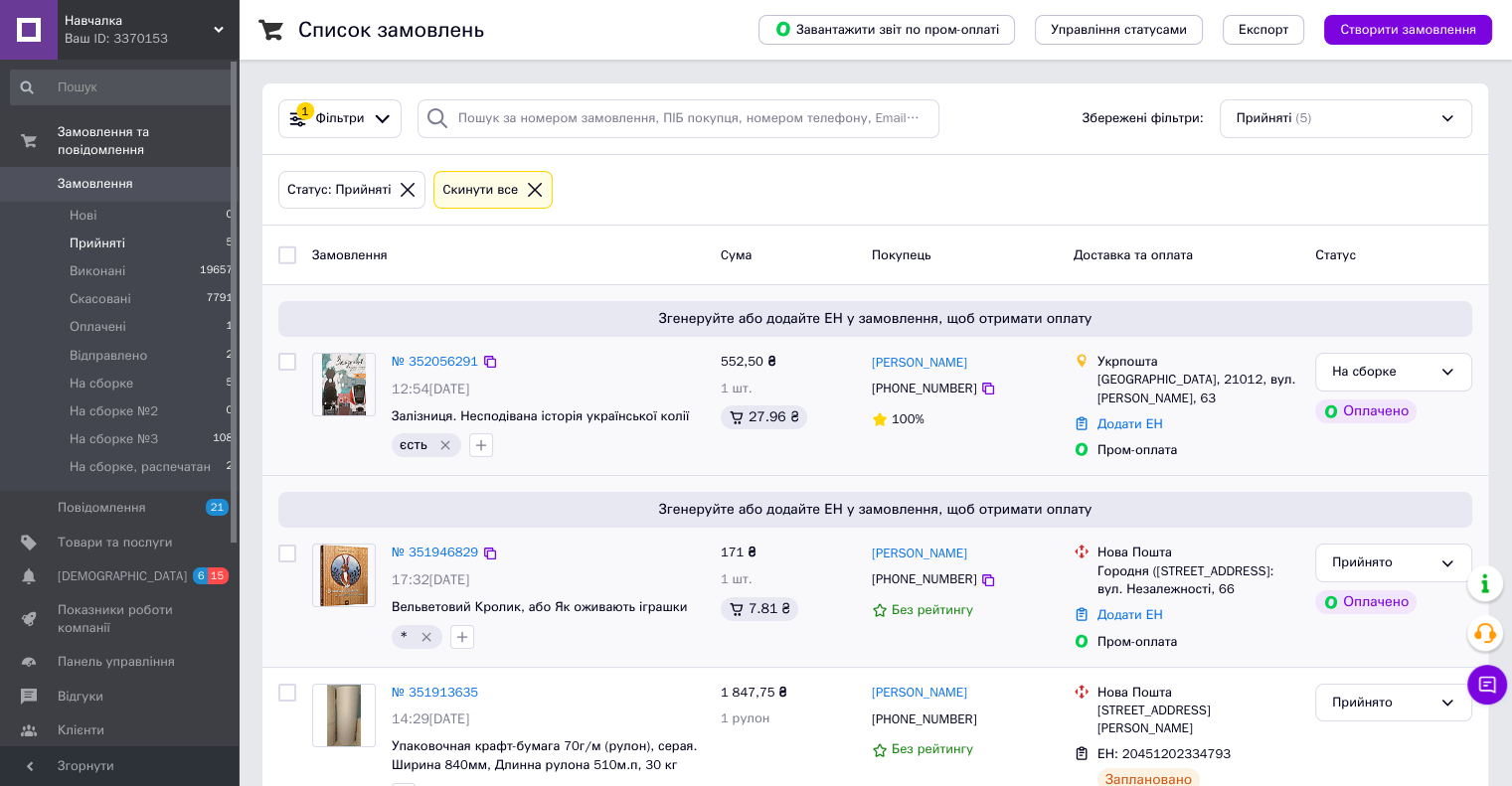 scroll, scrollTop: 298, scrollLeft: 0, axis: vertical 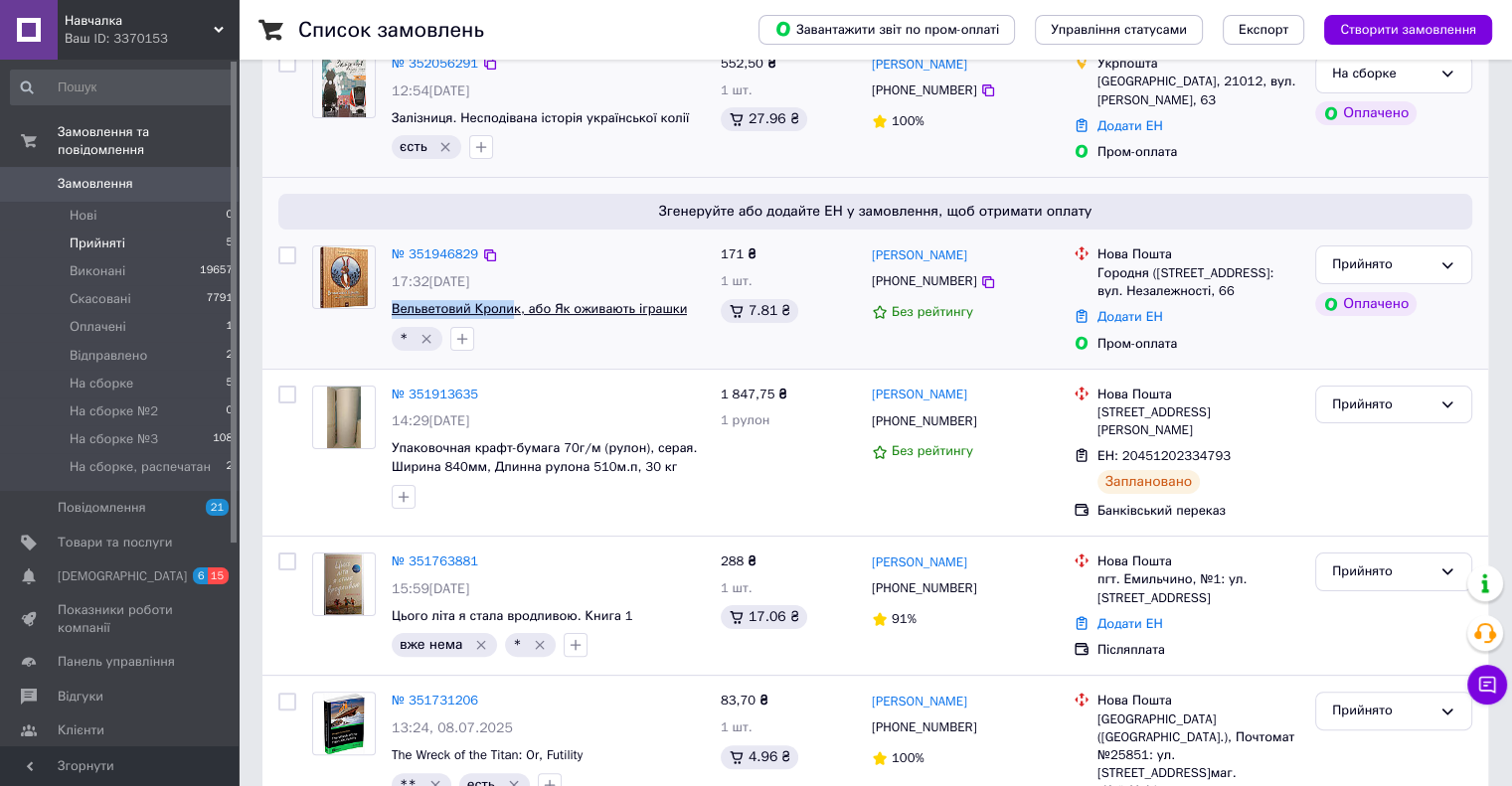 drag, startPoint x: 449, startPoint y: 306, endPoint x: 505, endPoint y: 306, distance: 56 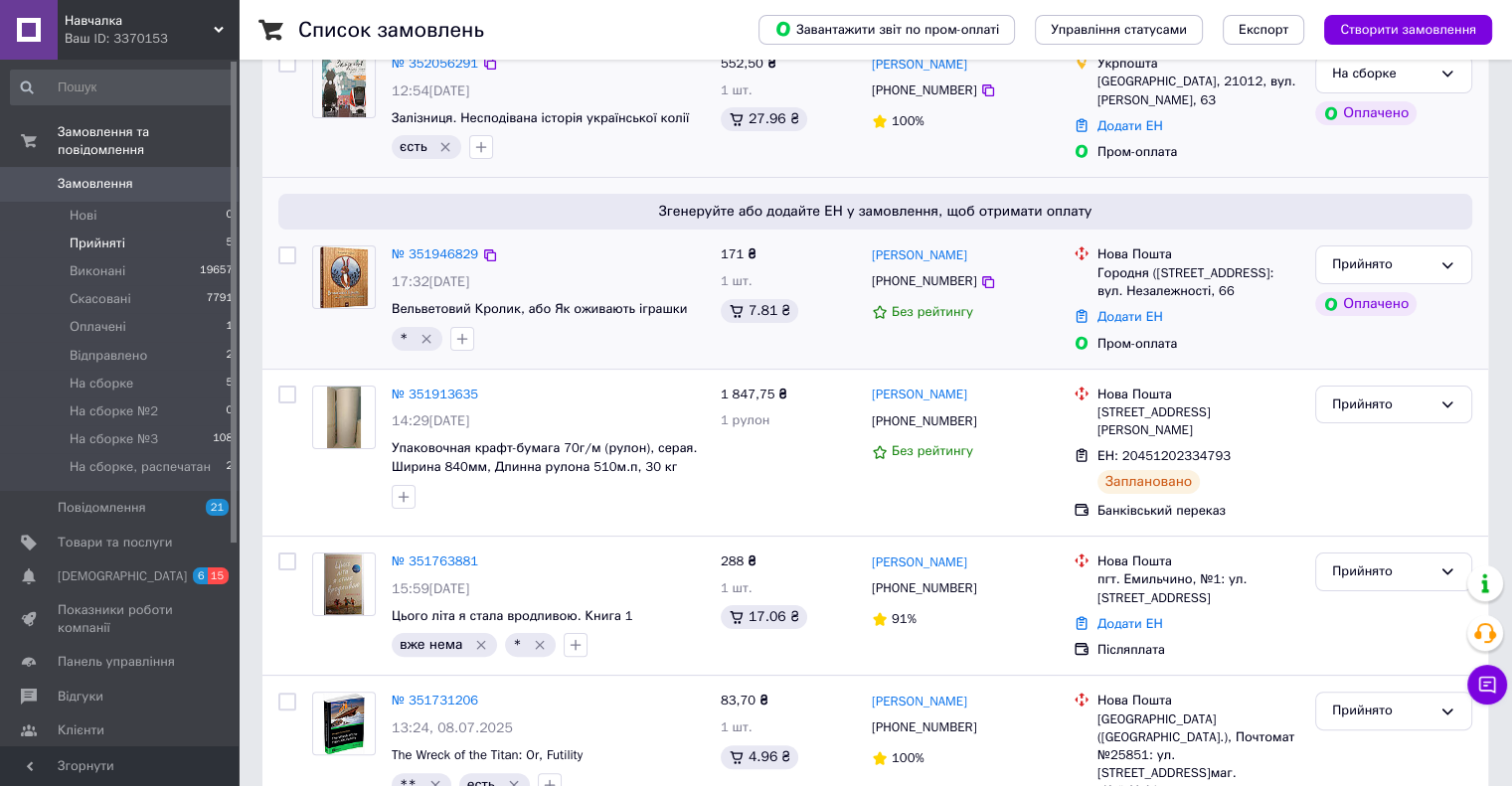 click at bounding box center [462, 339] 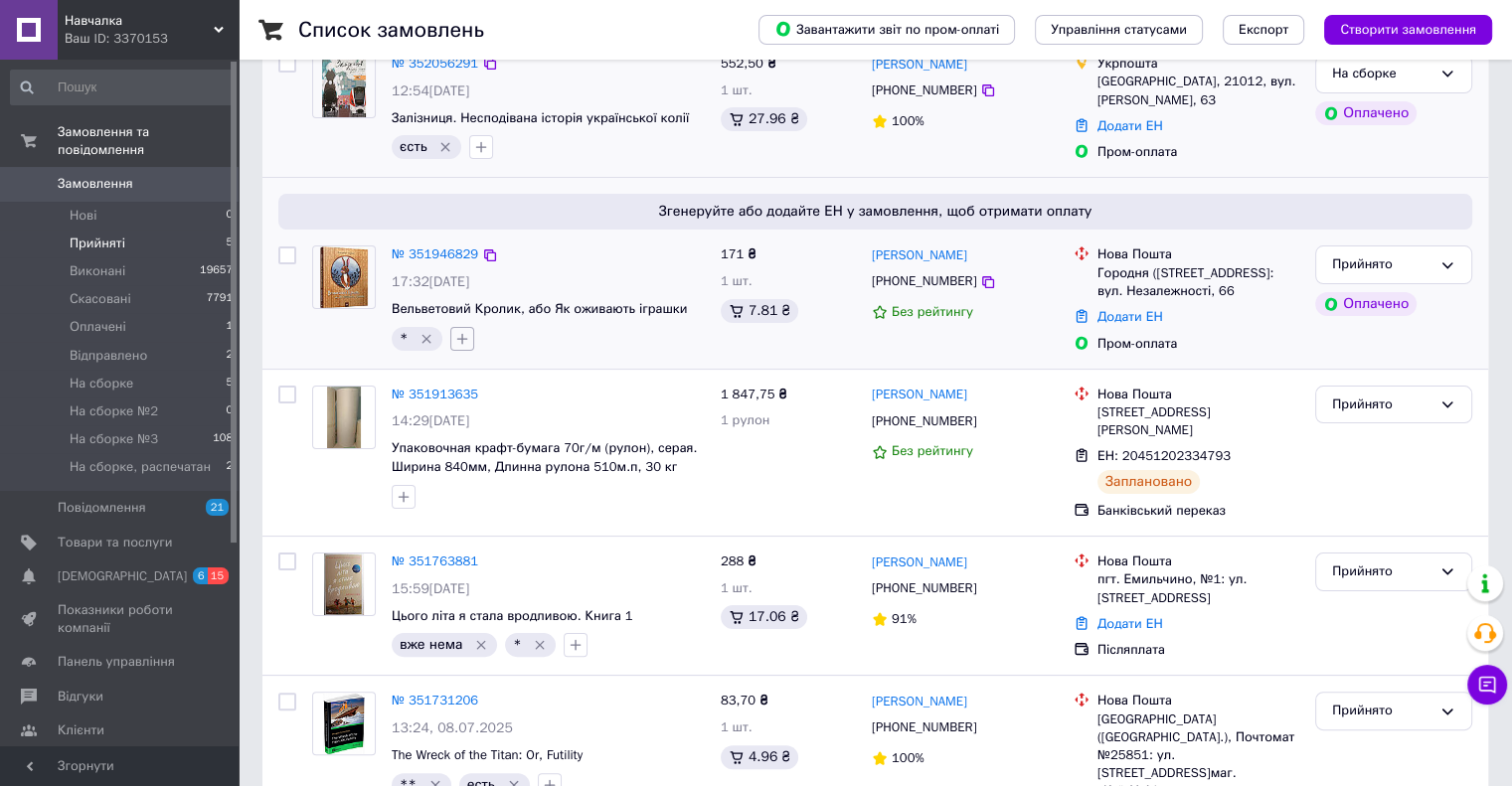 click 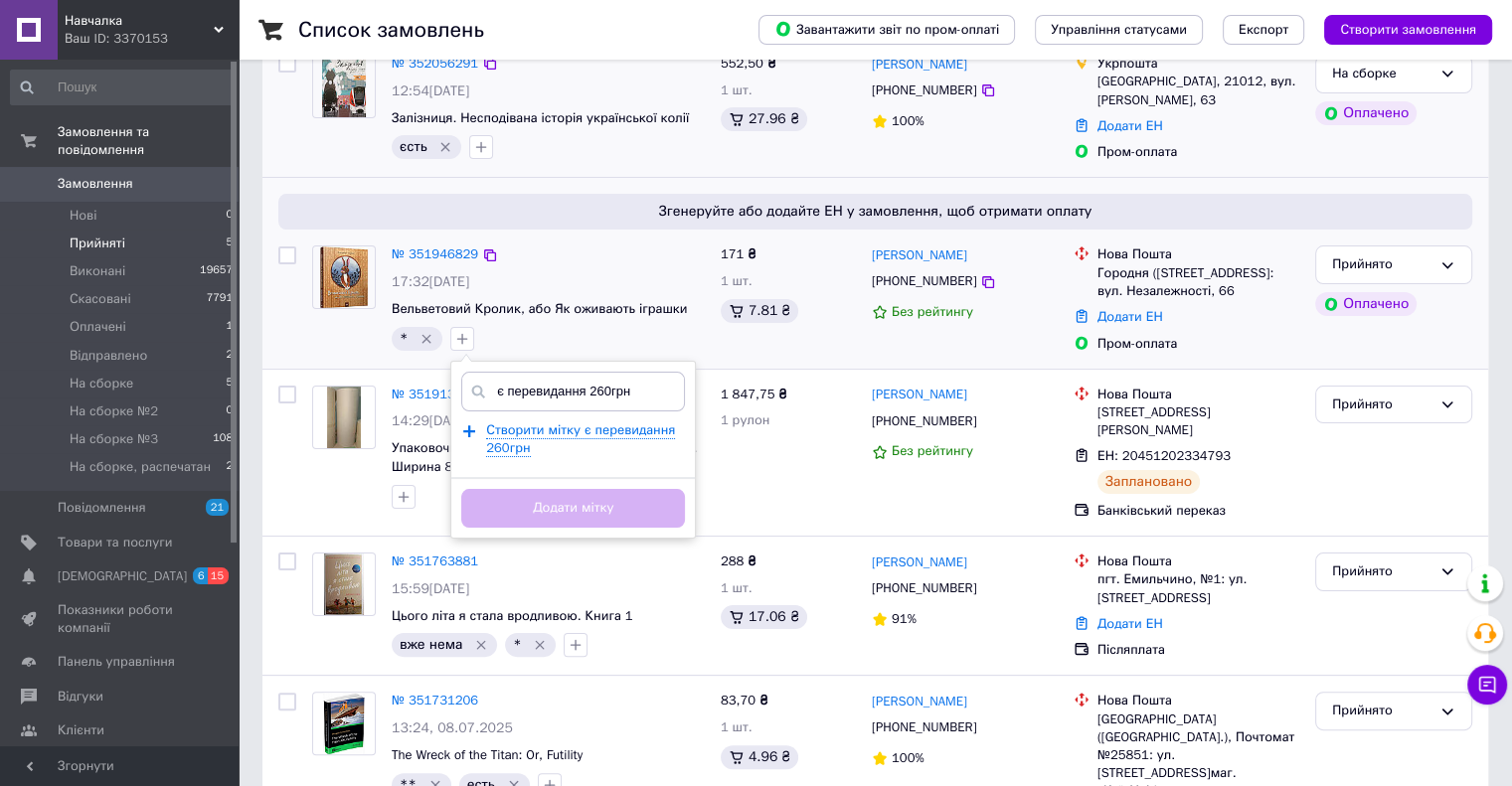 type on "є перевидання 260грн" 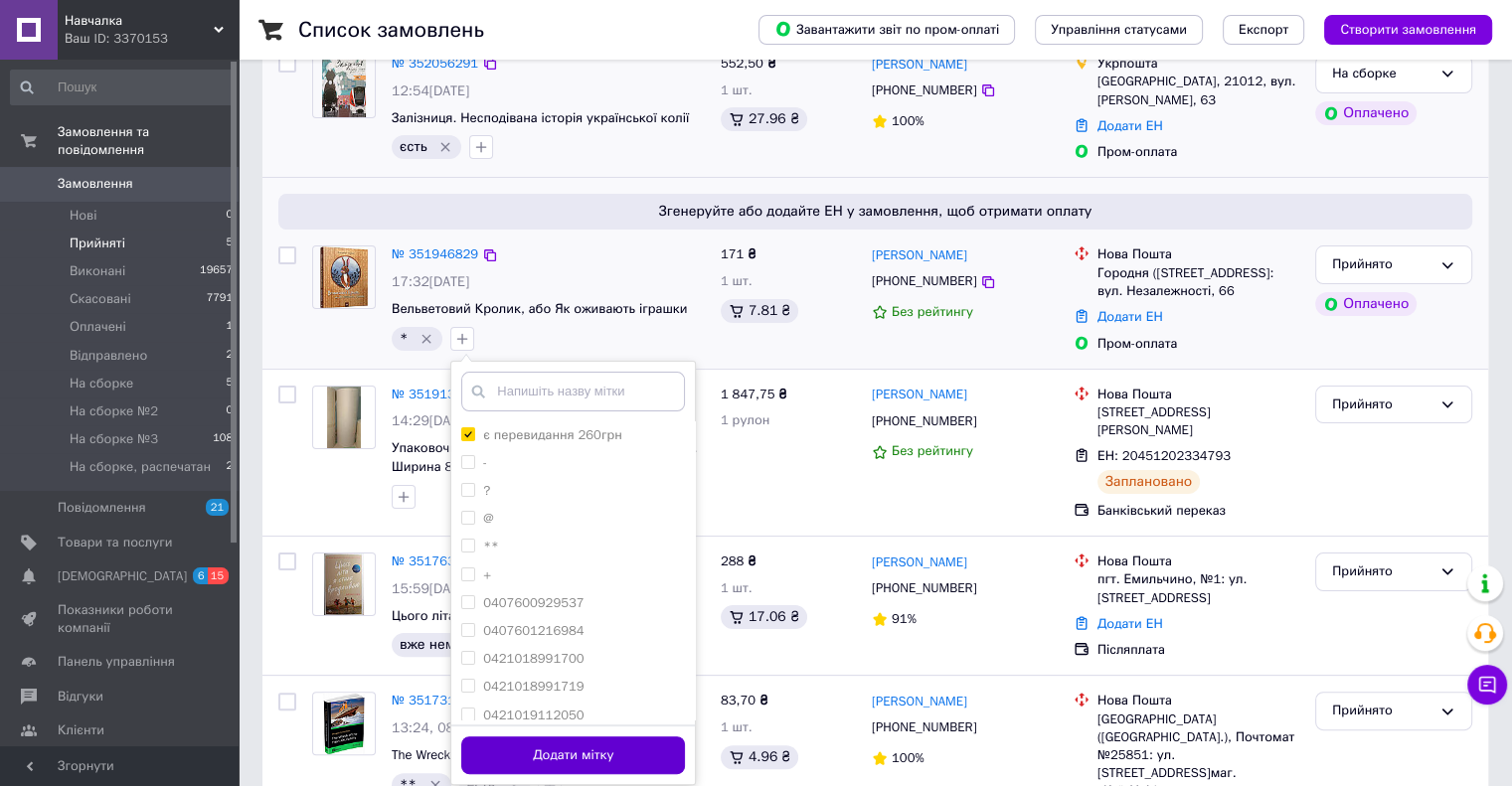 click on "Додати мітку" at bounding box center [573, 755] 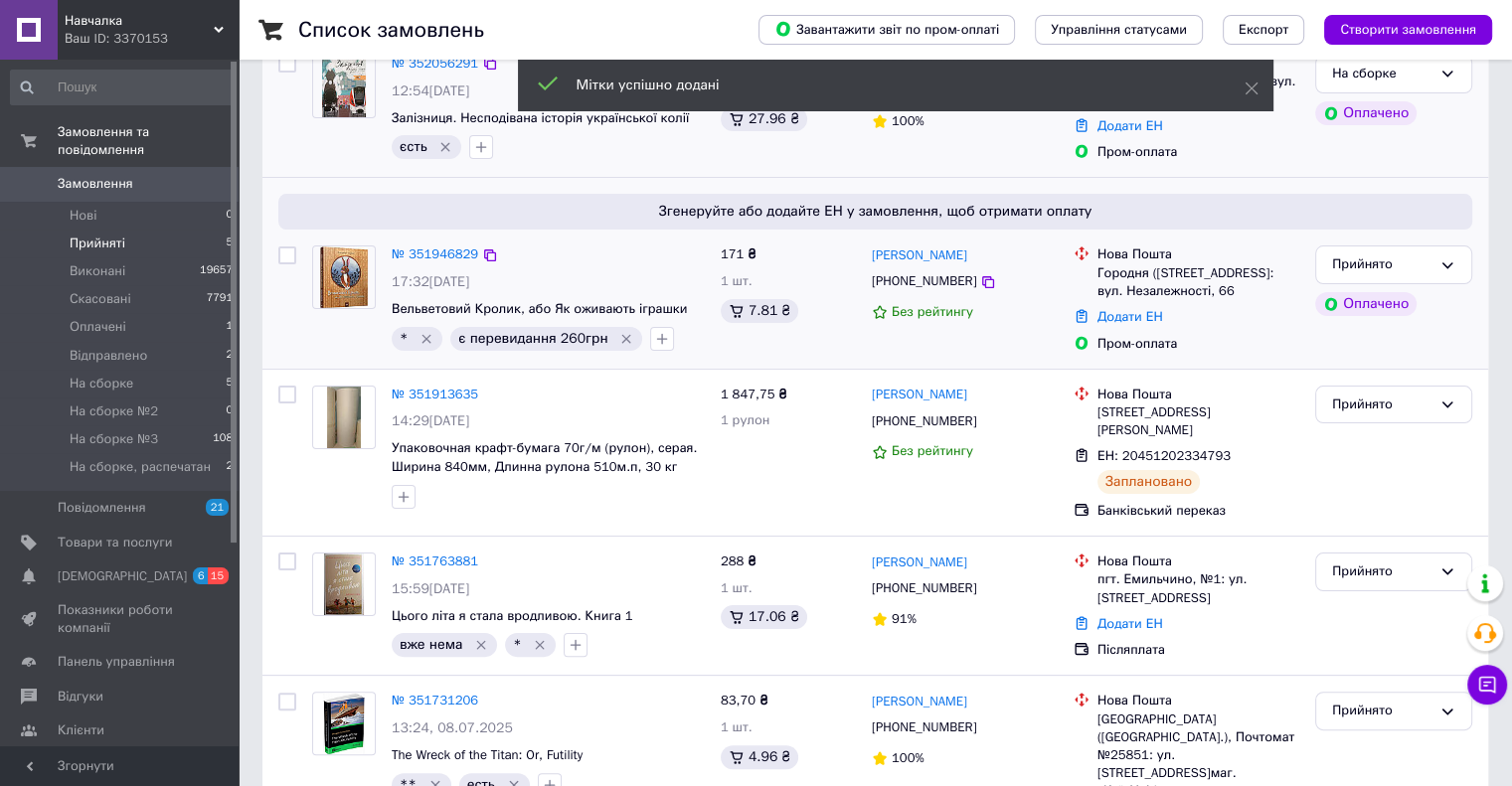 click at bounding box center [662, 339] 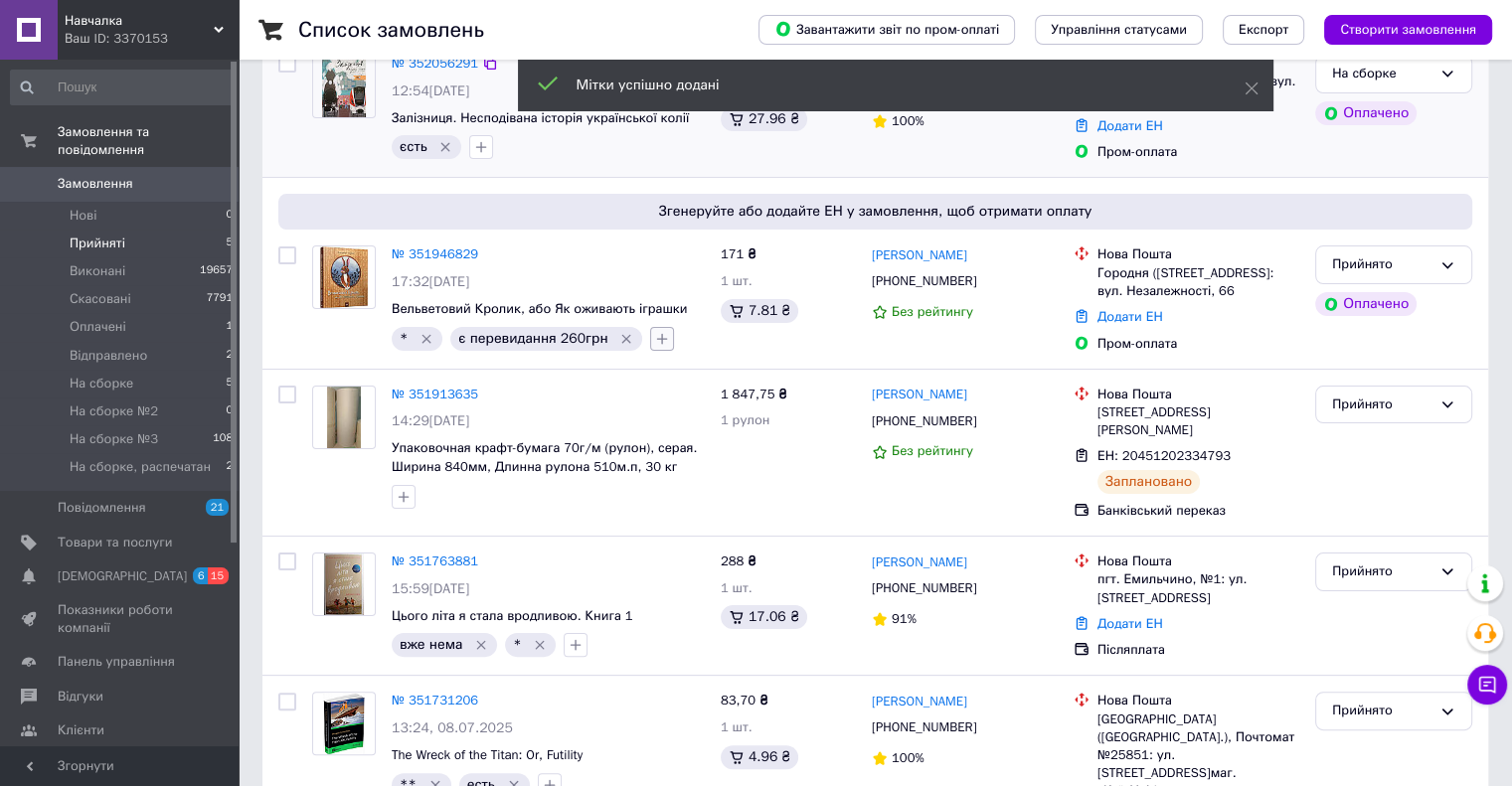 click 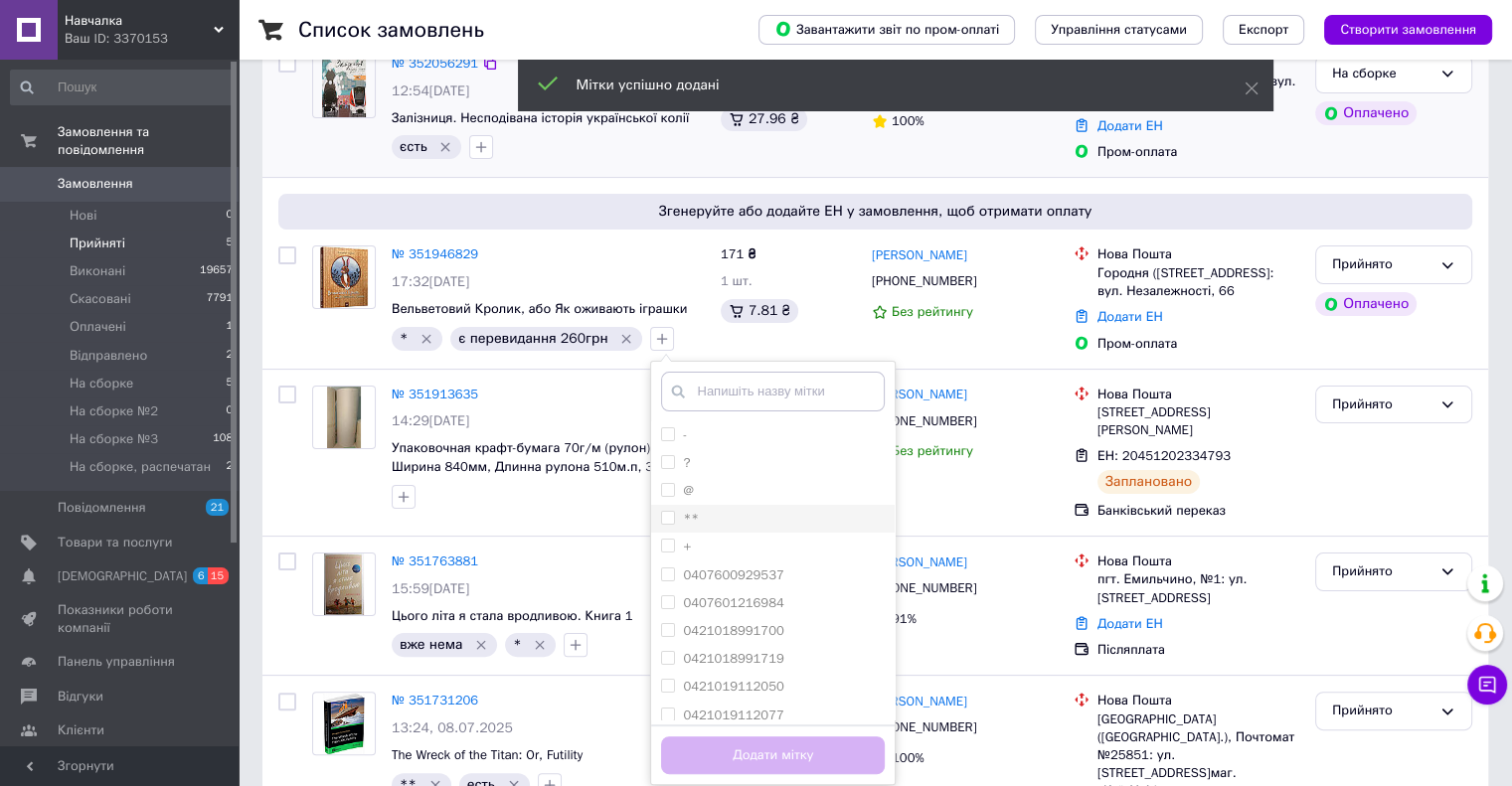 click on "**" at bounding box center [667, 517] 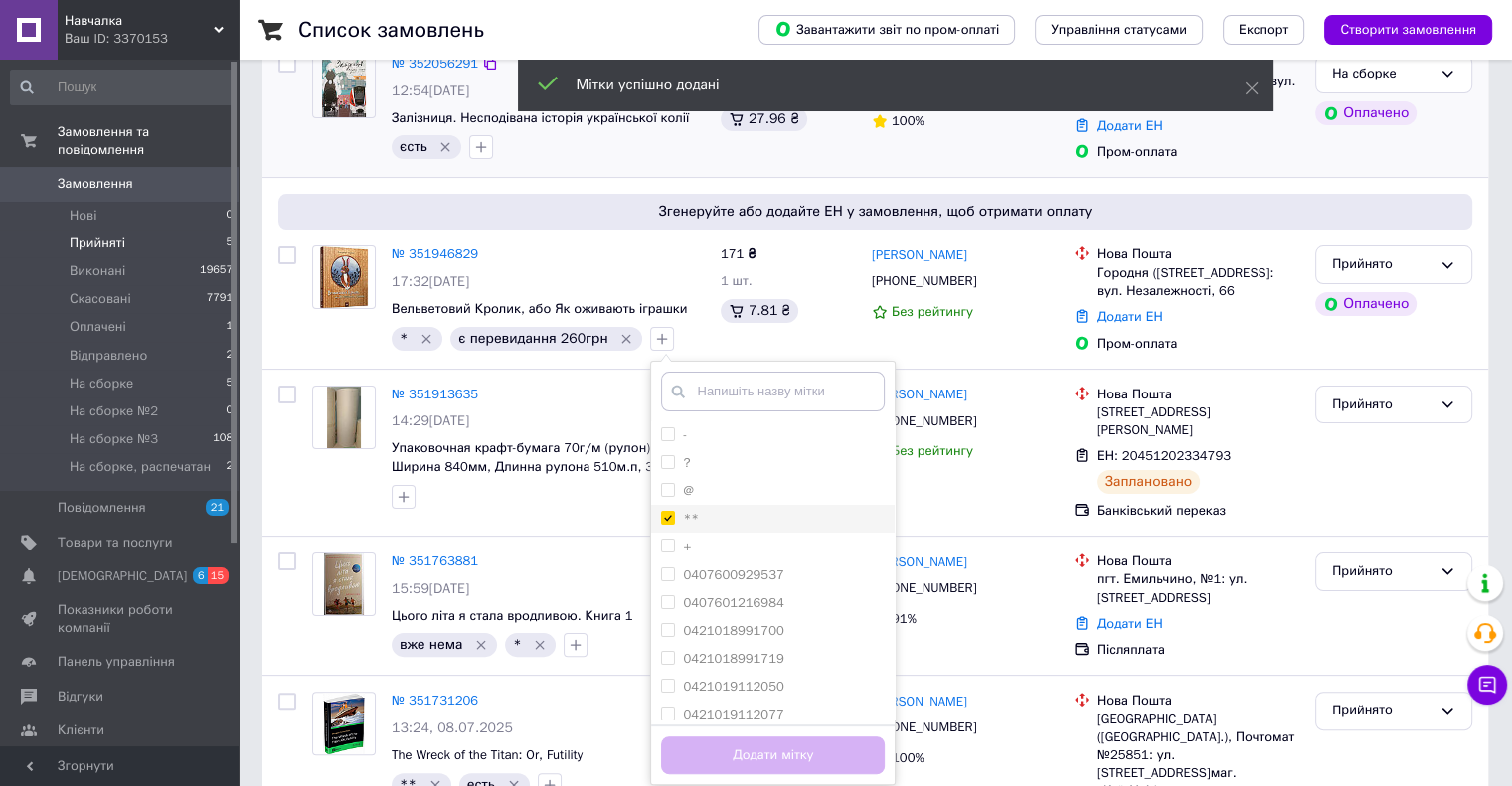 checkbox on "true" 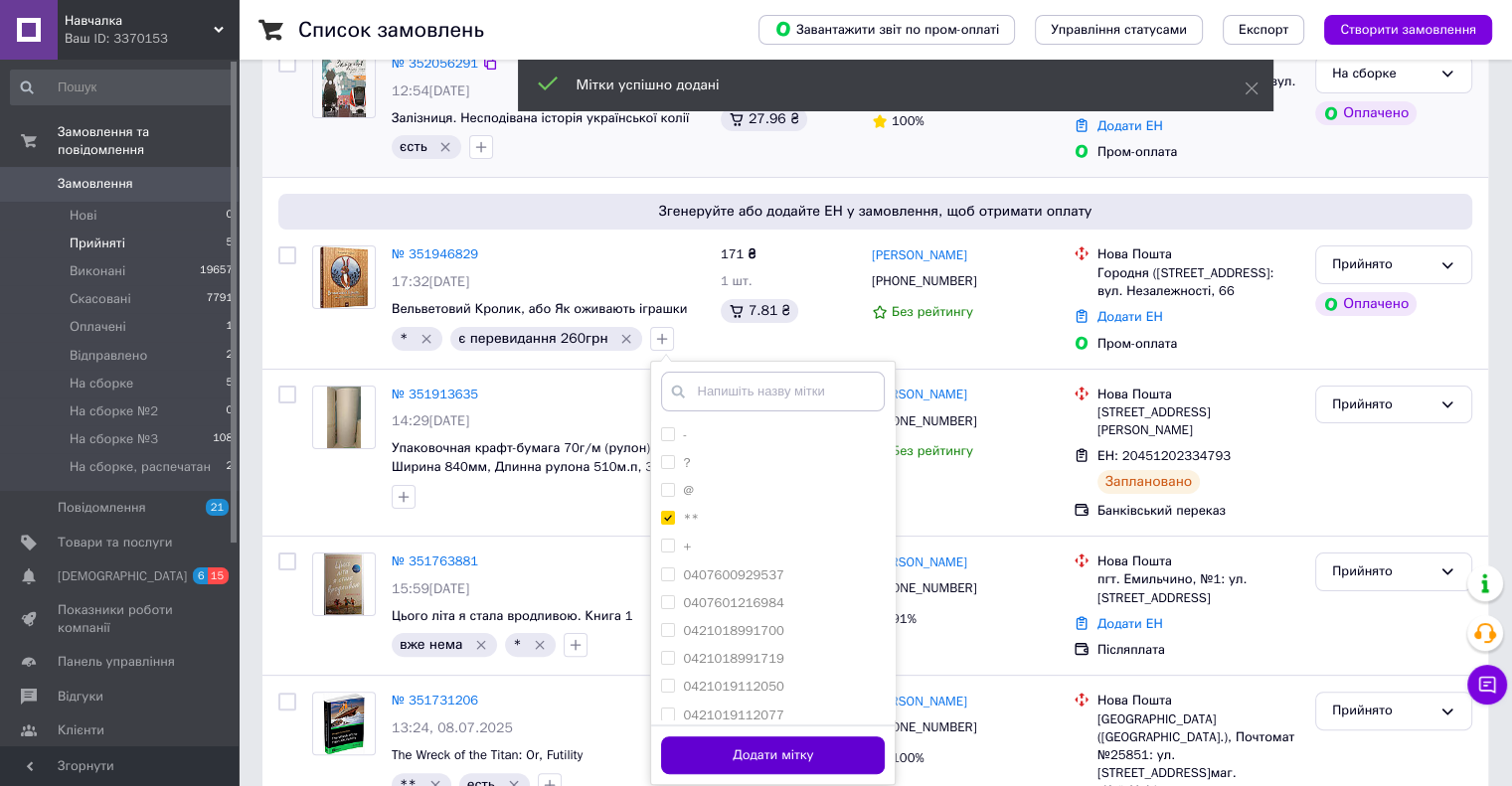 click on "Додати мітку" at bounding box center (772, 755) 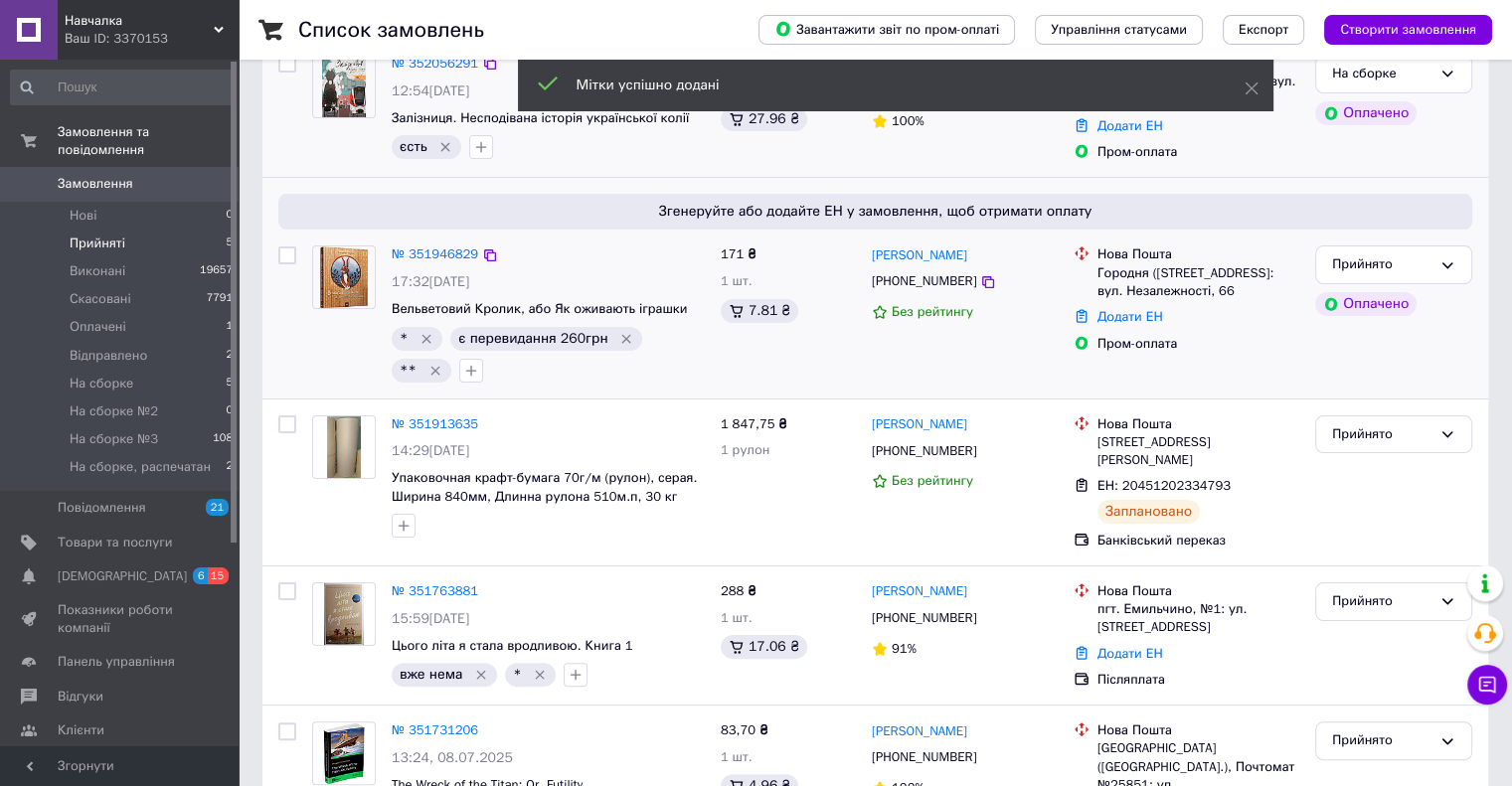 click 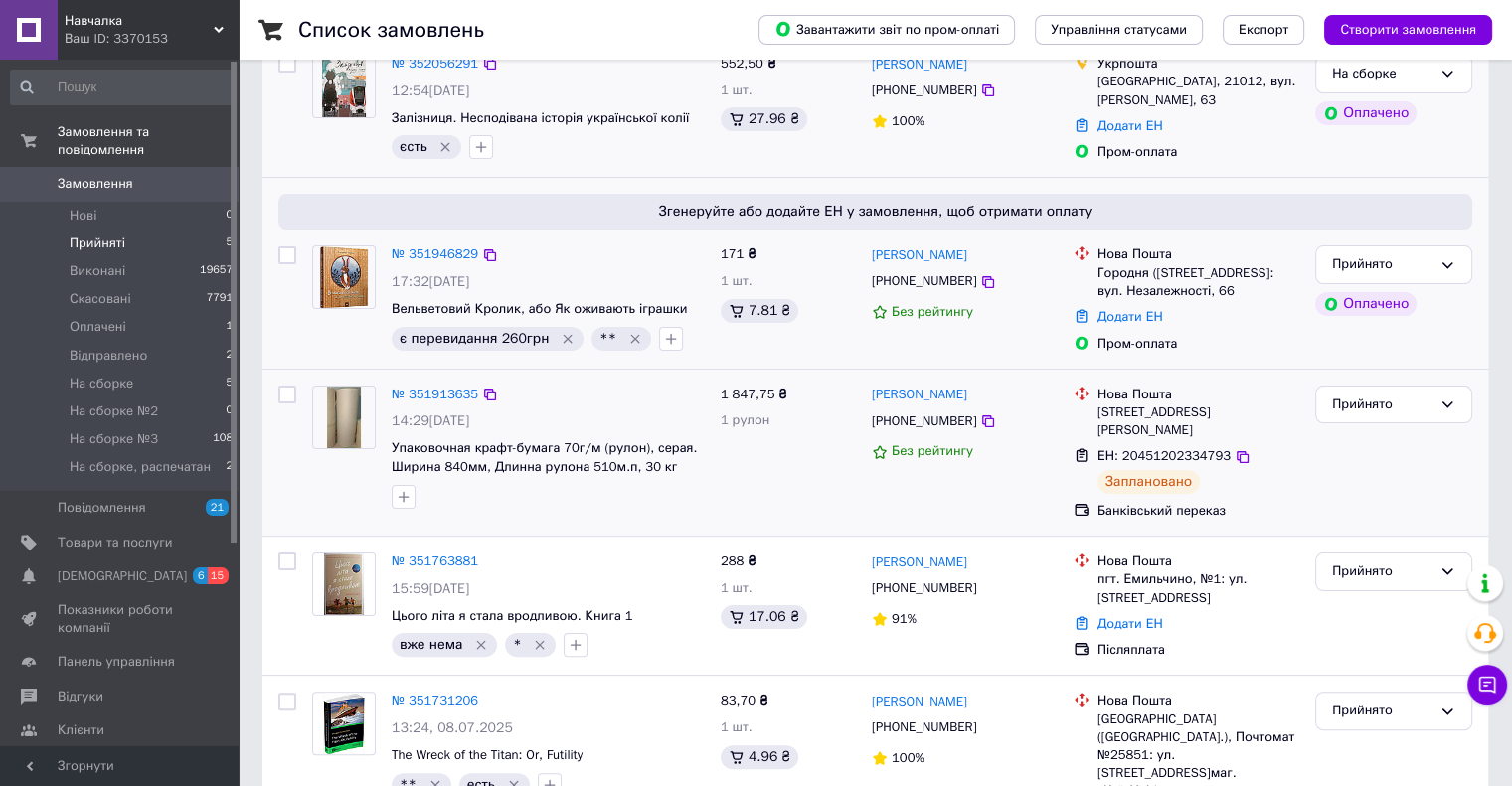 click on "14:29, 09.07.2025" at bounding box center (548, 421) 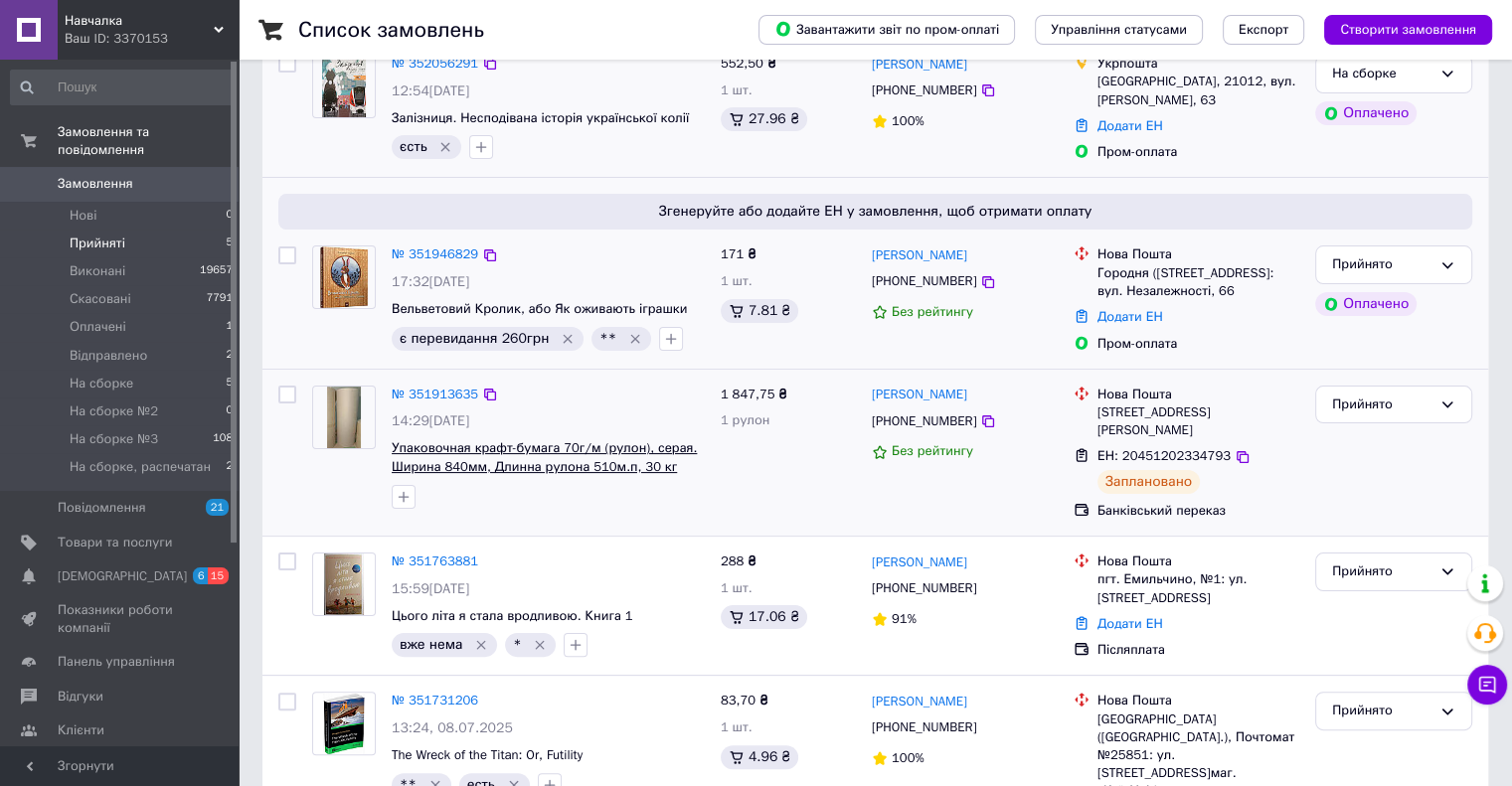scroll, scrollTop: 385, scrollLeft: 0, axis: vertical 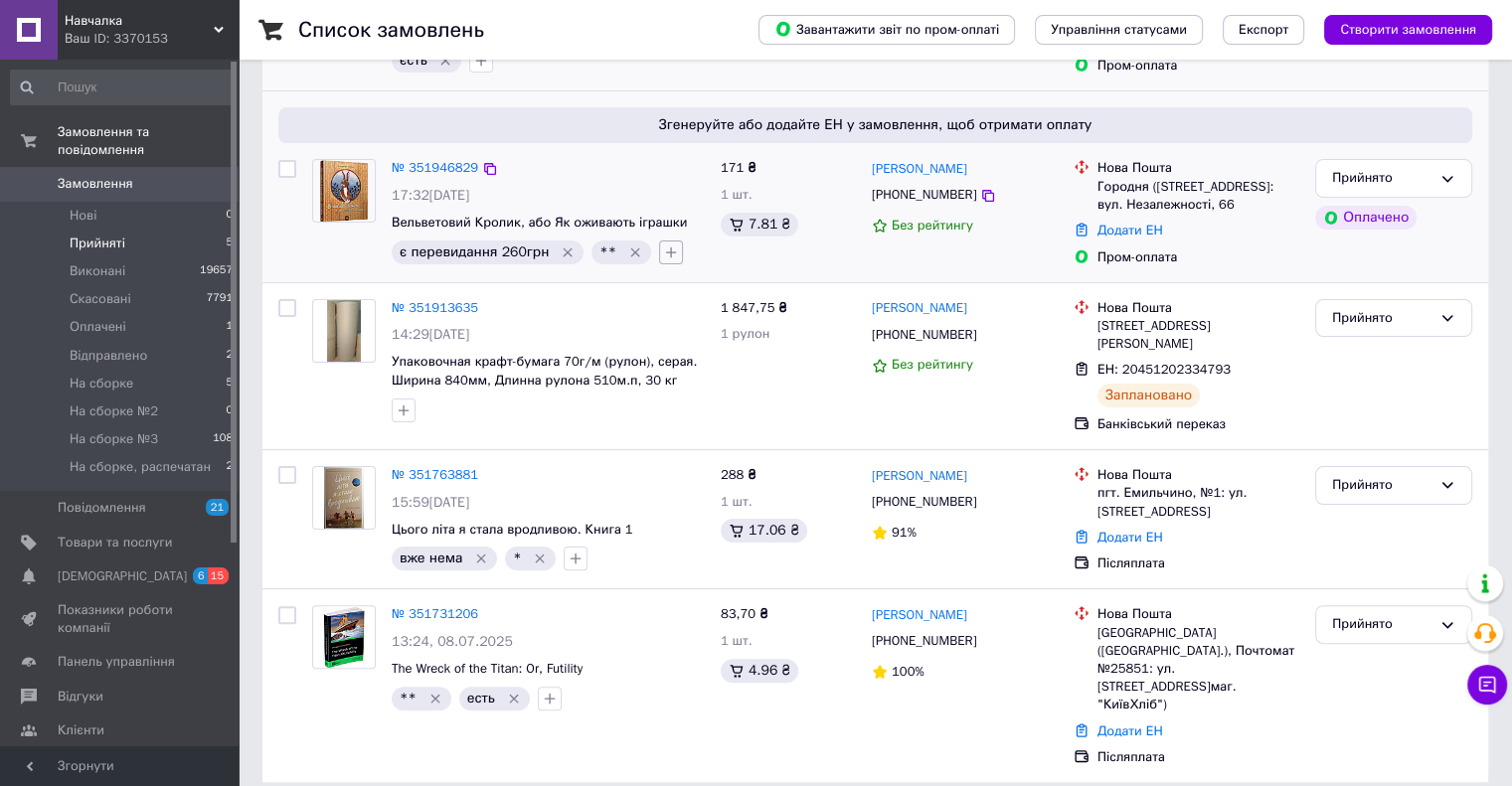 click 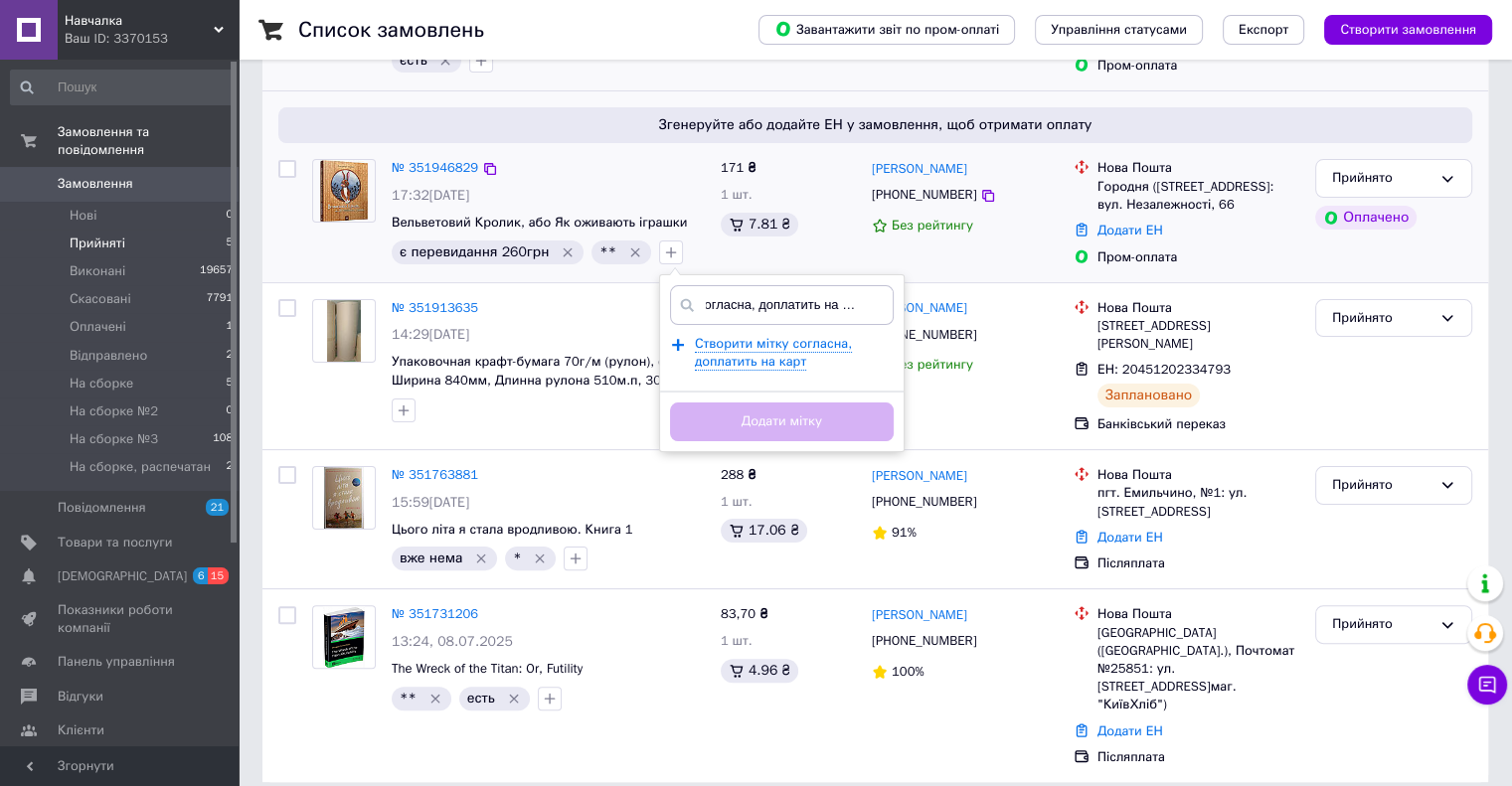 scroll, scrollTop: 0, scrollLeft: 15, axis: horizontal 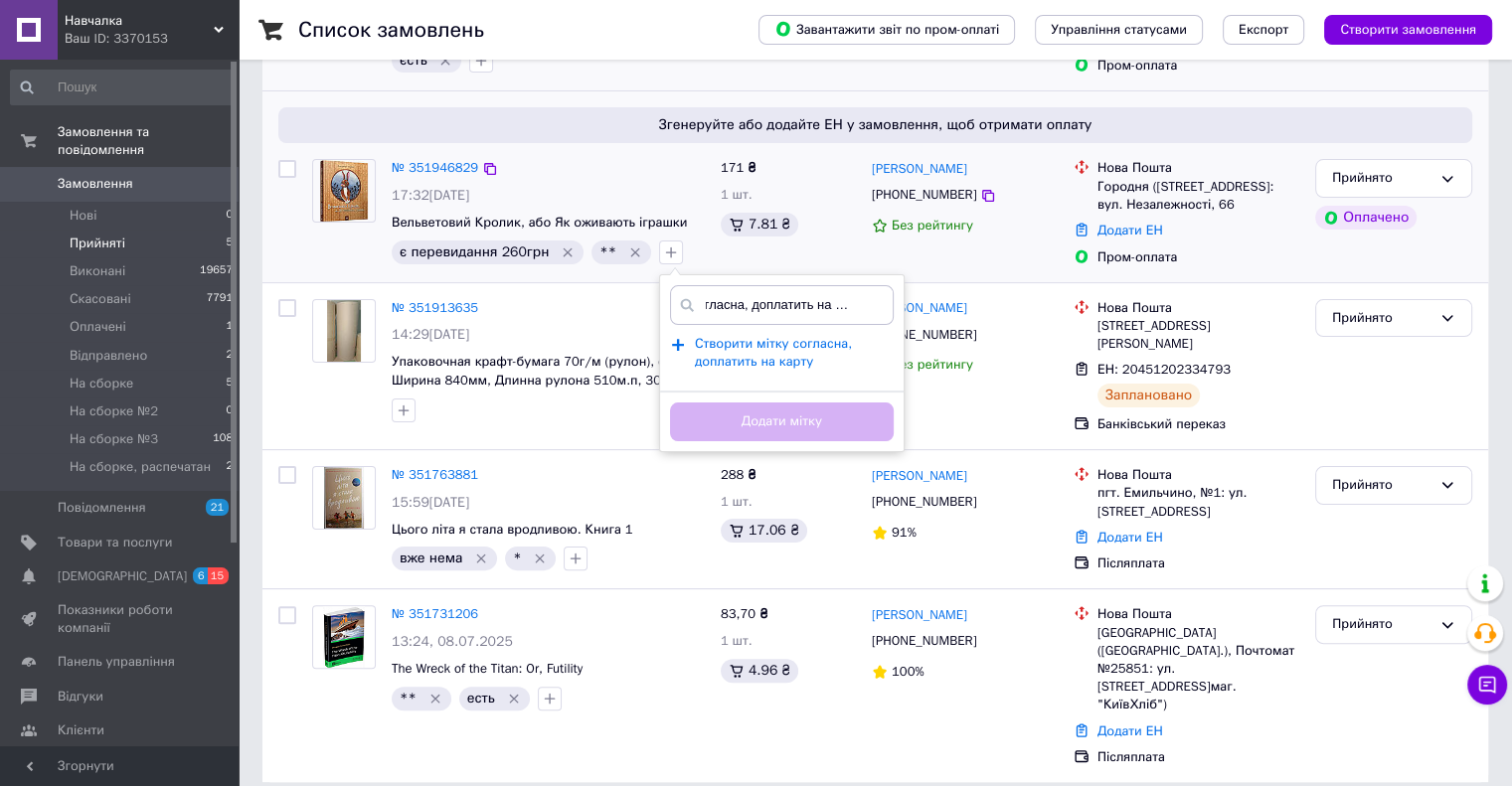 type on "согласна, доплатить на карту" 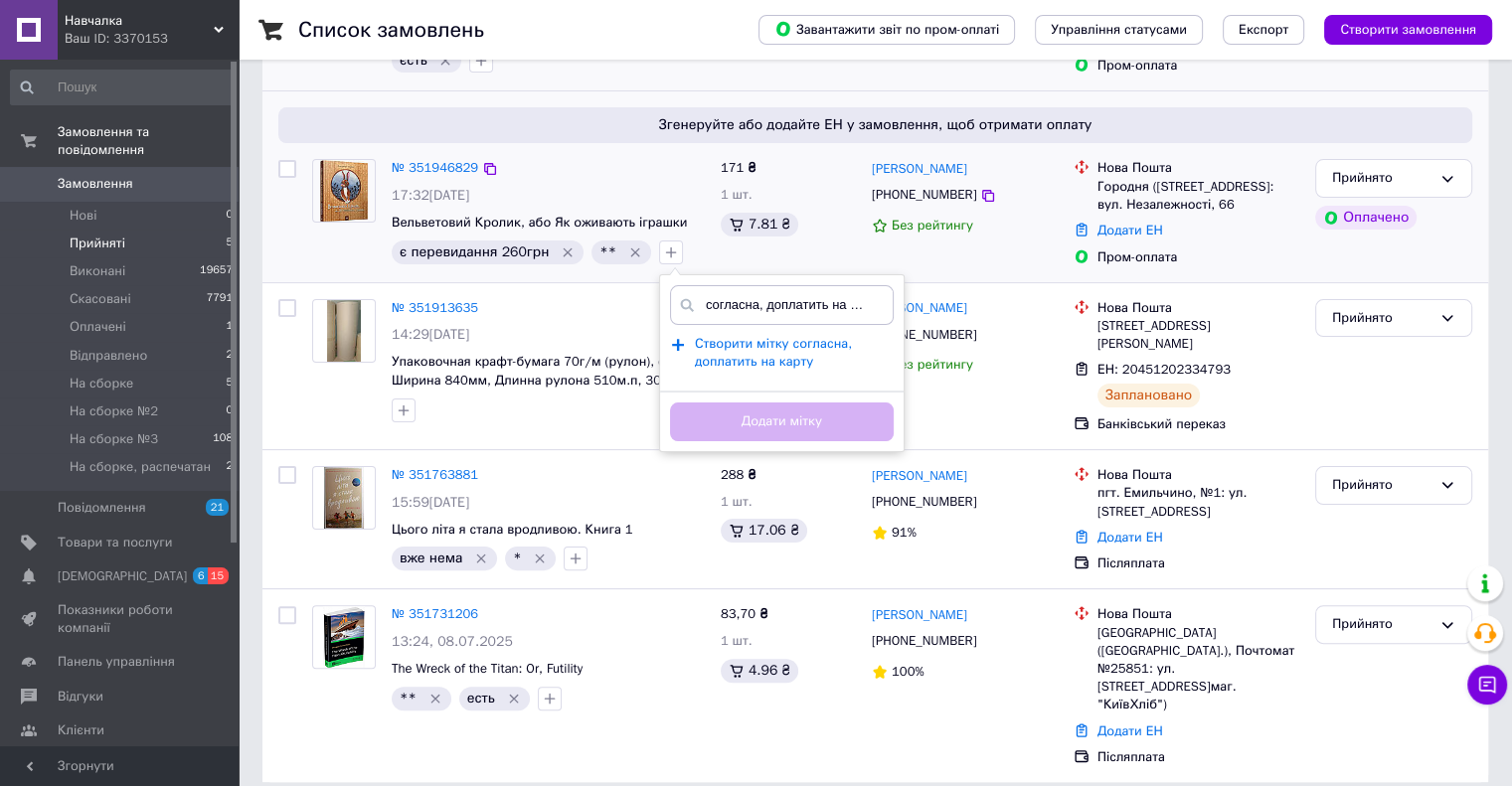 click on "Створити мітку   согласна, доплатить на карту" at bounding box center (773, 353) 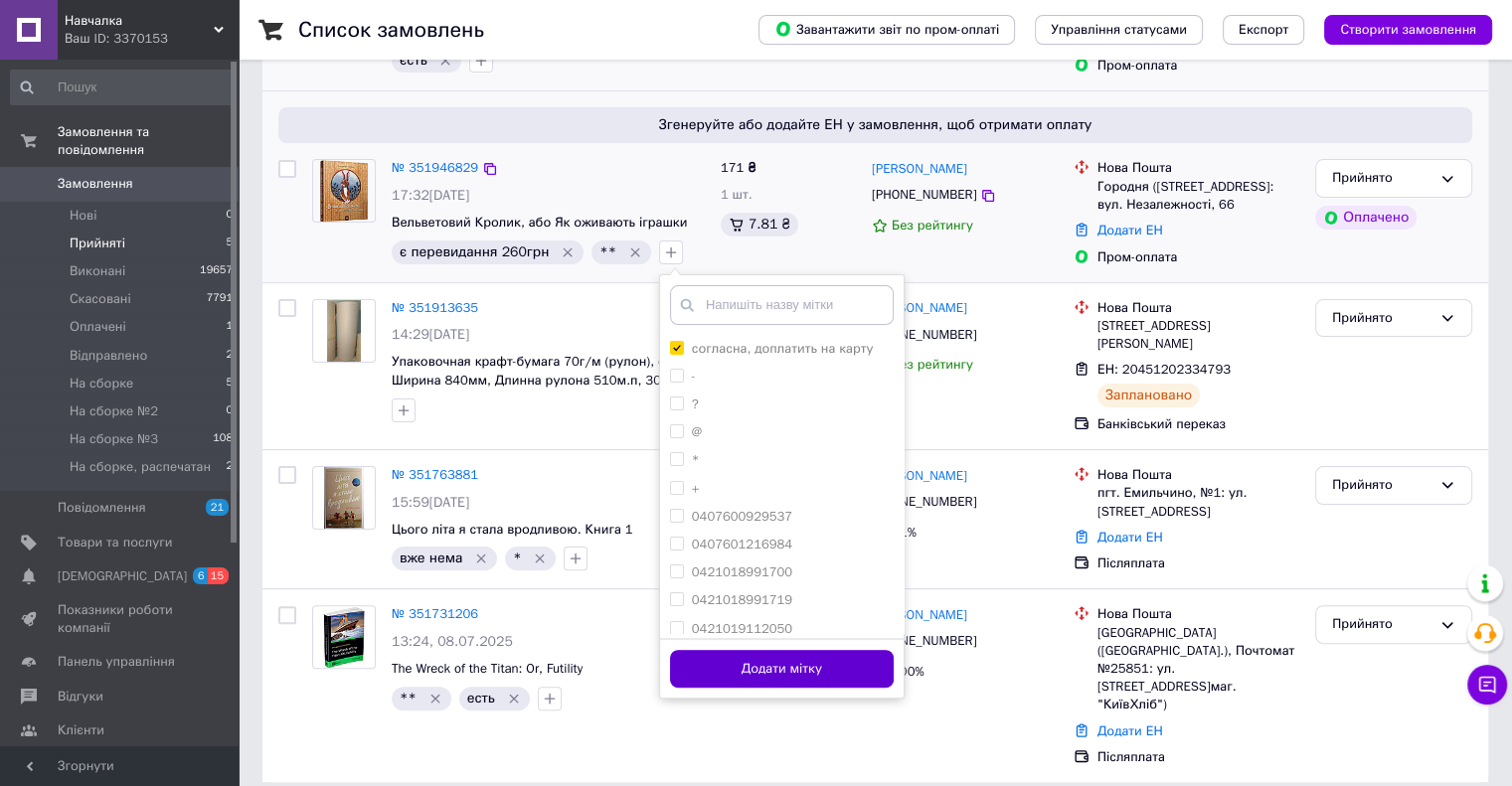 click on "Додати мітку" at bounding box center (781, 669) 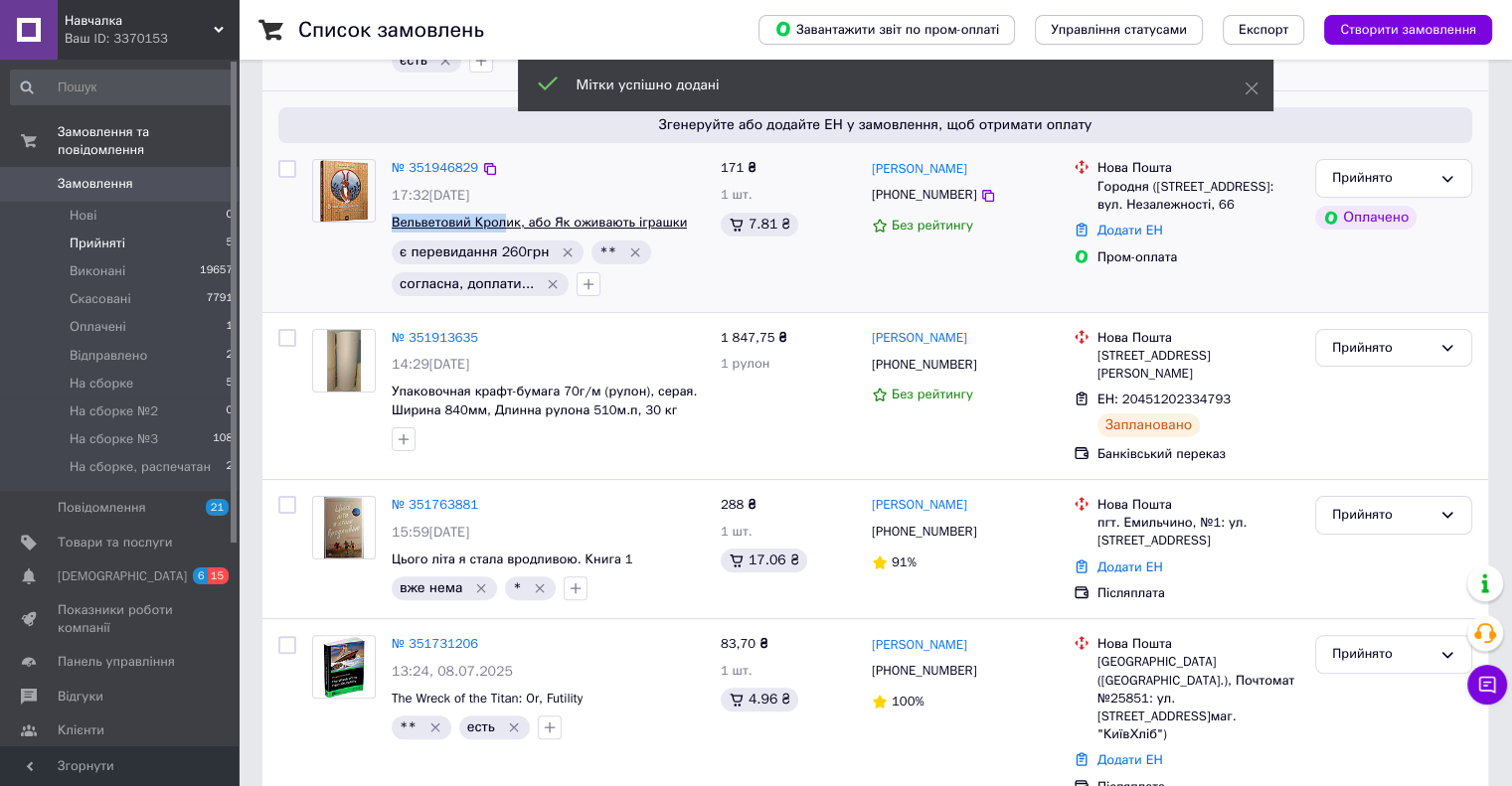 drag, startPoint x: 389, startPoint y: 217, endPoint x: 501, endPoint y: 223, distance: 112.1606 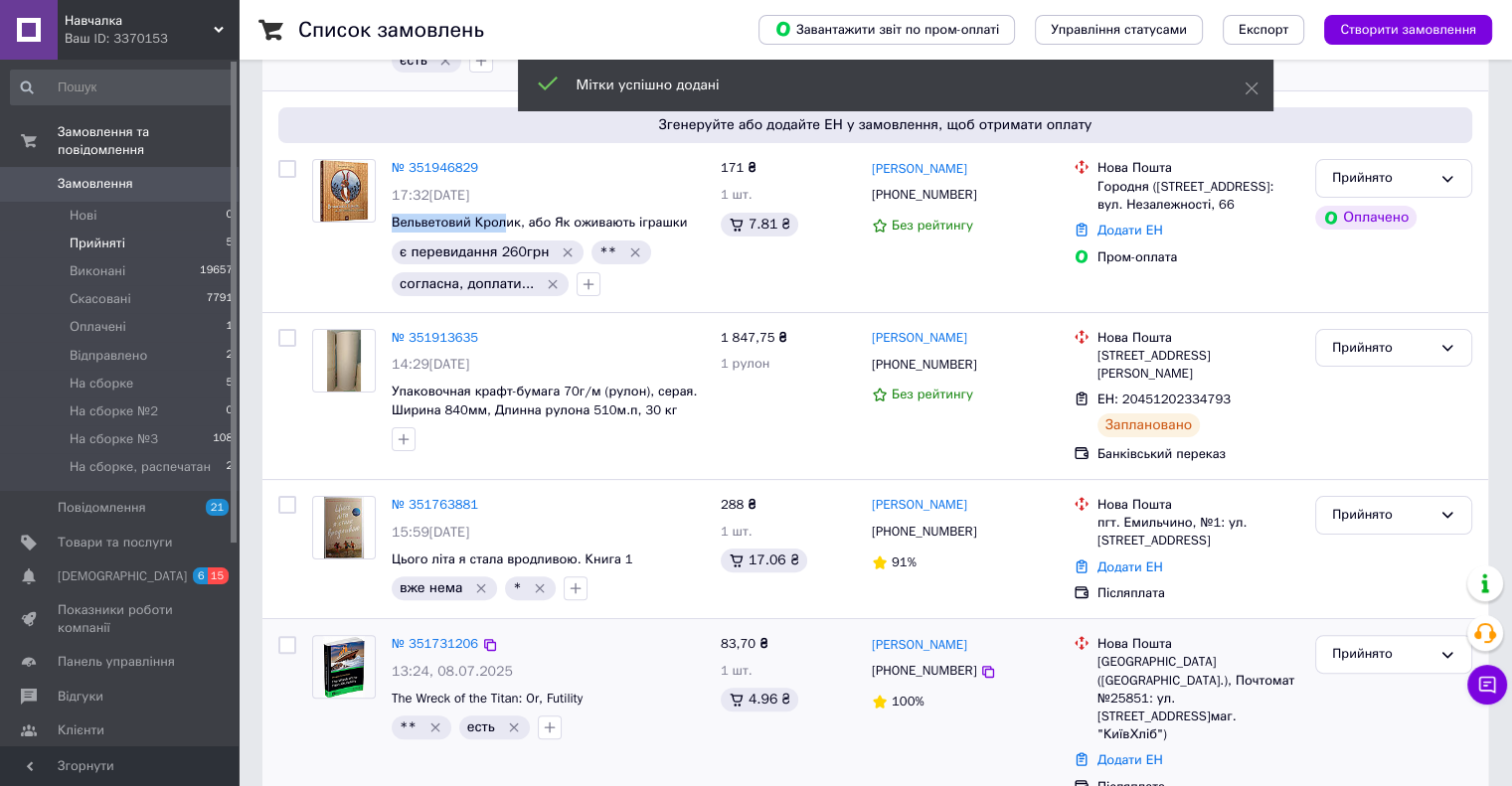 copy on "Вельветовий Крол" 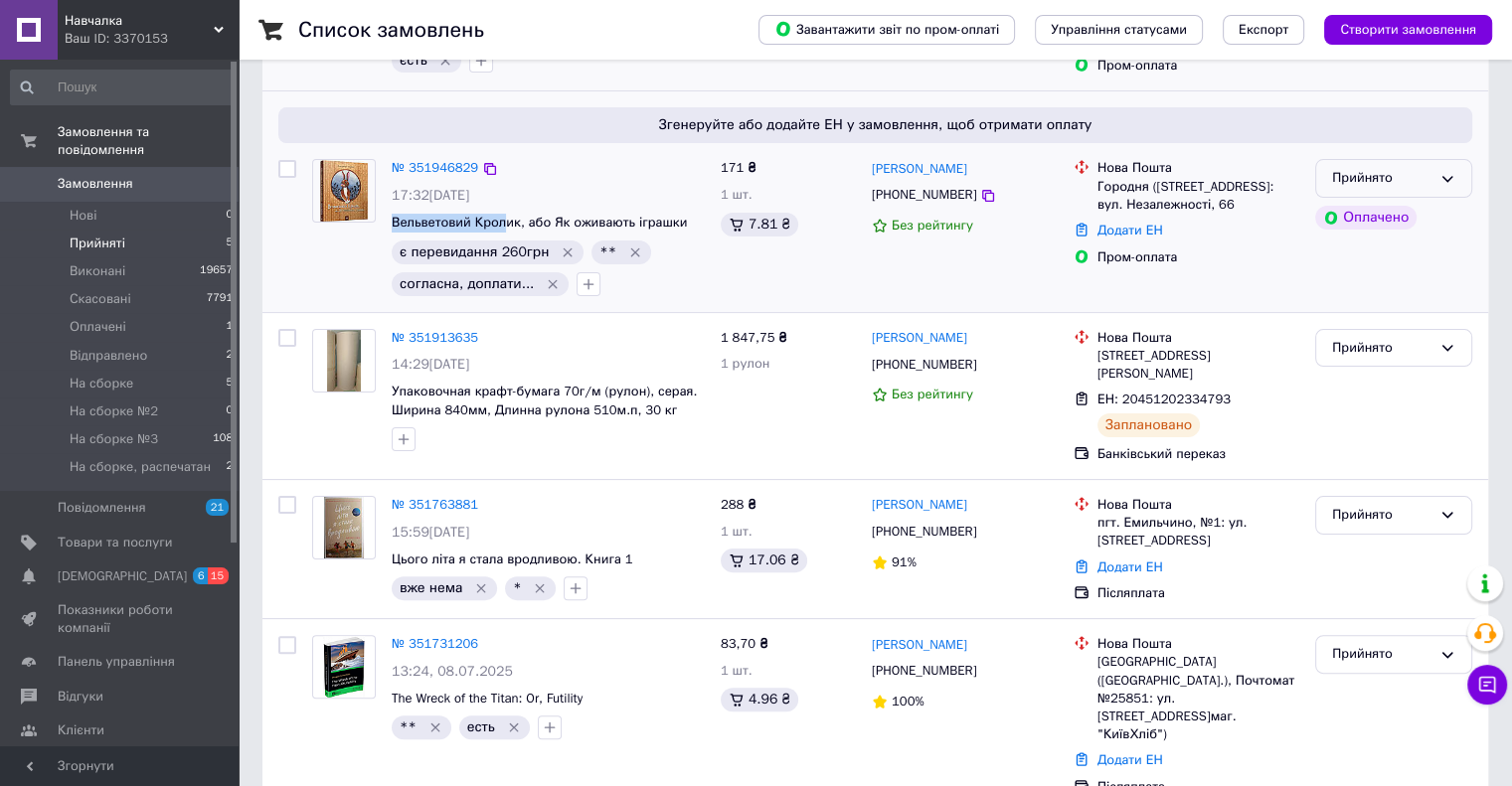 click on "Прийнято" at bounding box center [1382, 178] 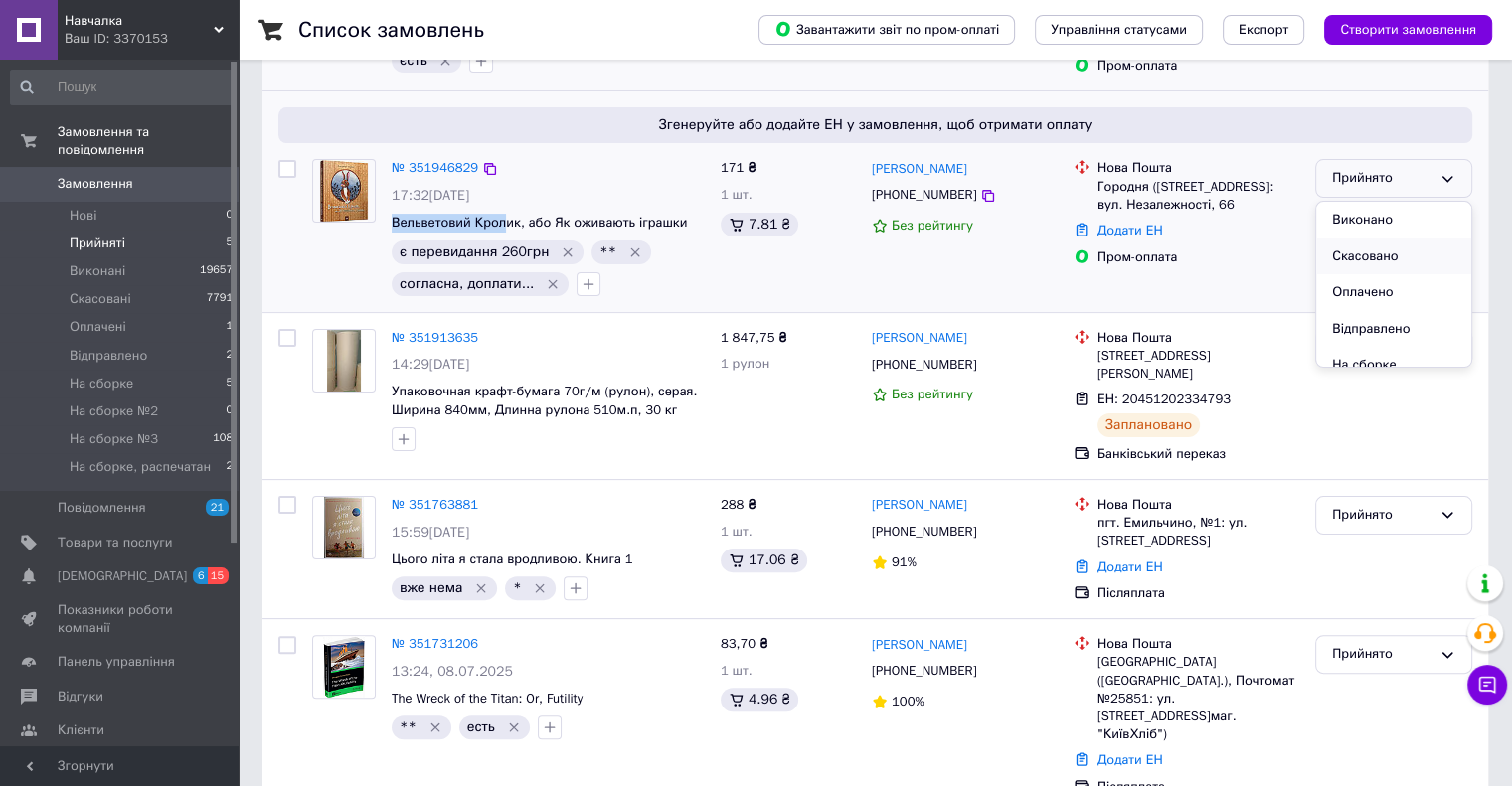 scroll, scrollTop: 146, scrollLeft: 0, axis: vertical 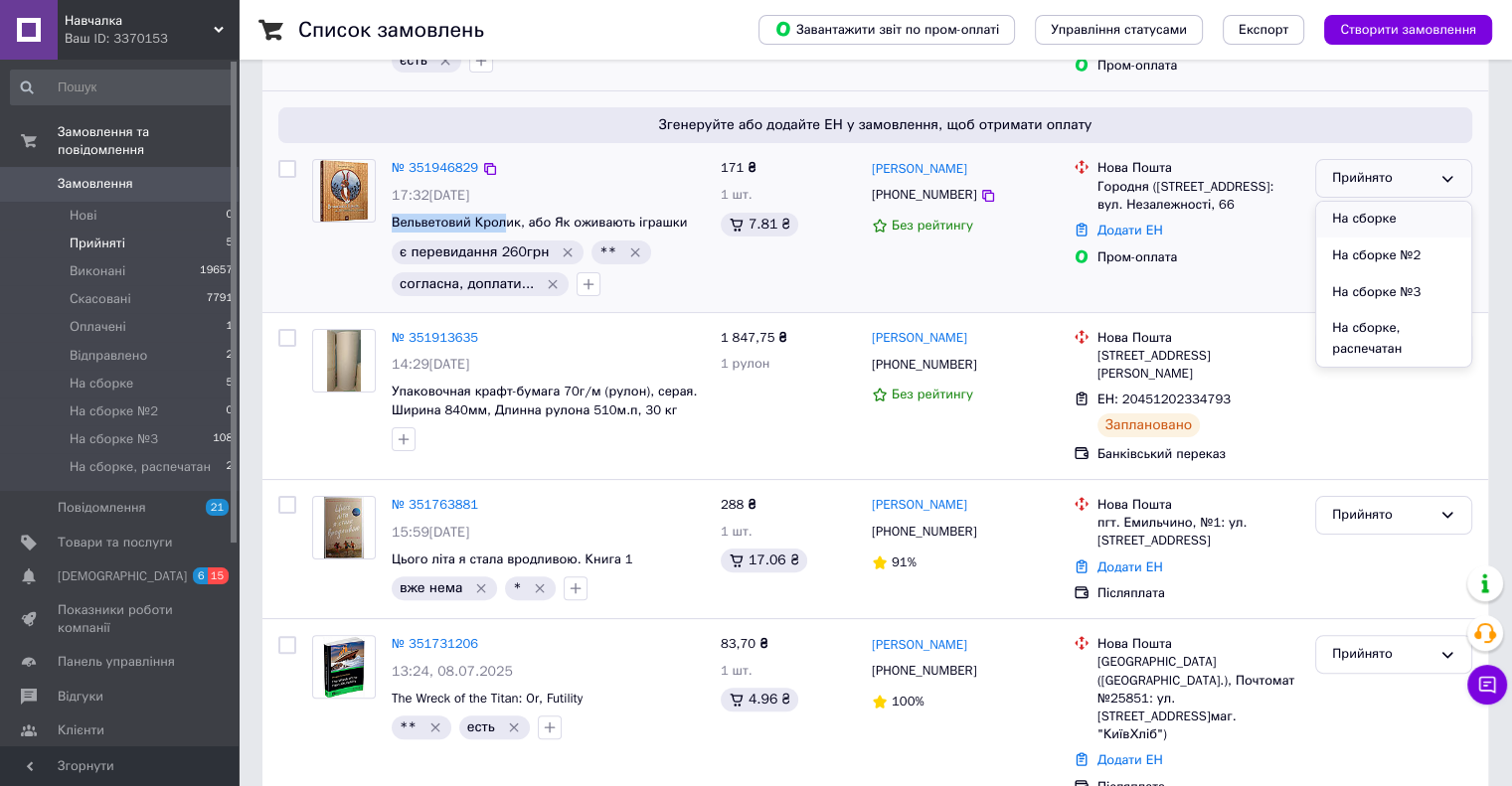 click on "На сборке" at bounding box center (1394, 219) 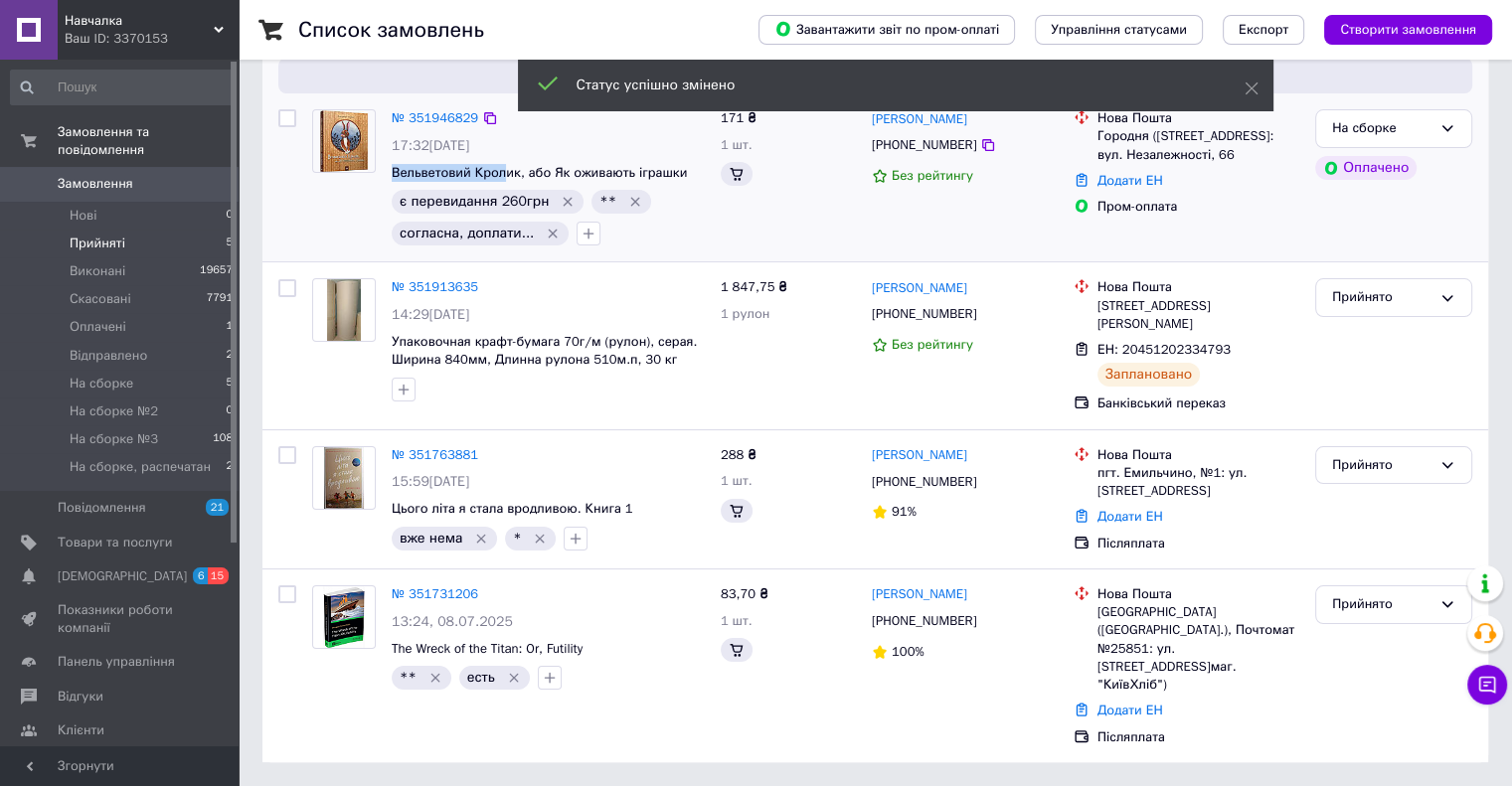 scroll, scrollTop: 193, scrollLeft: 0, axis: vertical 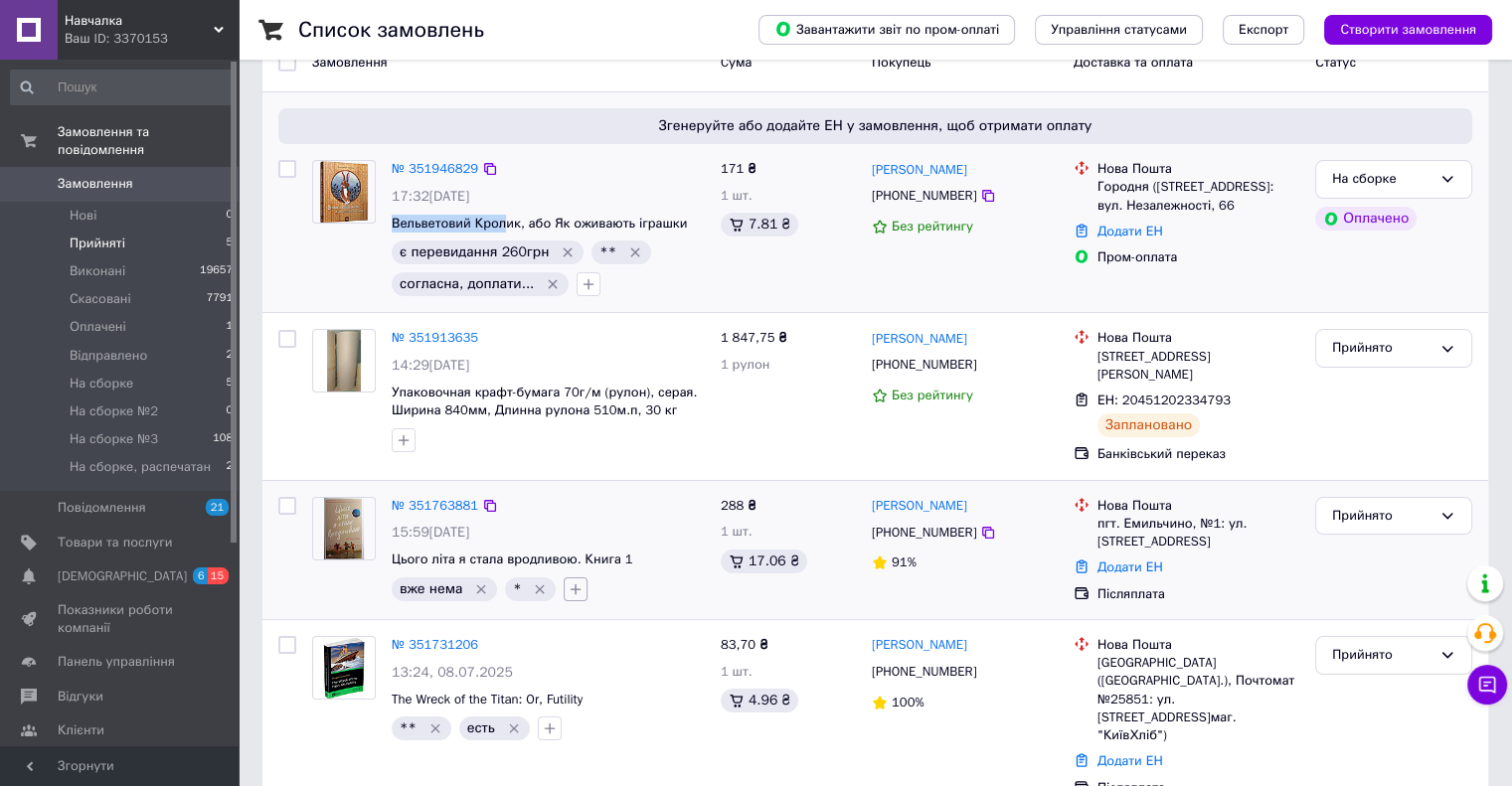 click 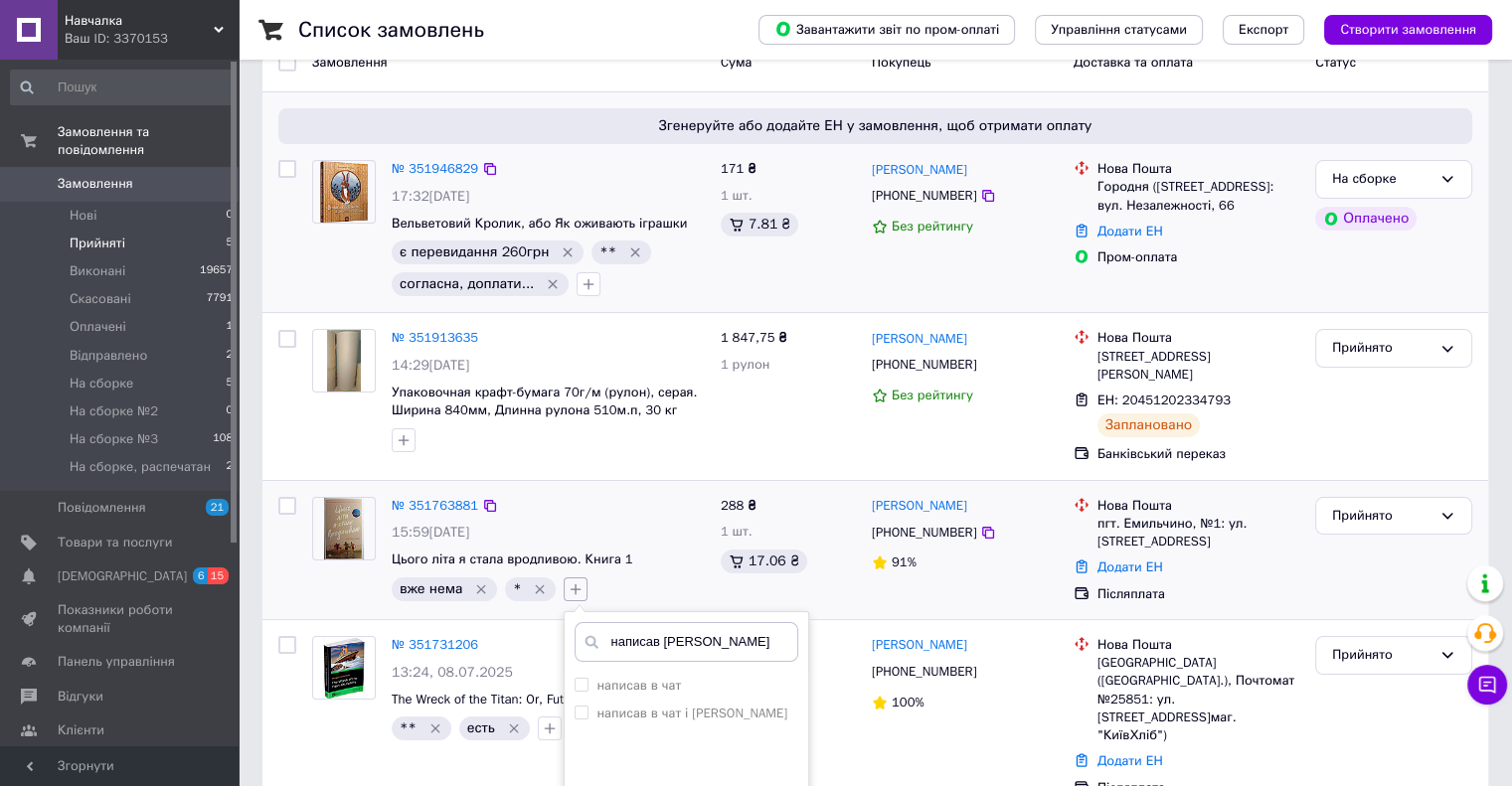 type on "написав в ч" 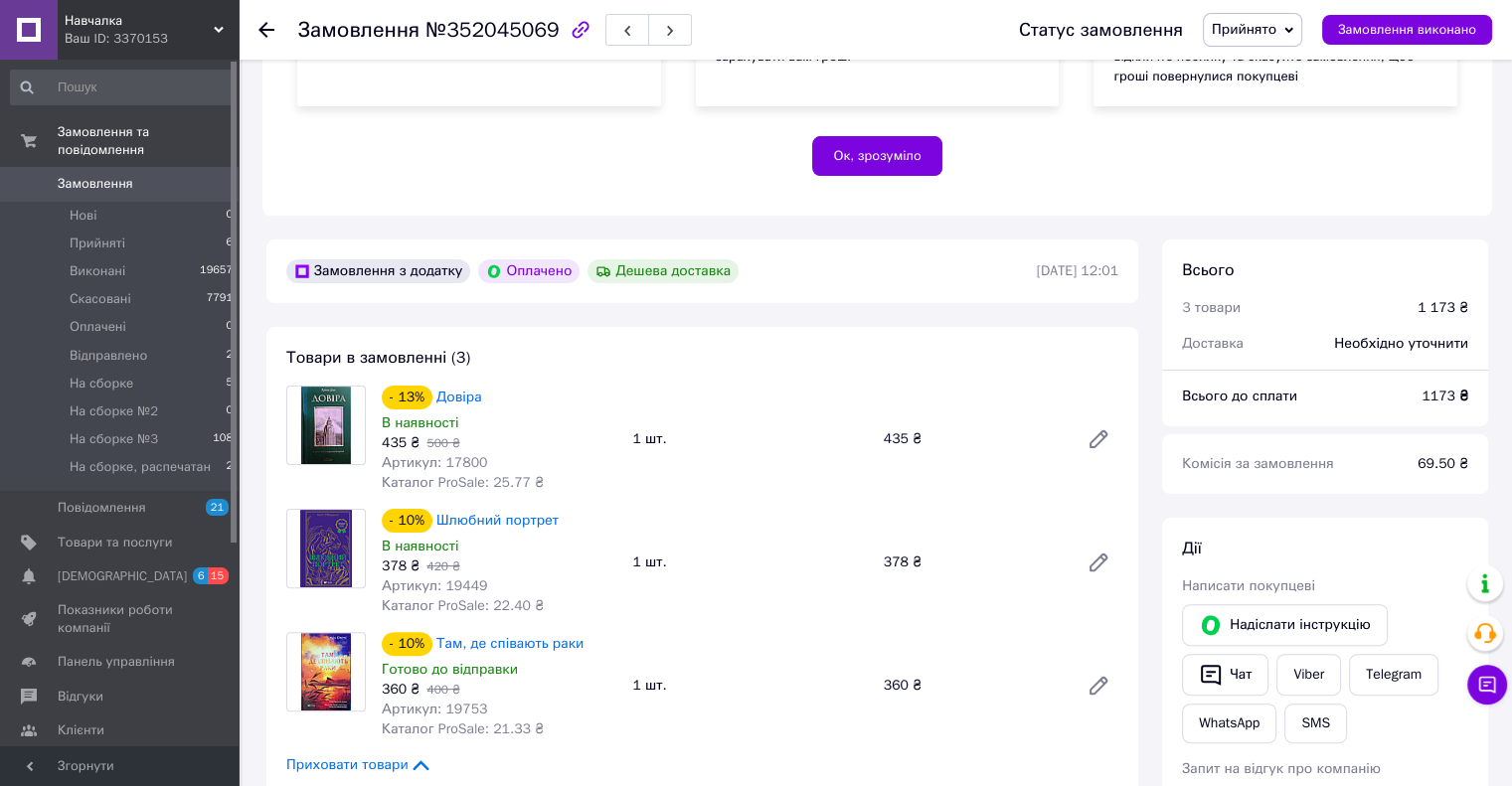 scroll, scrollTop: 795, scrollLeft: 0, axis: vertical 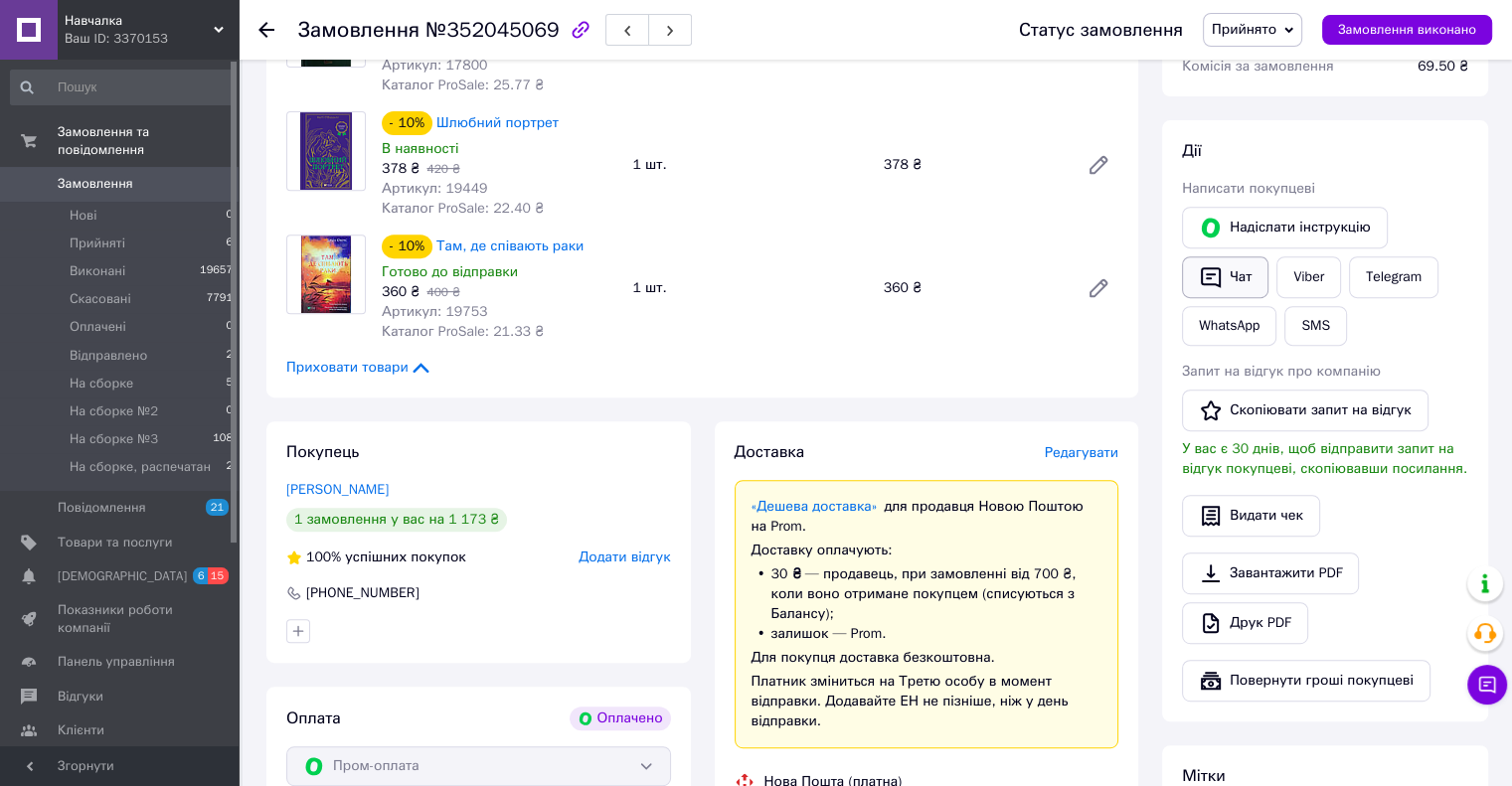 click on "Чат" at bounding box center (1225, 277) 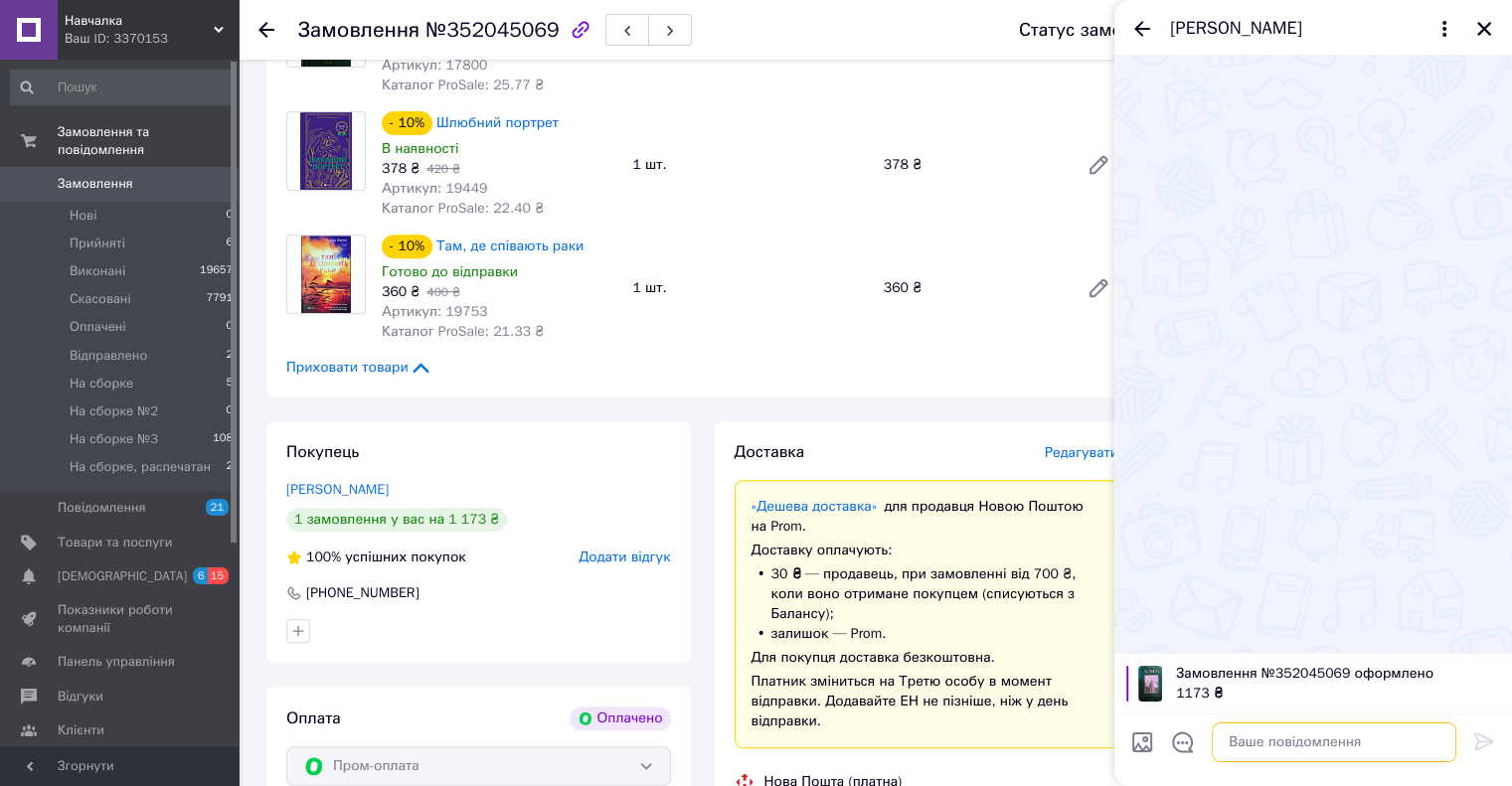 click at bounding box center [1334, 742] 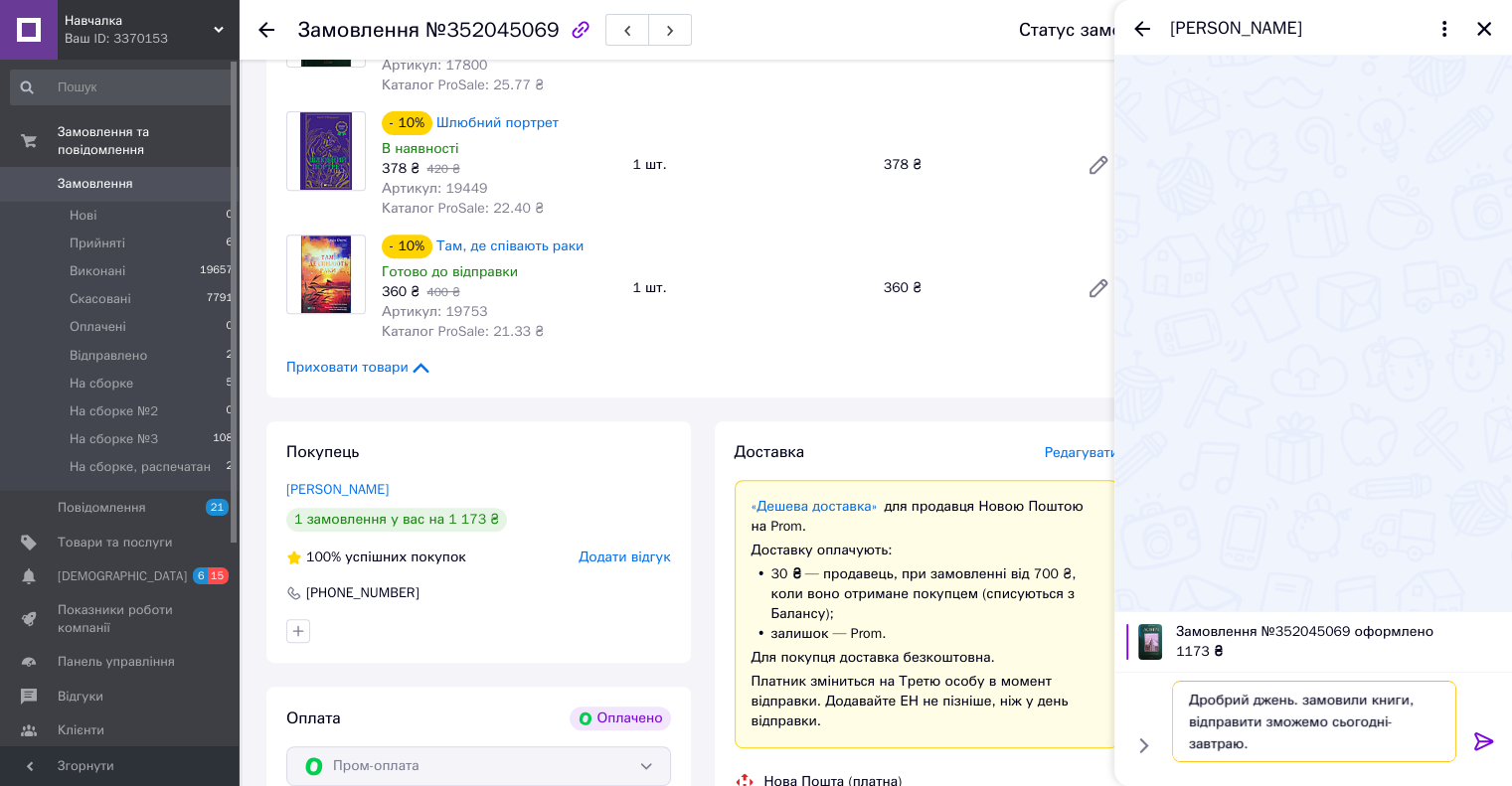 scroll, scrollTop: 1, scrollLeft: 0, axis: vertical 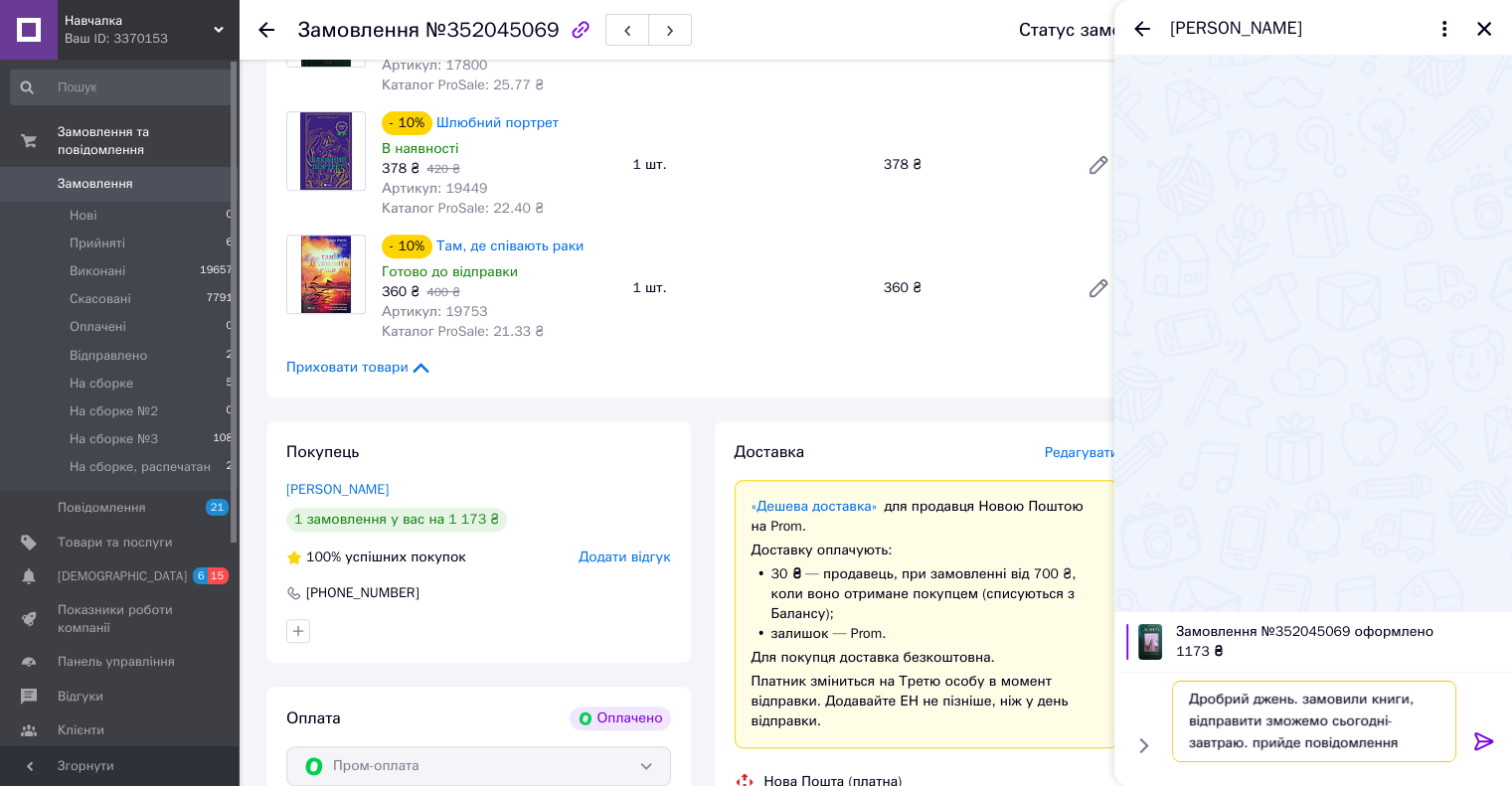 click on "Дробрий джень. замовили книги, відправити зможемо сьогодні-завтраю. прийде повідомлення" at bounding box center [1314, 721] 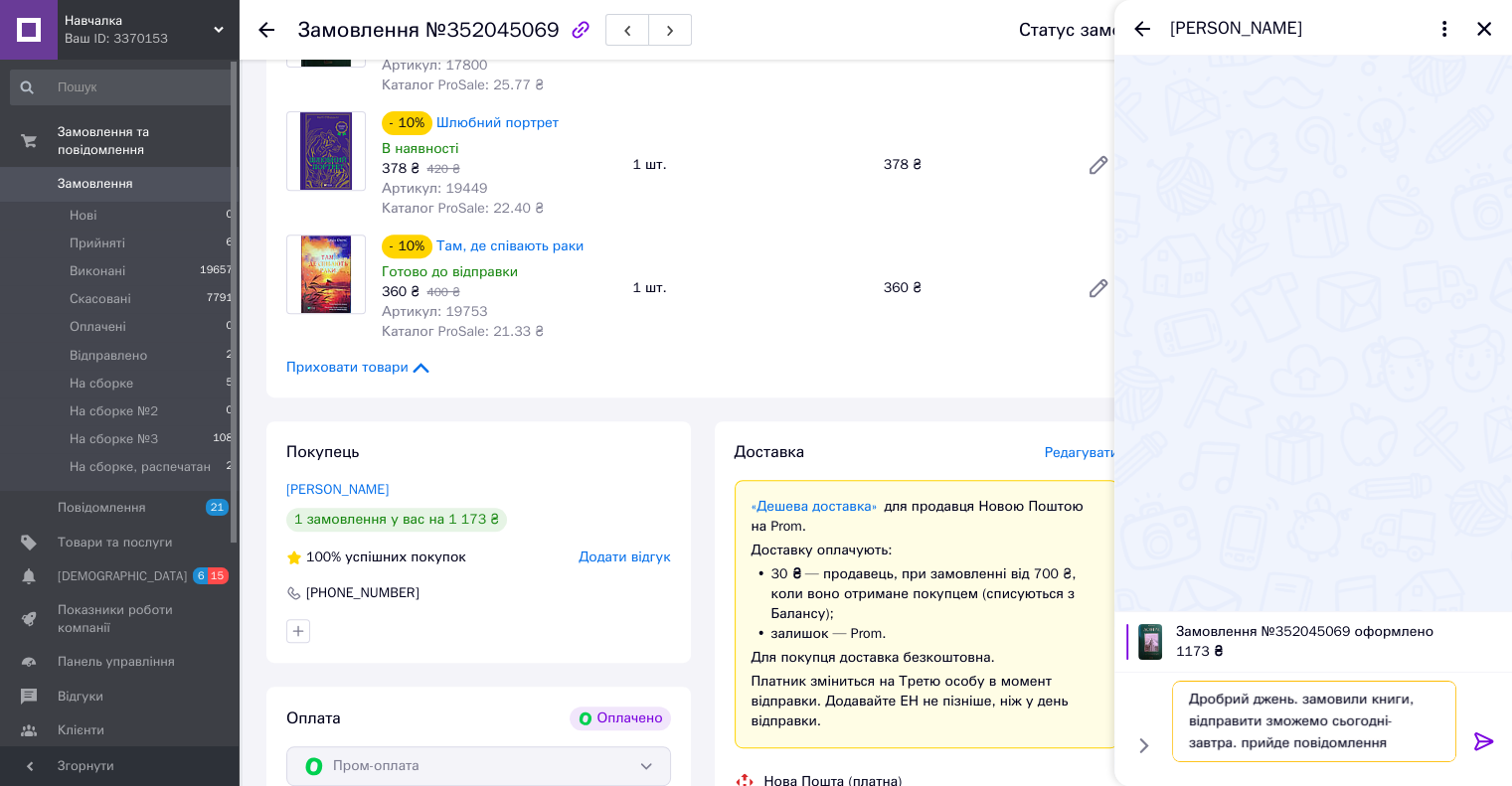 click on "Дробрий джень. замовили книги, відправити зможемо сьогодні-завтра. прийде повідомлення" at bounding box center (1314, 721) 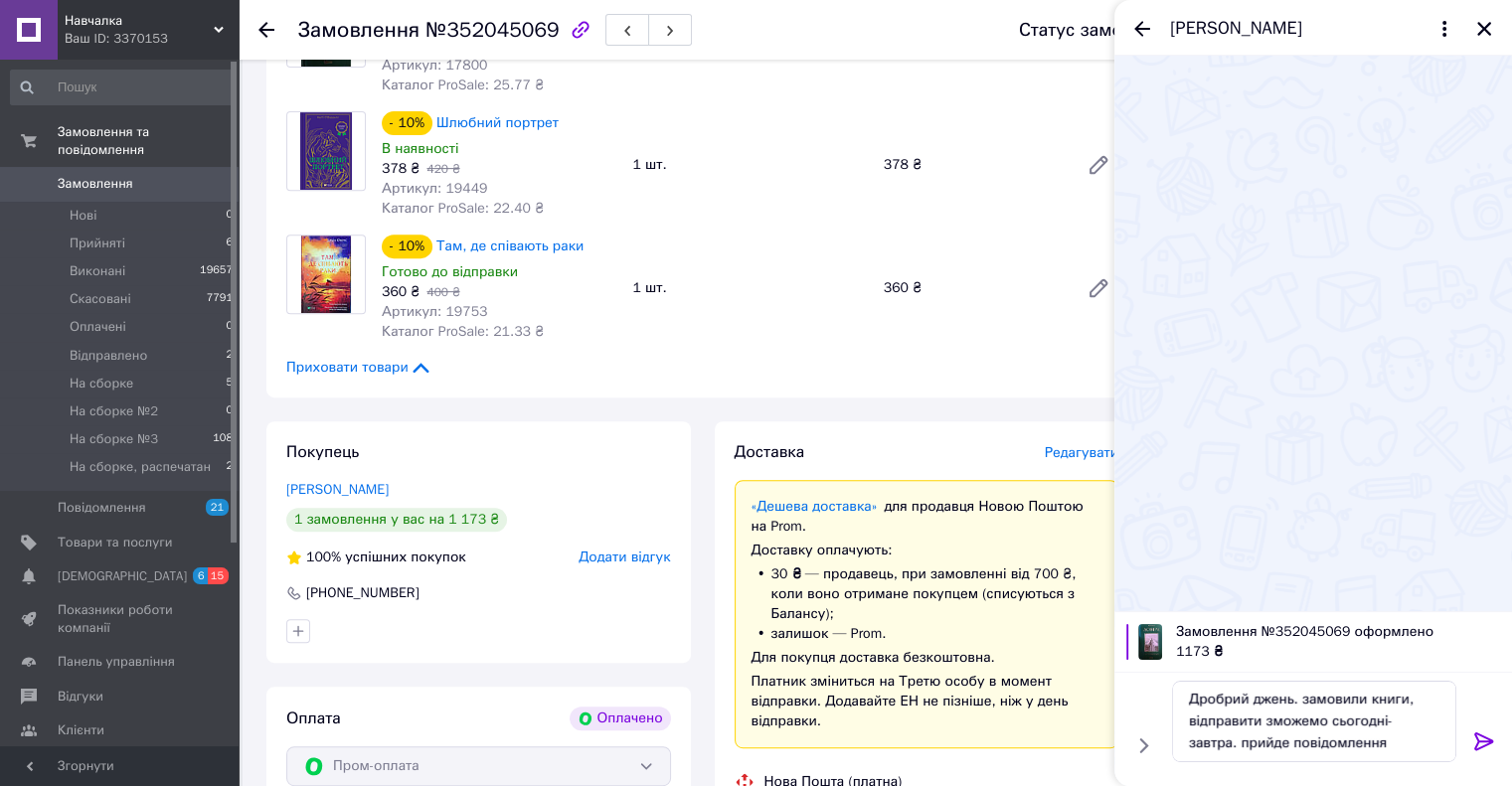click 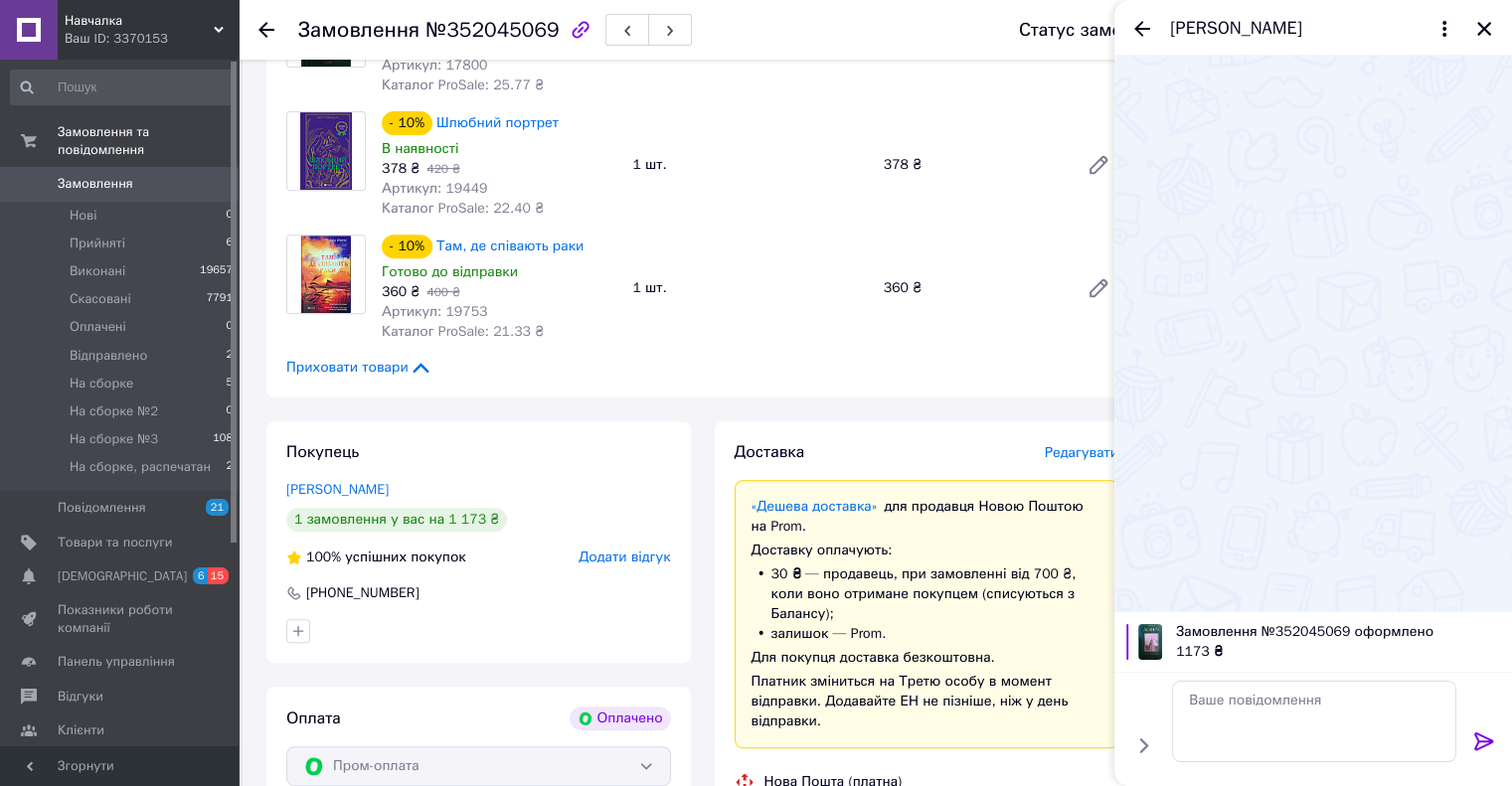scroll, scrollTop: 0, scrollLeft: 0, axis: both 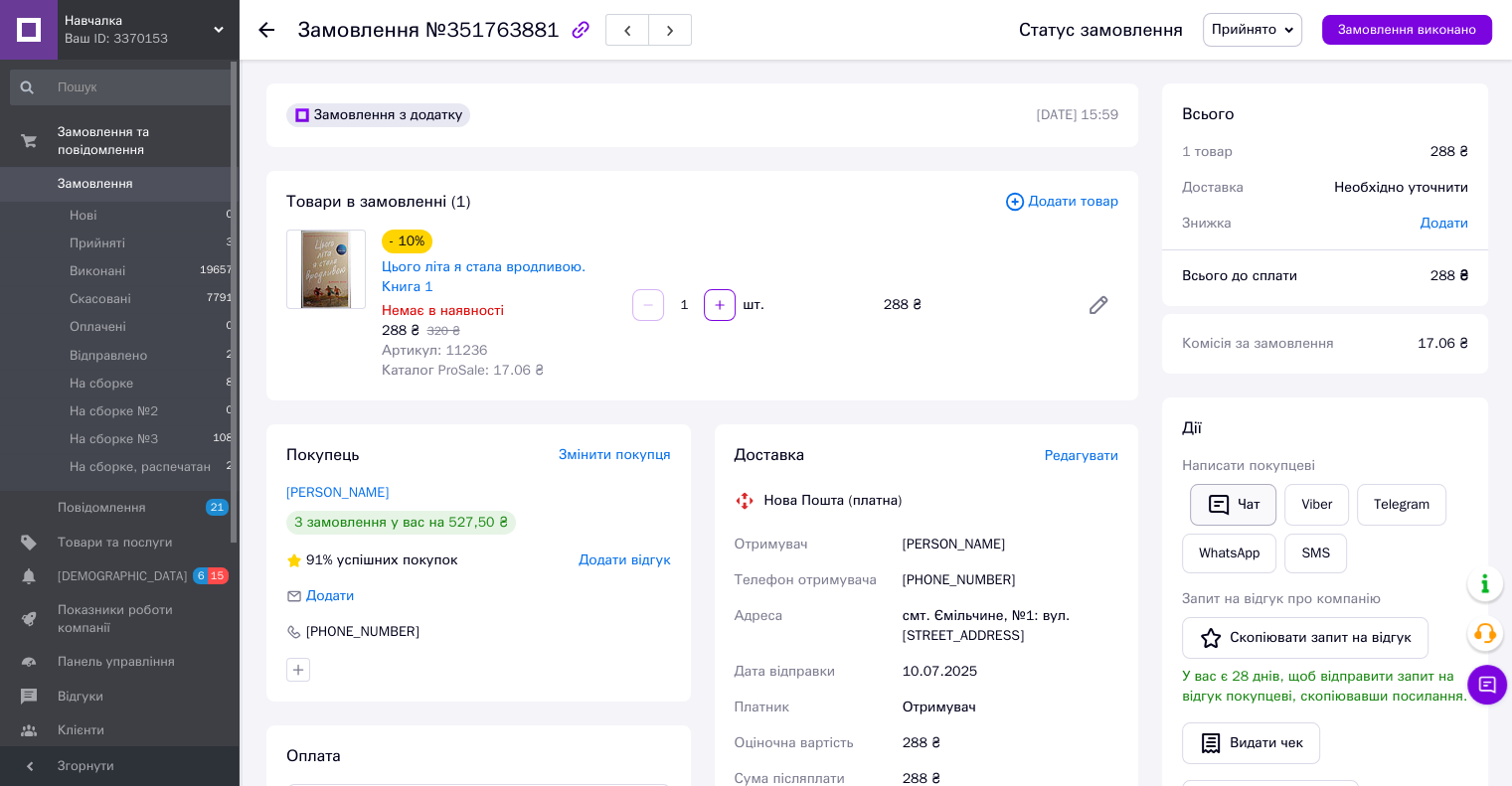 click on "Чат" at bounding box center [1233, 505] 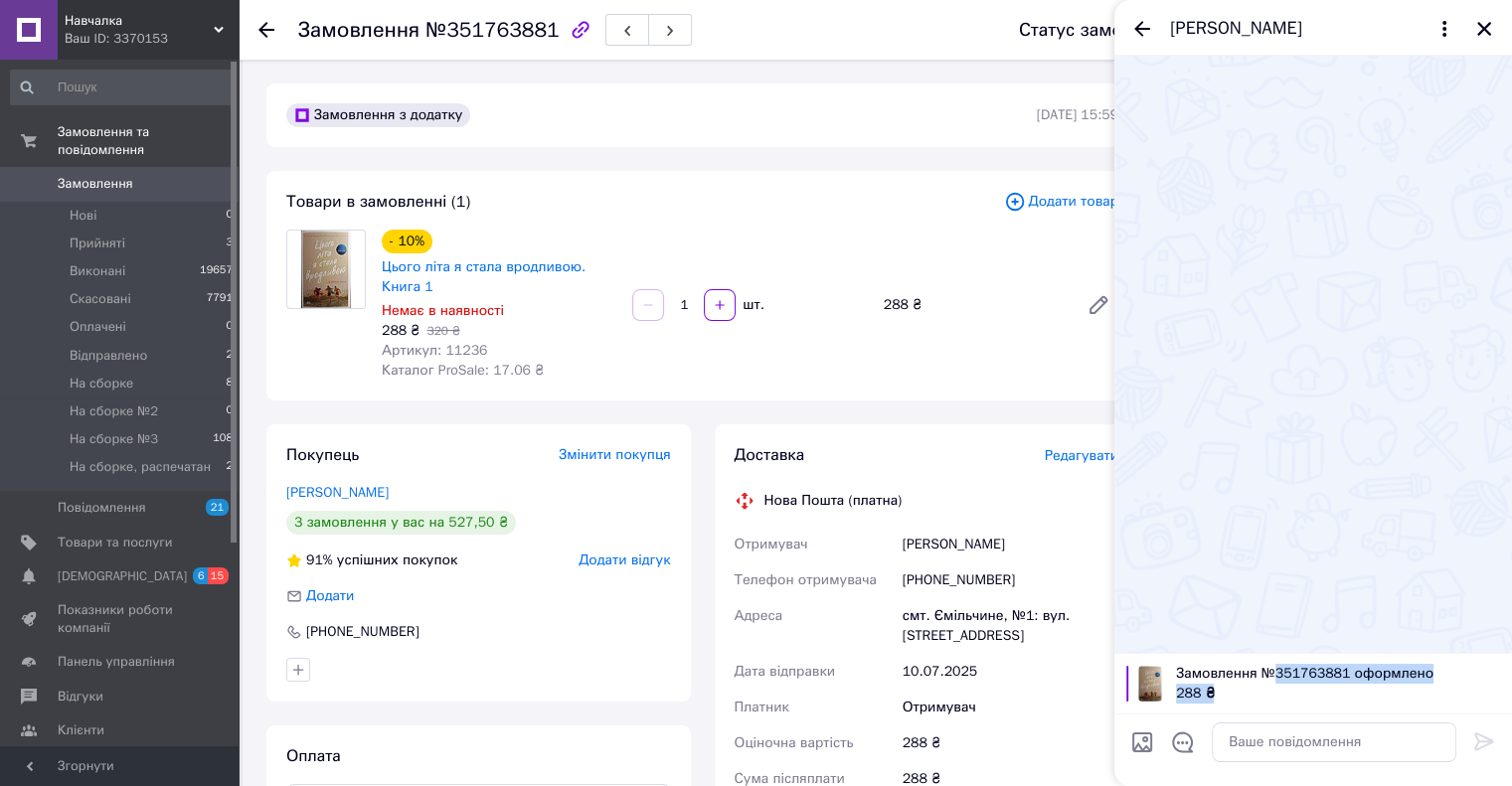 click on "Замовлення №351763881 оформлено 288 ₴" at bounding box center [1338, 684] 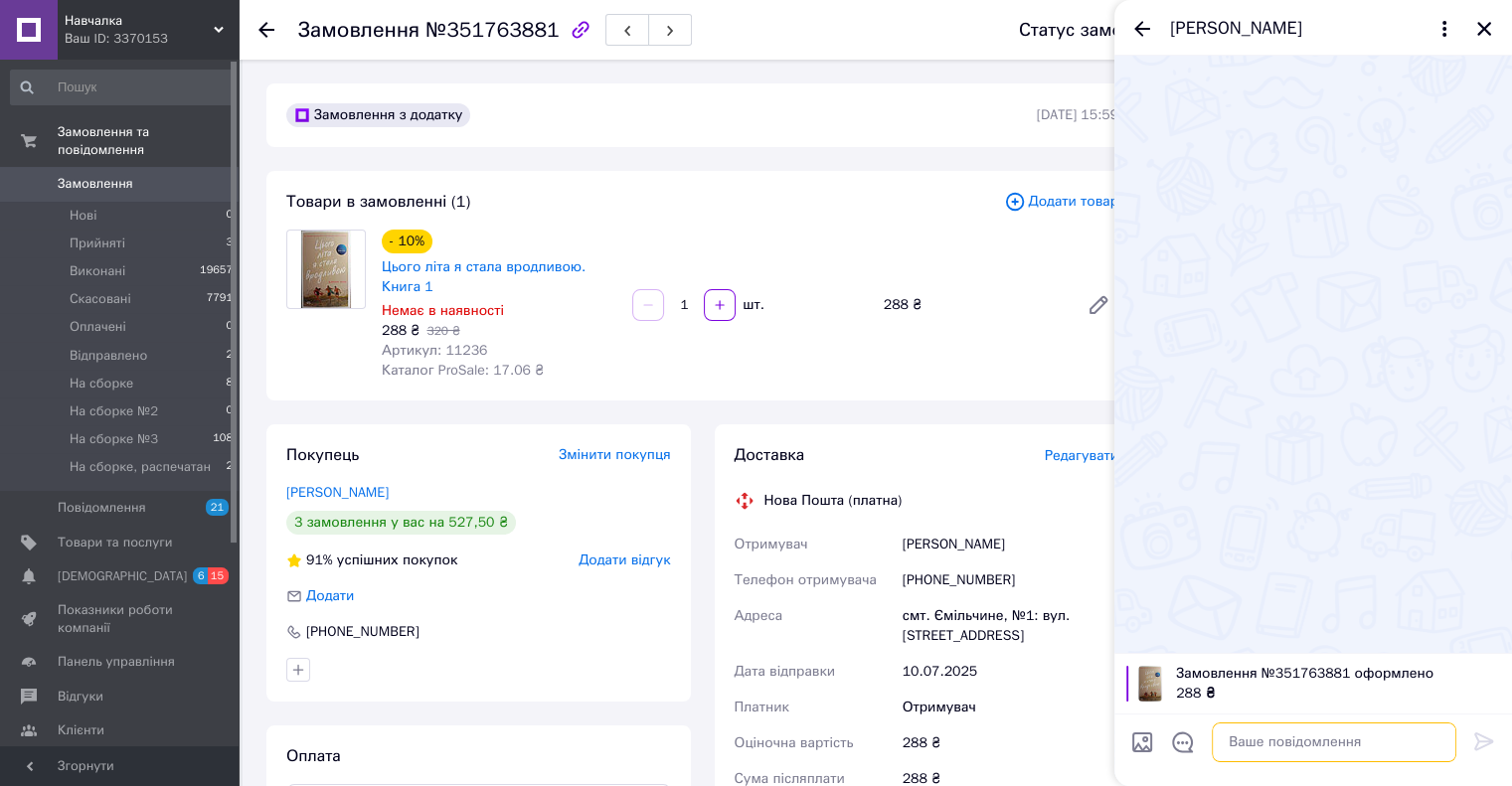 click at bounding box center (1334, 742) 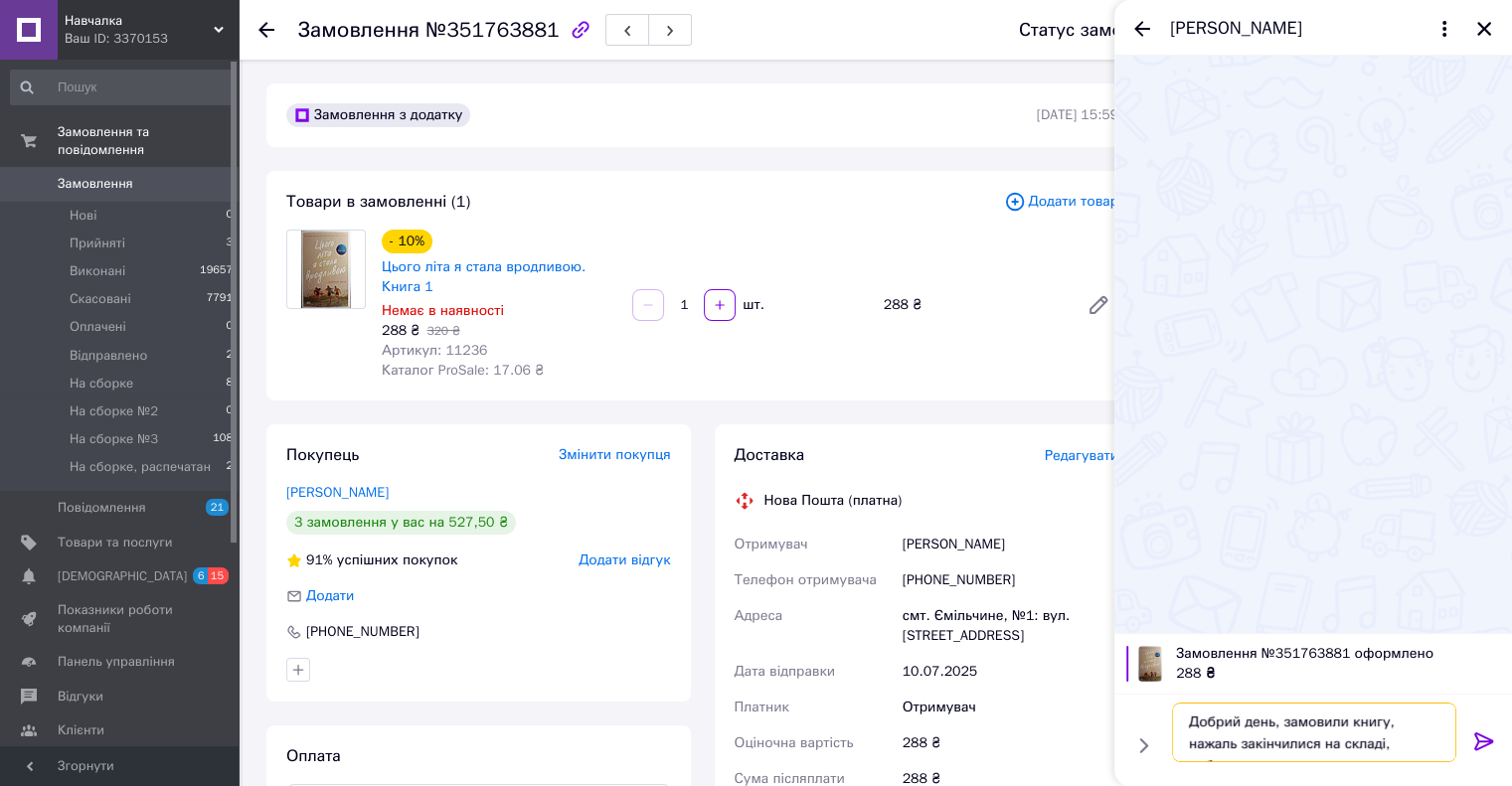 click on "Добрий день, замовили книгу, нажаль закінчилися на складі, вибачте" at bounding box center (1314, 732) 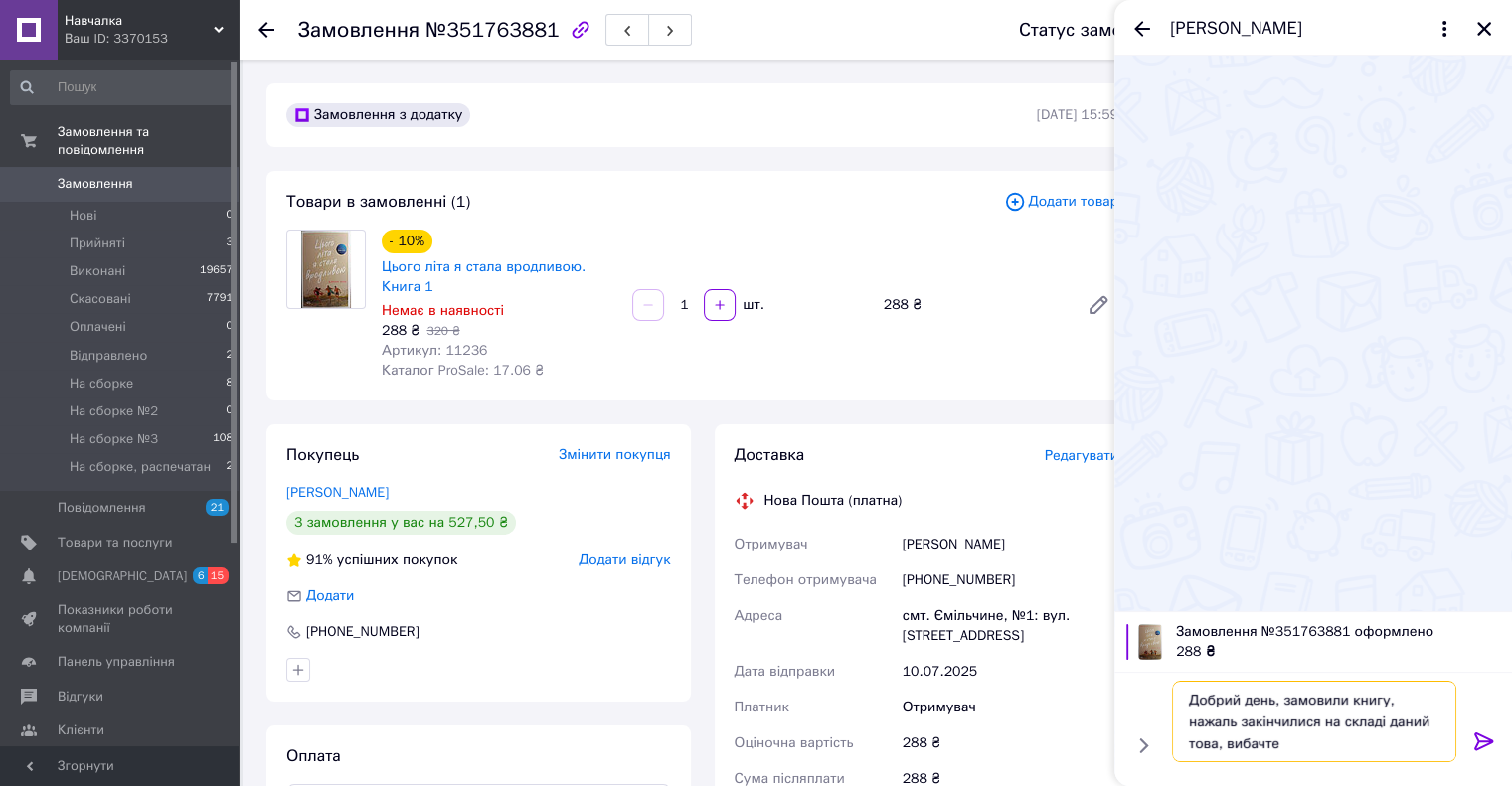 type on "Добрий день, замовили книгу, нажаль закінчилися на складі даний товар, вибачте" 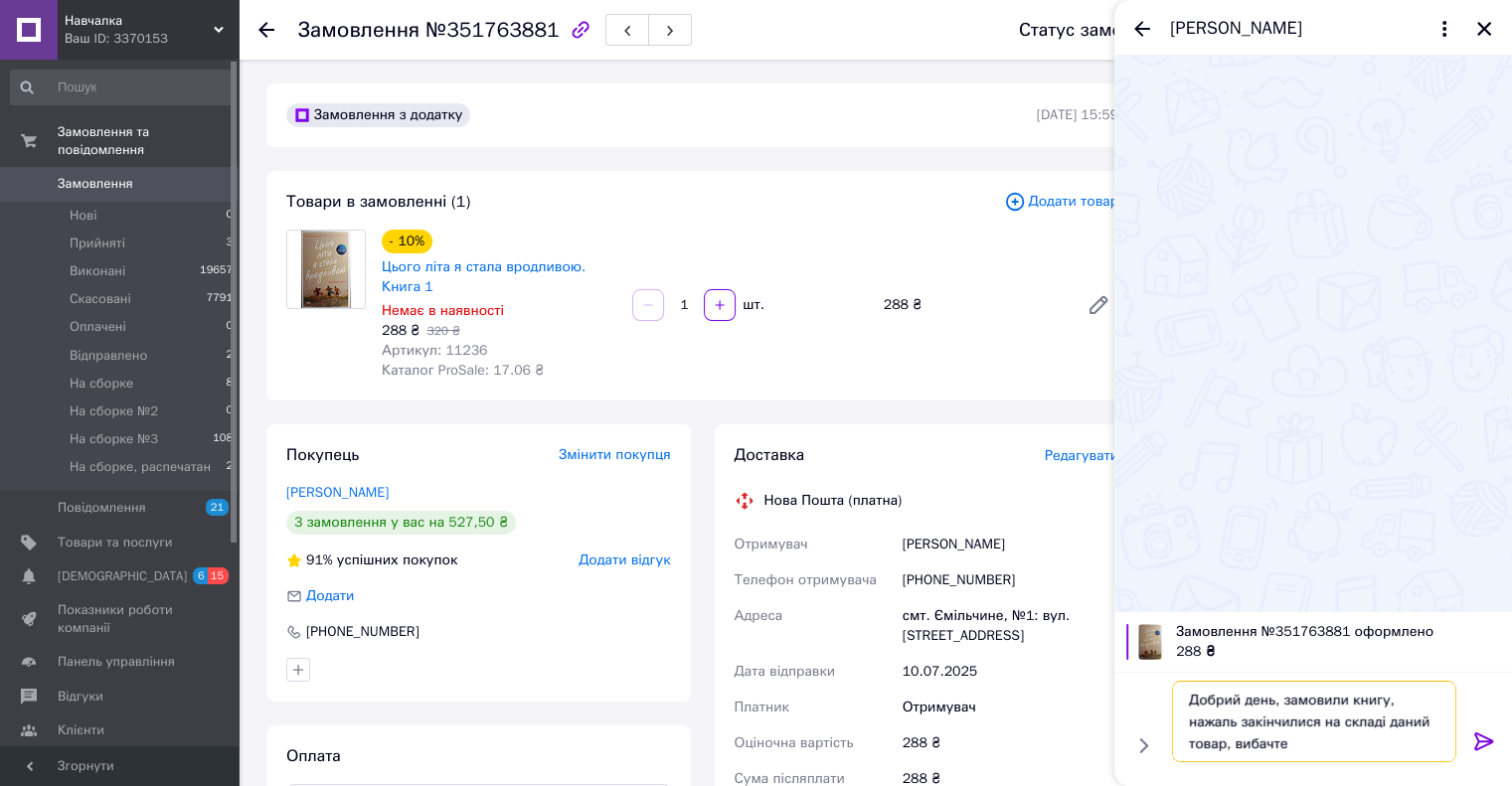 type 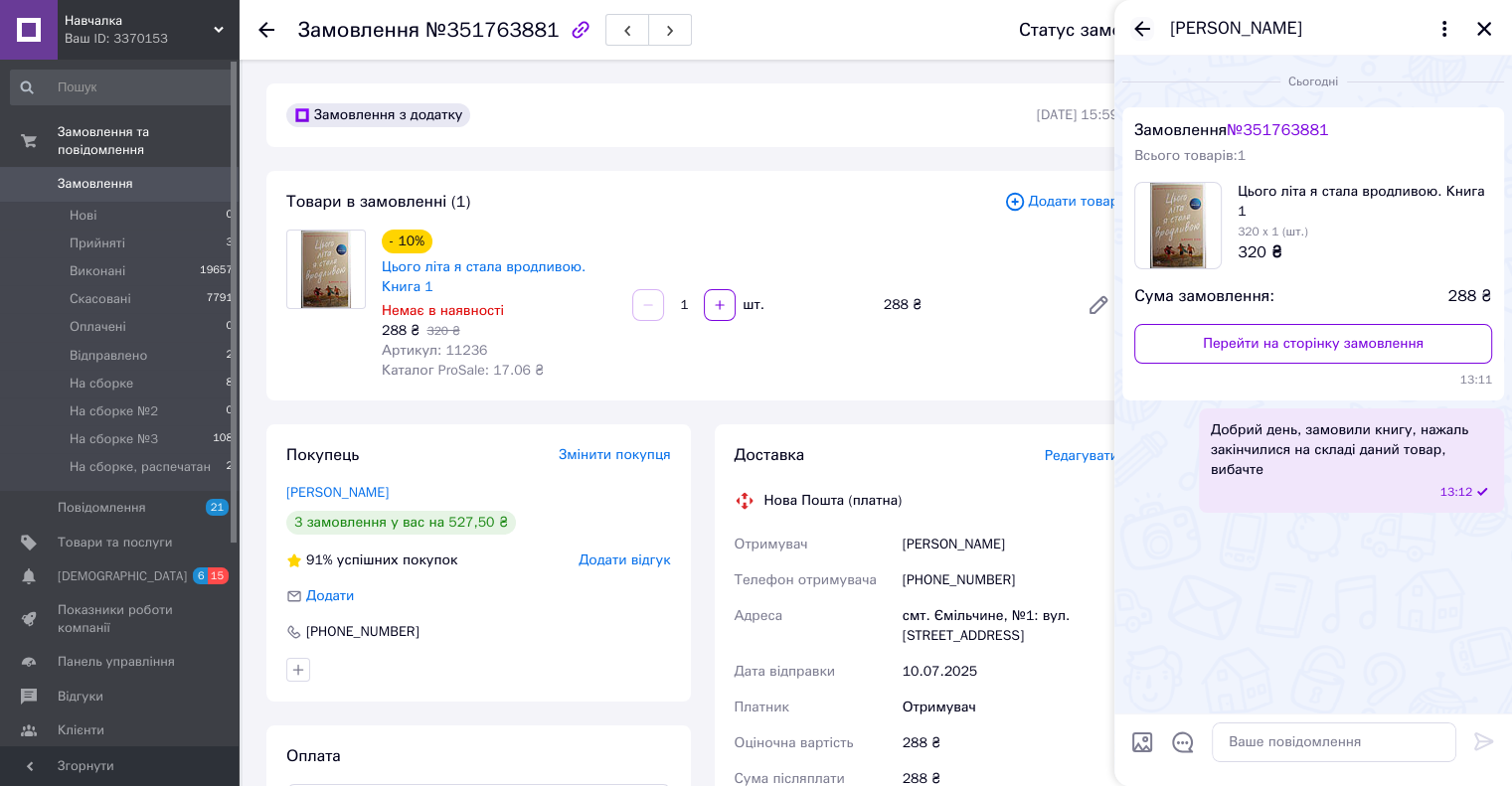 click 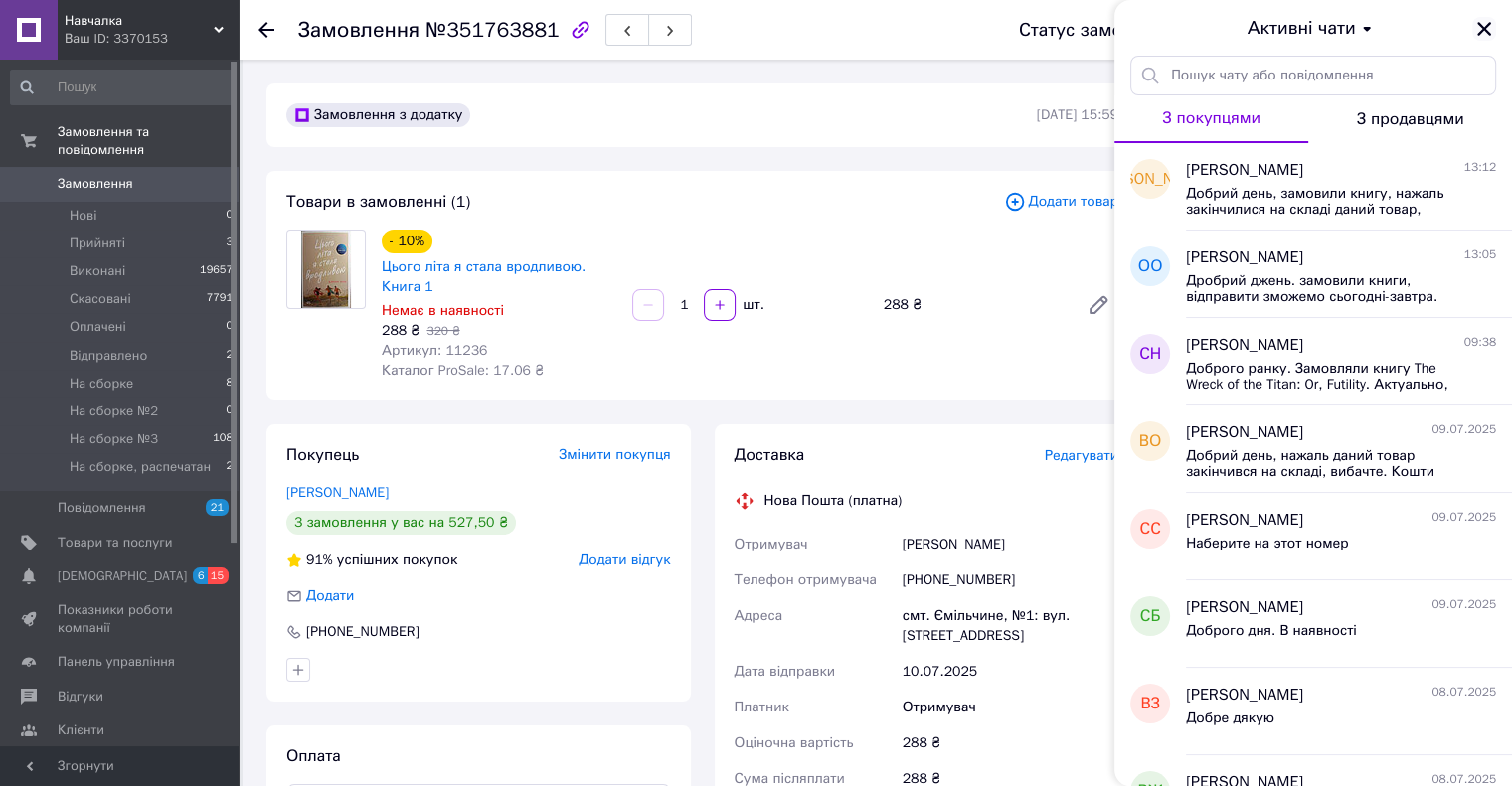 click 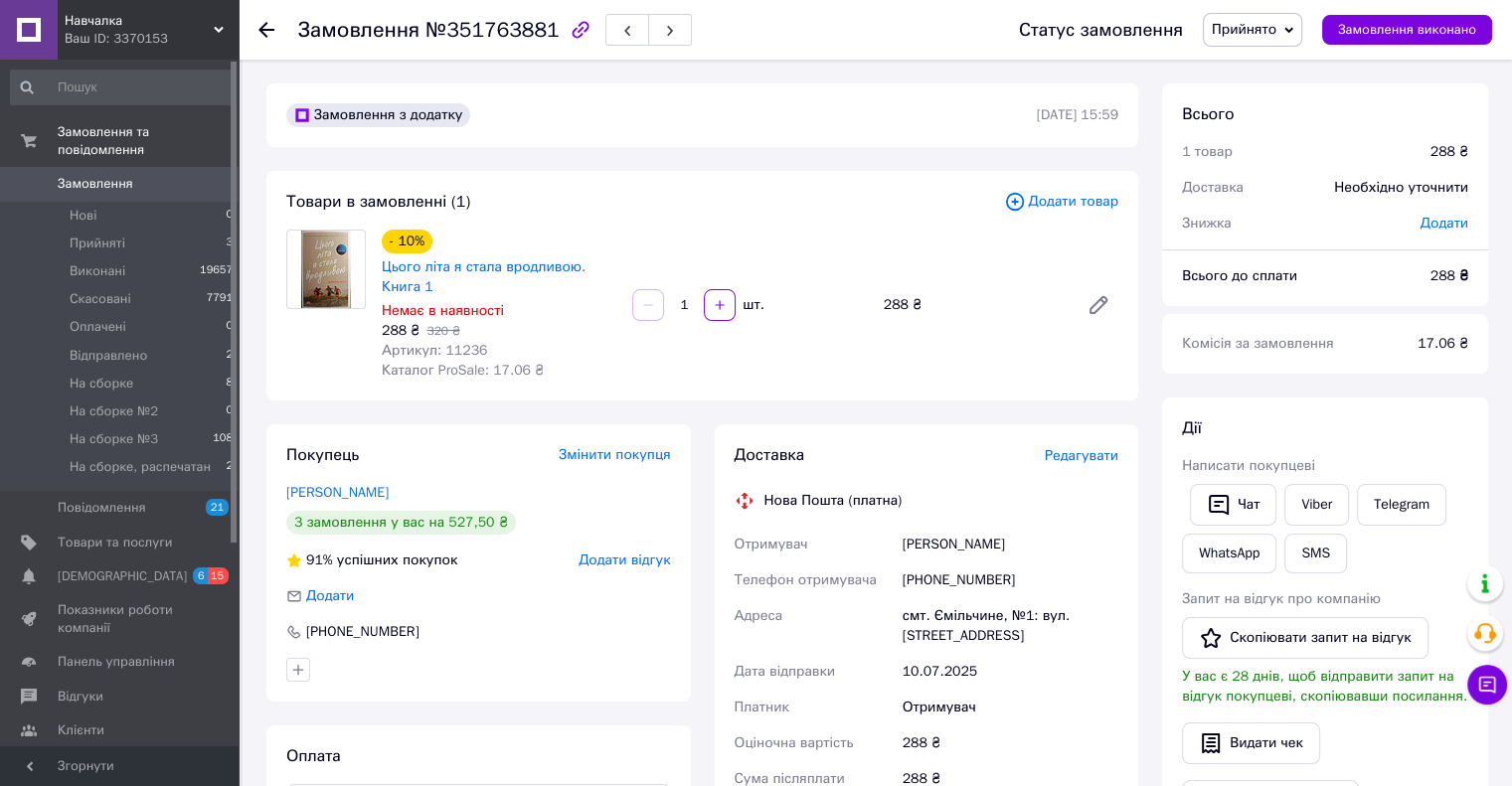 click on "Прийнято" at bounding box center [1244, 29] 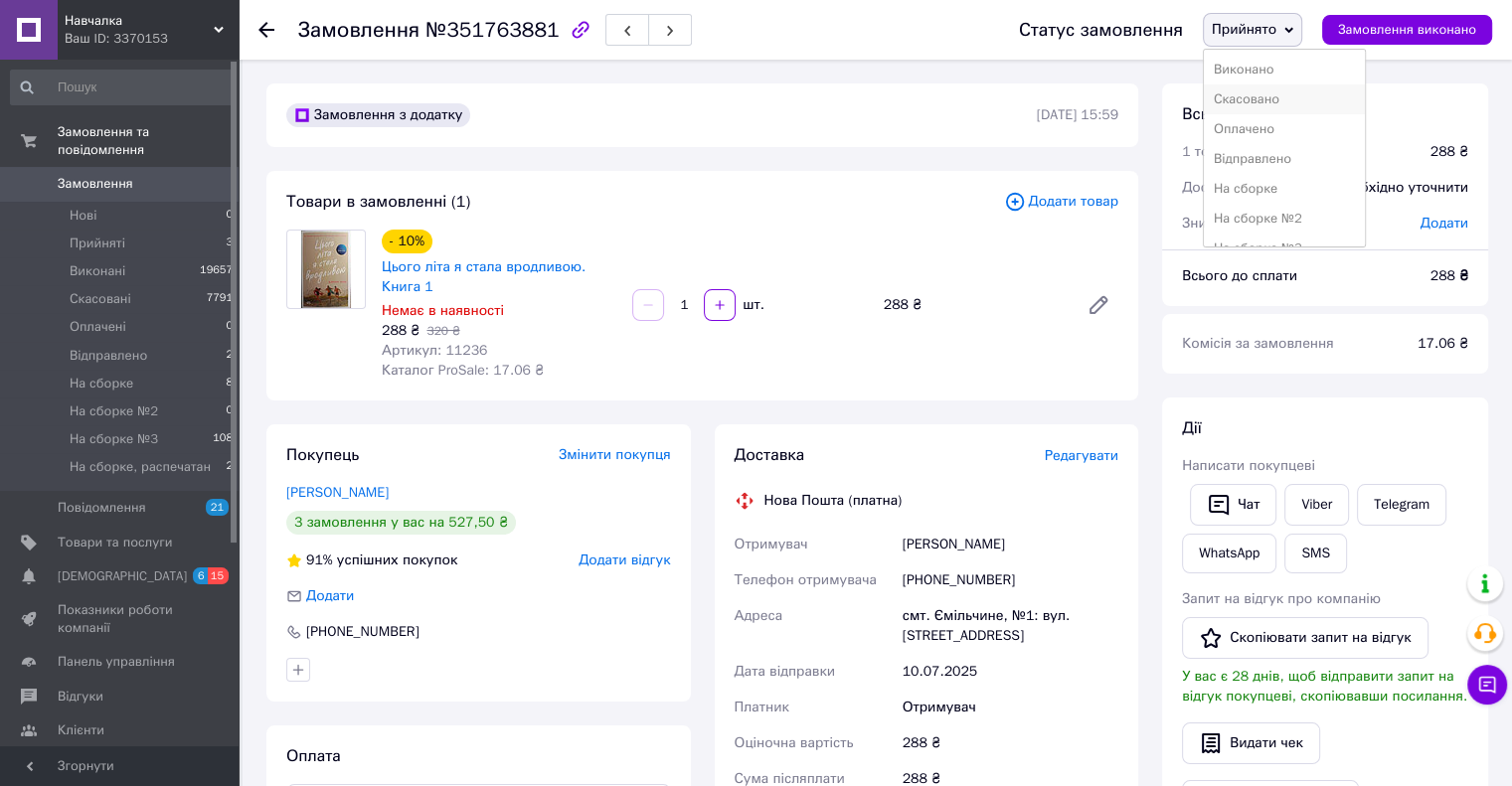 click on "Скасовано" at bounding box center (1284, 99) 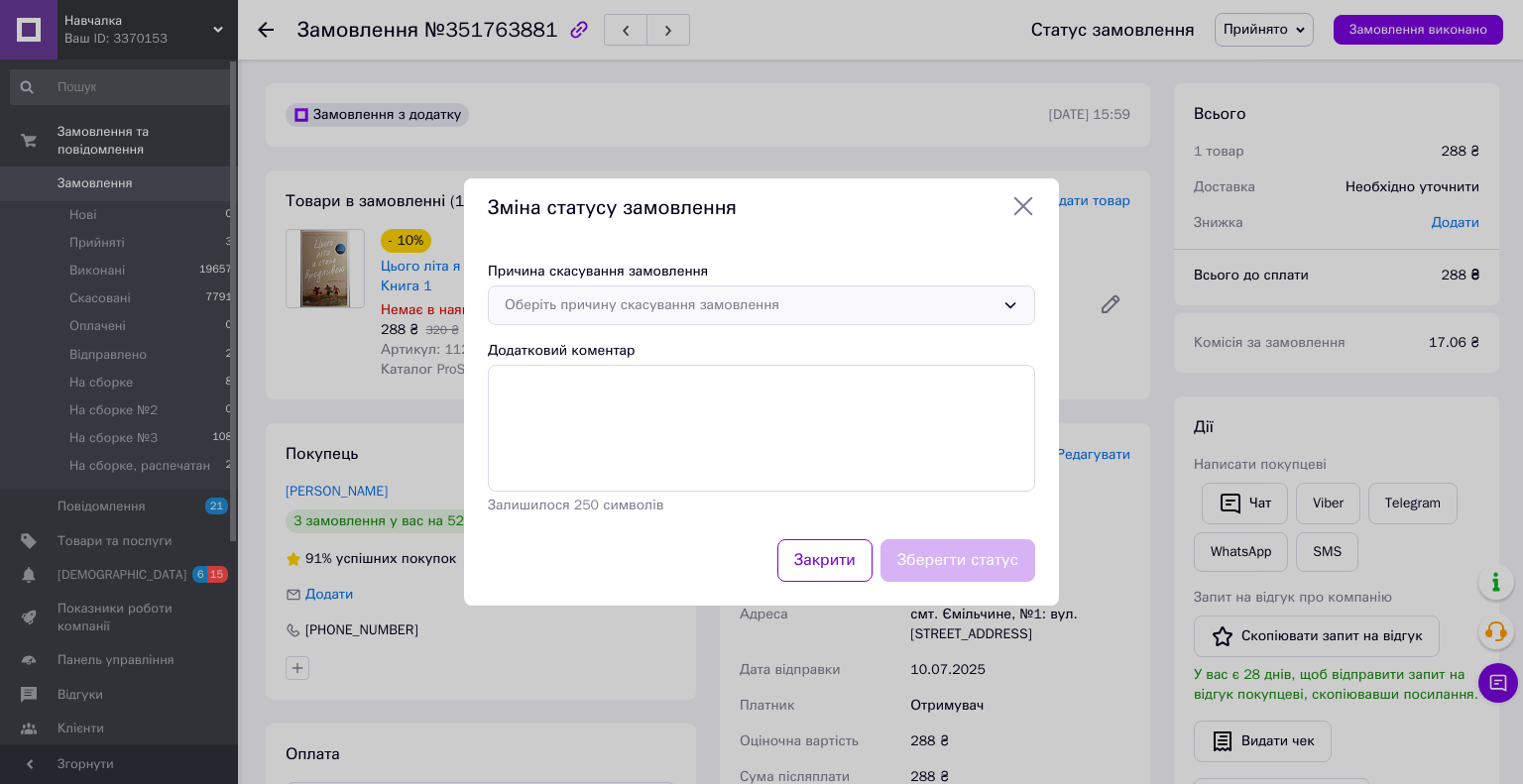 click on "Оберіть причину скасування замовлення" at bounding box center (750, 305) 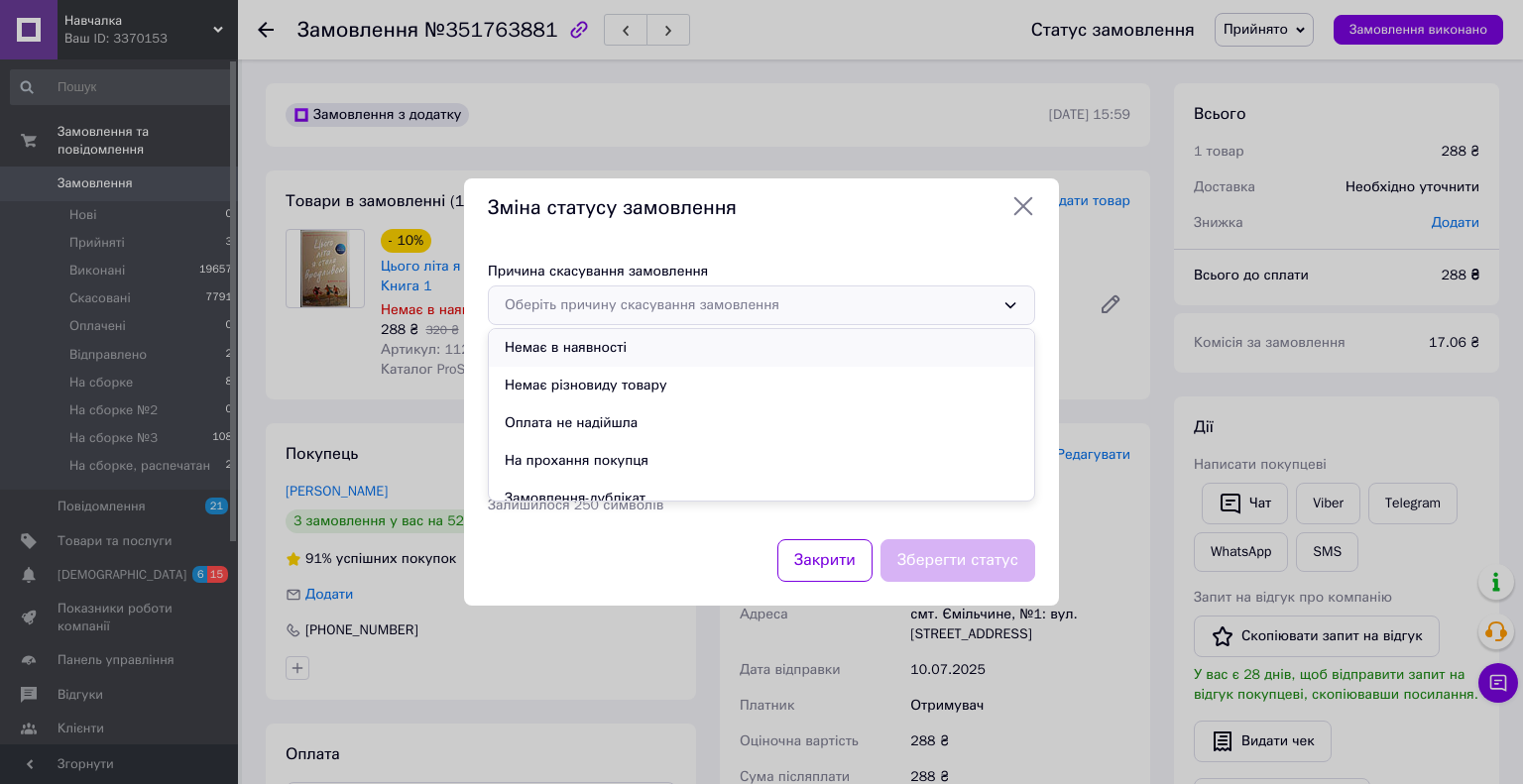 click on "Немає в наявності" at bounding box center (762, 348) 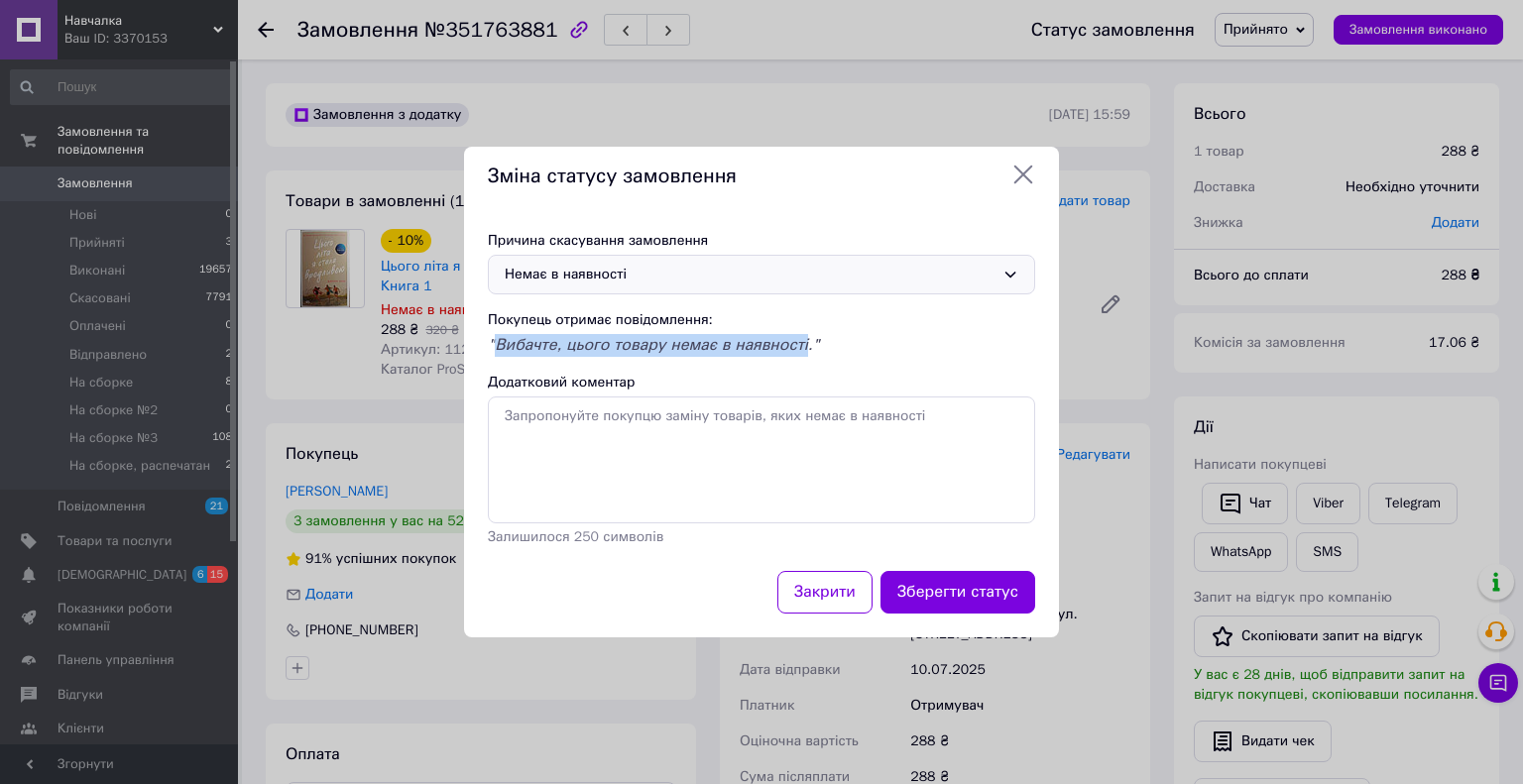 drag, startPoint x: 497, startPoint y: 351, endPoint x: 807, endPoint y: 350, distance: 310.0016 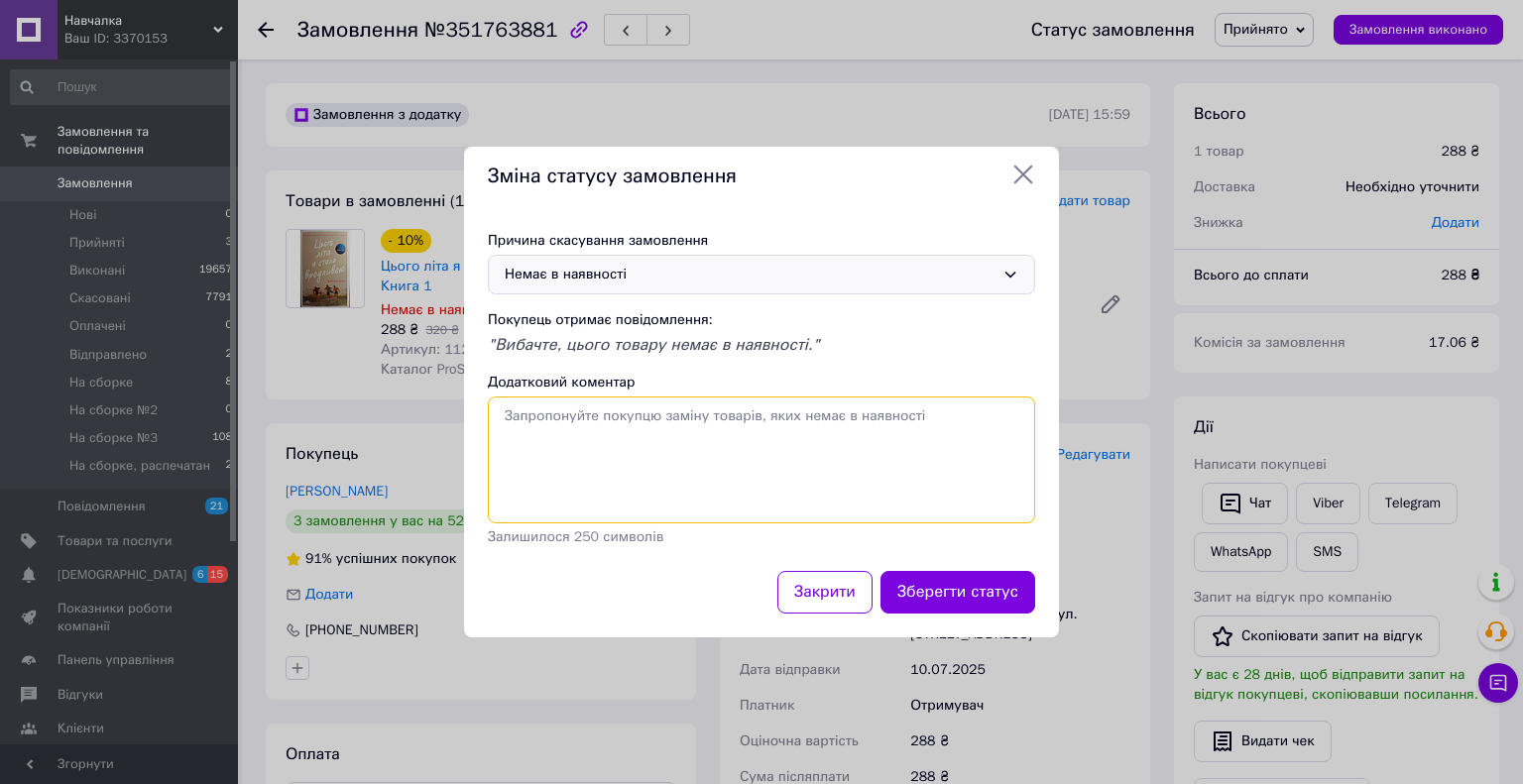 click on "Додатковий коментар" at bounding box center (762, 460) 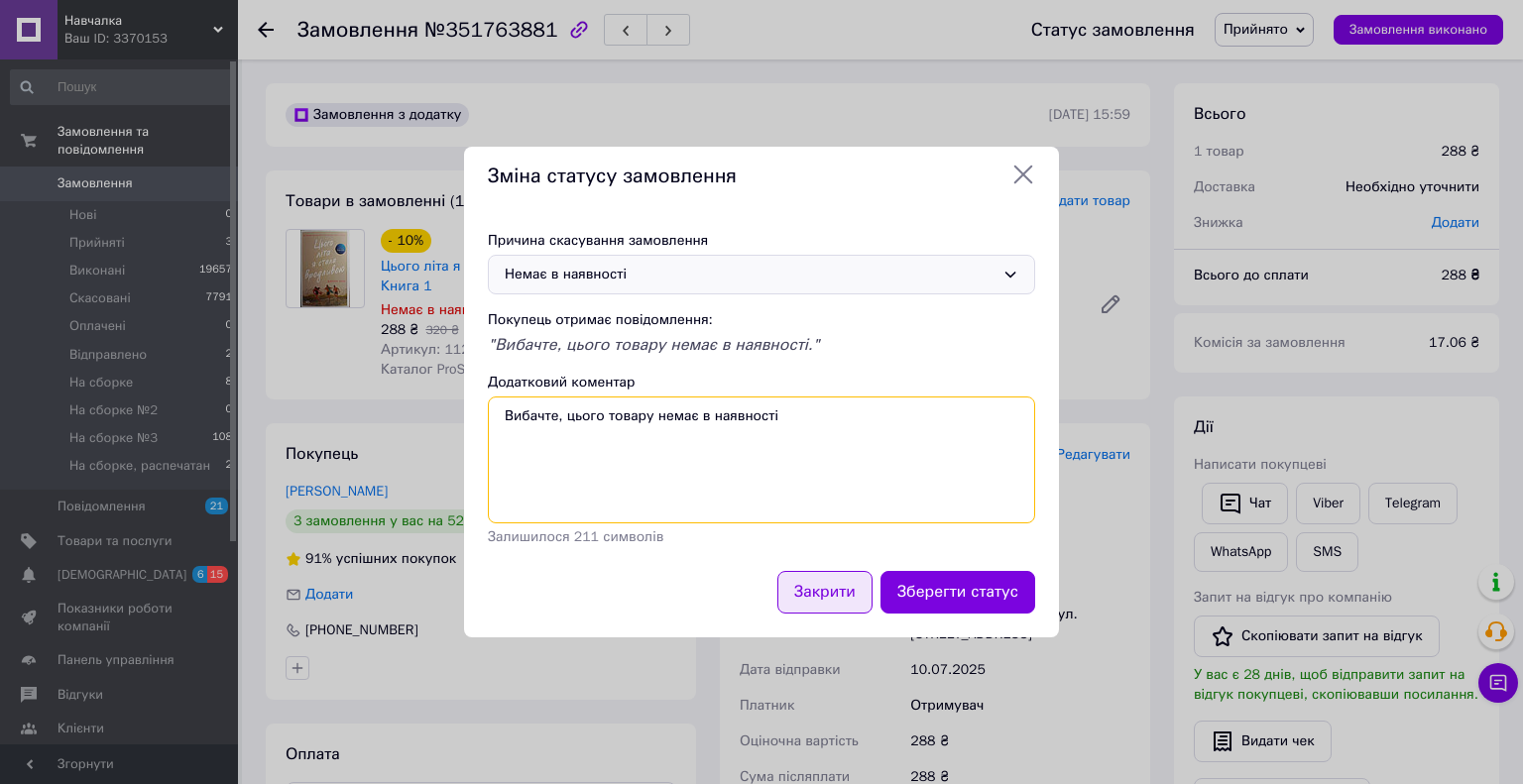 type on "Вибачте, цього товару немає в наявності" 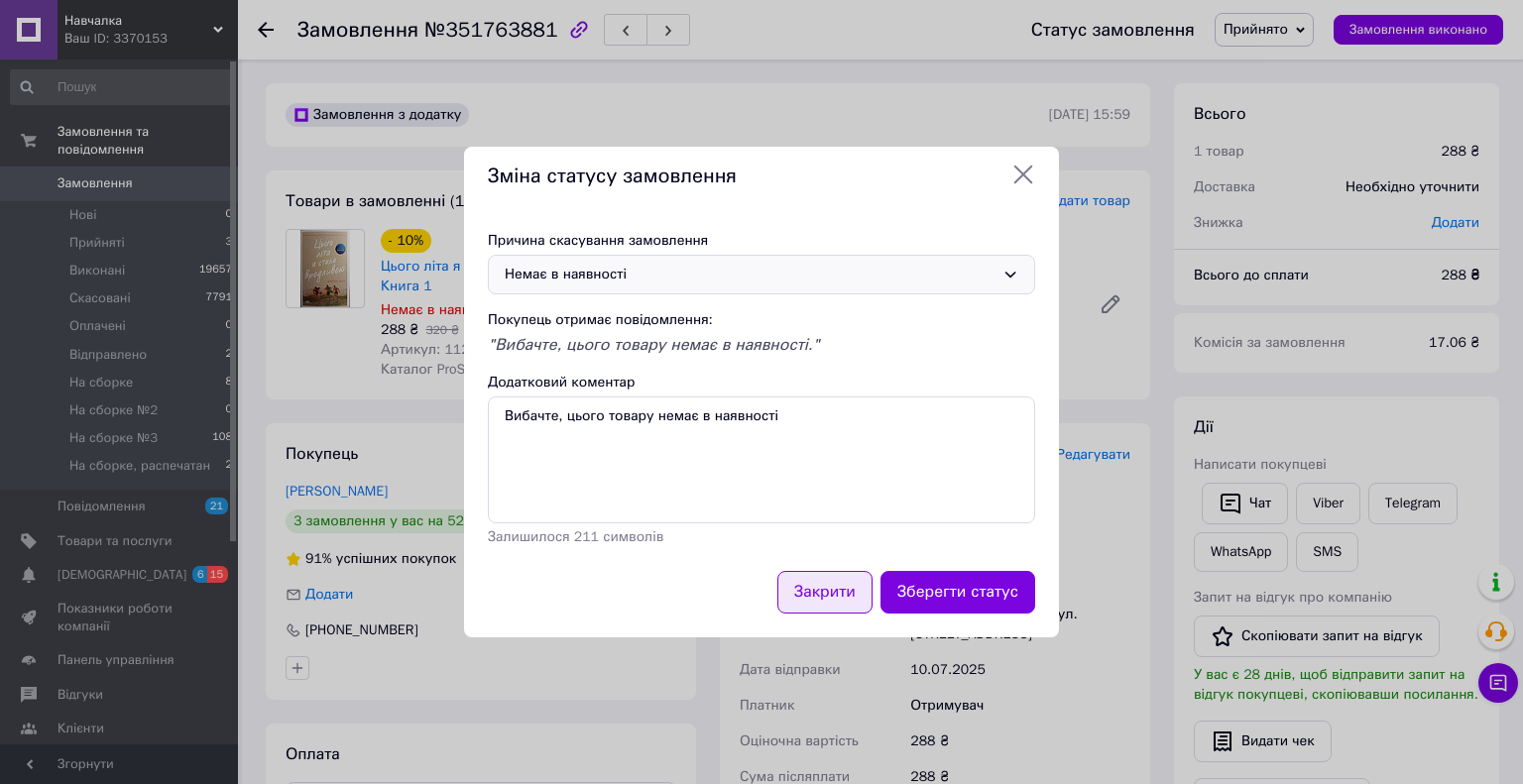click on "Закрити" at bounding box center (825, 592) 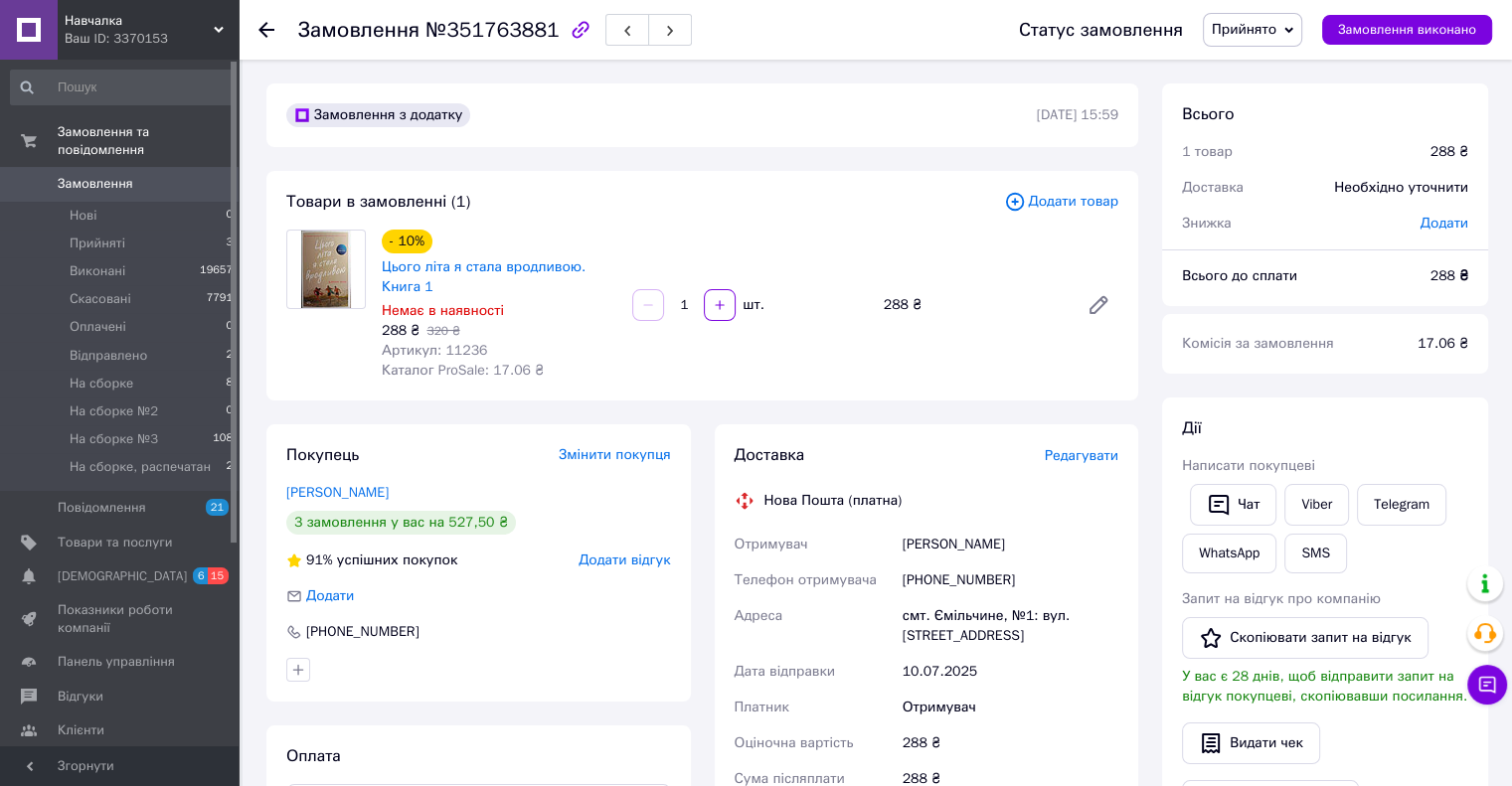 click on "Прийнято" at bounding box center (1253, 30) 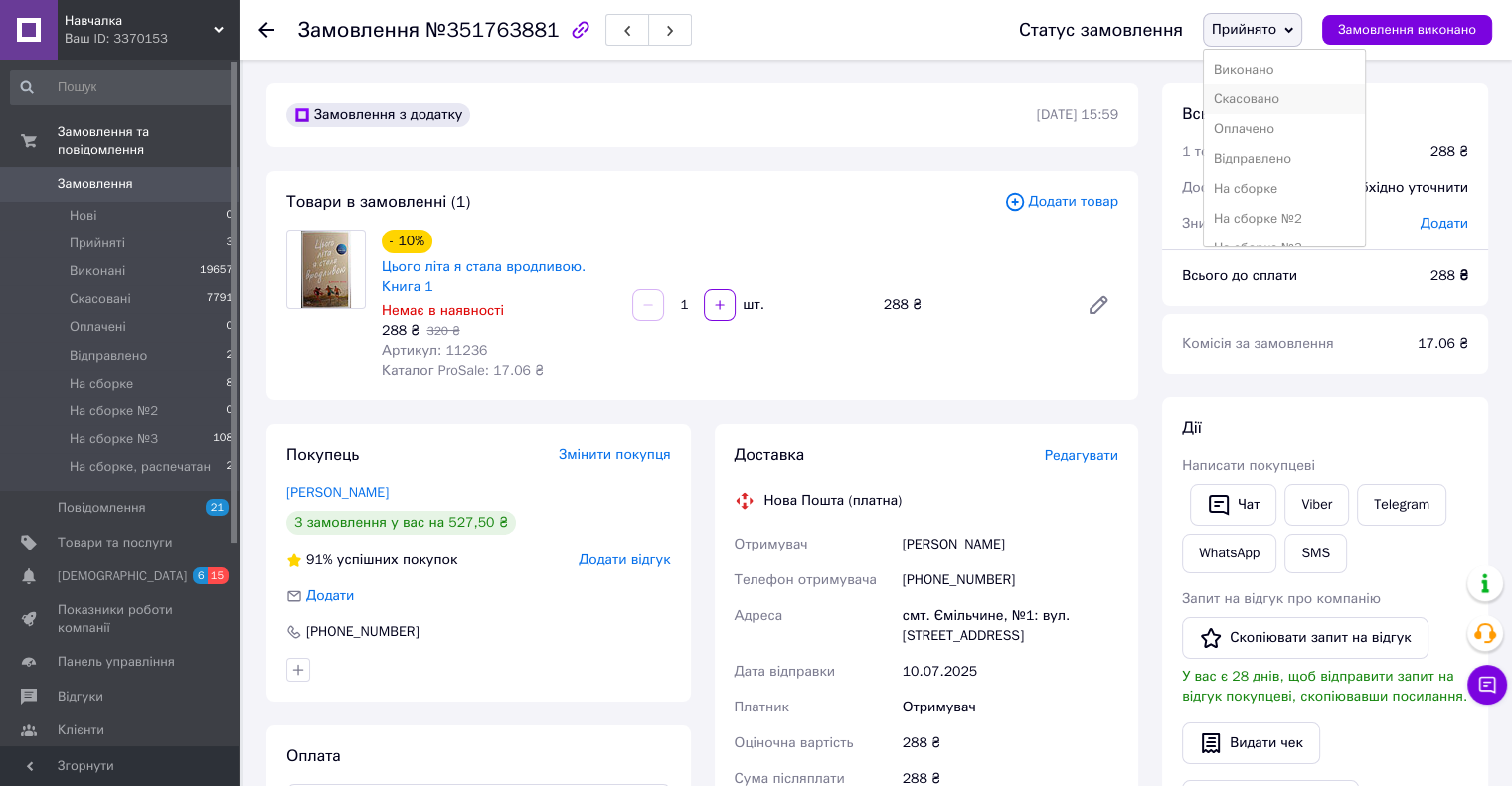 click on "Скасовано" at bounding box center (1284, 99) 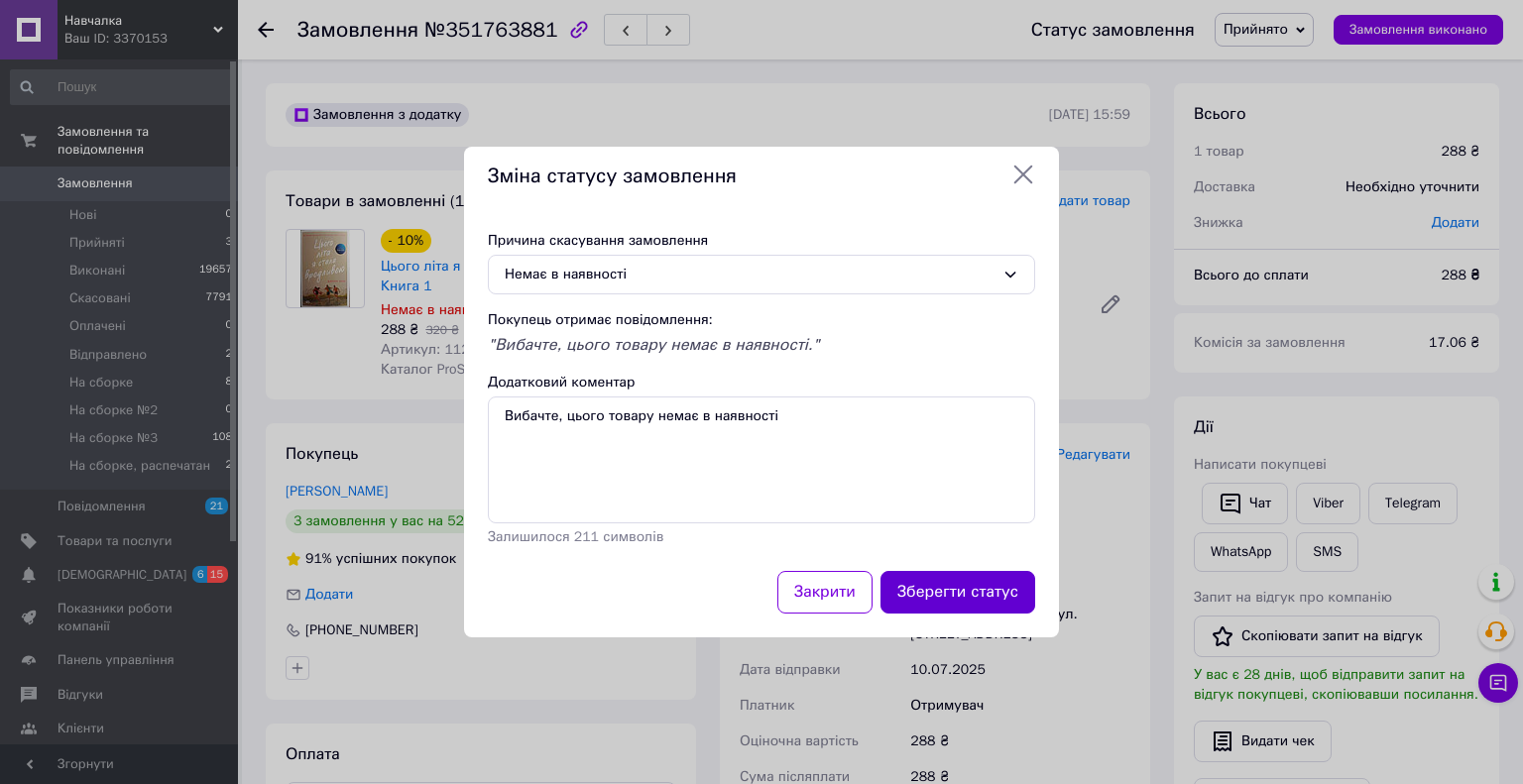 click on "Зберегти статус" at bounding box center (958, 592) 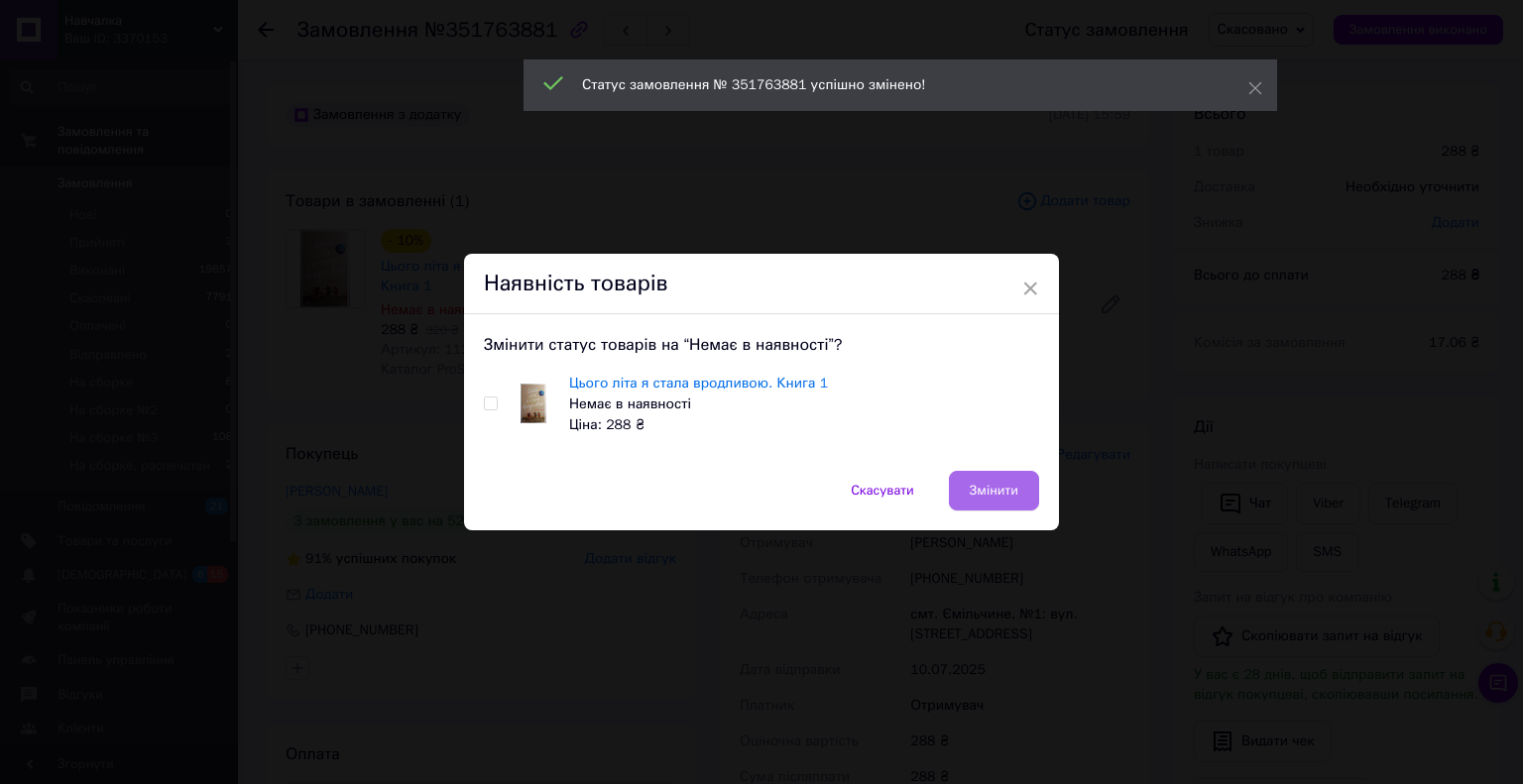 click on "Змінити" at bounding box center [994, 491] 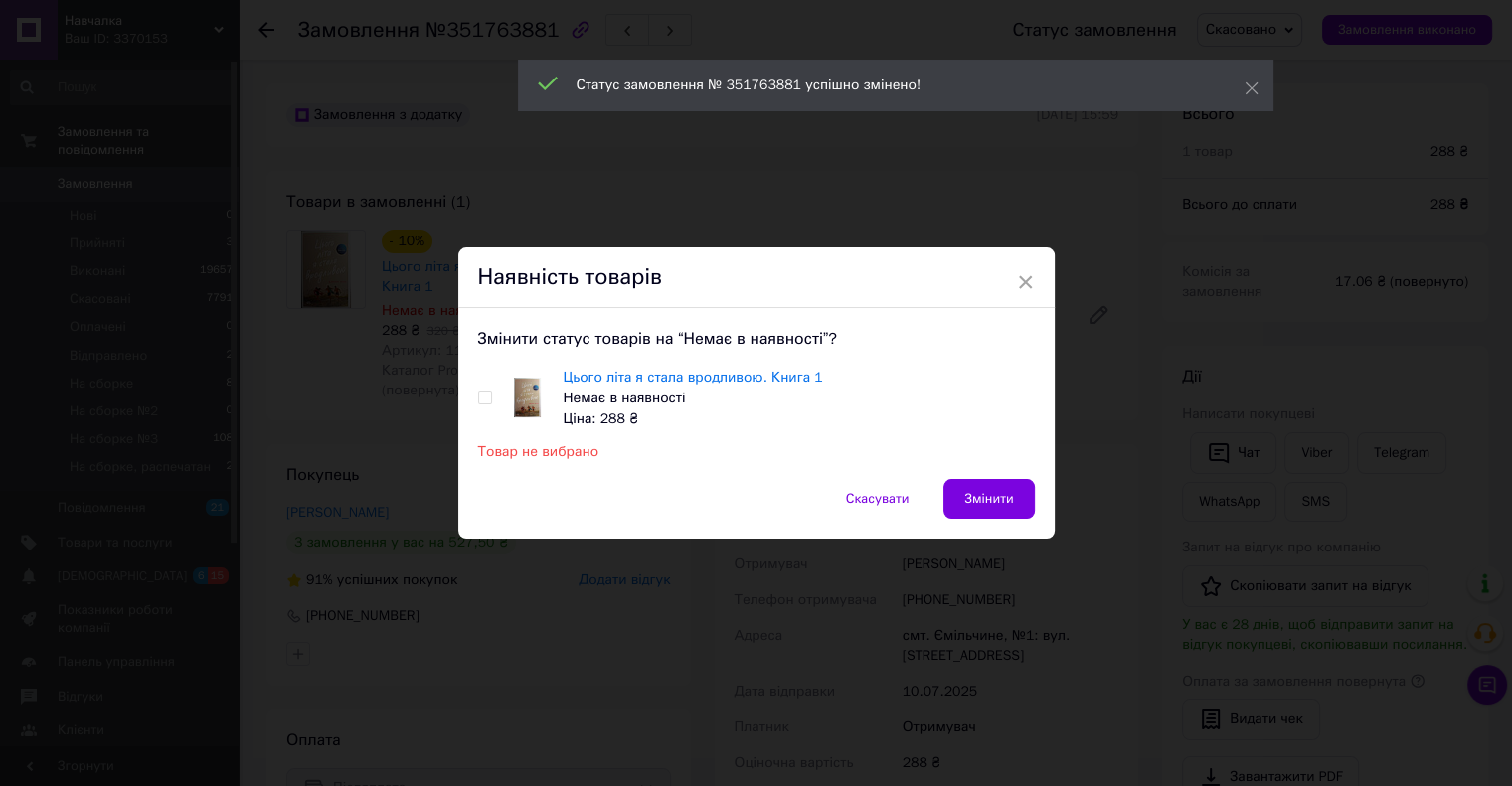 click on "Цього літа я стала вродливою. Книга 1 Немає в наявності Ціна: 288 ₴" at bounding box center (756, 397) 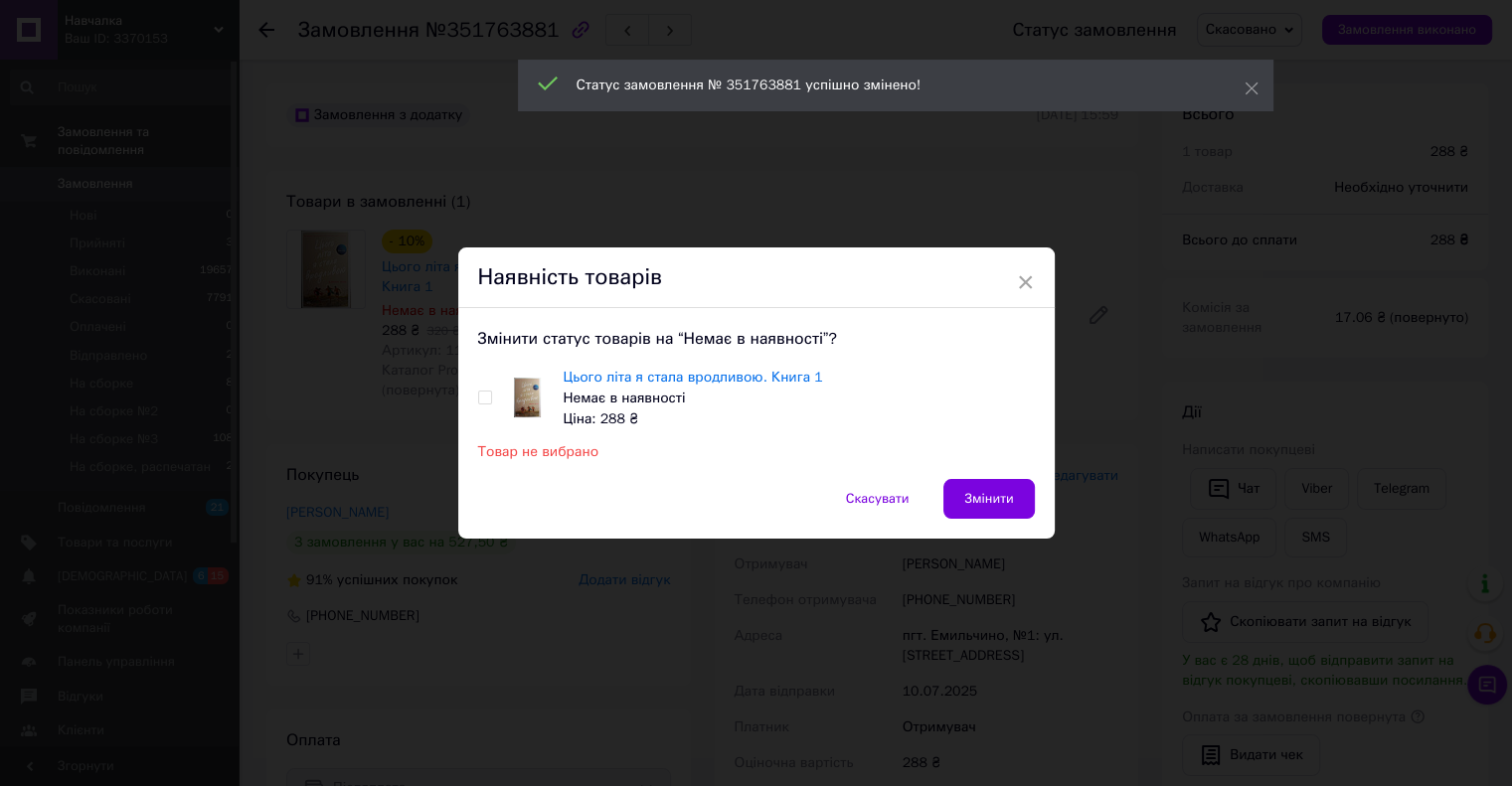 click at bounding box center (484, 397) 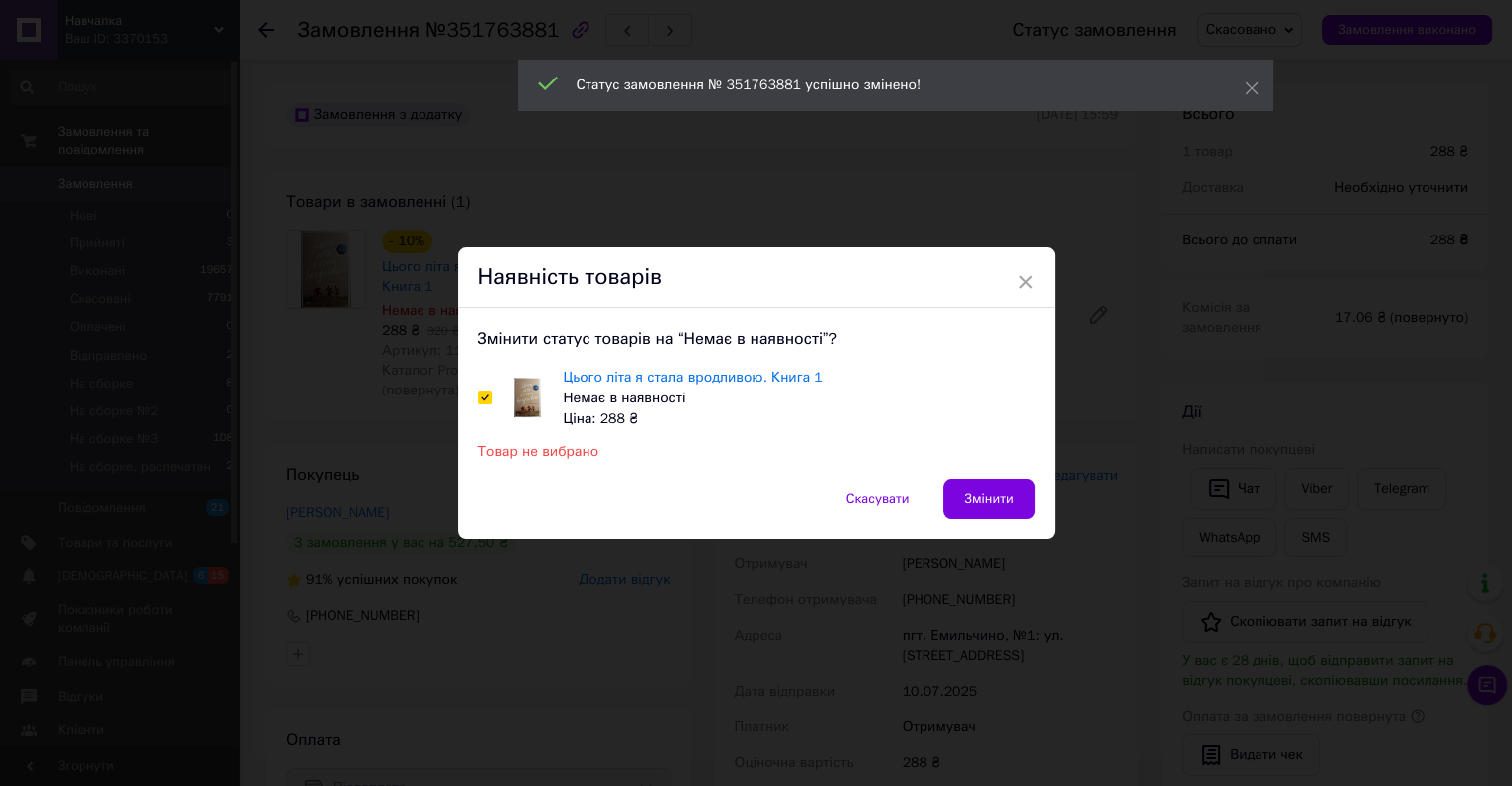 click on "Змінити" at bounding box center [988, 499] 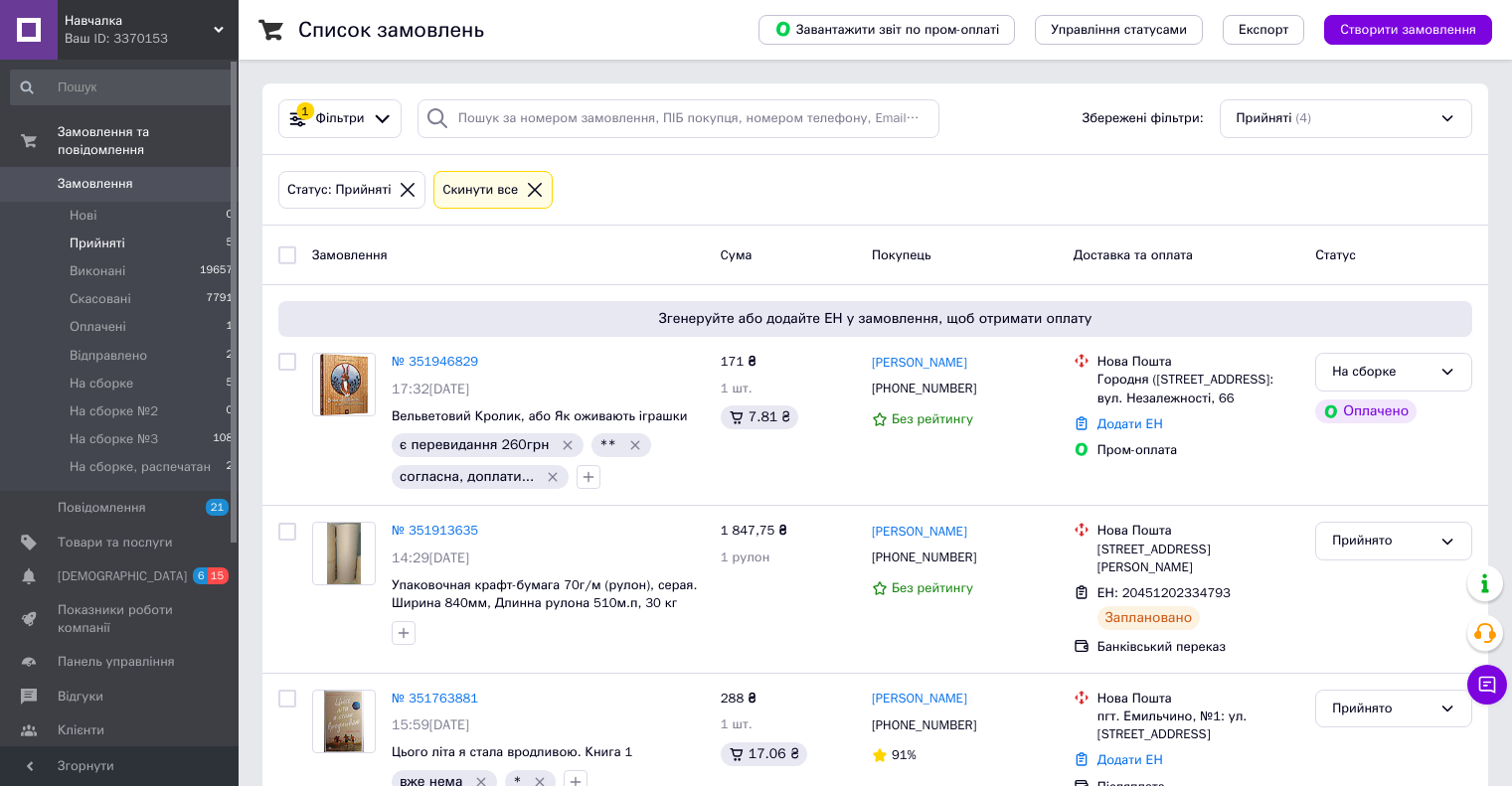 scroll, scrollTop: 193, scrollLeft: 0, axis: vertical 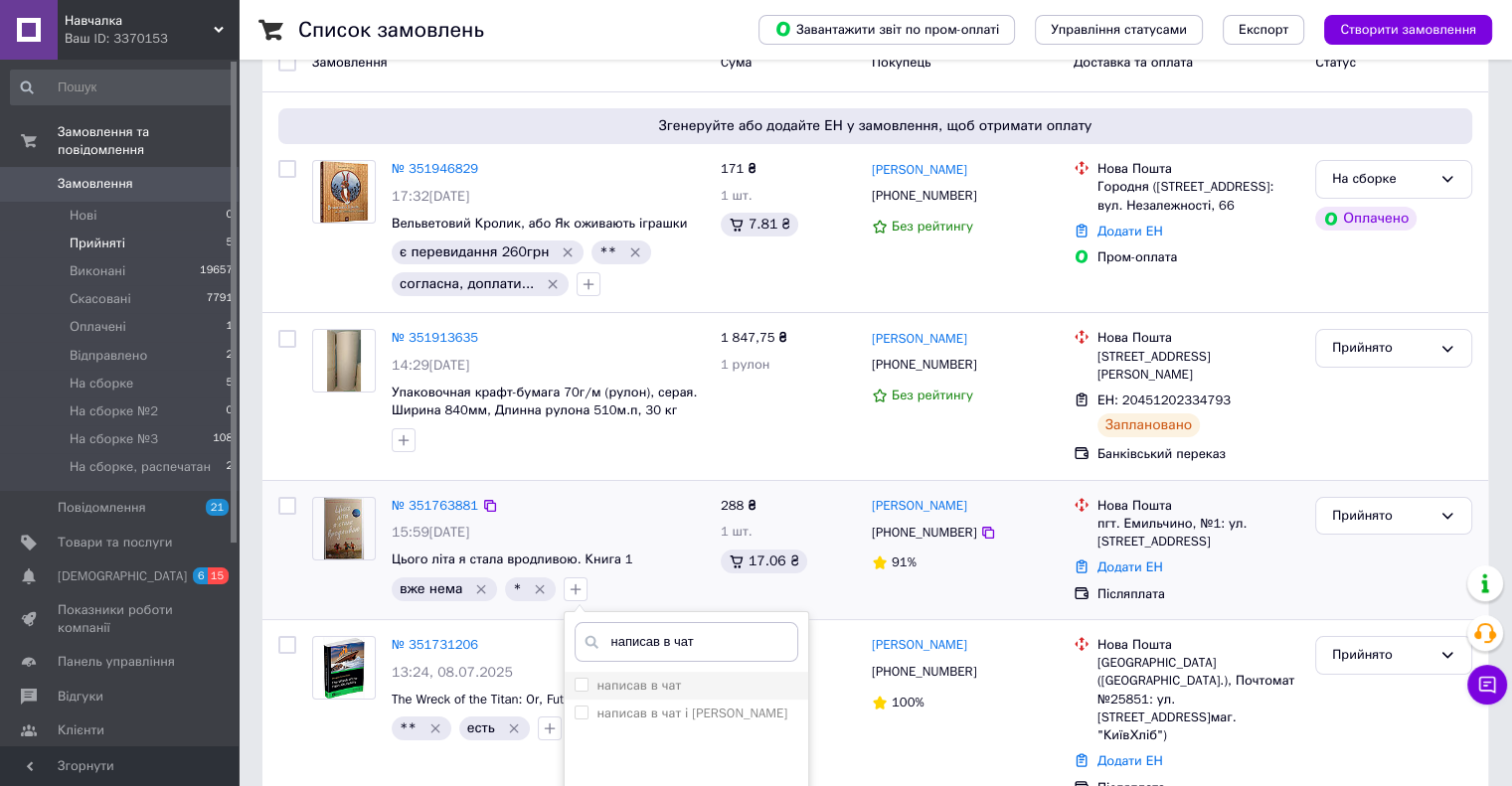 type on "написав в чат" 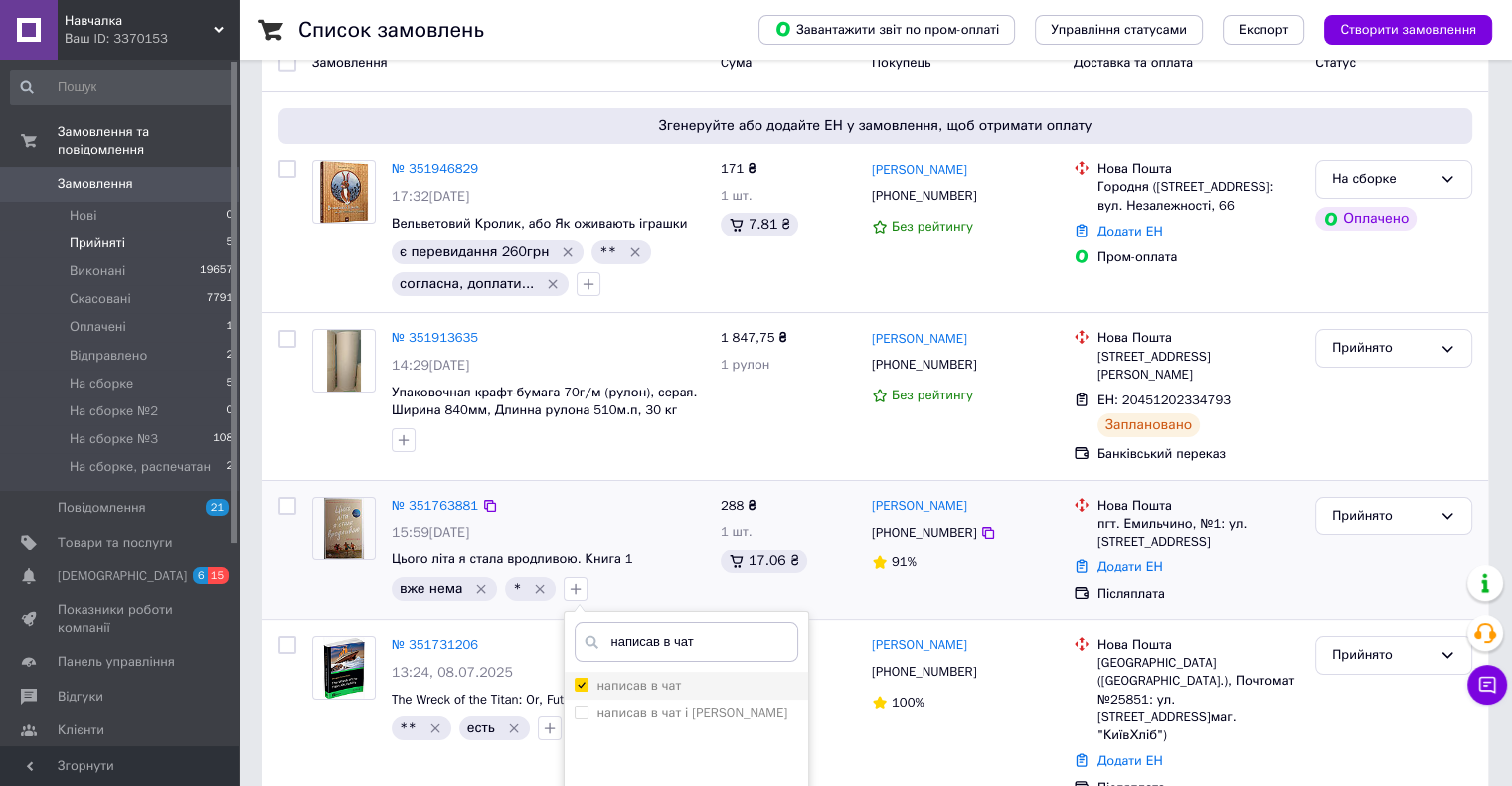 checkbox on "true" 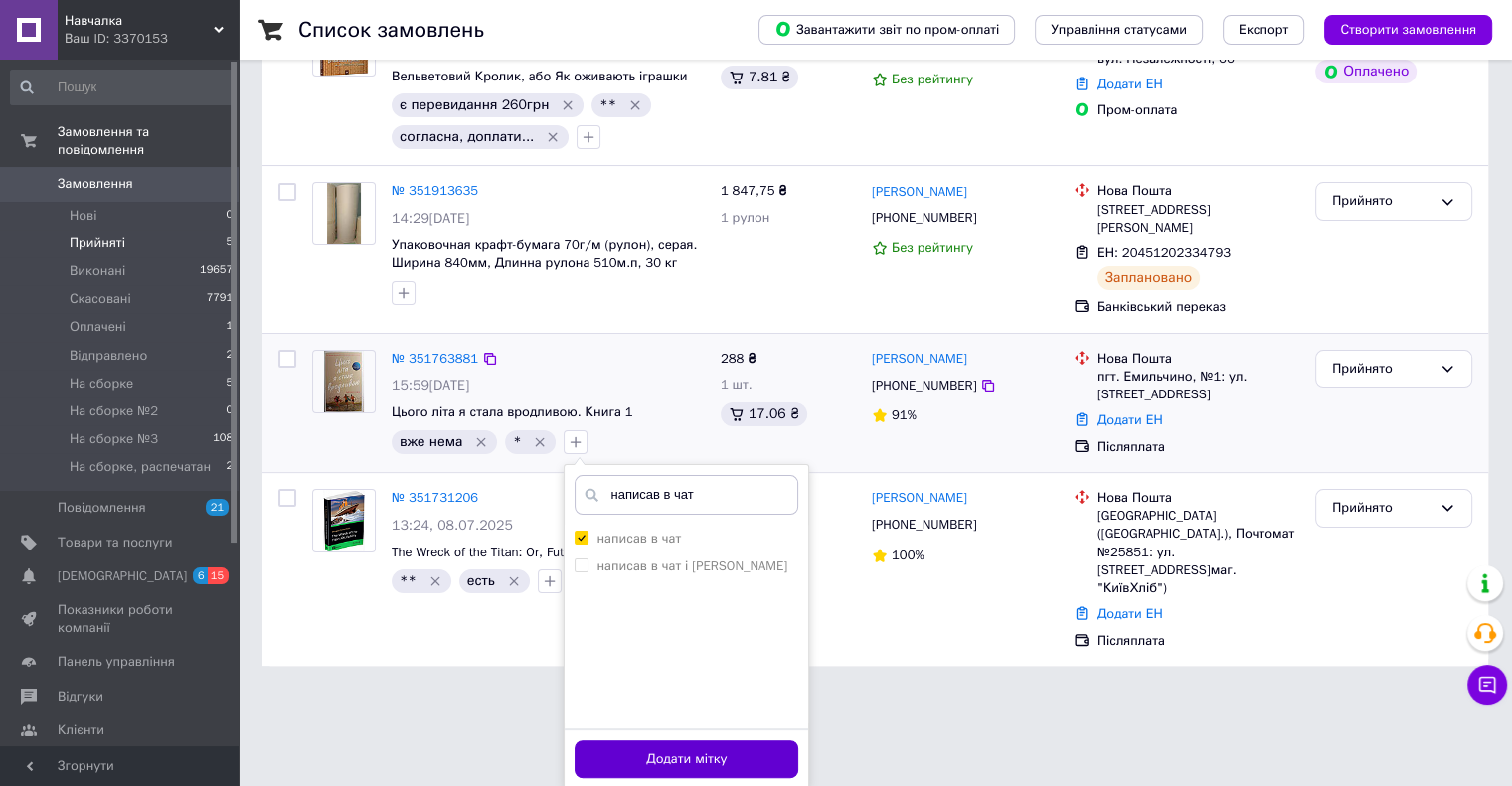 click on "Додати мітку" at bounding box center [686, 759] 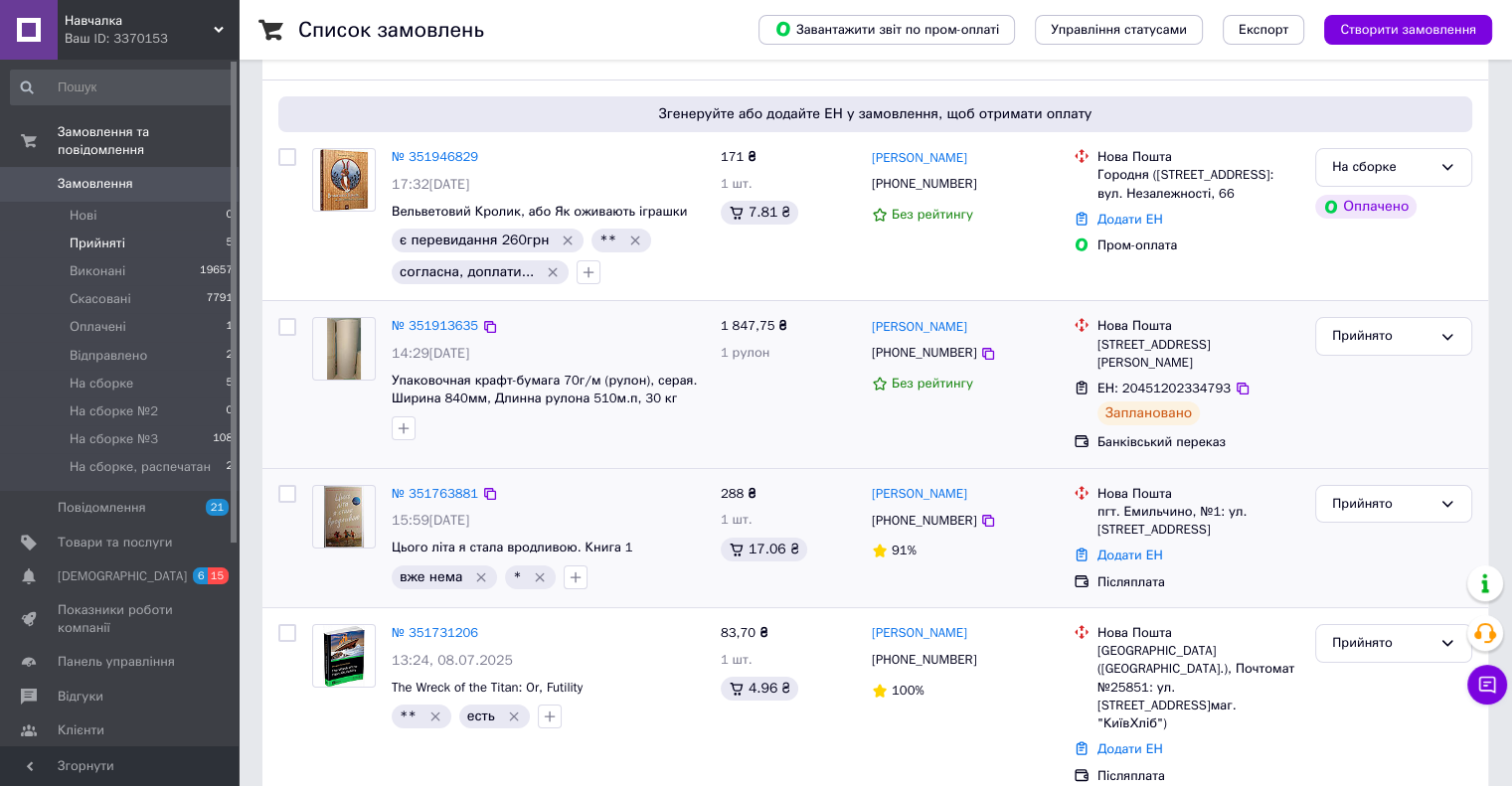 scroll, scrollTop: 235, scrollLeft: 0, axis: vertical 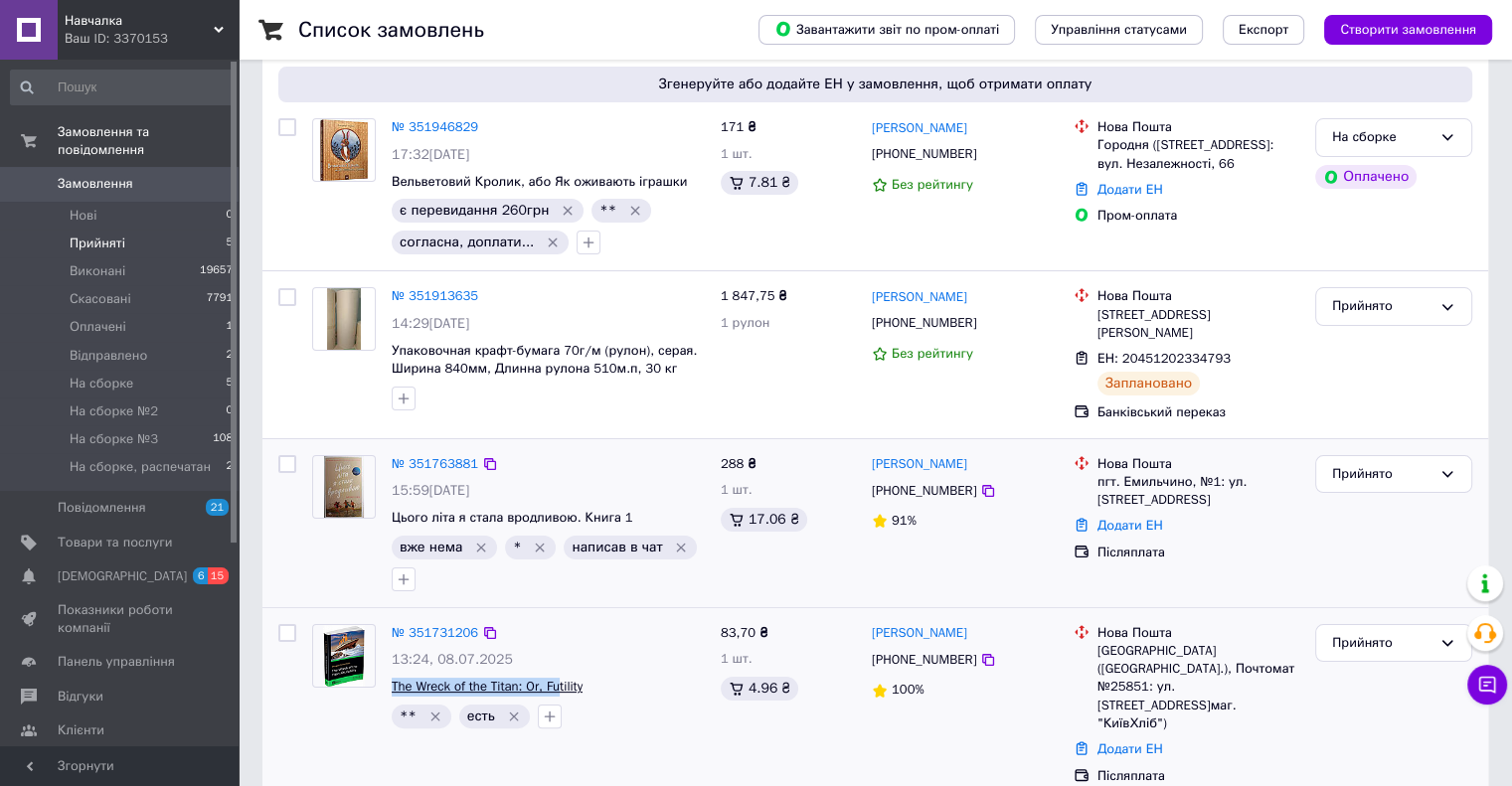 drag, startPoint x: 386, startPoint y: 682, endPoint x: 558, endPoint y: 686, distance: 172.04651 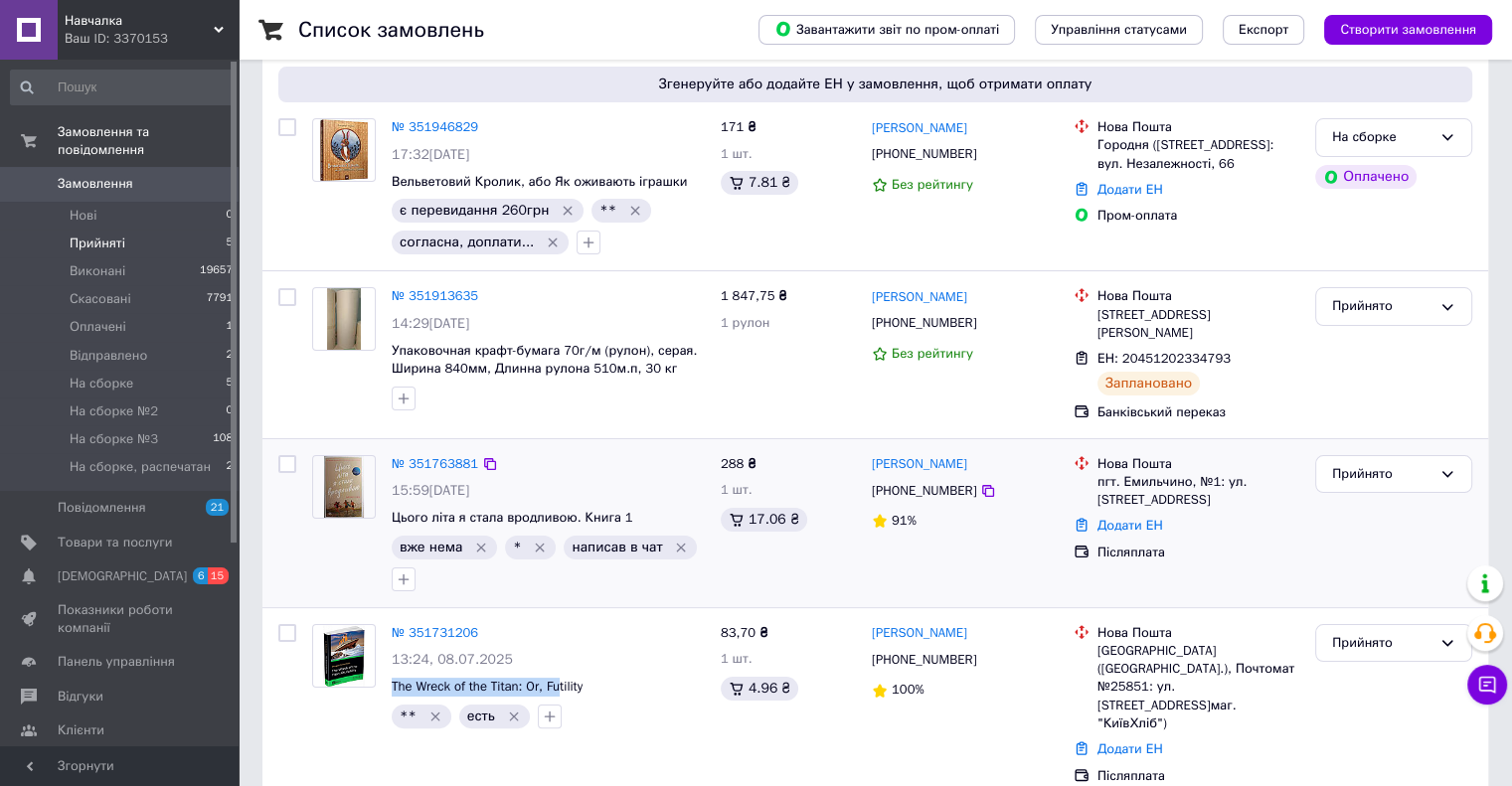copy on "The Wreck of the Titan: Or, Fu" 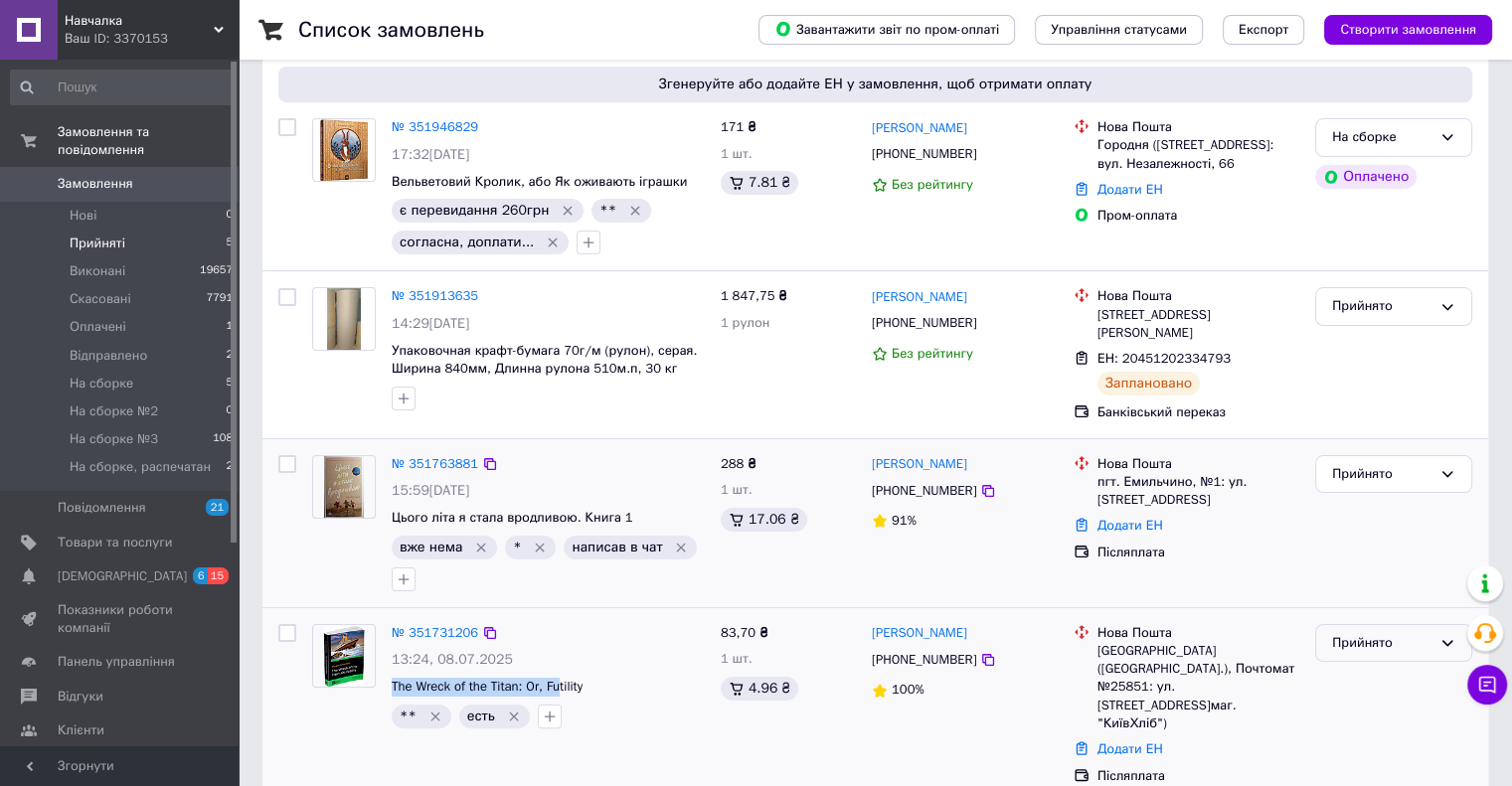 click on "Прийнято" at bounding box center [1382, 643] 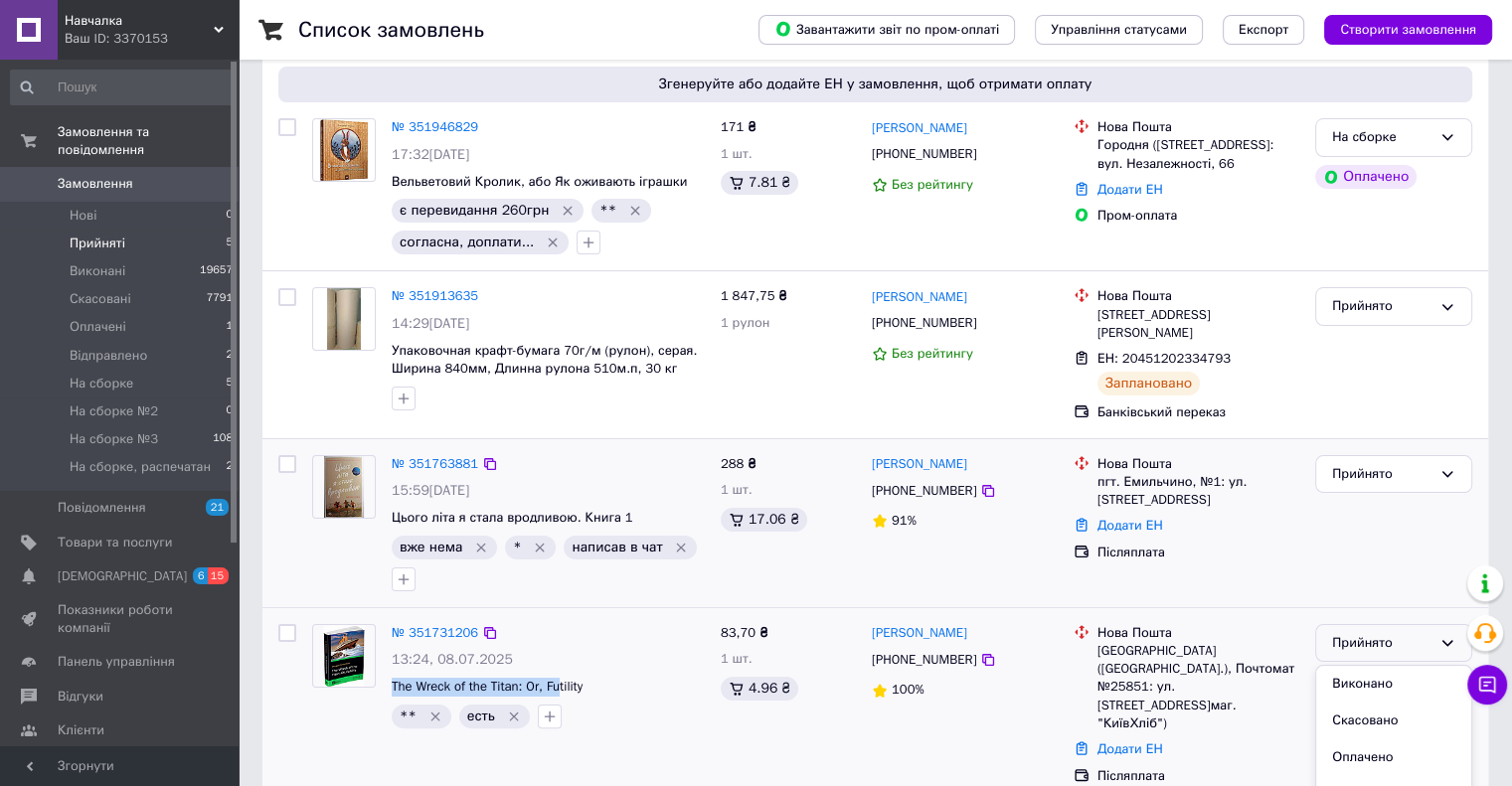 scroll, scrollTop: 99, scrollLeft: 0, axis: vertical 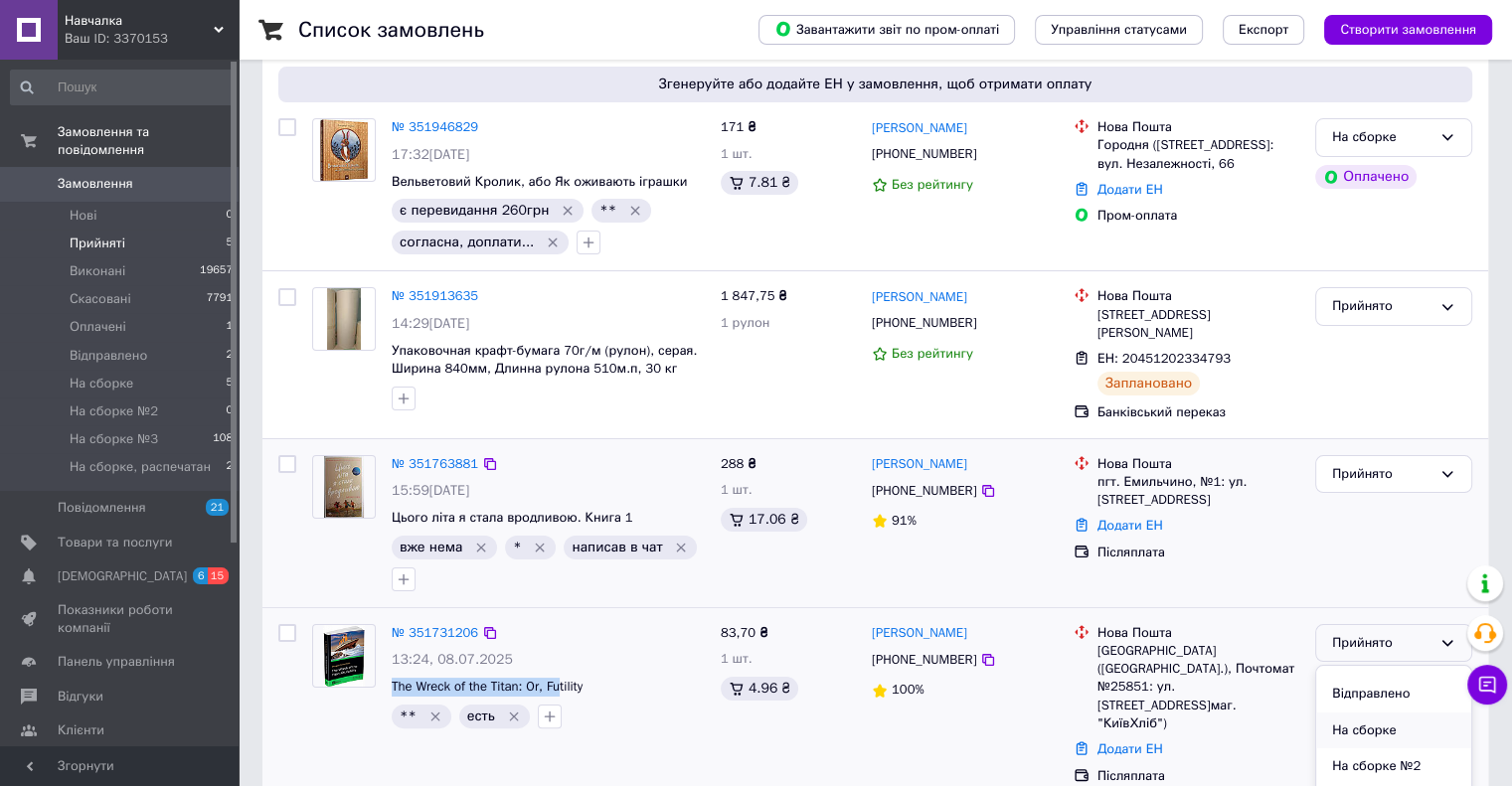 click on "На сборке" at bounding box center (1394, 730) 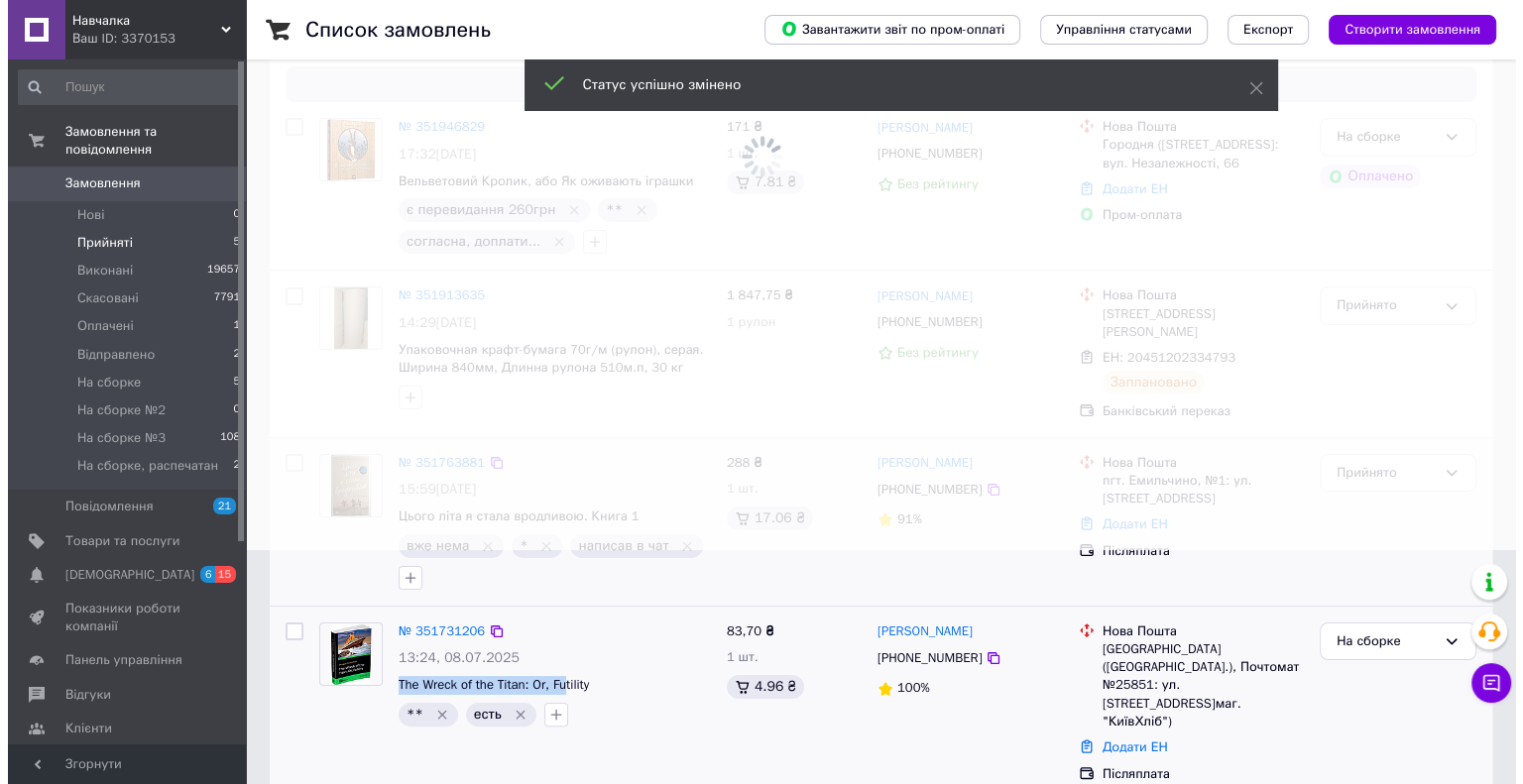 scroll, scrollTop: 0, scrollLeft: 0, axis: both 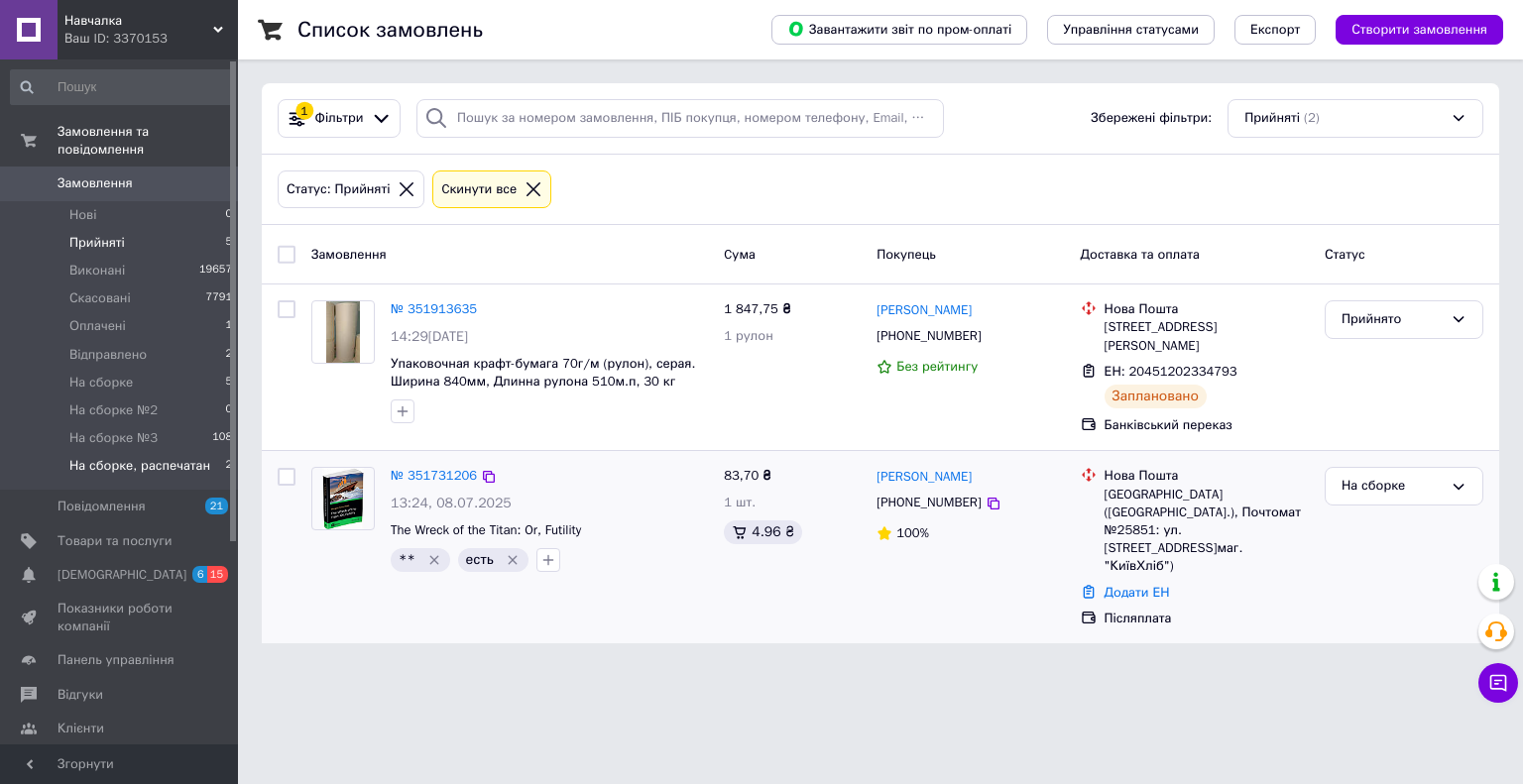 click on "На сборке, распечатан" at bounding box center (140, 466) 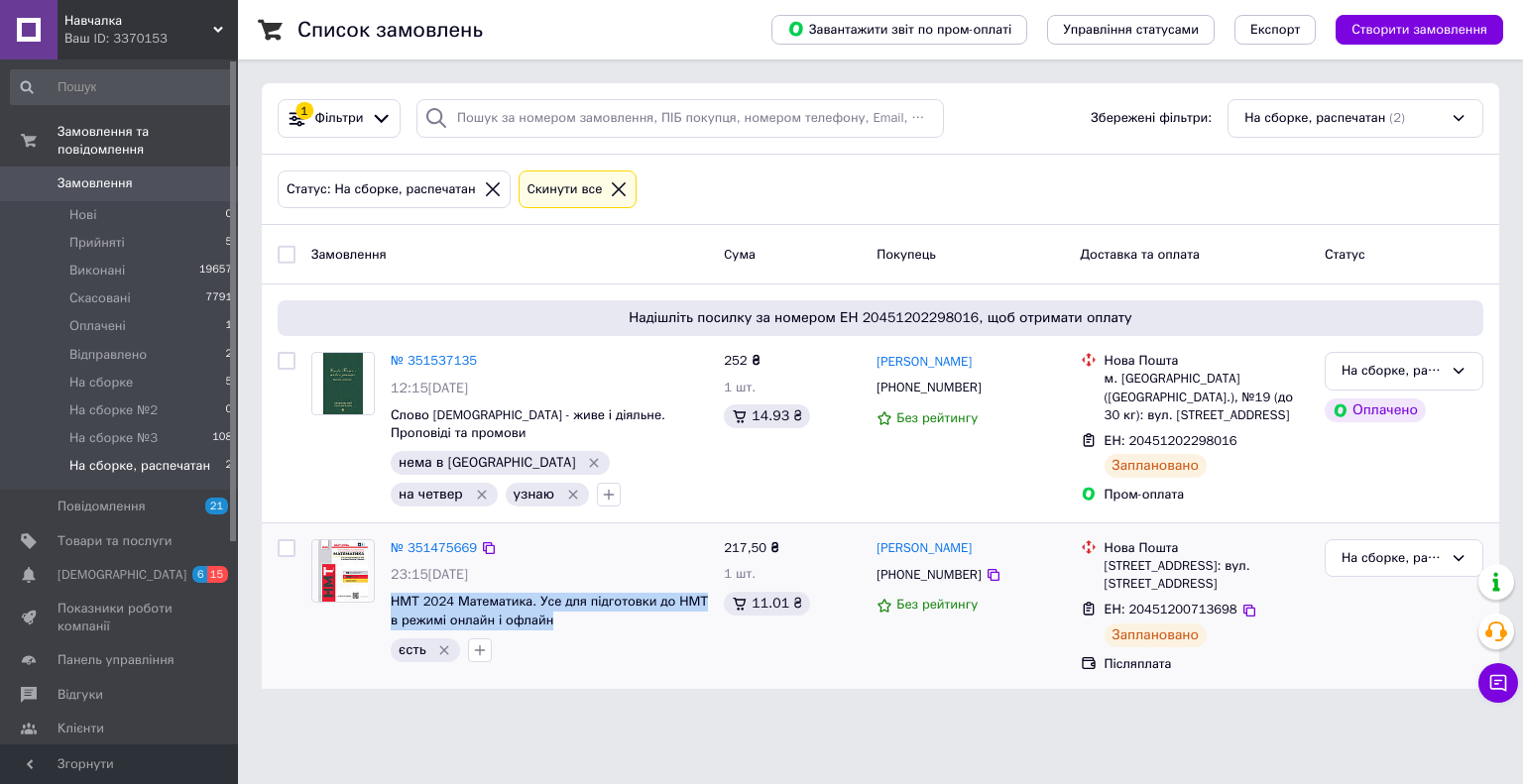 drag, startPoint x: 551, startPoint y: 619, endPoint x: 389, endPoint y: 595, distance: 163.76813 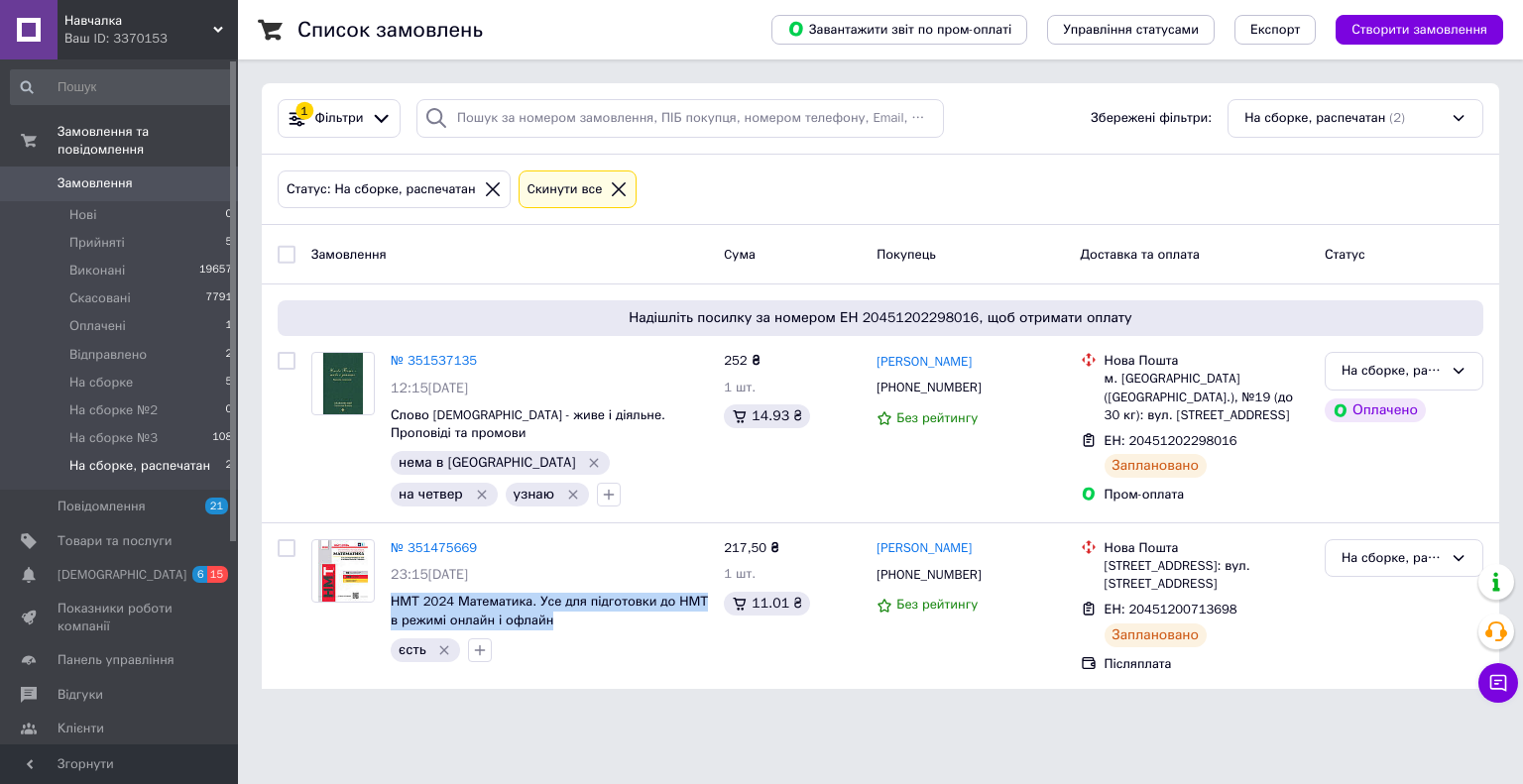 copy on "НМТ 2024 Математика. Усе для підготовки до НМТ в режимі онлайн і офлайн" 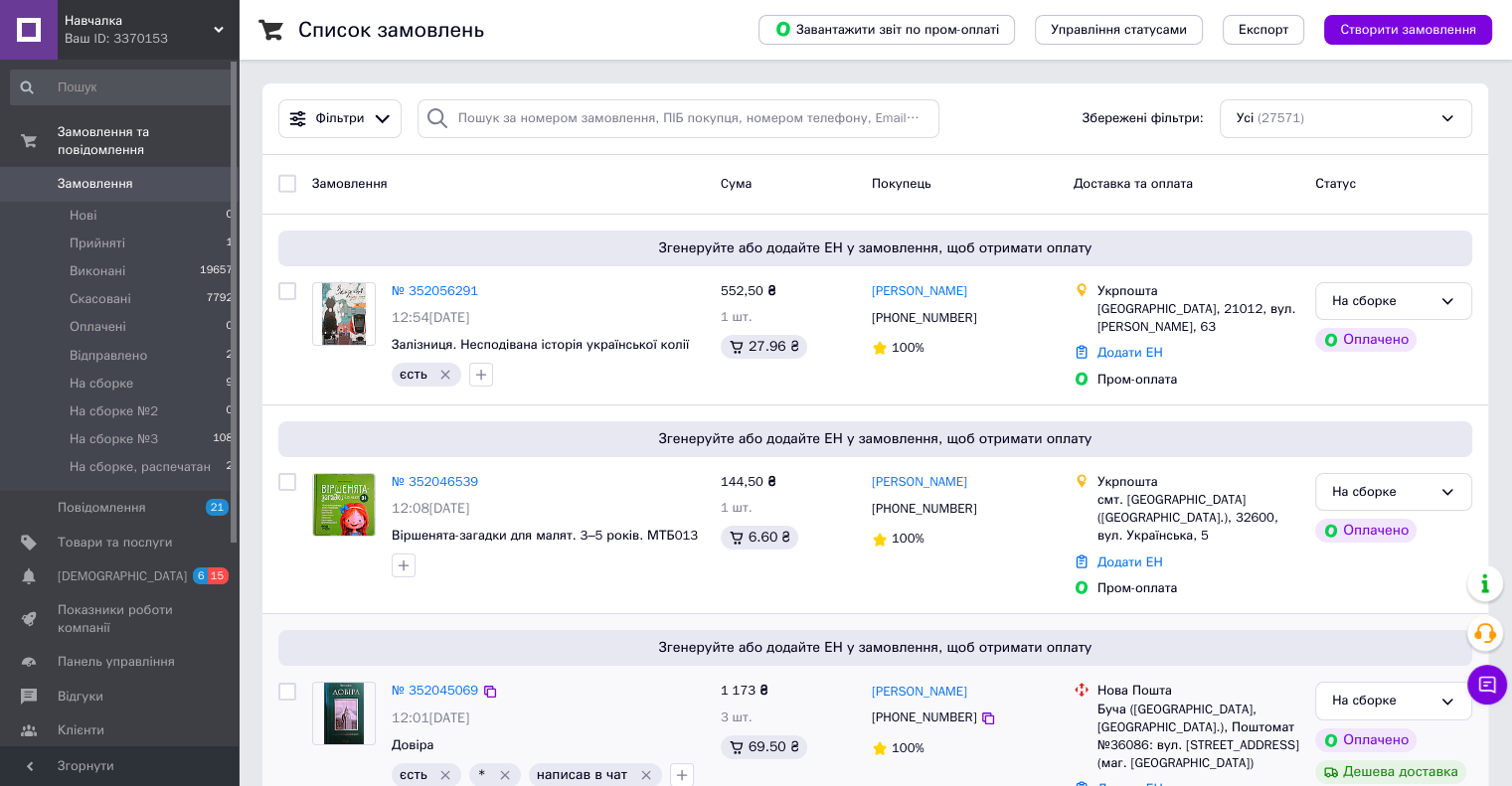 scroll, scrollTop: 298, scrollLeft: 0, axis: vertical 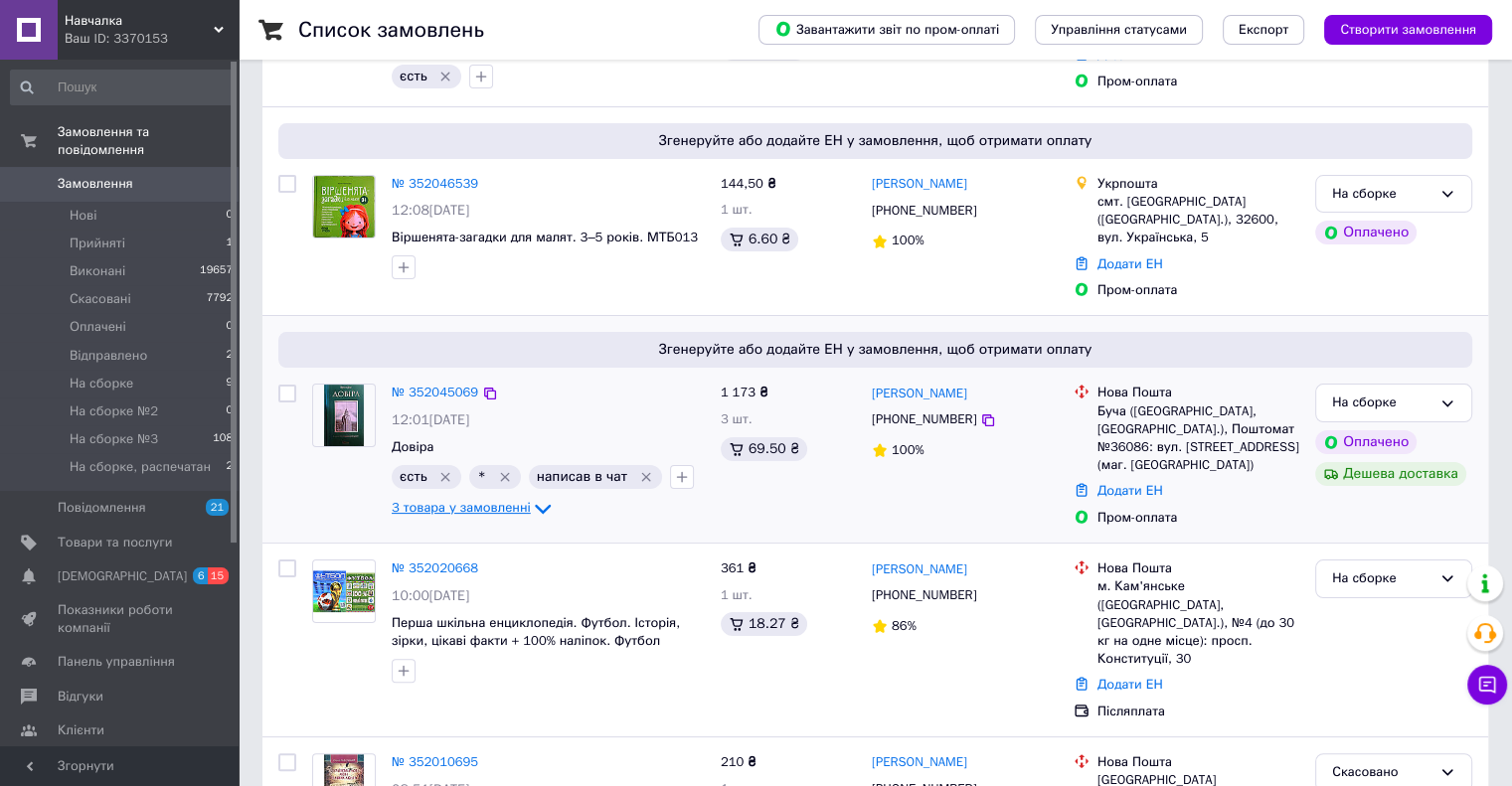 click on "3 товара у замовленні" at bounding box center (461, 507) 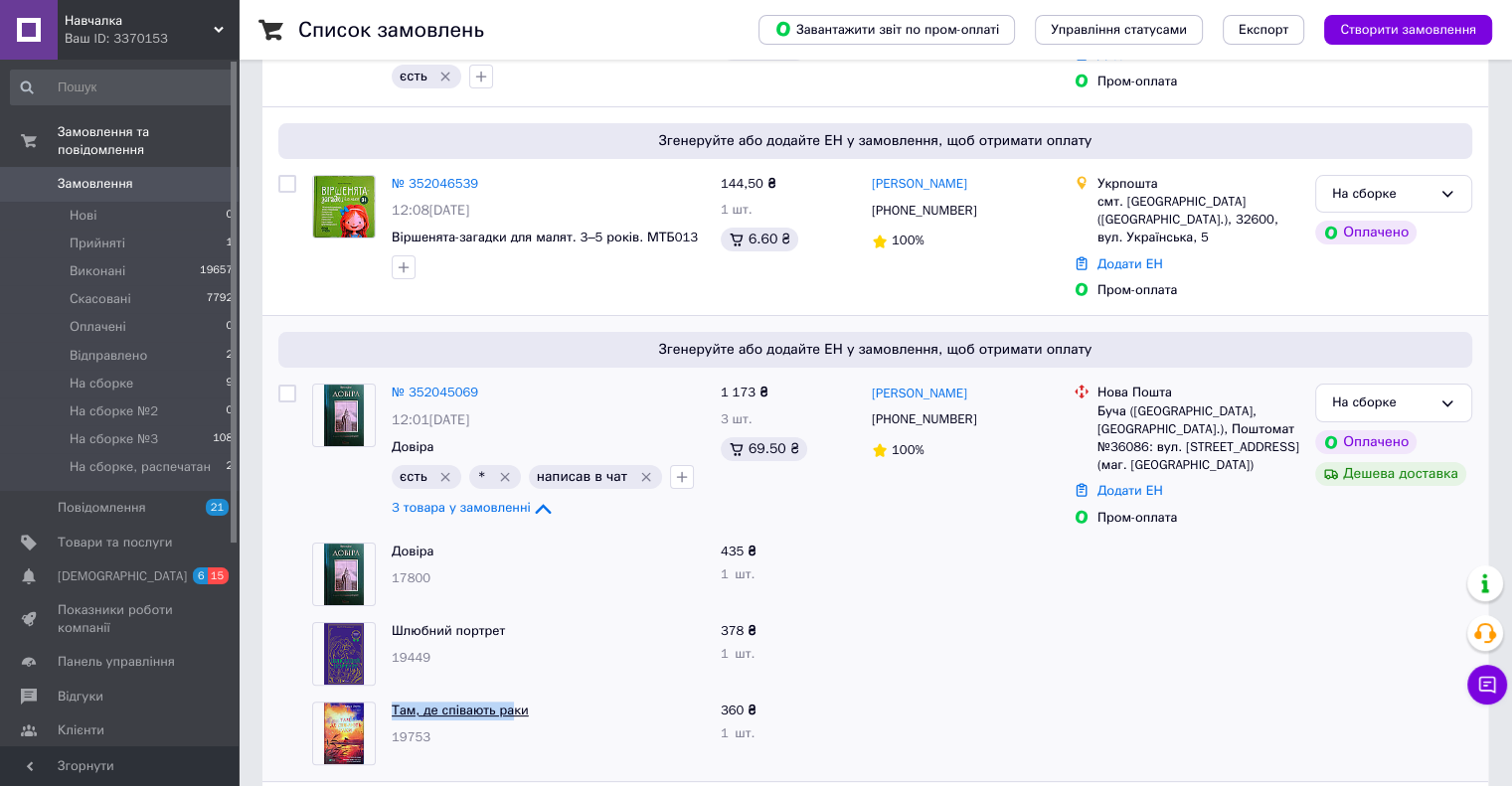 drag, startPoint x: 388, startPoint y: 691, endPoint x: 509, endPoint y: 693, distance: 121.016528 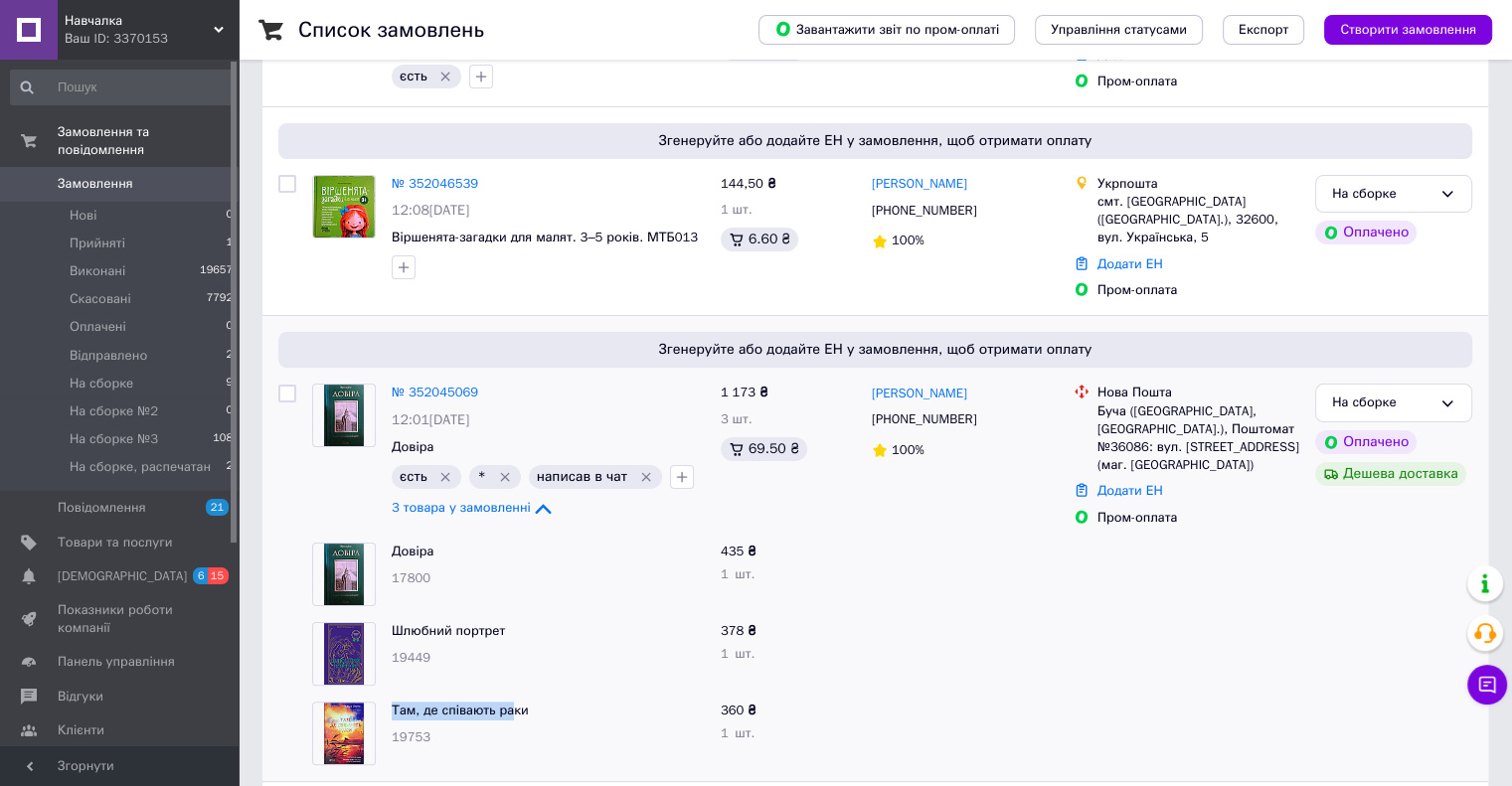 copy on "Там, де співають ра" 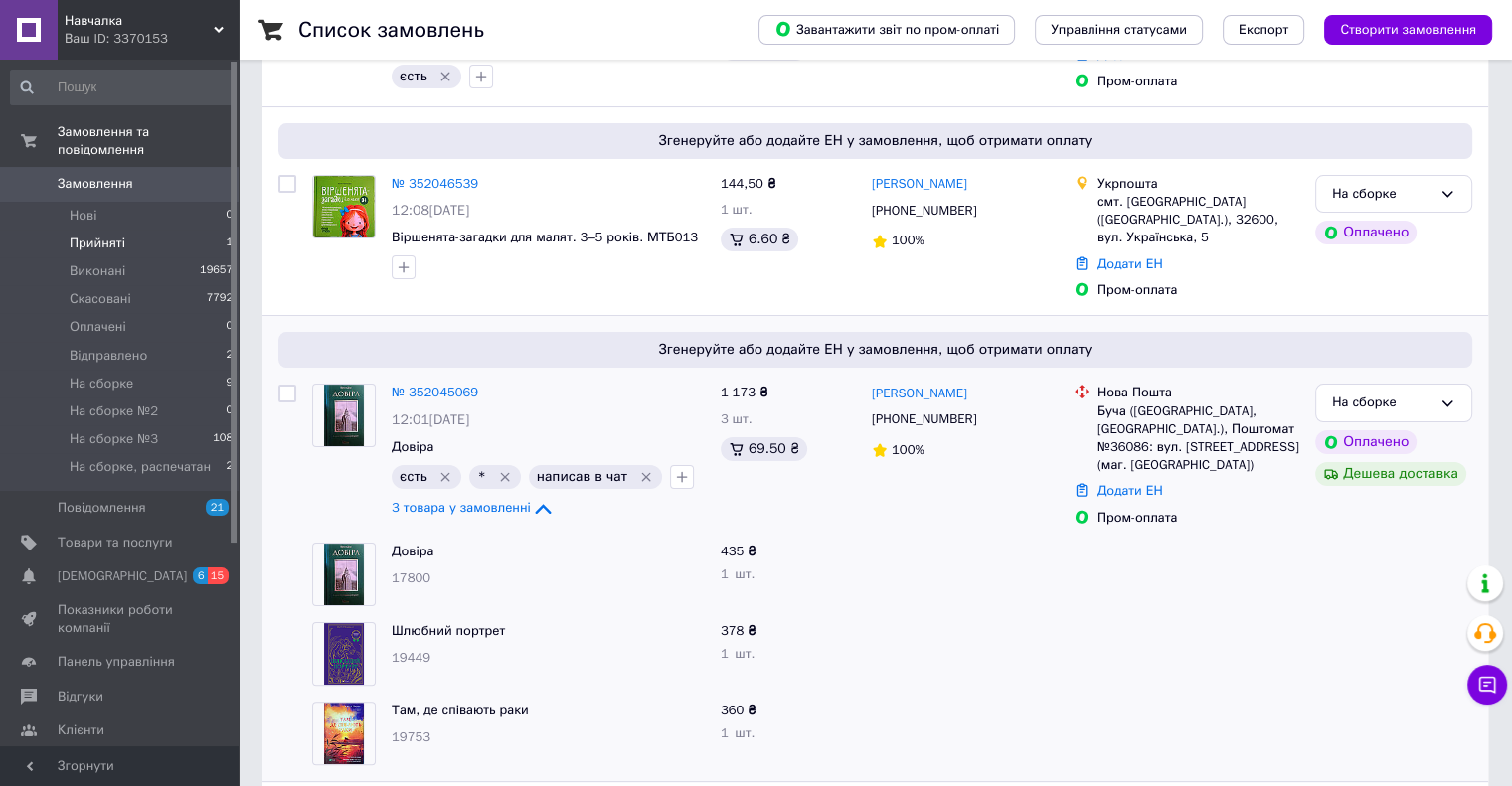 click on "Прийняті 1" at bounding box center [122, 243] 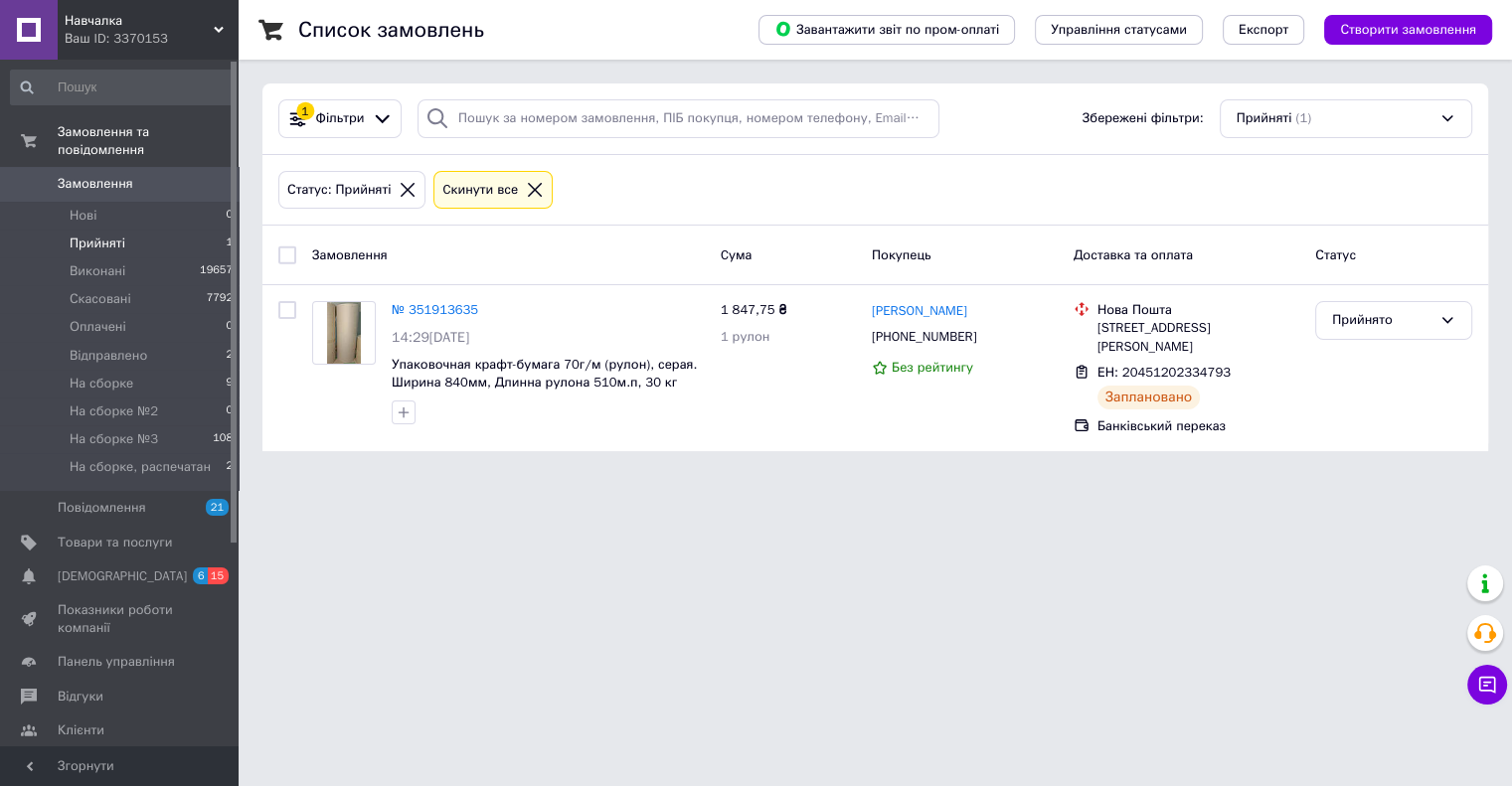 scroll, scrollTop: 0, scrollLeft: 0, axis: both 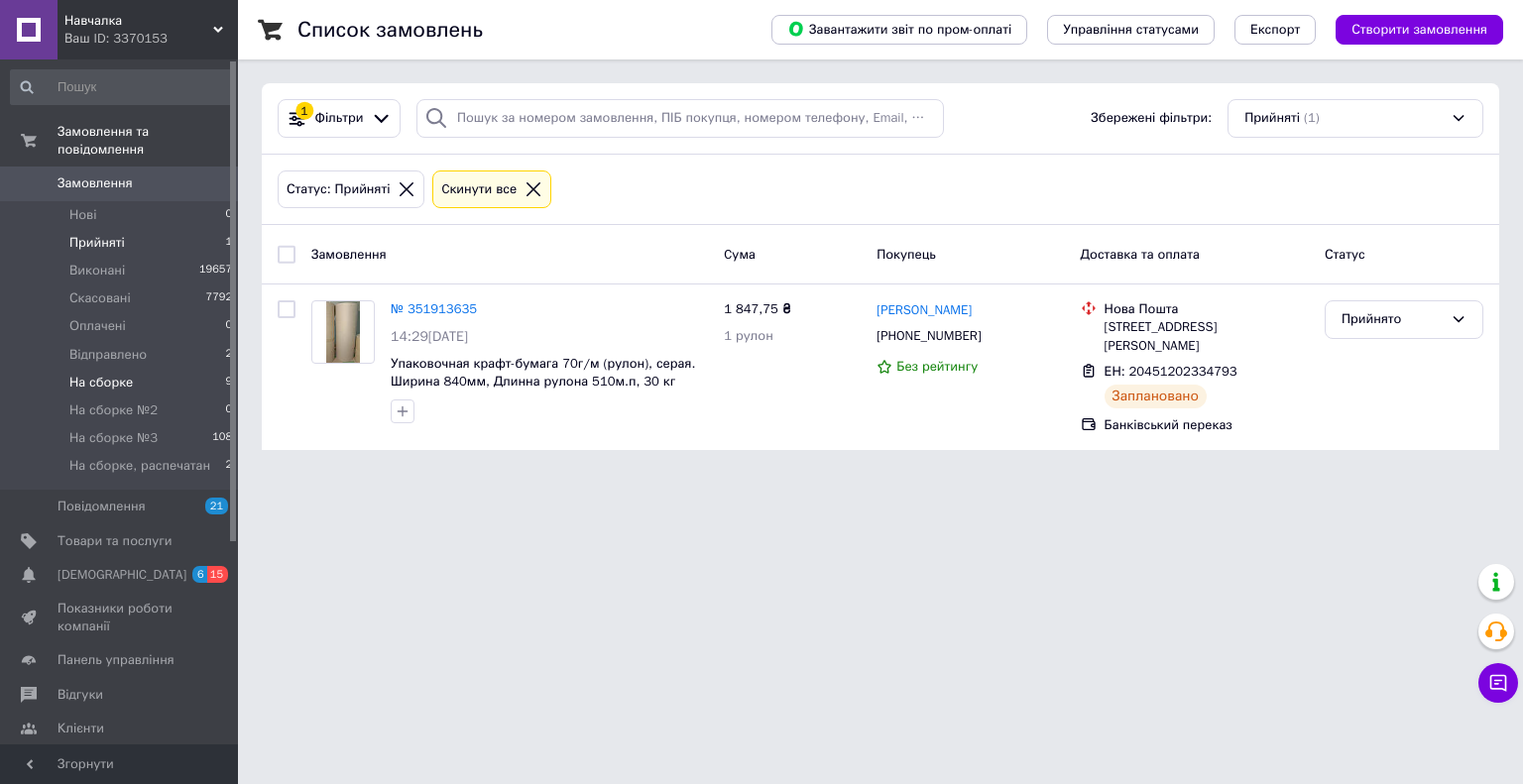 click on "На сборке" at bounding box center [101, 383] 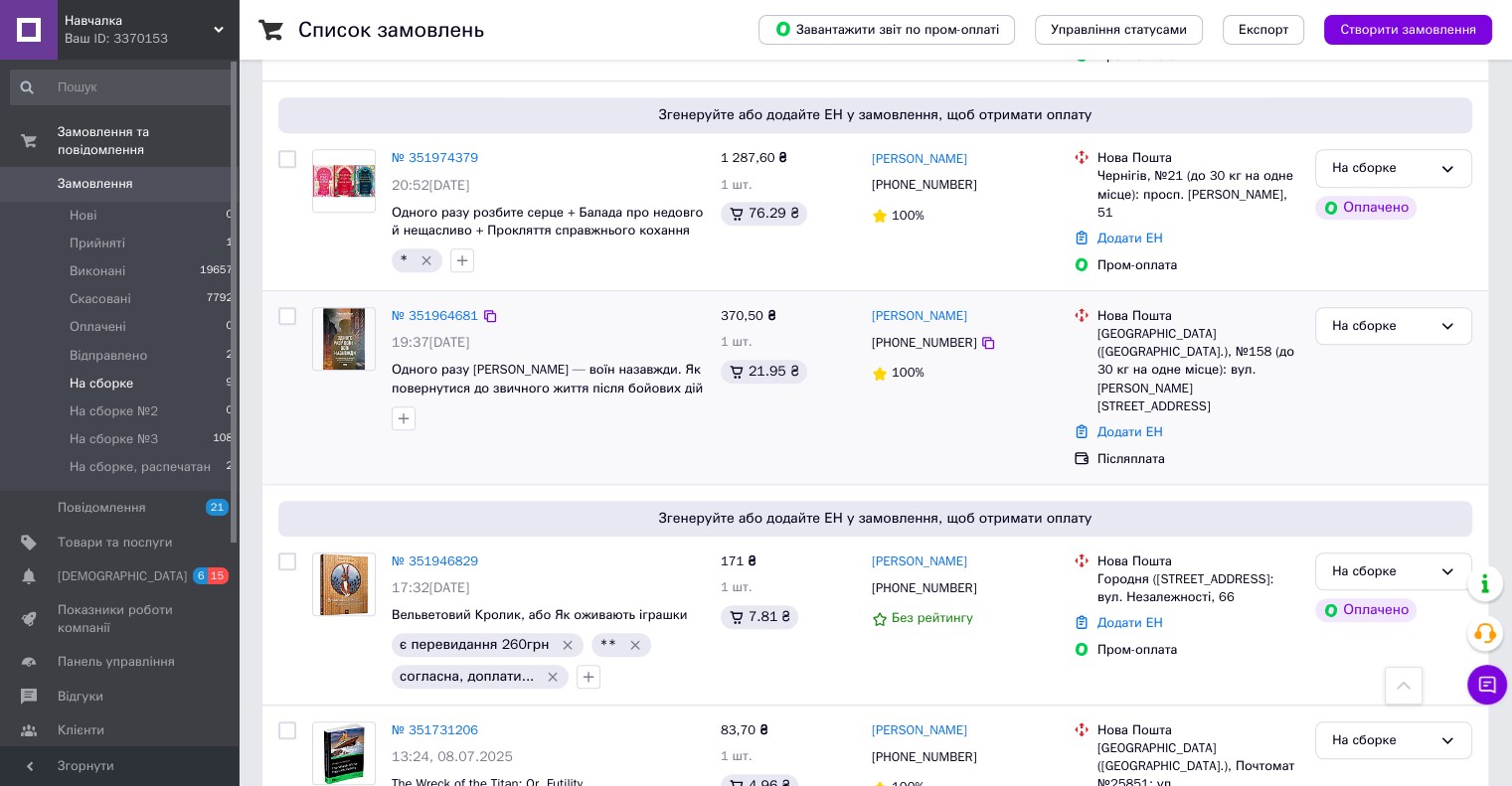 scroll, scrollTop: 1497, scrollLeft: 0, axis: vertical 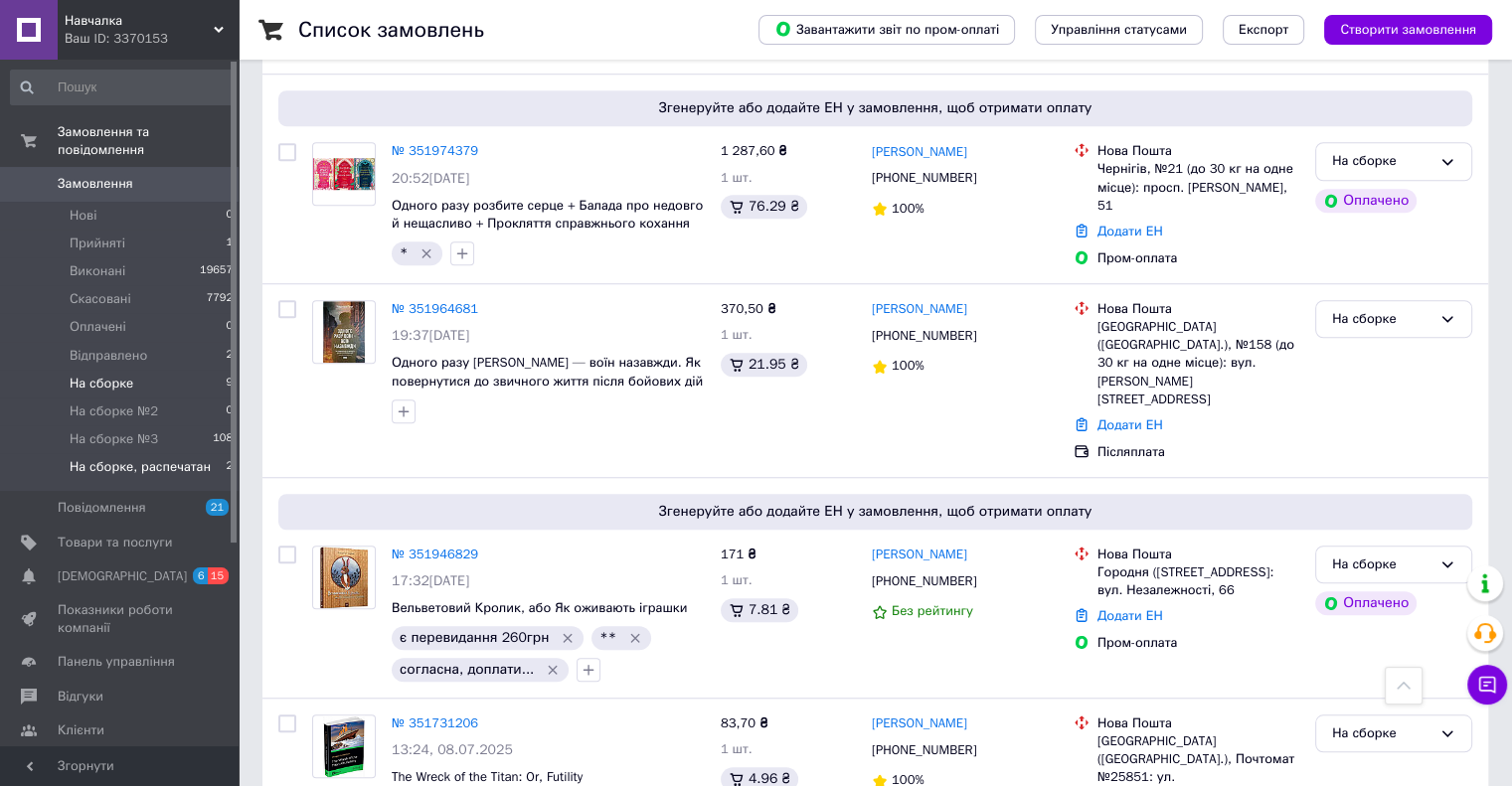 click on "На сборке, распечатан" at bounding box center [140, 467] 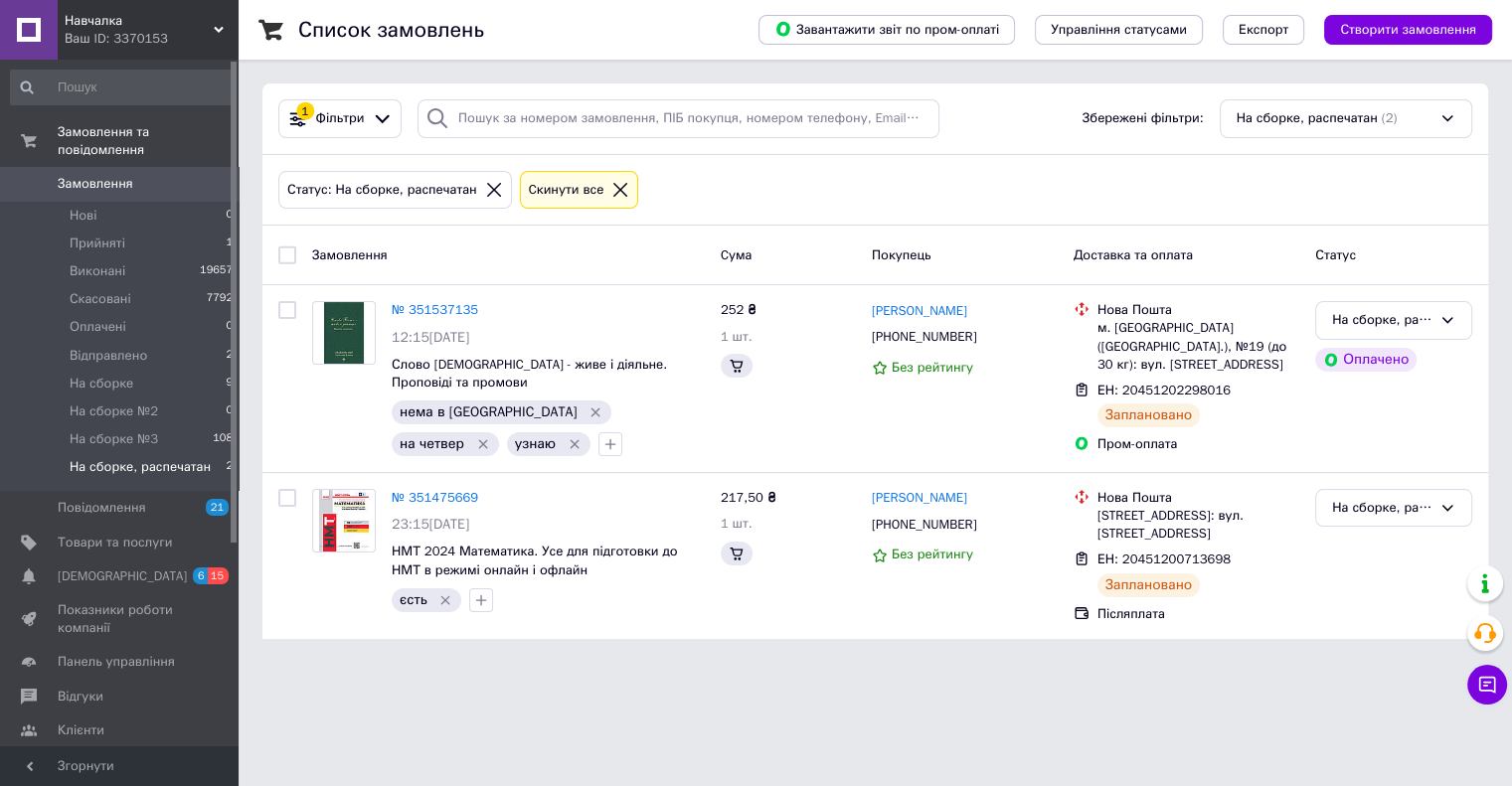 scroll, scrollTop: 0, scrollLeft: 0, axis: both 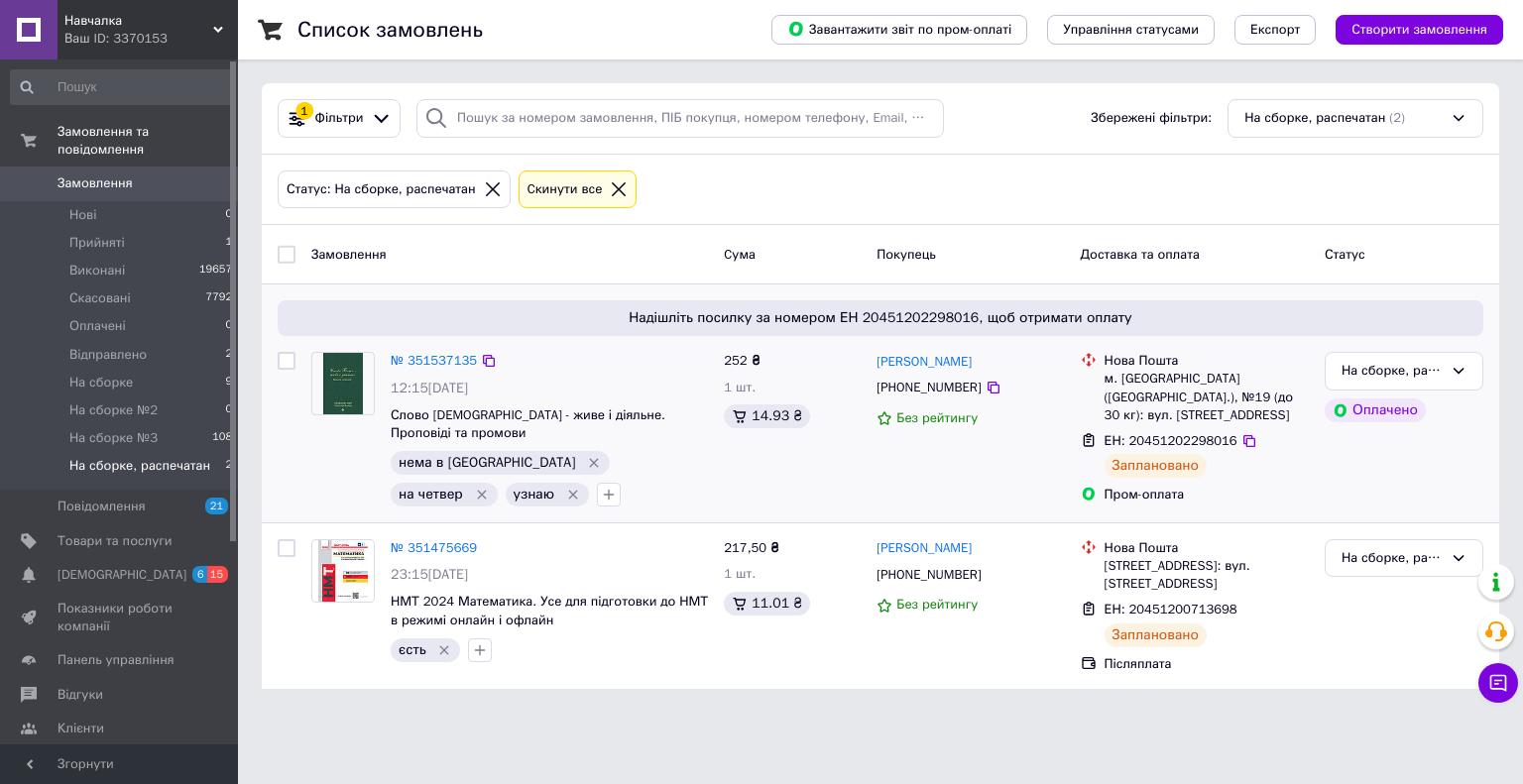 click 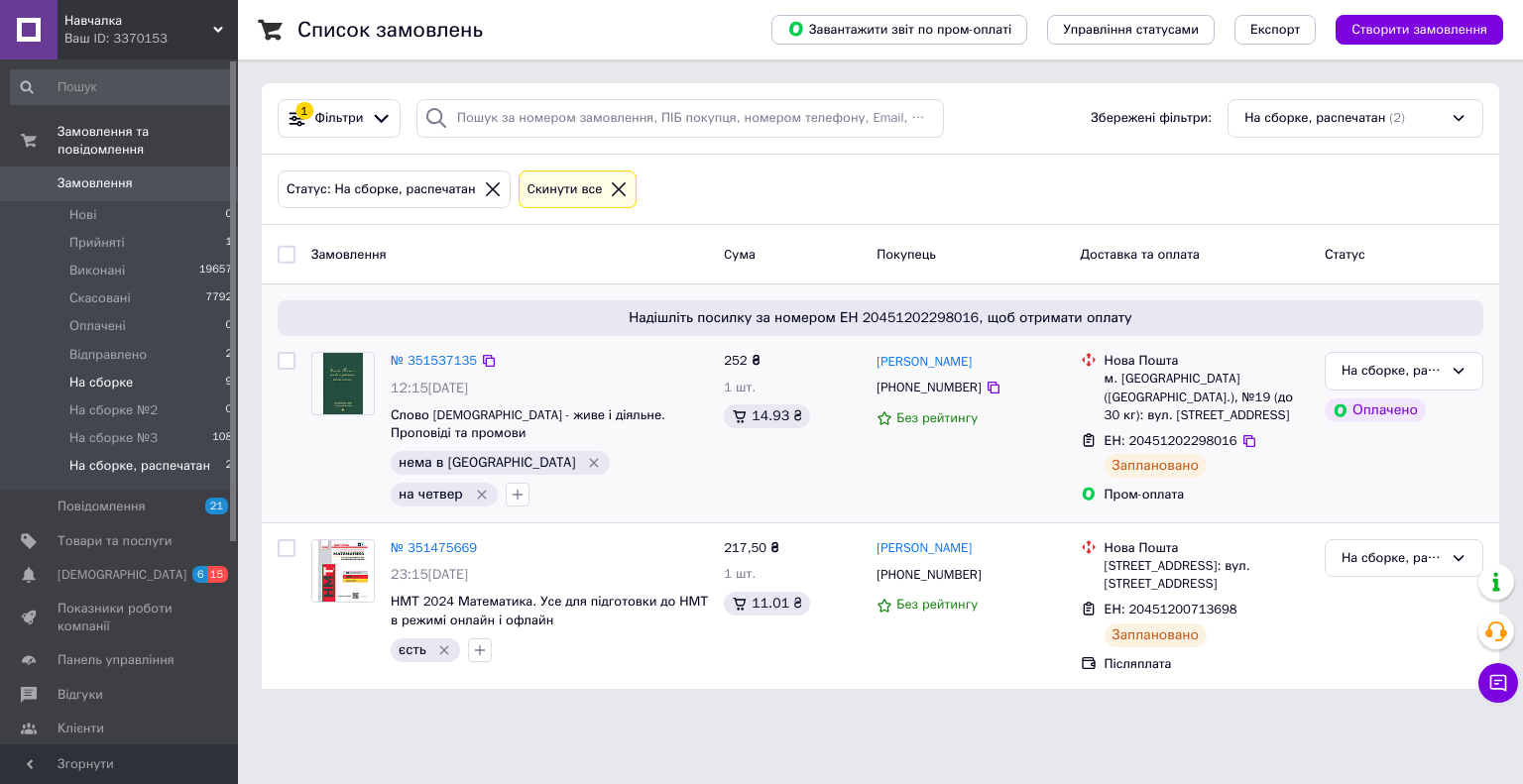 click on "На сборке" at bounding box center (101, 383) 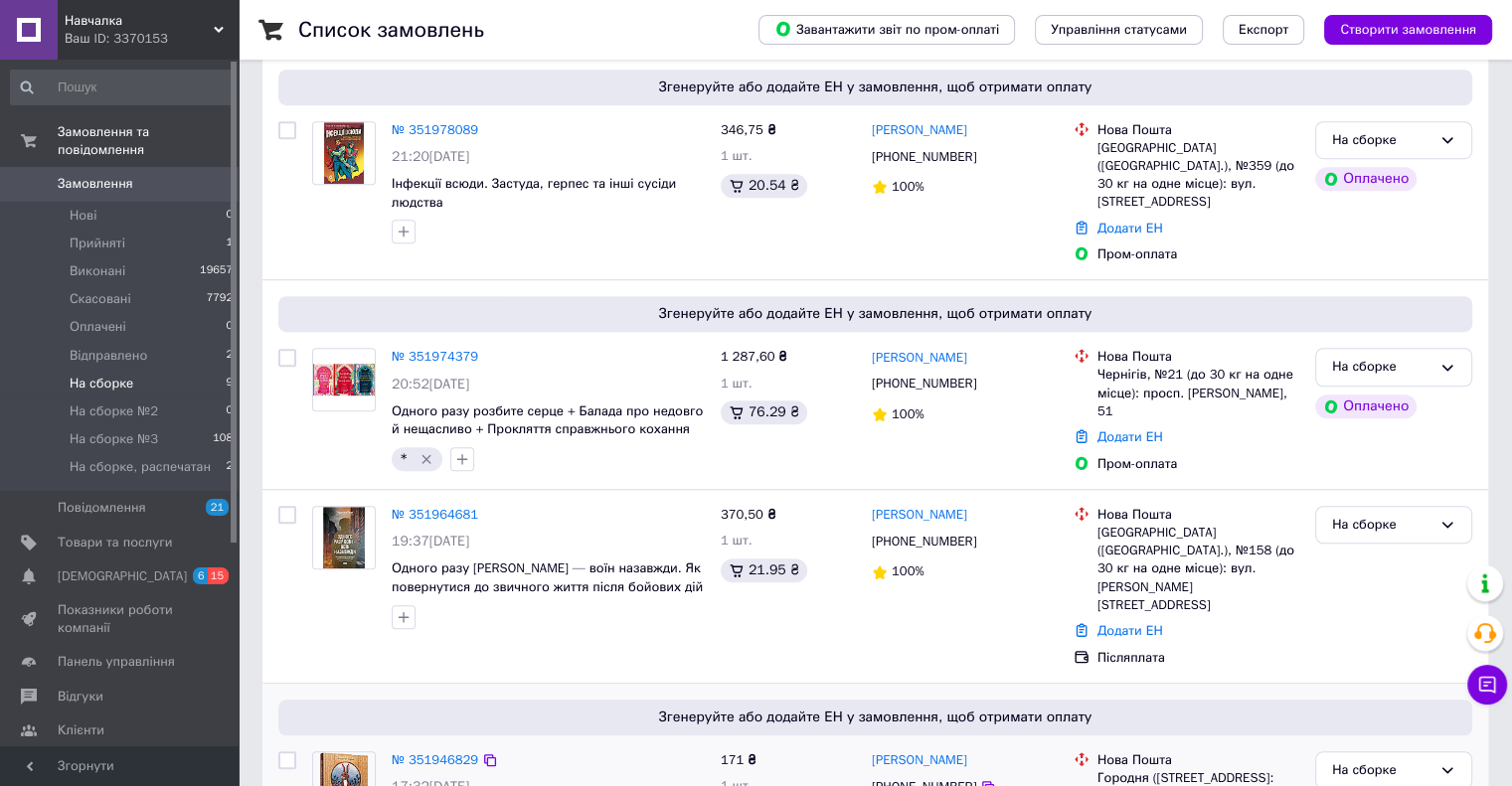 scroll, scrollTop: 1497, scrollLeft: 0, axis: vertical 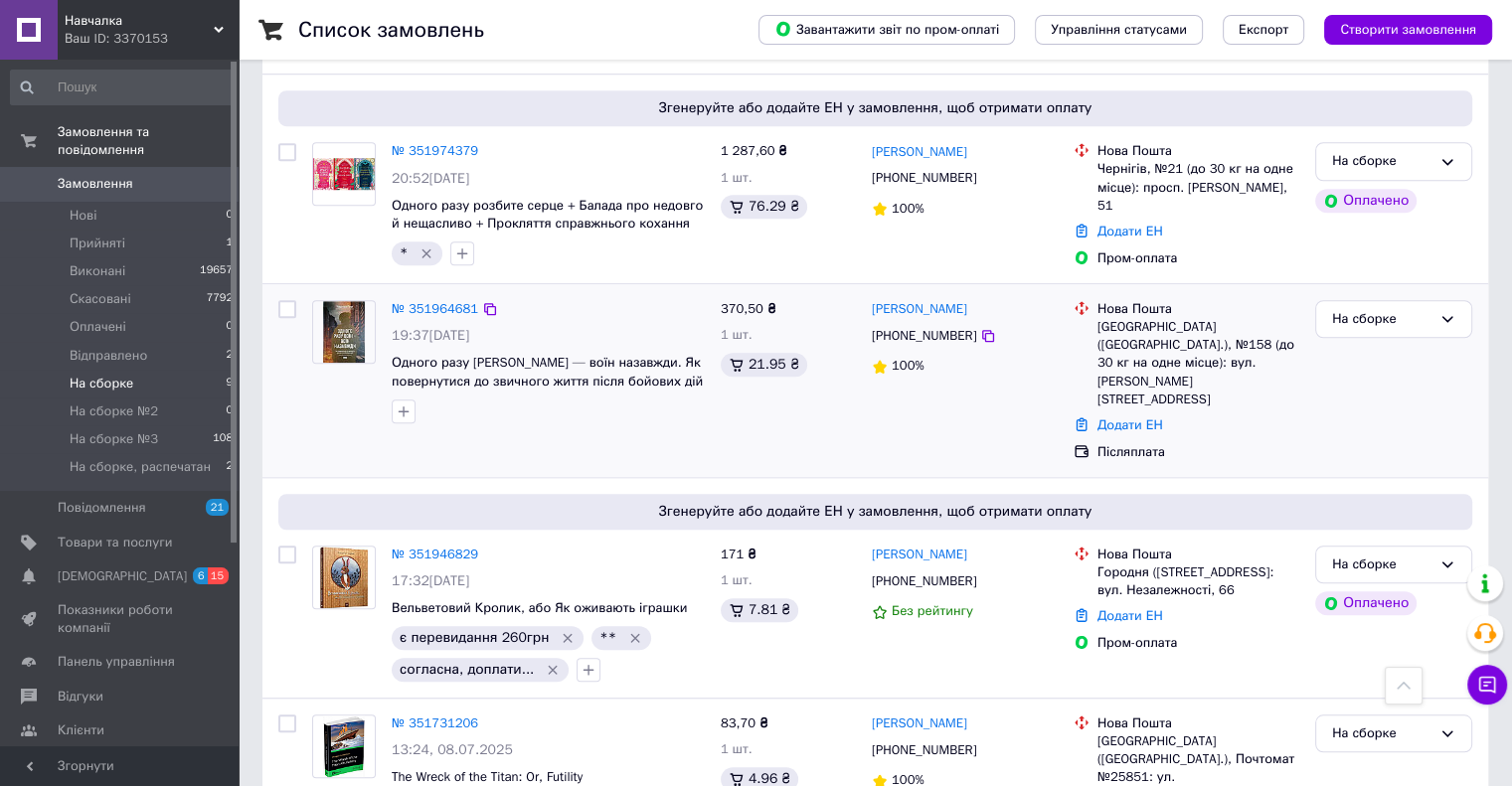 click at bounding box center (287, 309) 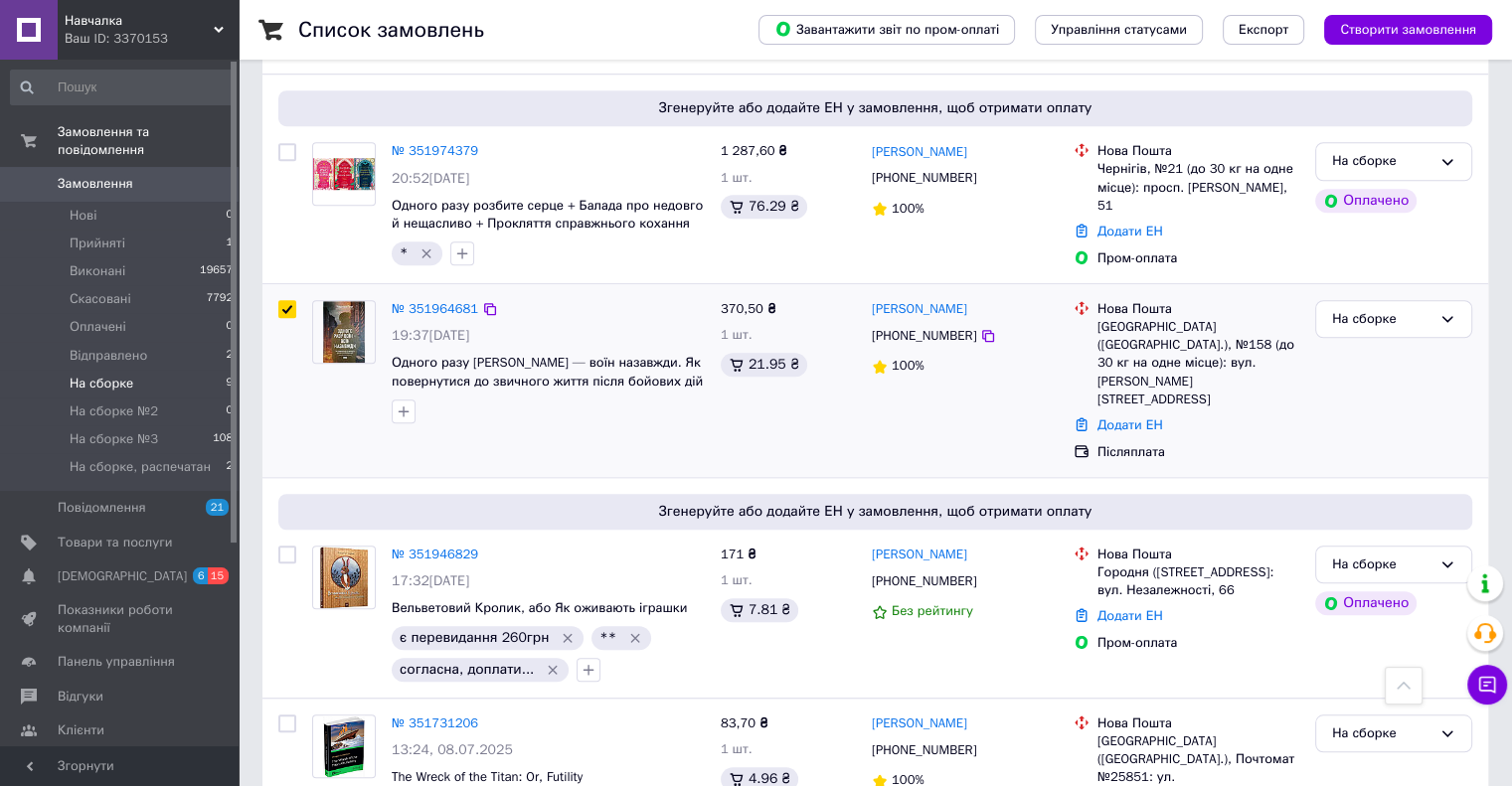 checkbox on "true" 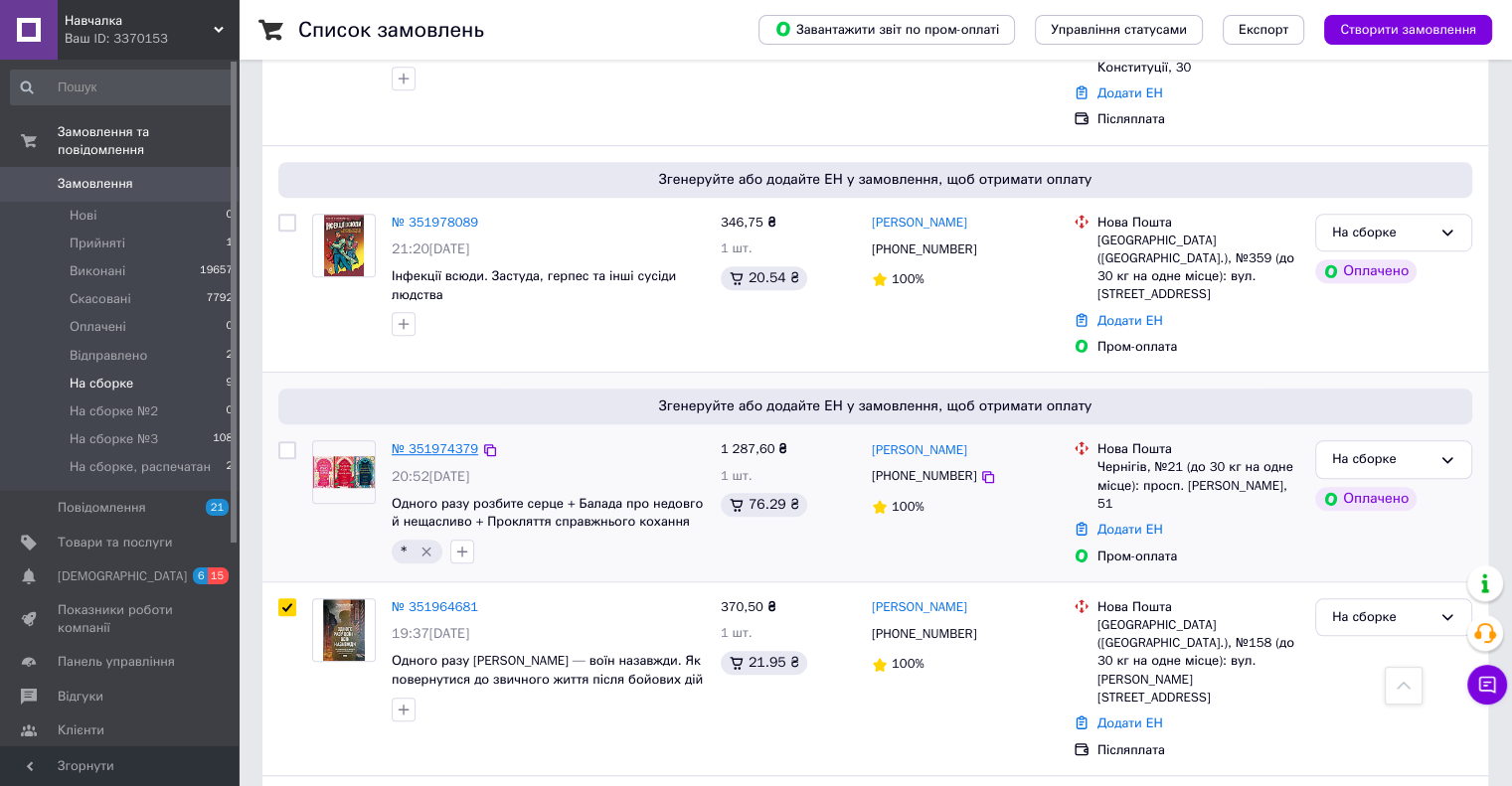 scroll, scrollTop: 1100, scrollLeft: 0, axis: vertical 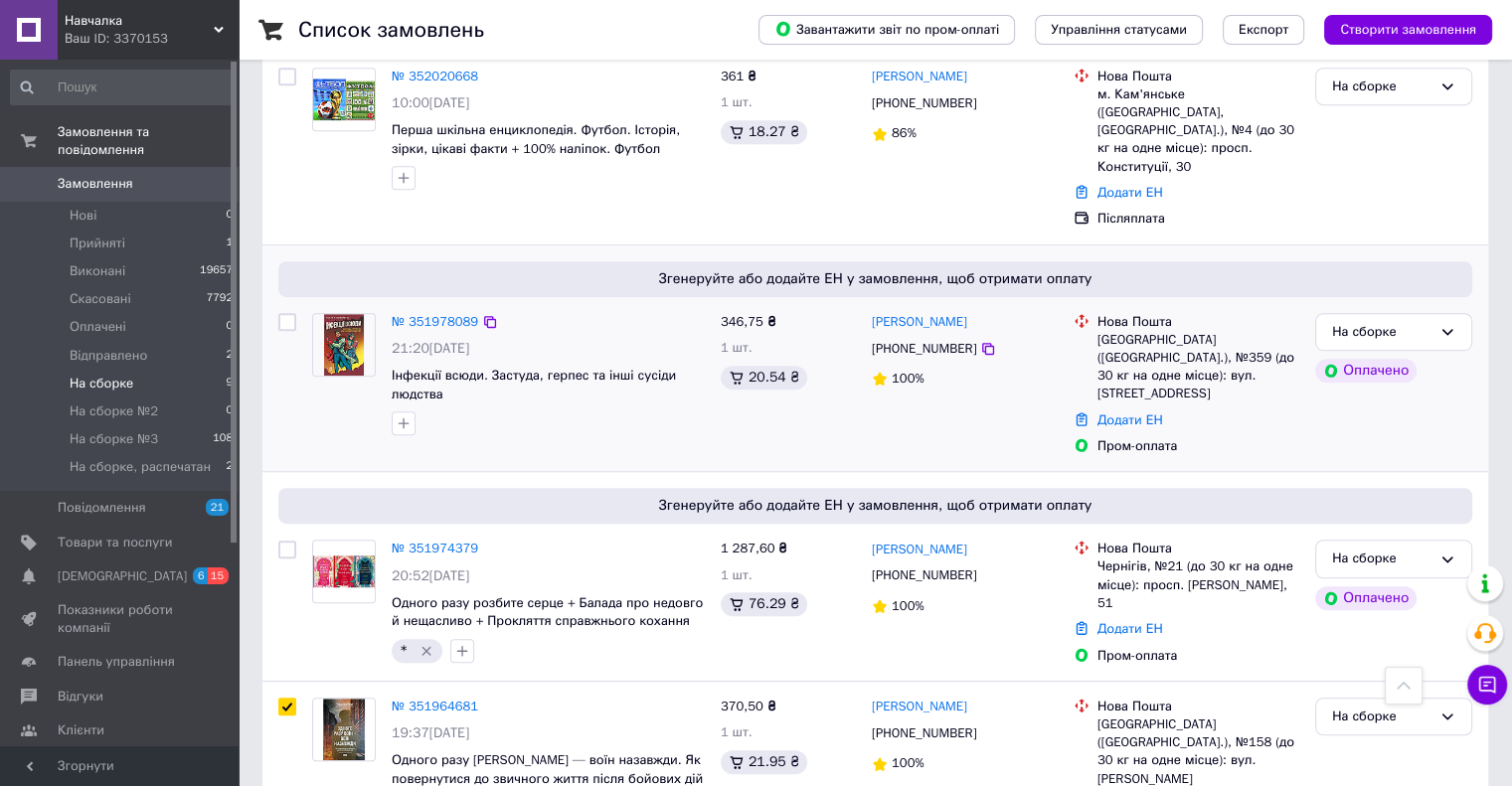 click on "№ 351978089 21:20, 09.07.2025 Інфекції всюди. Застуда, герпес та інші сусіди людства" at bounding box center [548, 375] 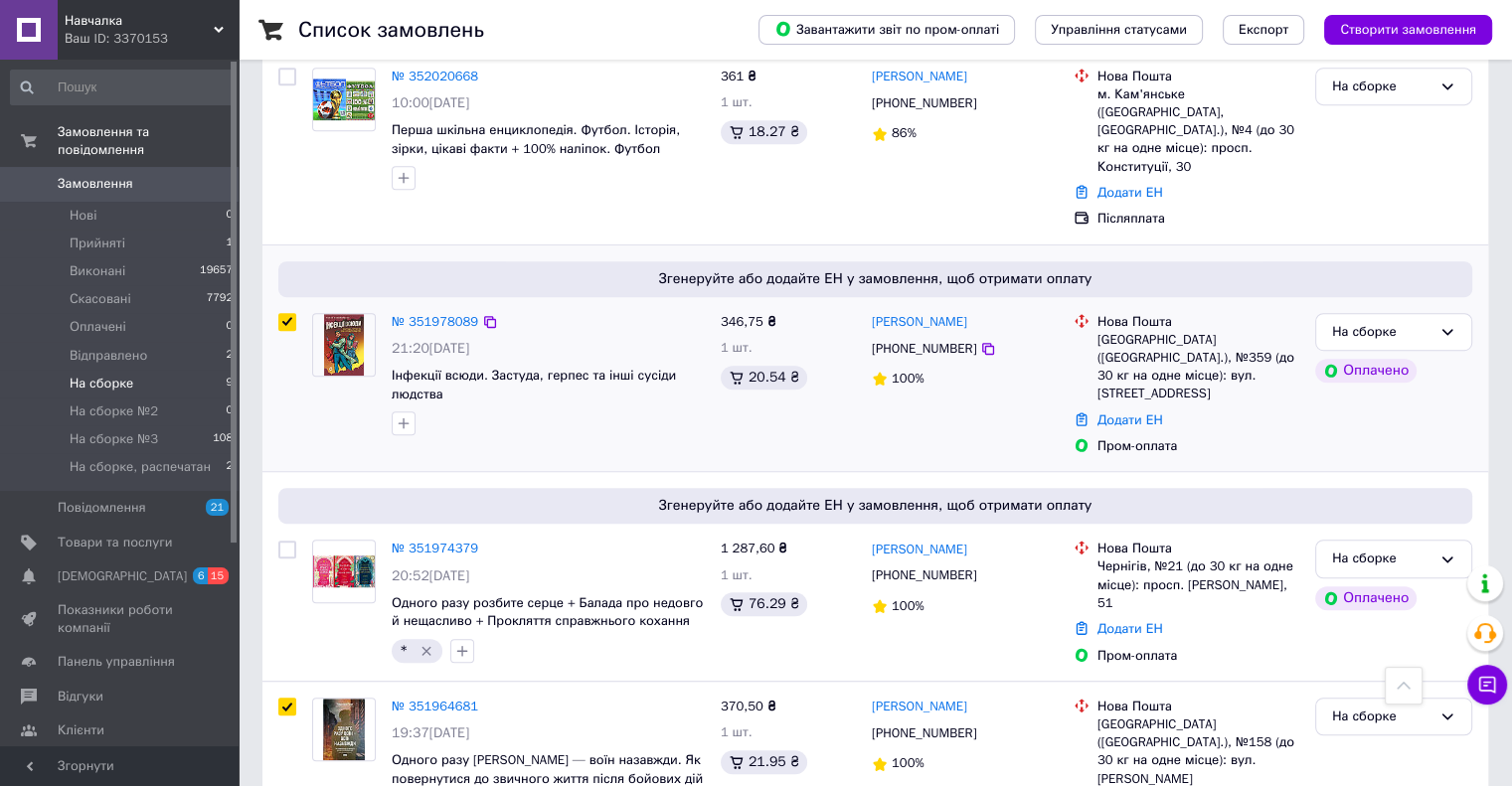 checkbox on "true" 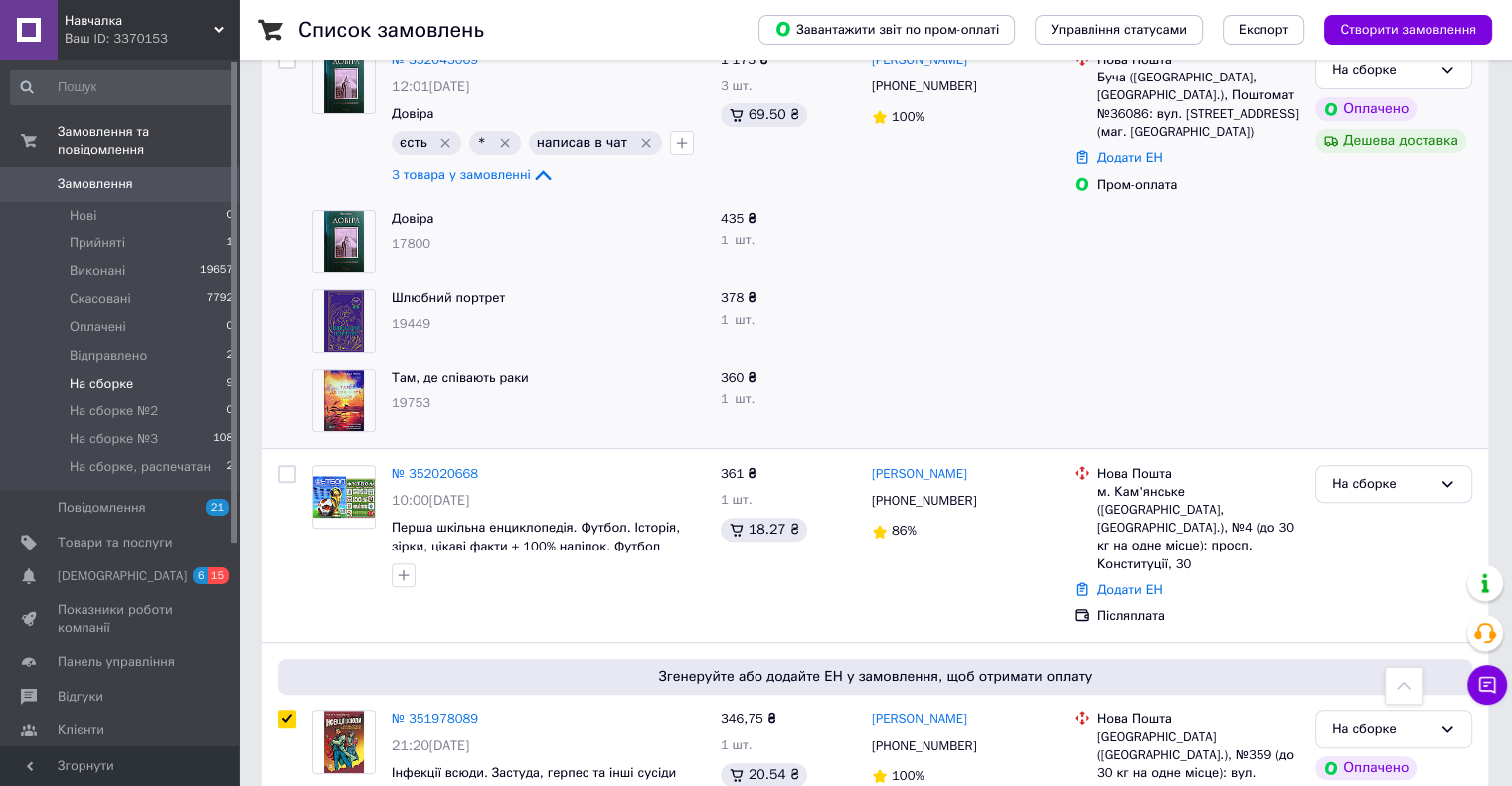 scroll, scrollTop: 603, scrollLeft: 0, axis: vertical 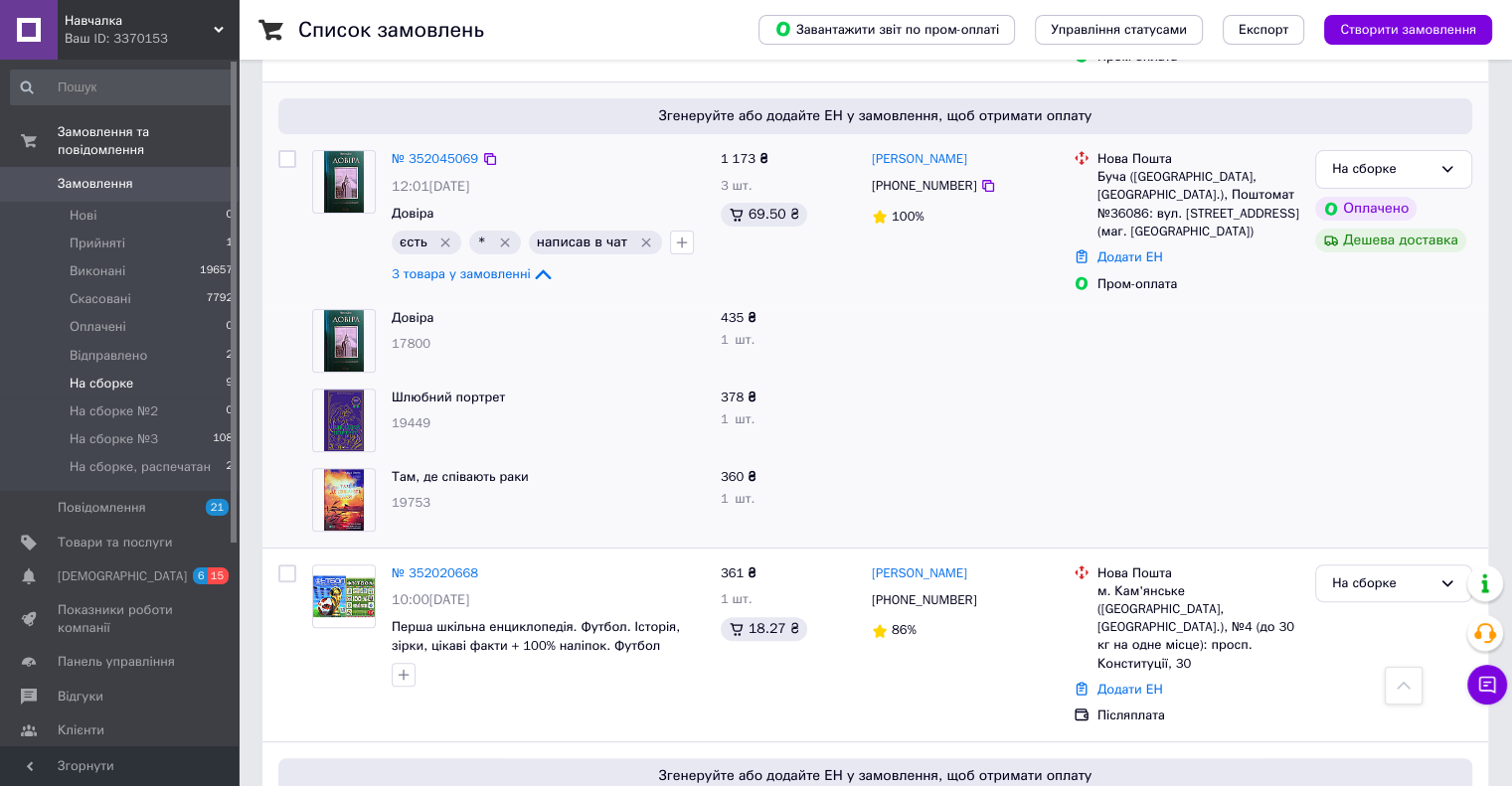 click at bounding box center (287, 159) 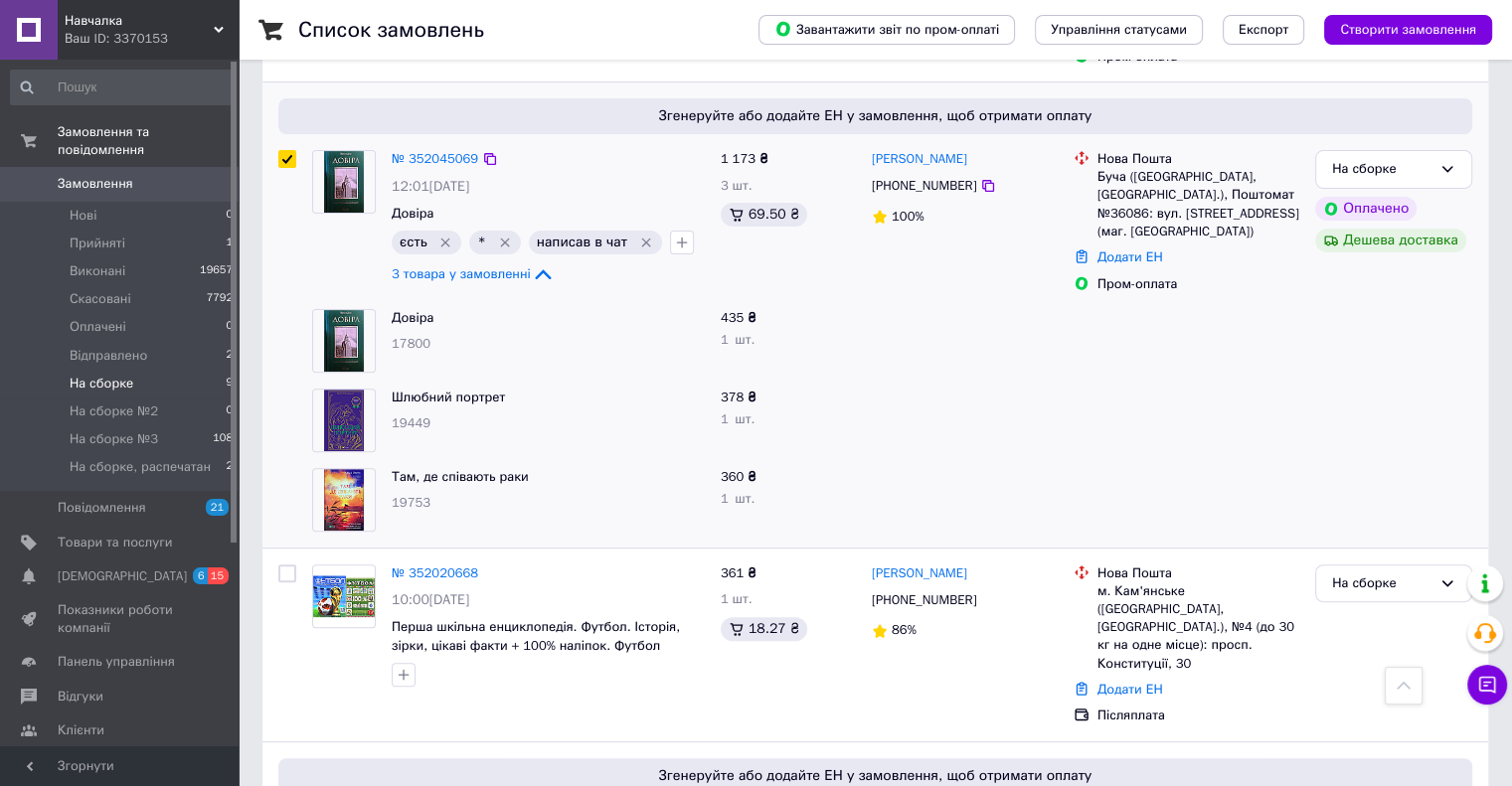 checkbox on "true" 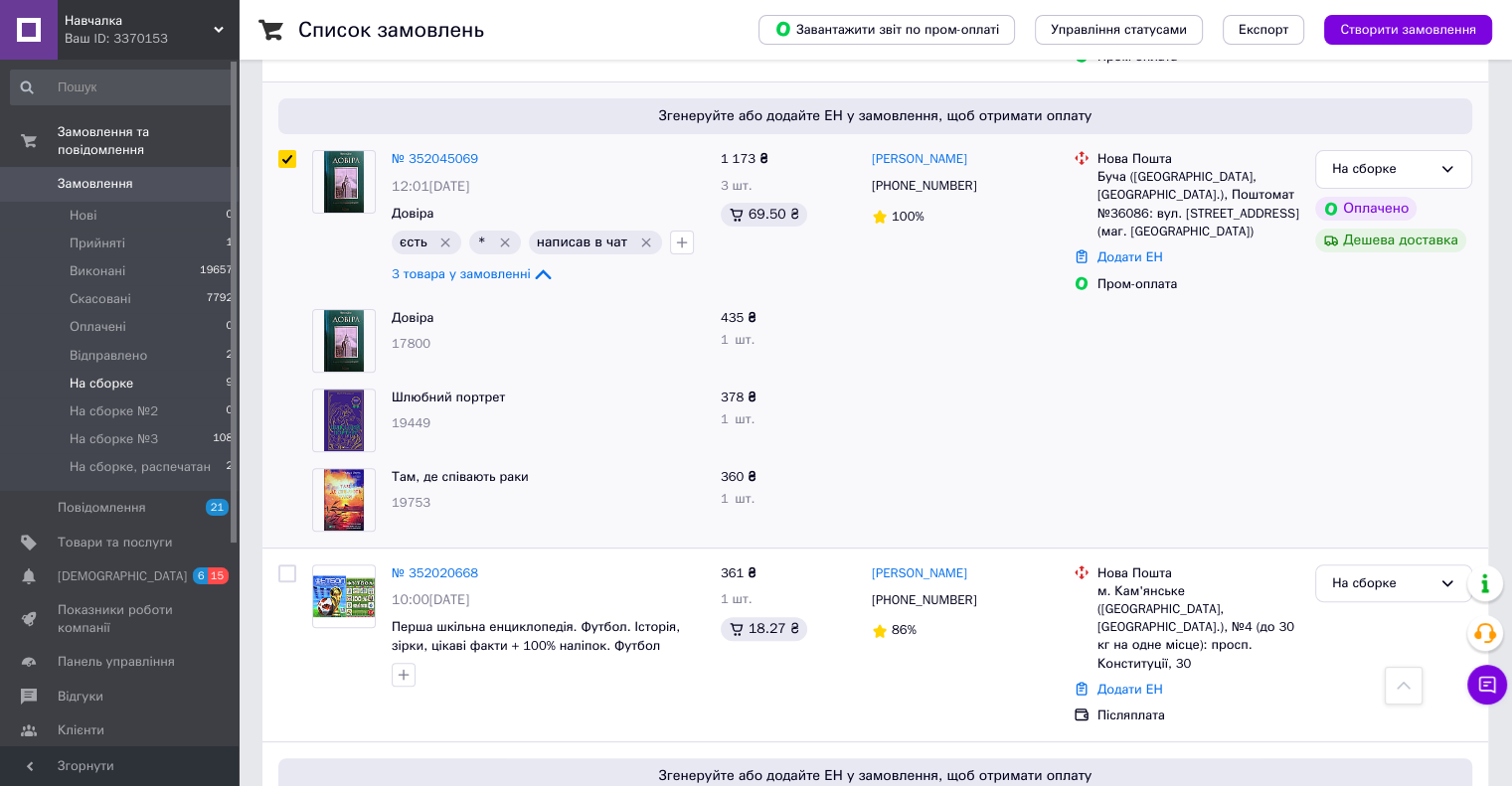 scroll, scrollTop: 206, scrollLeft: 0, axis: vertical 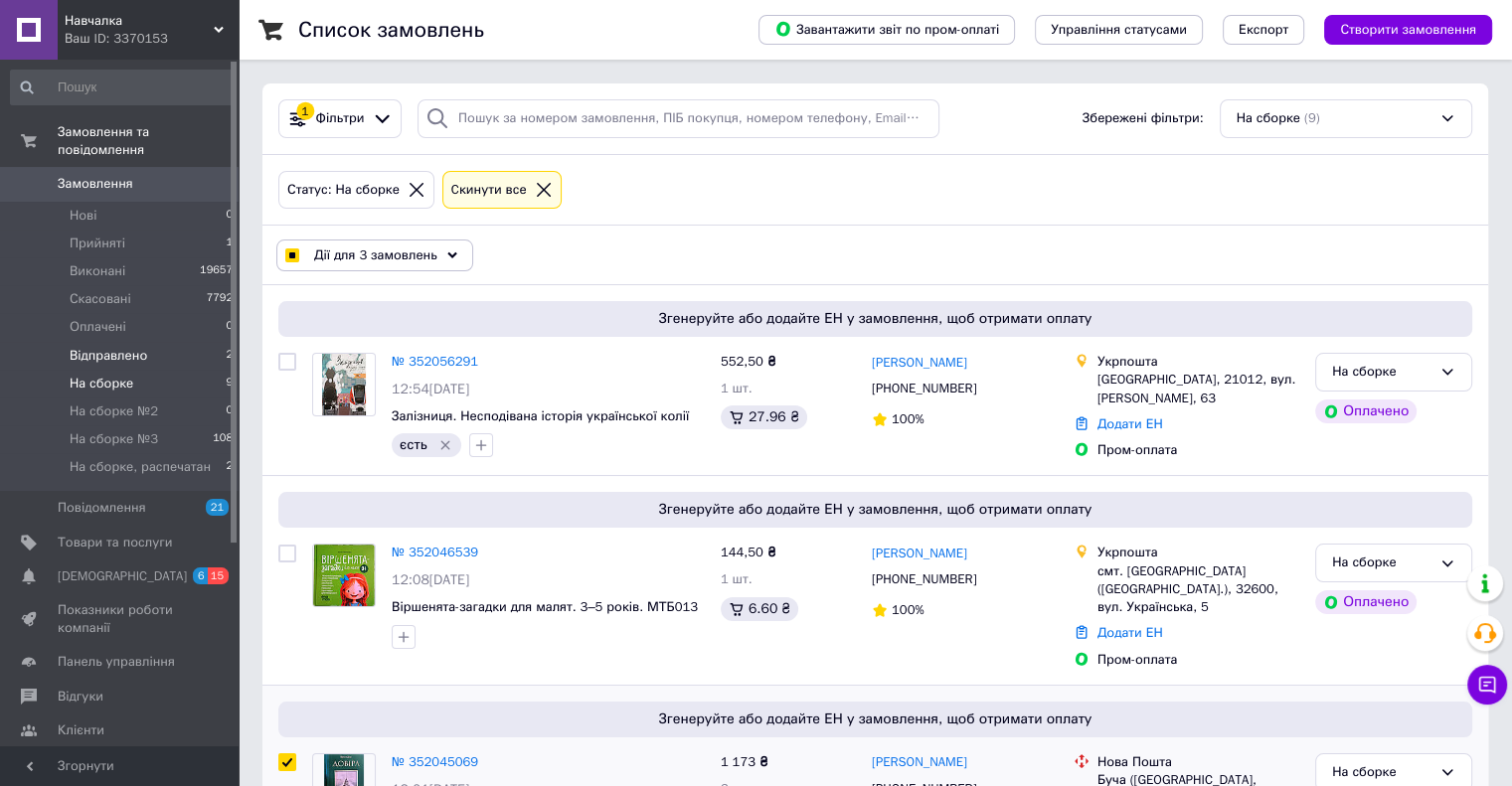 click on "Відправлено" at bounding box center (108, 356) 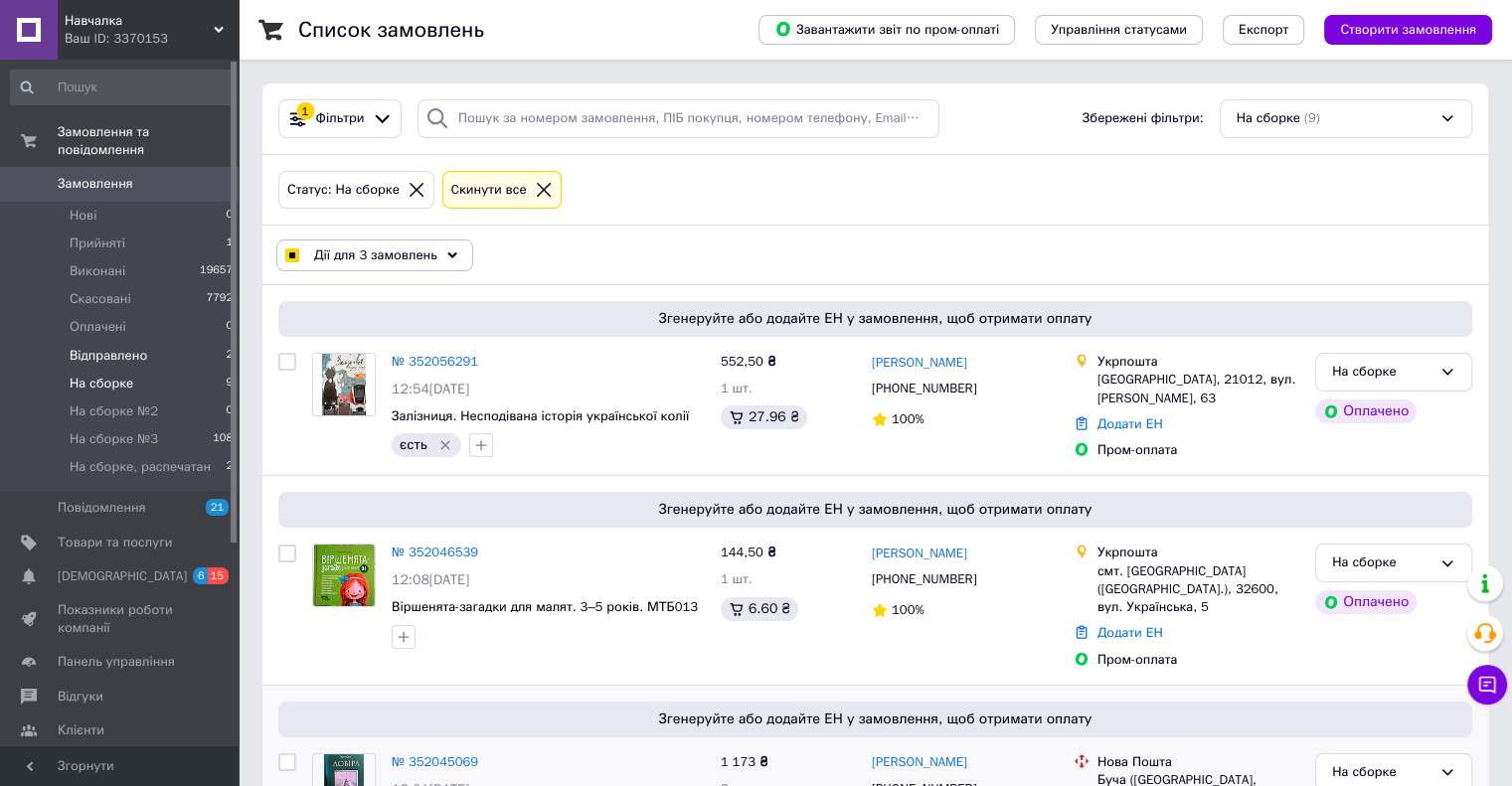 checkbox on "false" 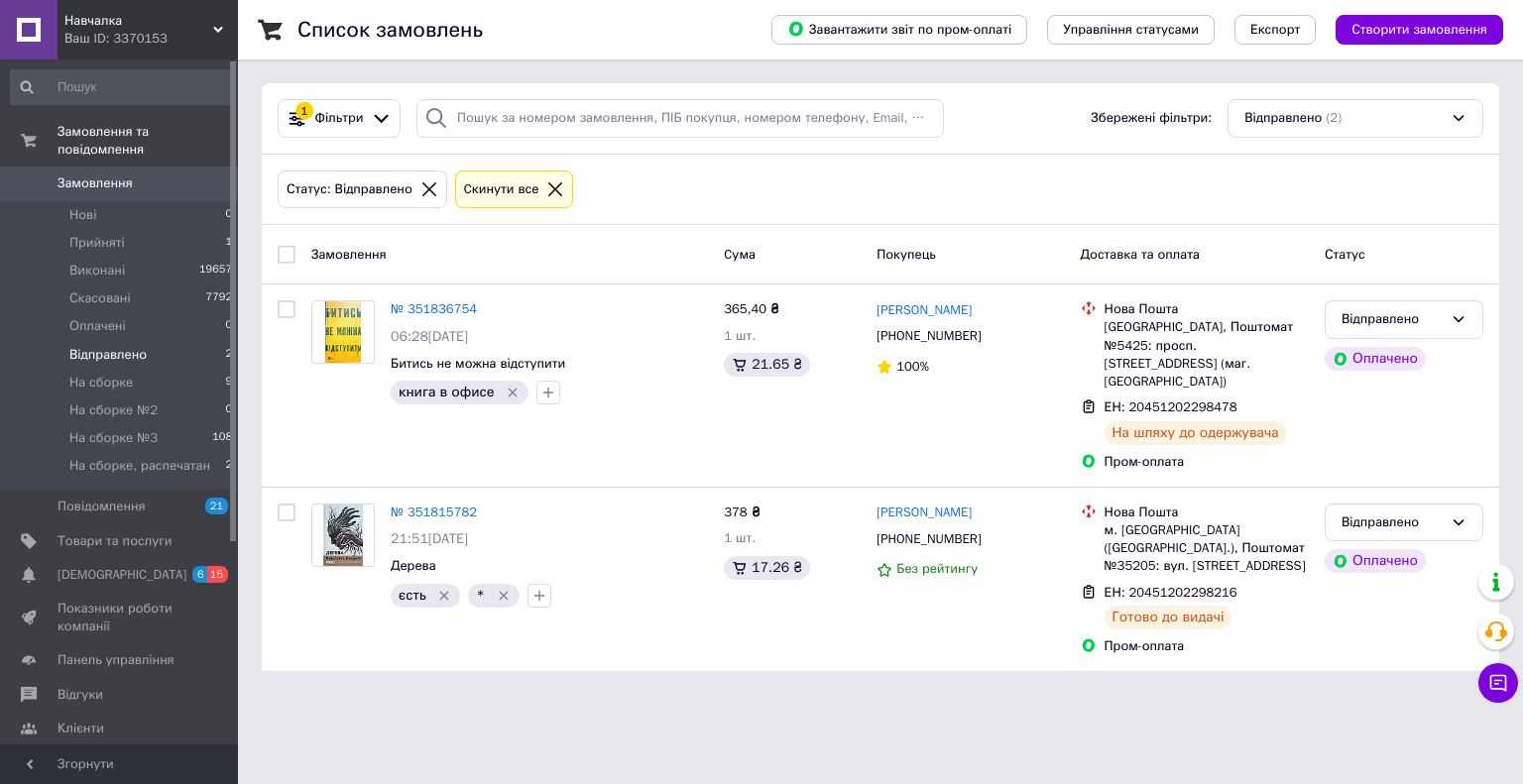 click at bounding box center (287, 255) 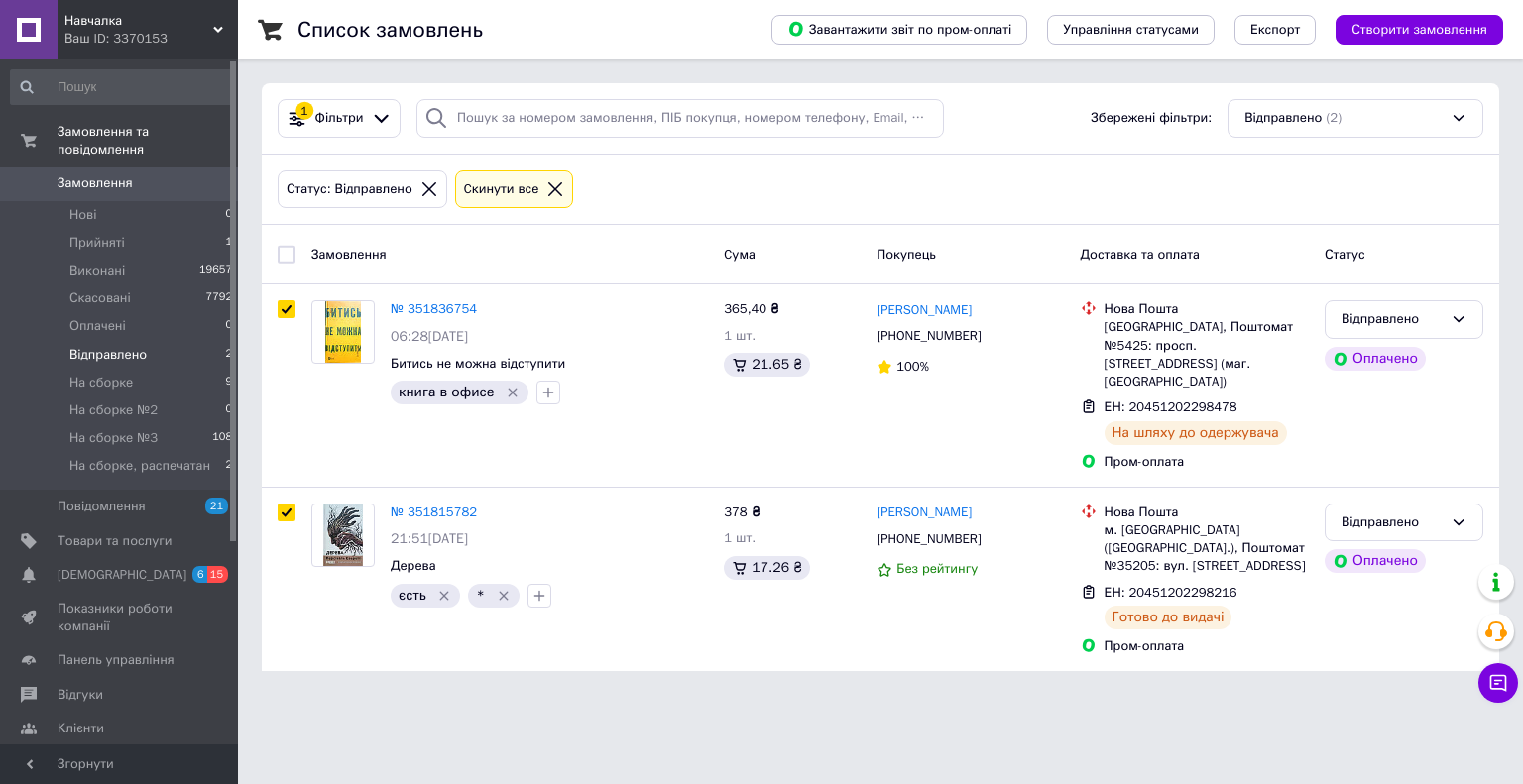 checkbox on "true" 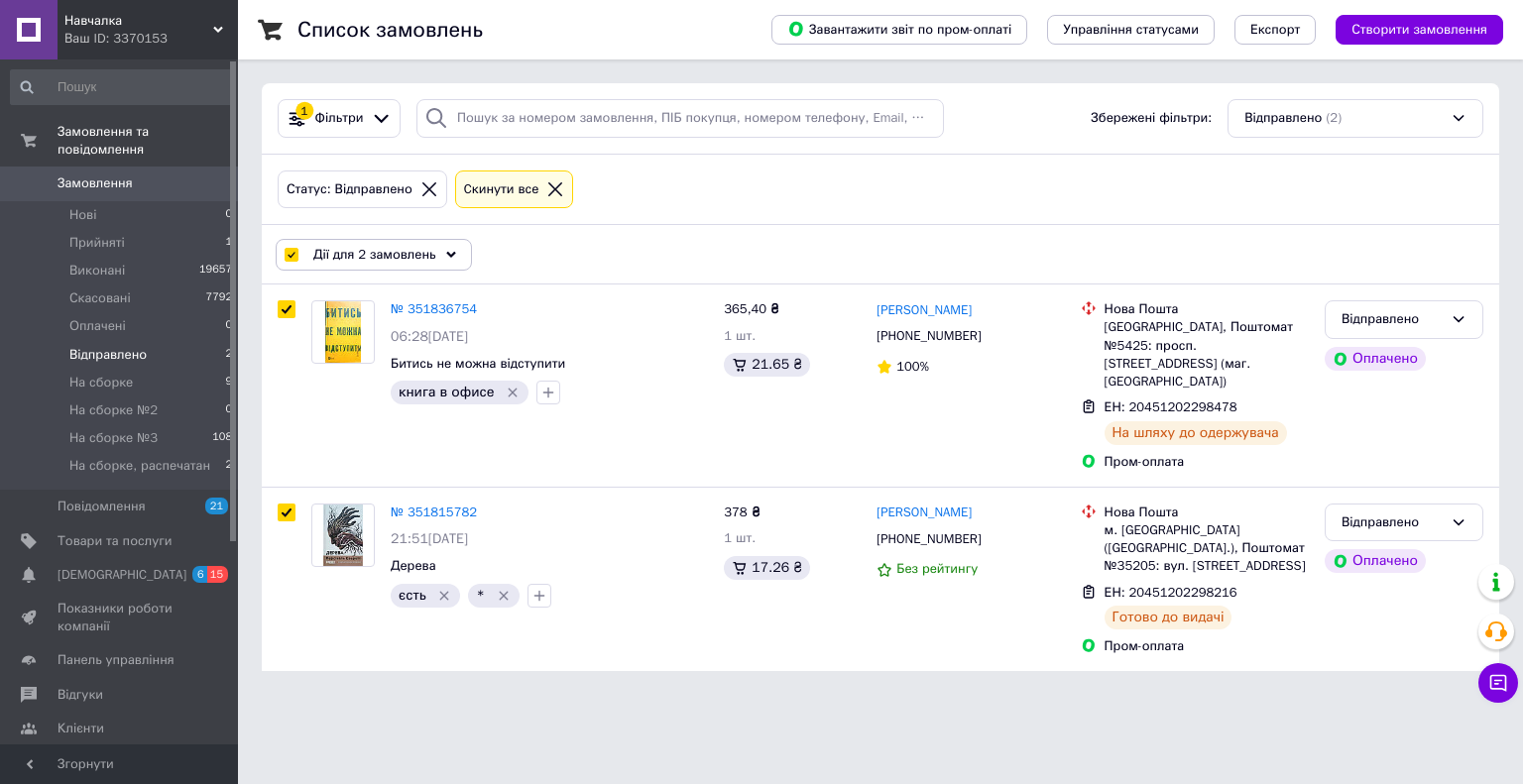 click on "Дії для 2 замовлень" at bounding box center (374, 255) 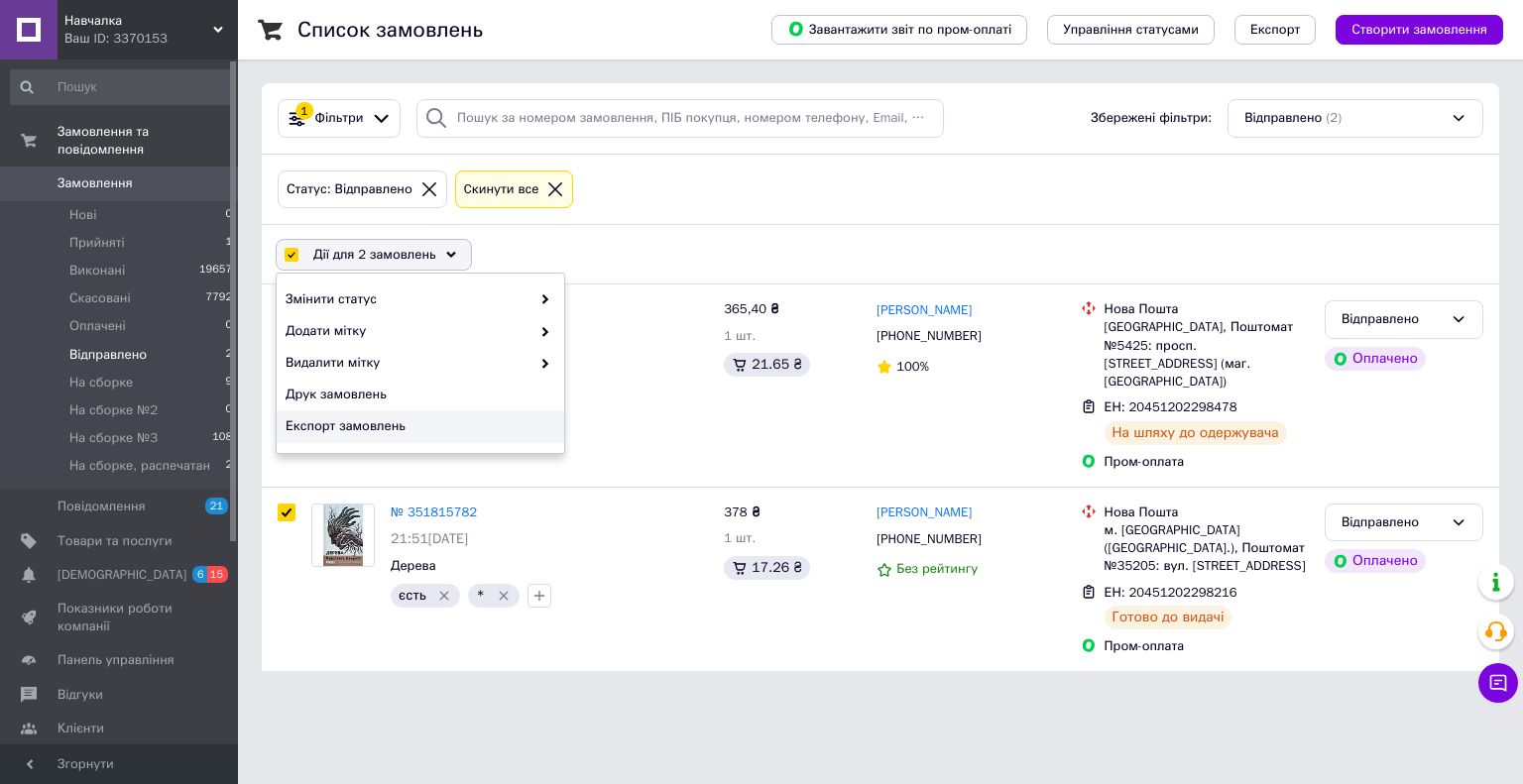 click on "Експорт замовлень" at bounding box center [417, 426] 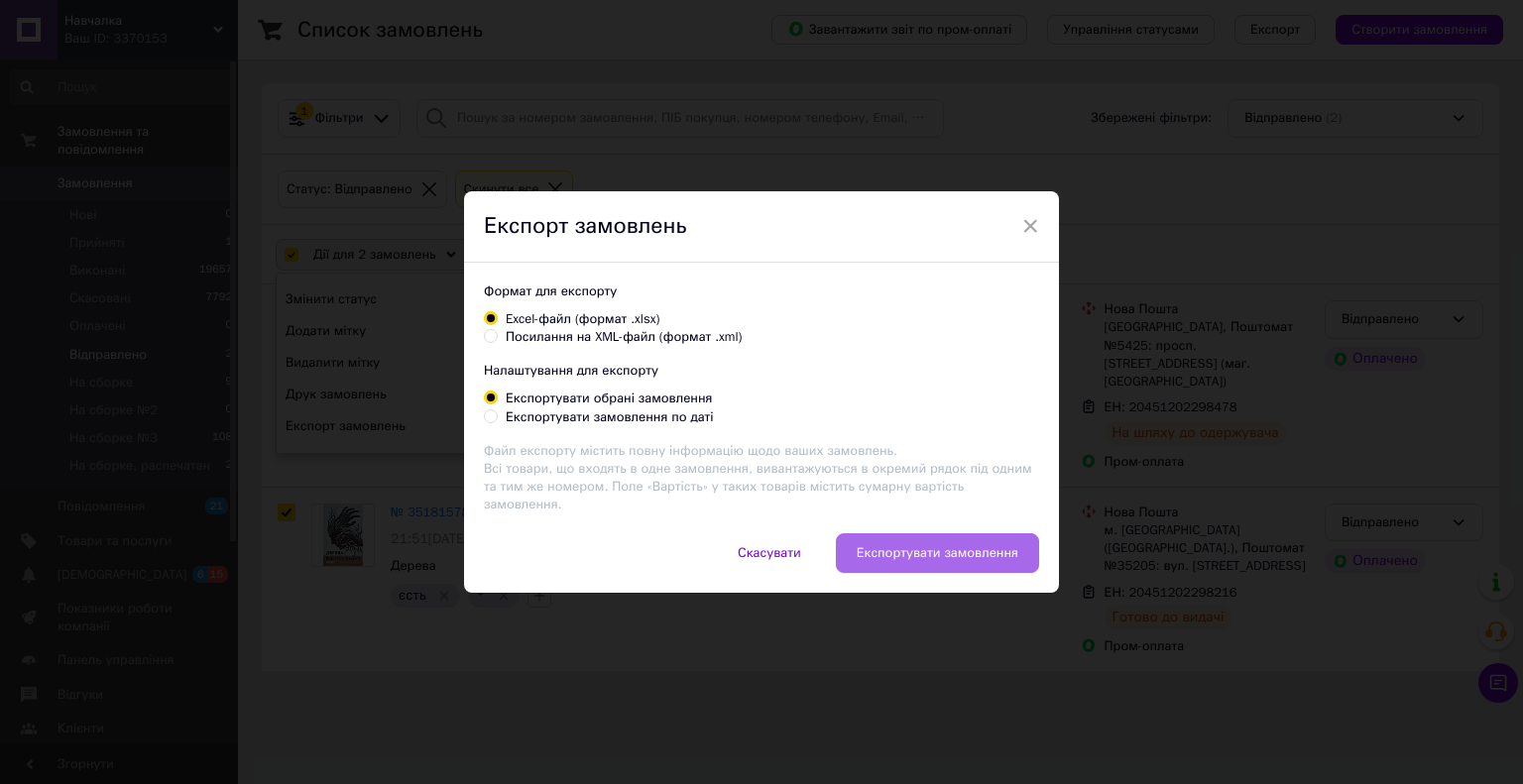 click on "Експортувати замовлення" at bounding box center [937, 553] 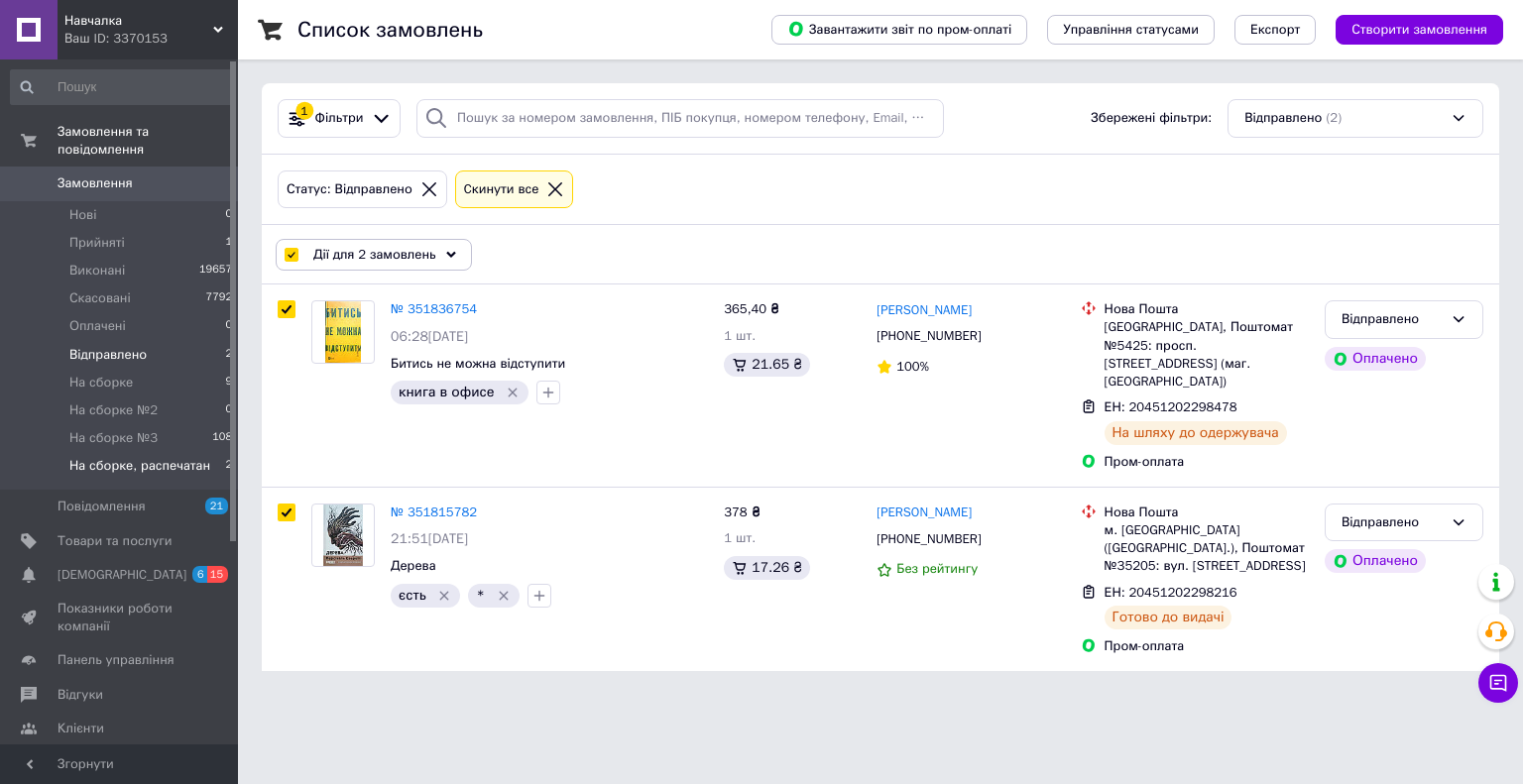 click on "На сборке, распечатан" at bounding box center (140, 466) 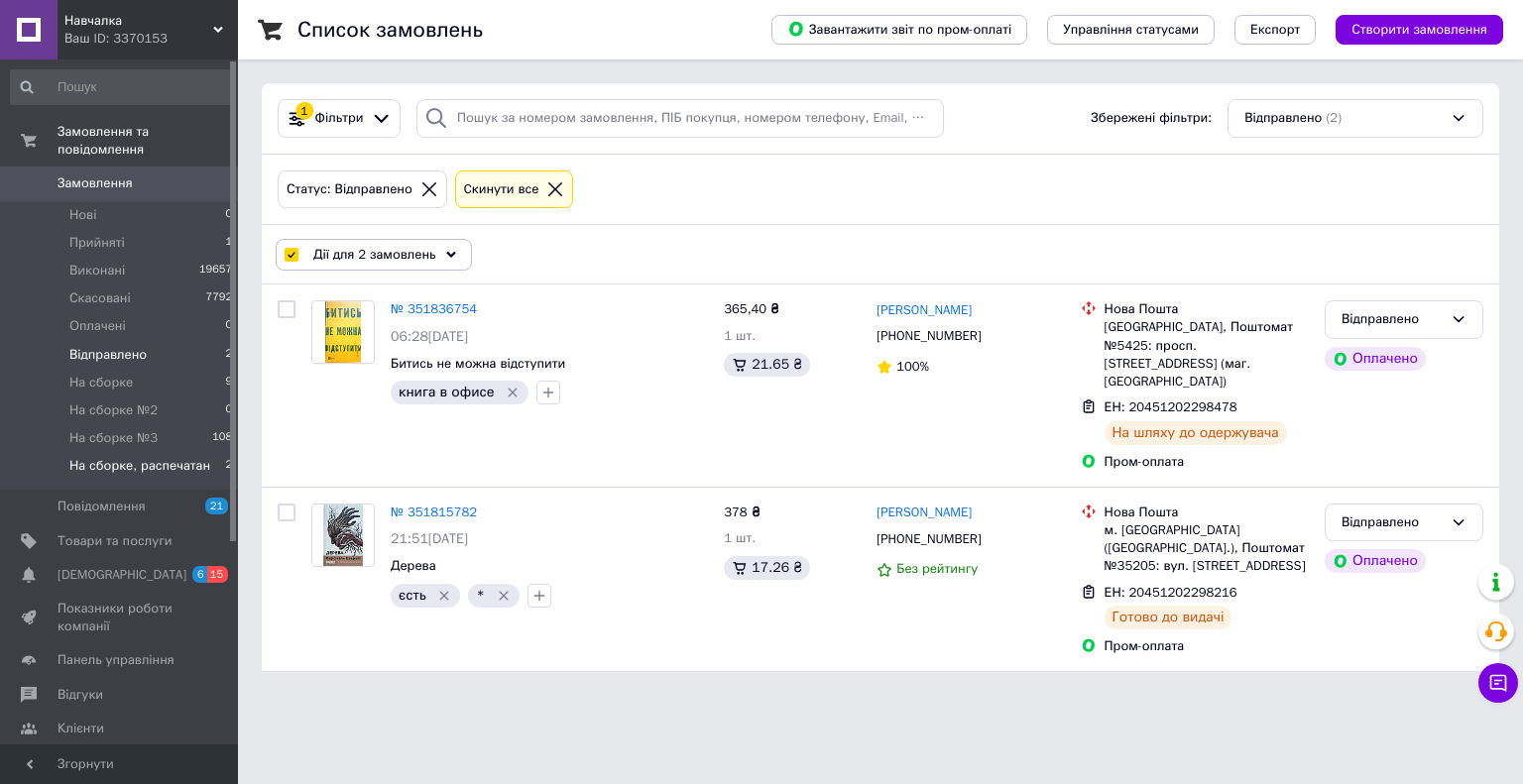 checkbox on "false" 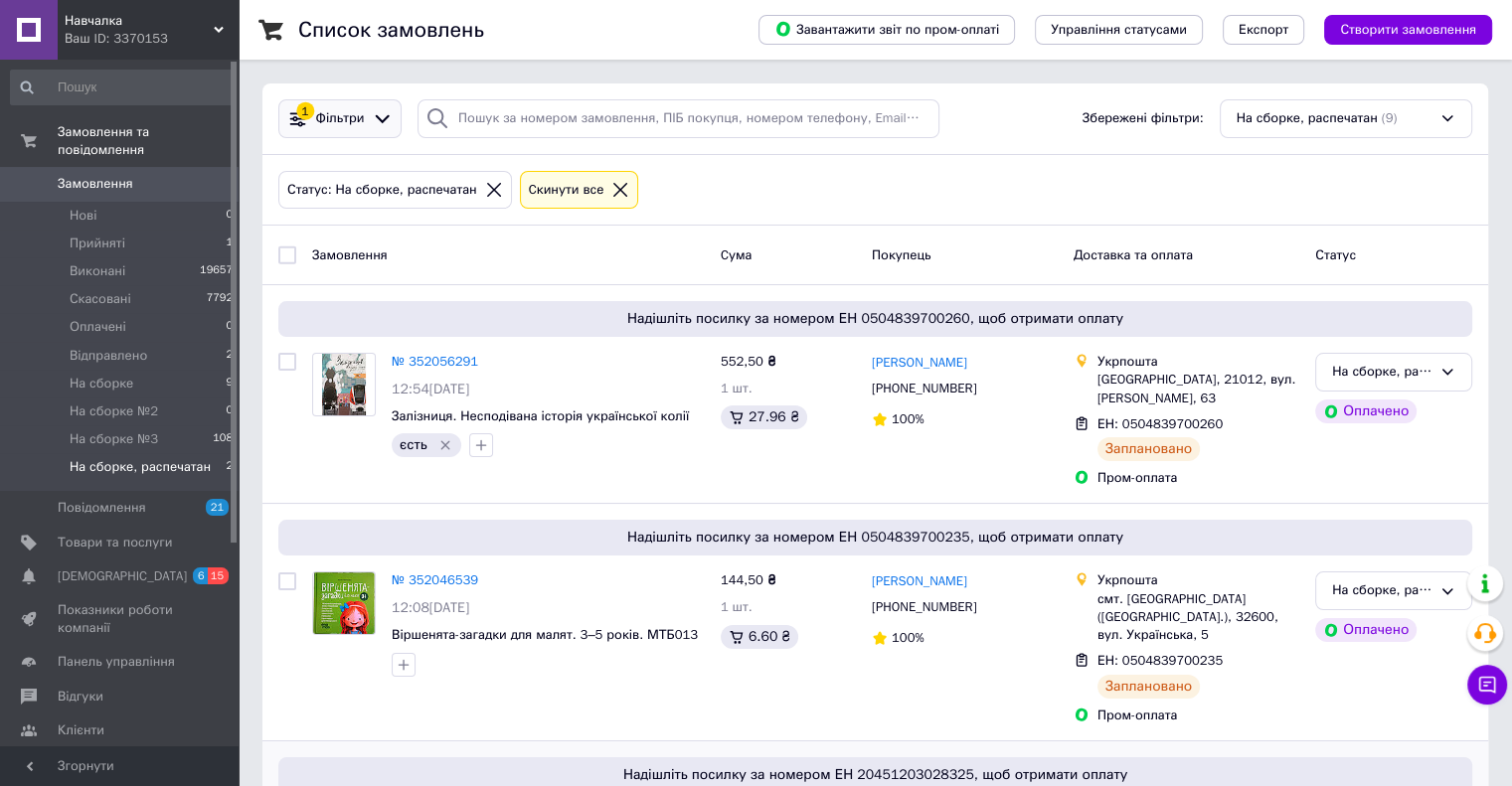 click on "1 Фільтри" at bounding box center (340, 118) 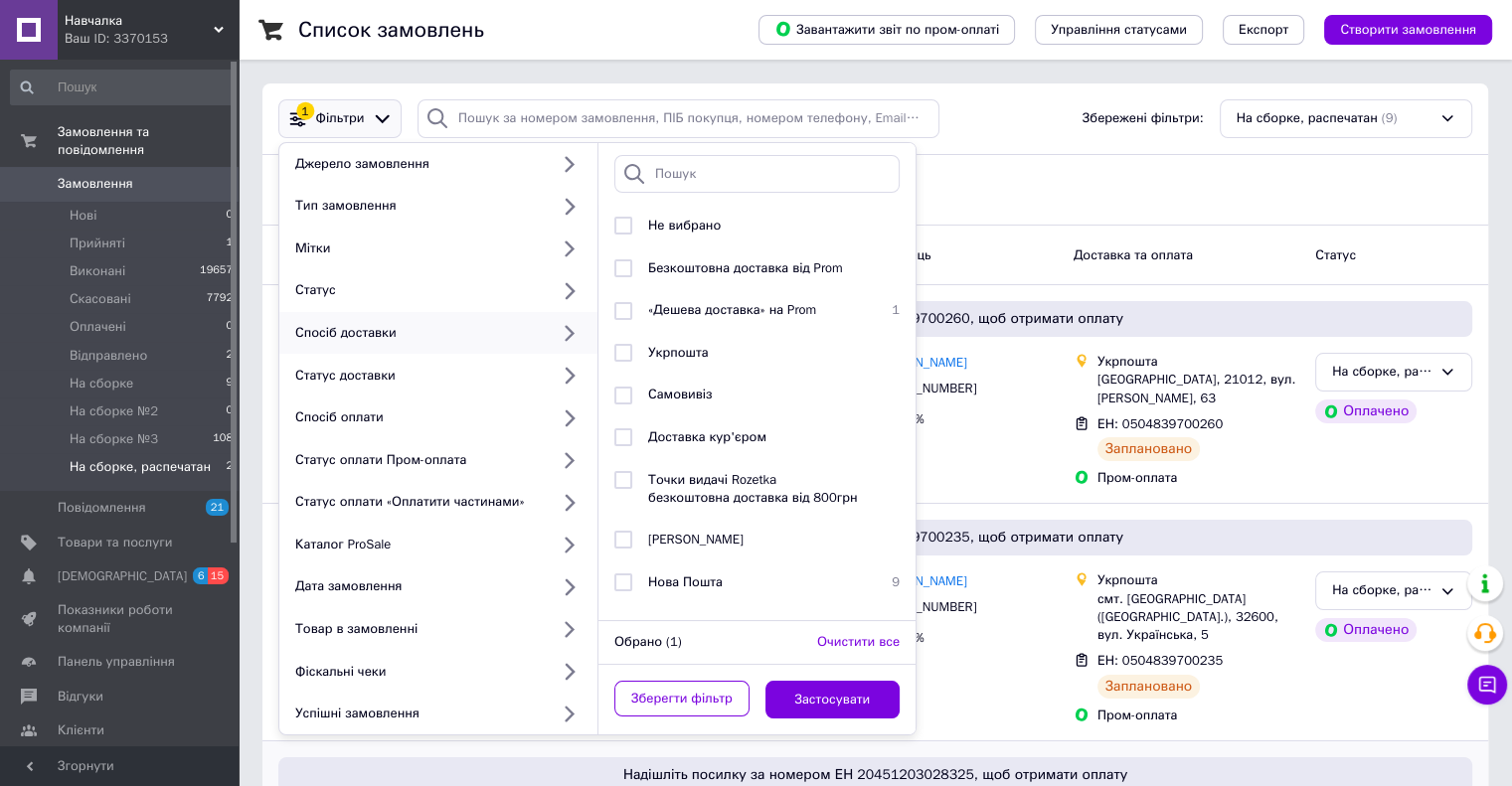 click on "Статус: На сборке, распечатан Cкинути все" at bounding box center [875, 190] 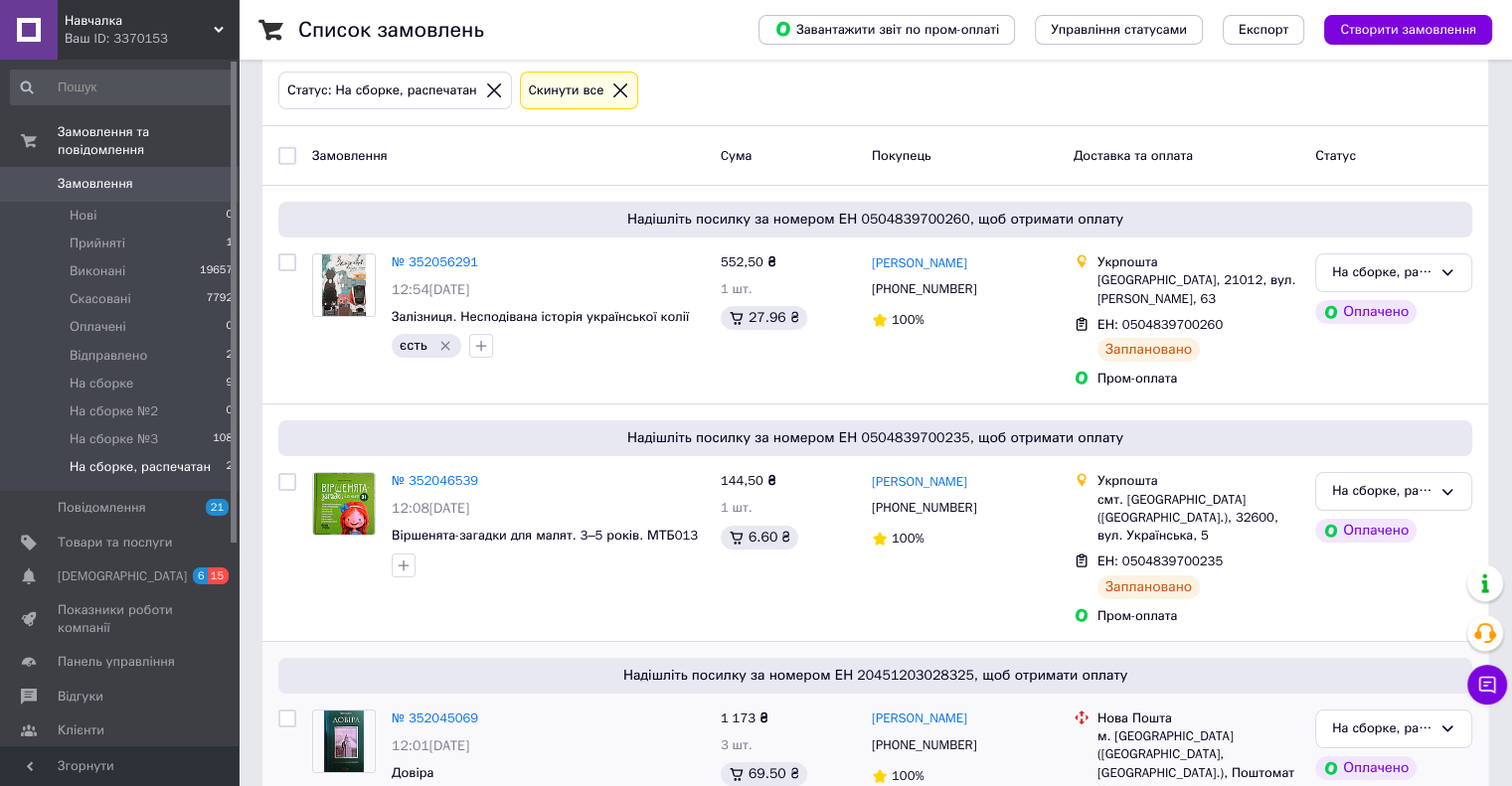 scroll, scrollTop: 0, scrollLeft: 0, axis: both 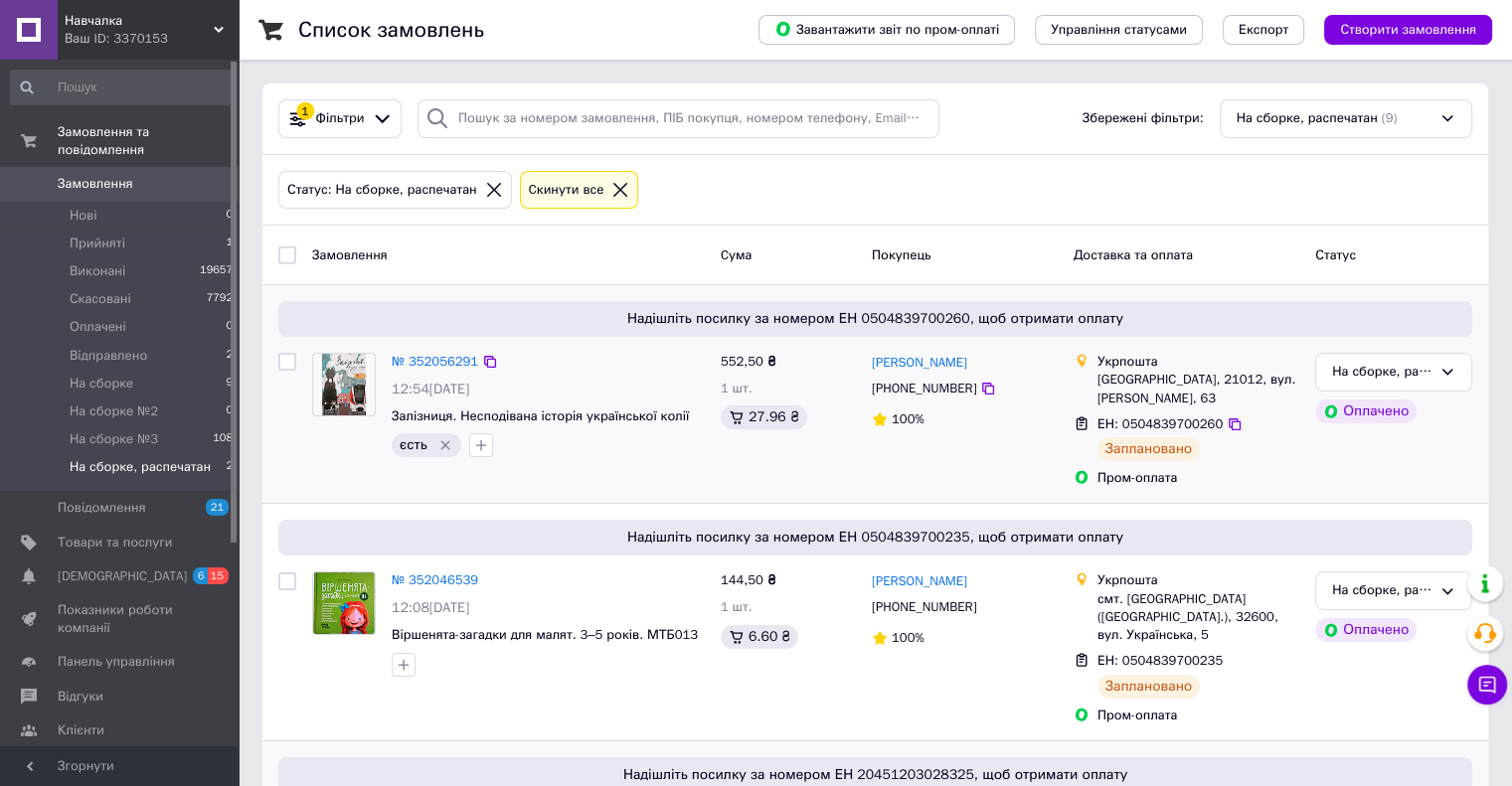 click at bounding box center [287, 362] 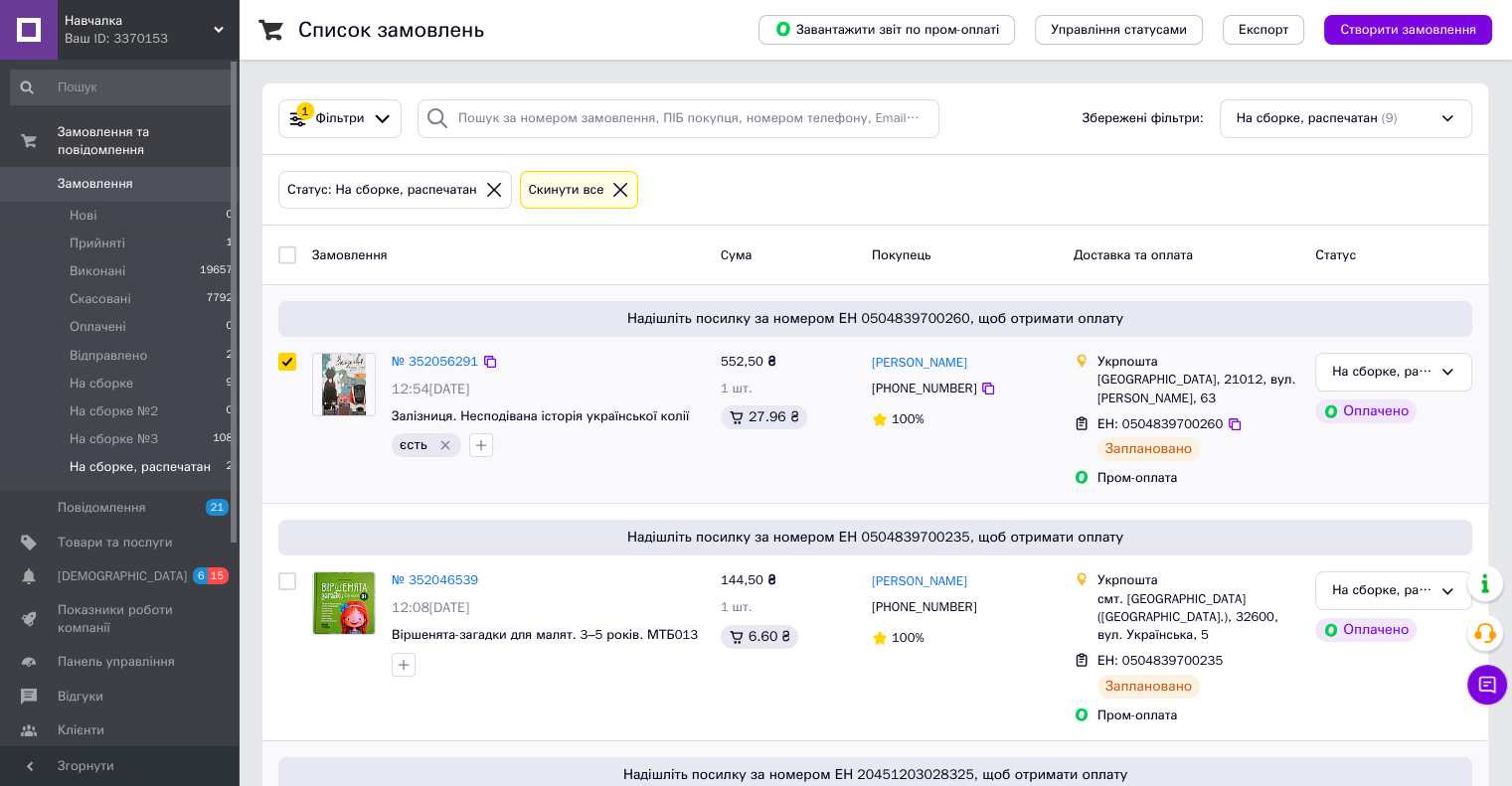 checkbox on "true" 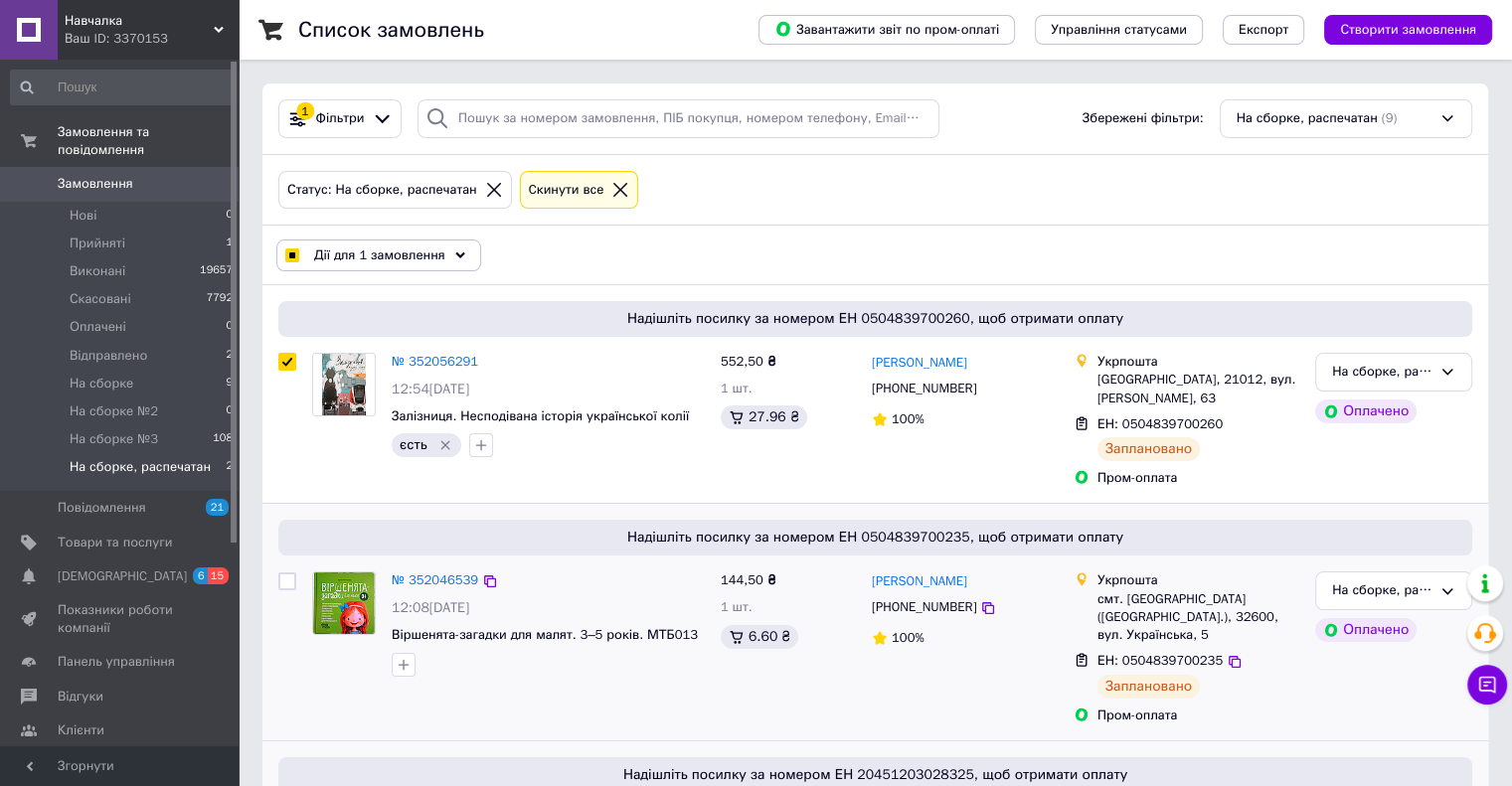 click at bounding box center [287, 648] 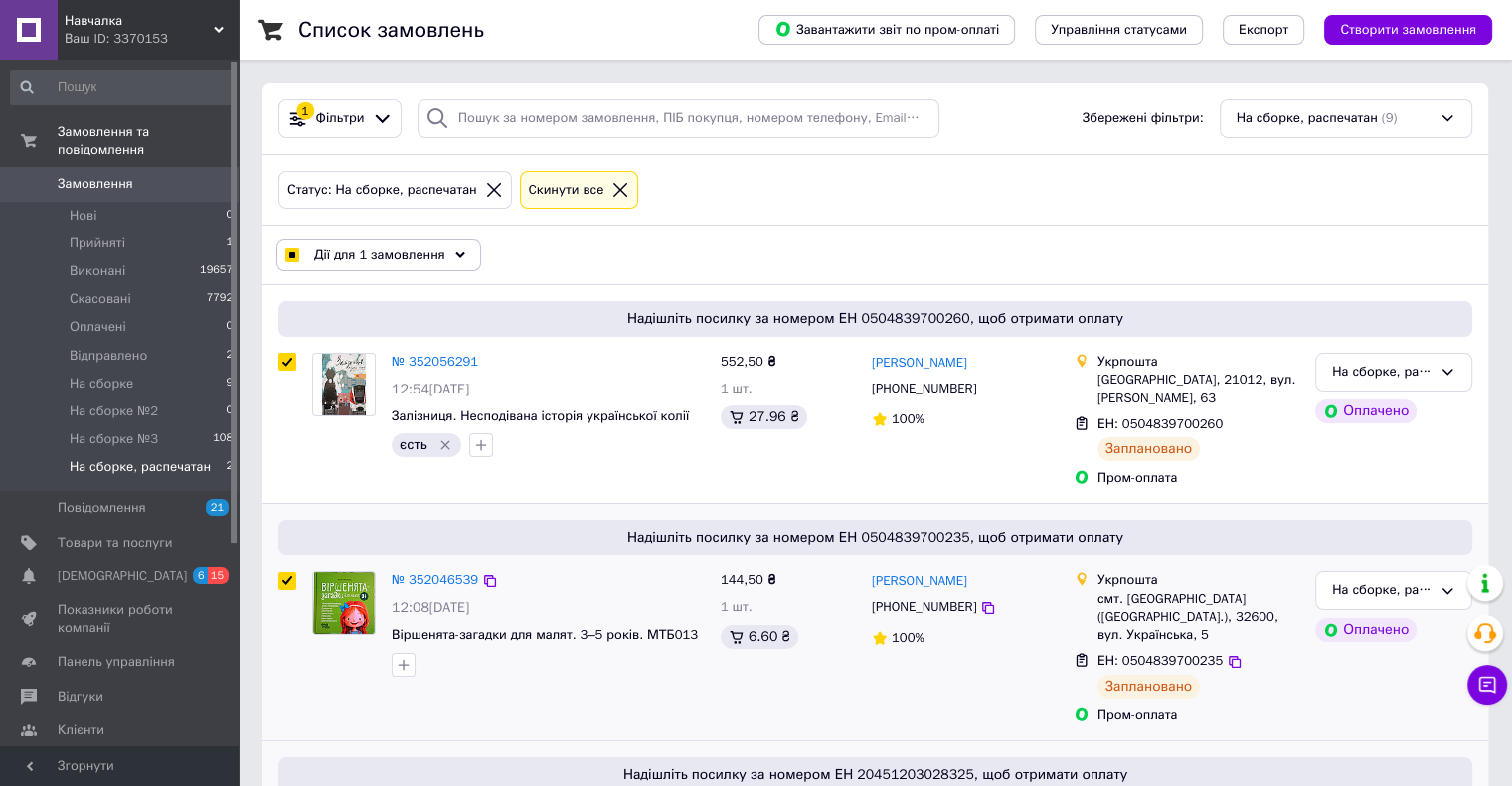 checkbox on "true" 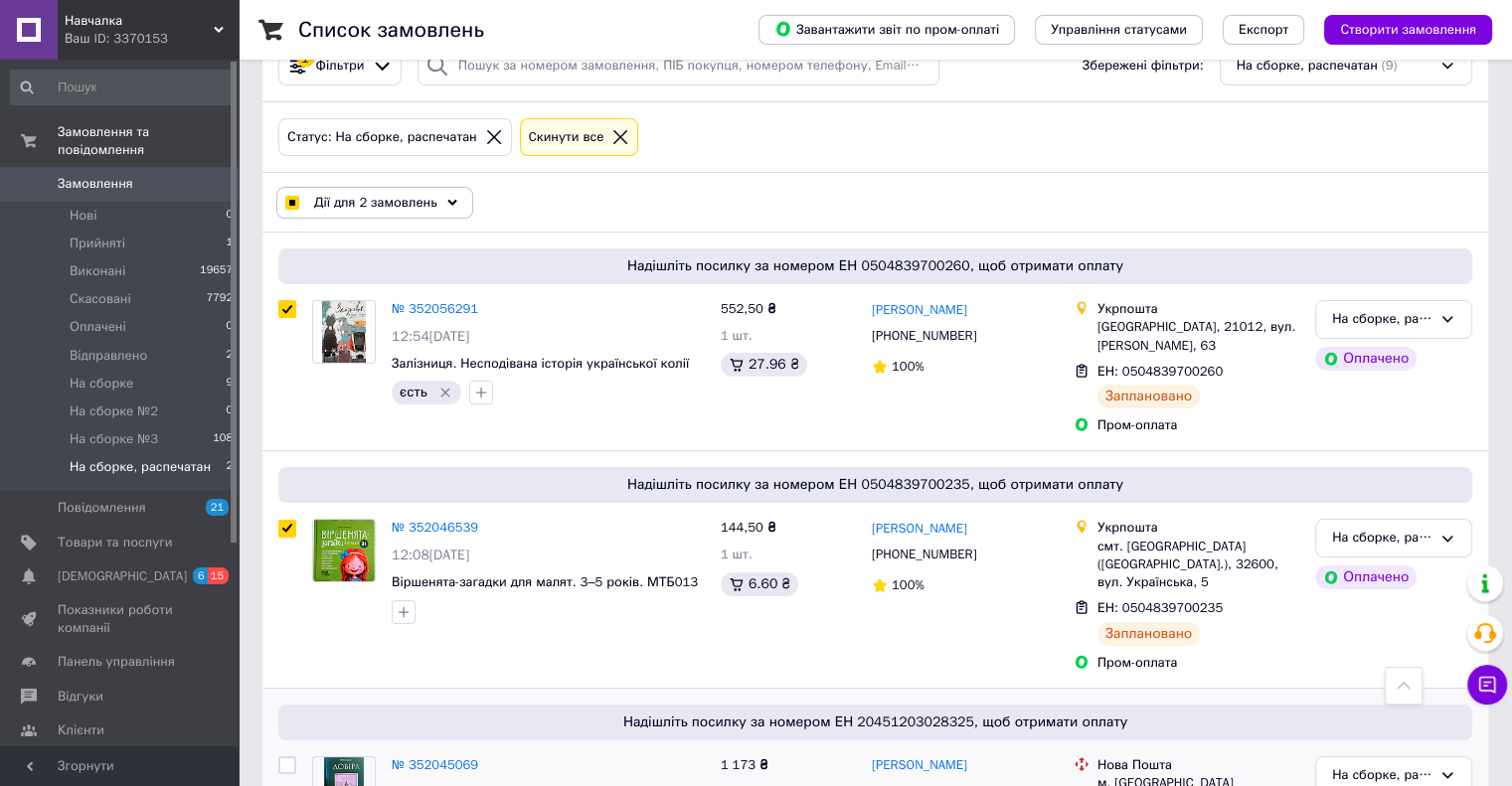 scroll, scrollTop: 0, scrollLeft: 0, axis: both 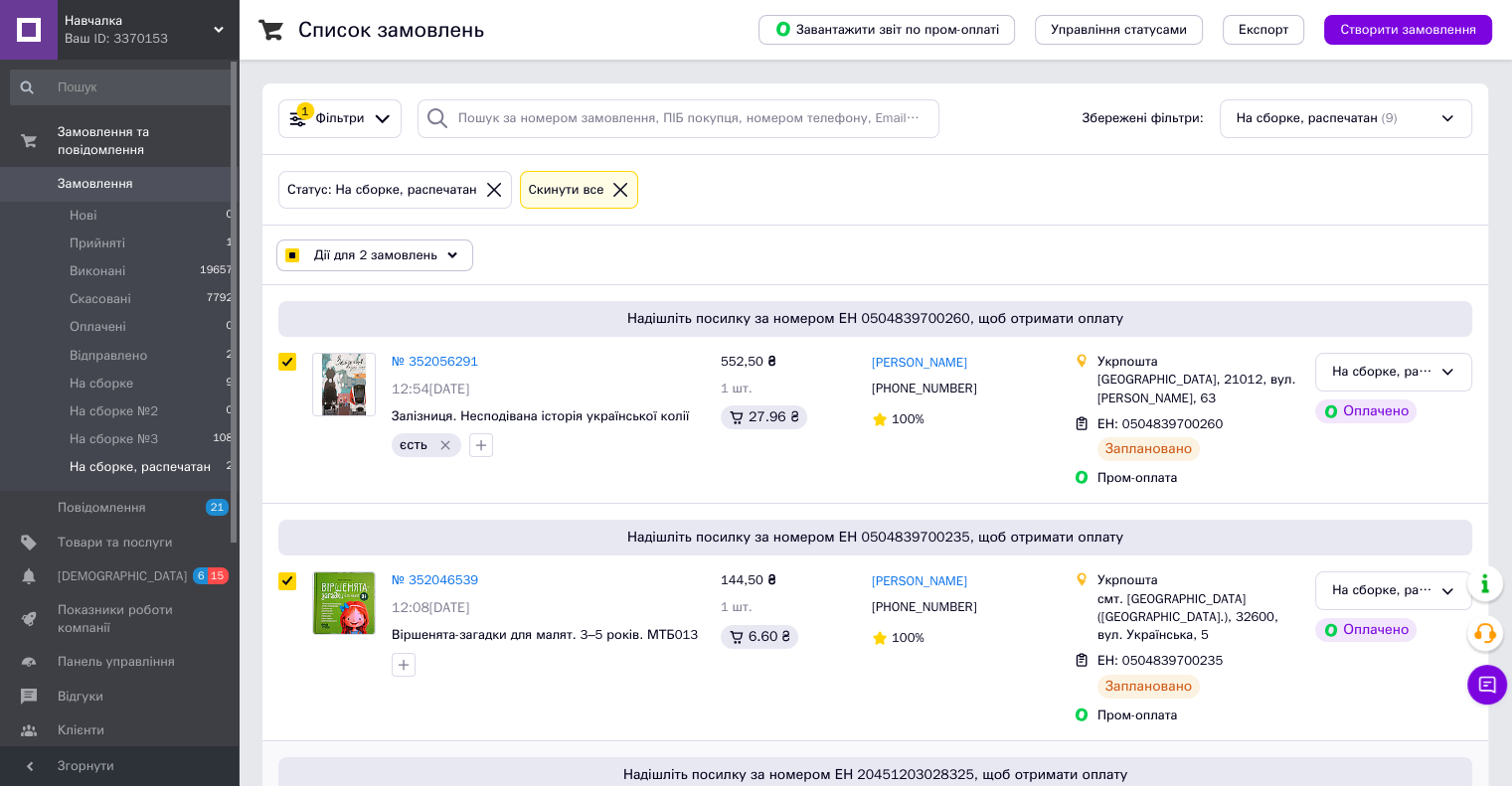 click on "Дії для 2 замовлень" at bounding box center (375, 255) 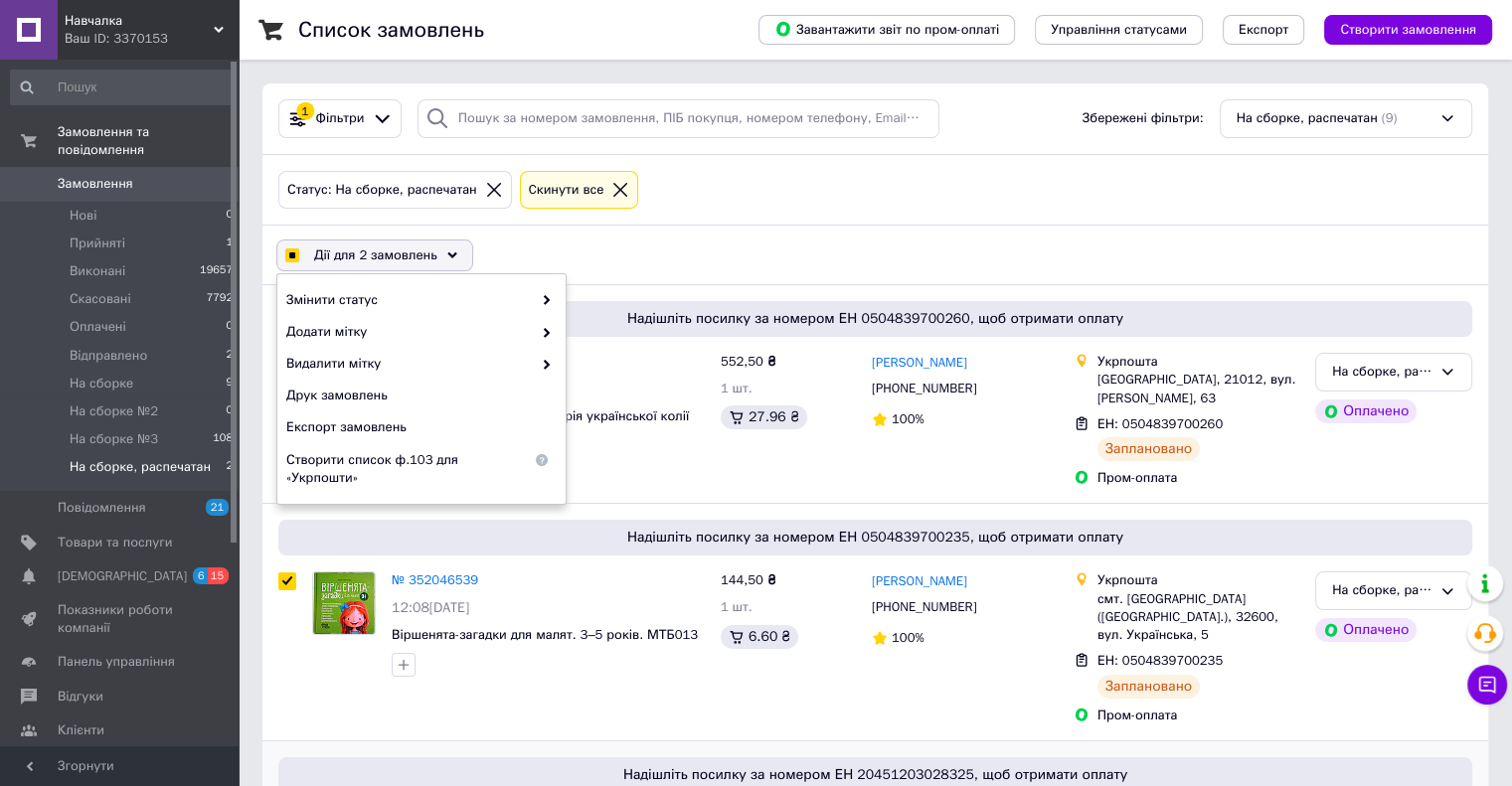 click on "Дії для 2 замовлень" at bounding box center [375, 255] 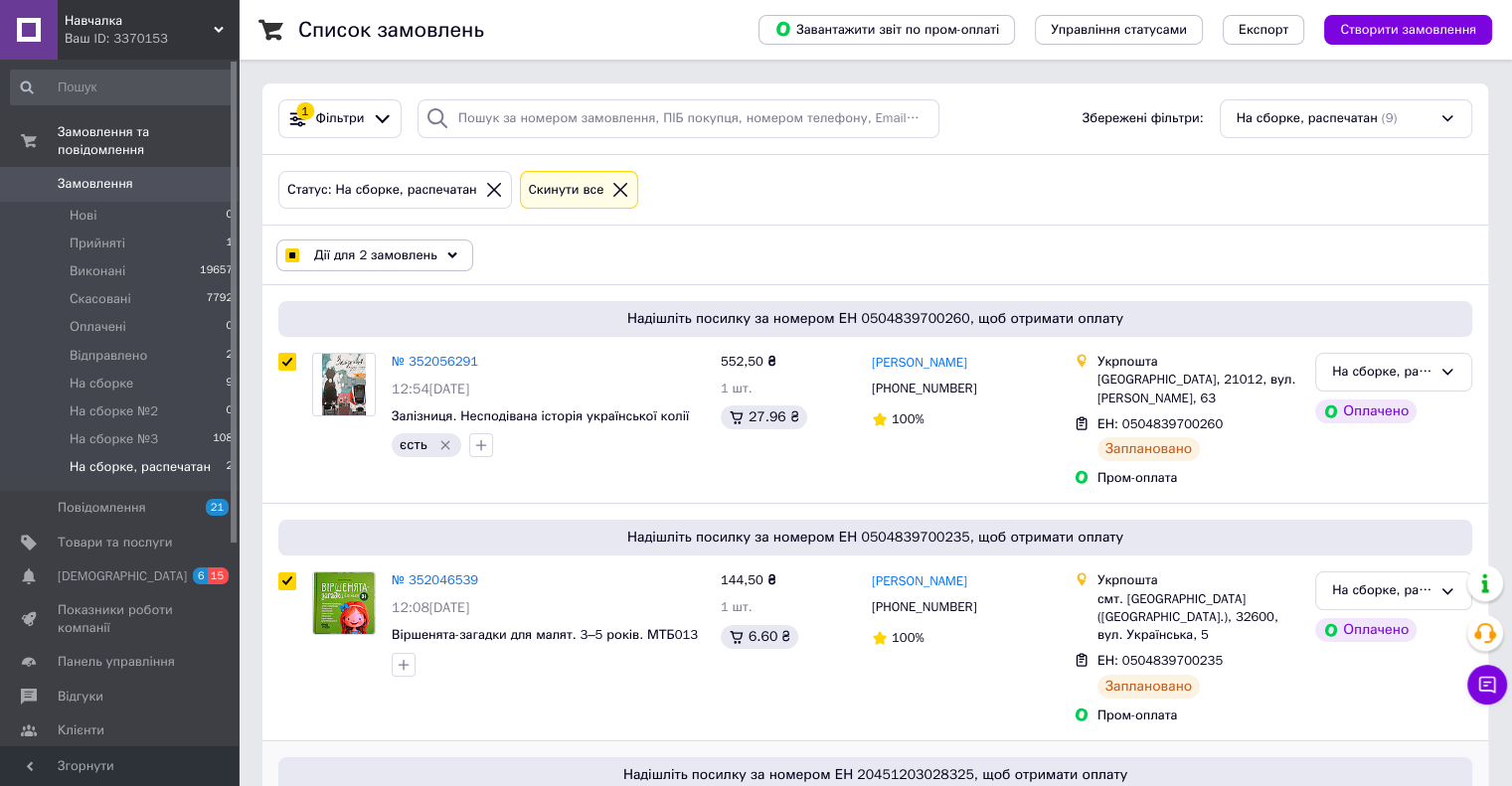 click on "Дії для 2 замовлень" at bounding box center [375, 255] 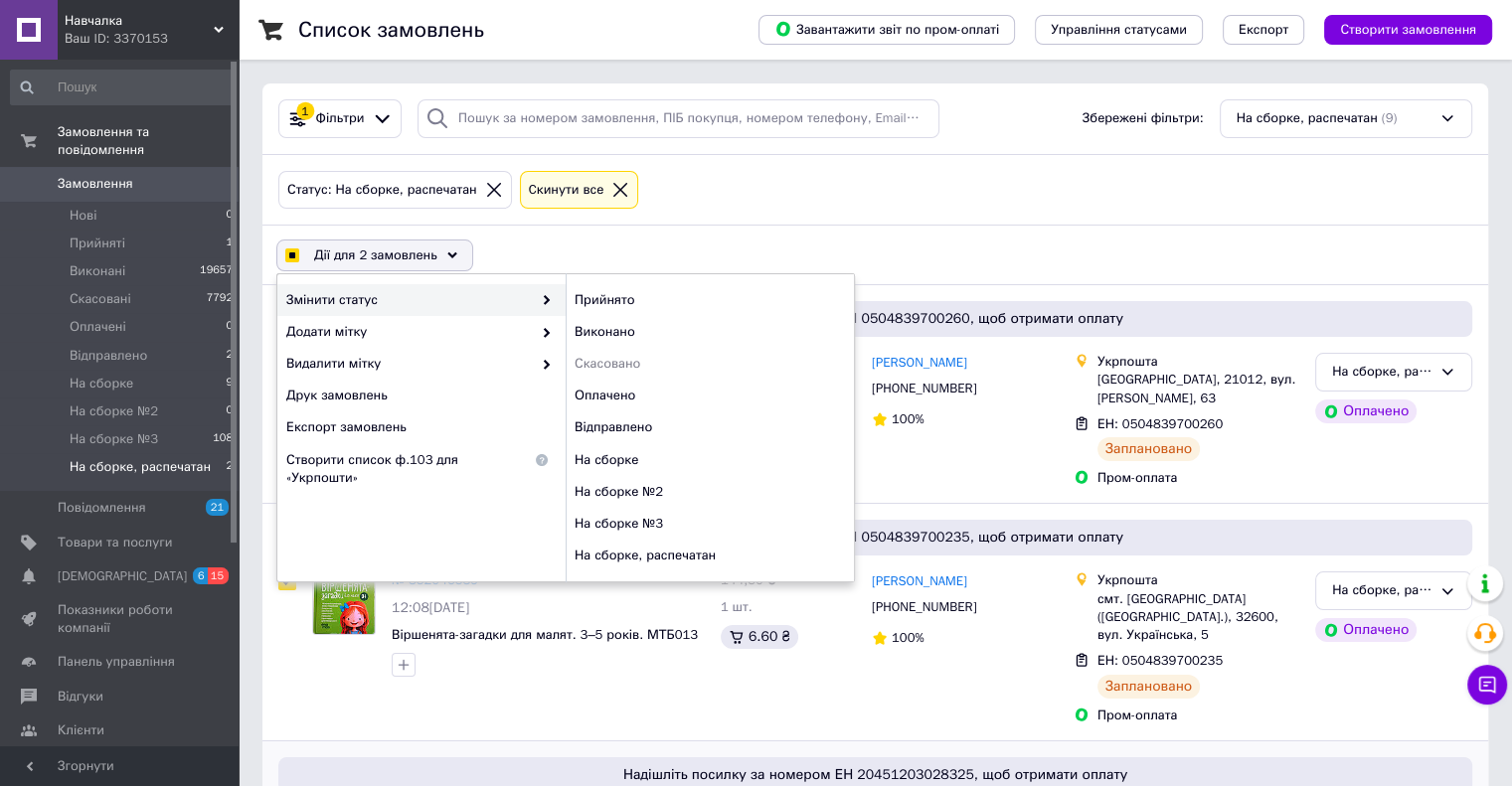 click on "Статус: На сборке, распечатан Cкинути все" at bounding box center [875, 190] 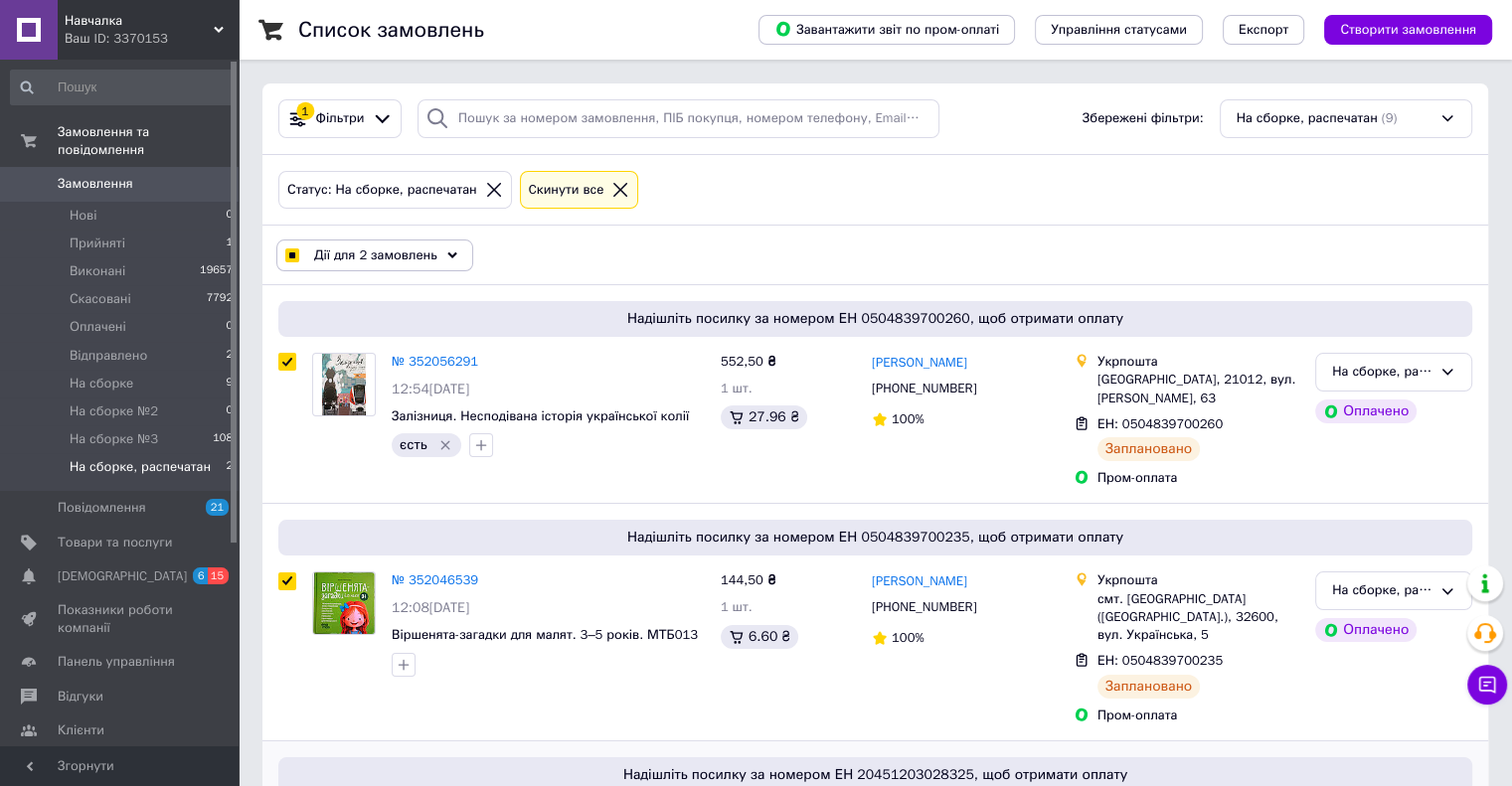 click on "Дії для 2 замовлень" at bounding box center (376, 255) 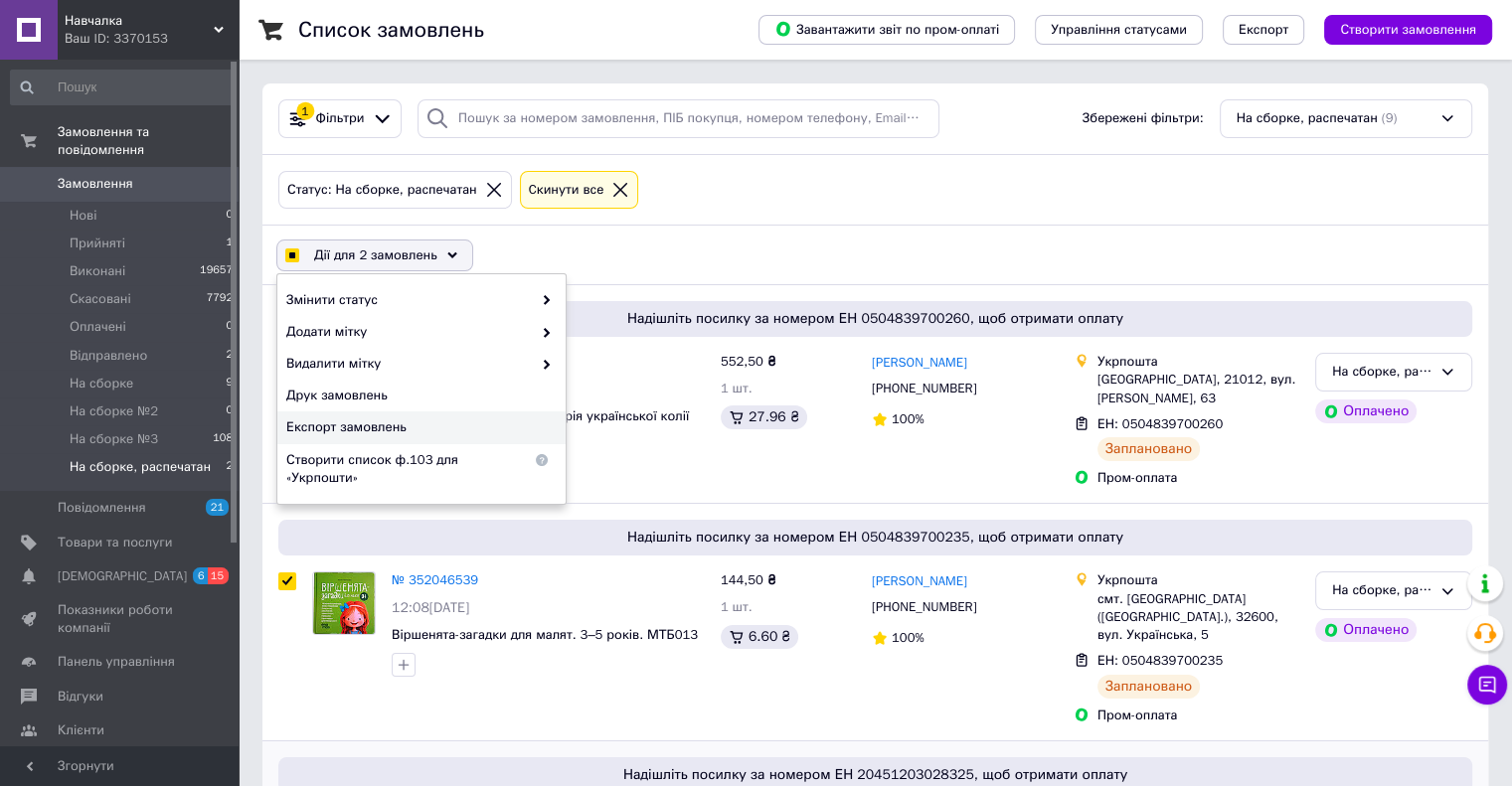 click on "Експорт замовлень" at bounding box center [419, 427] 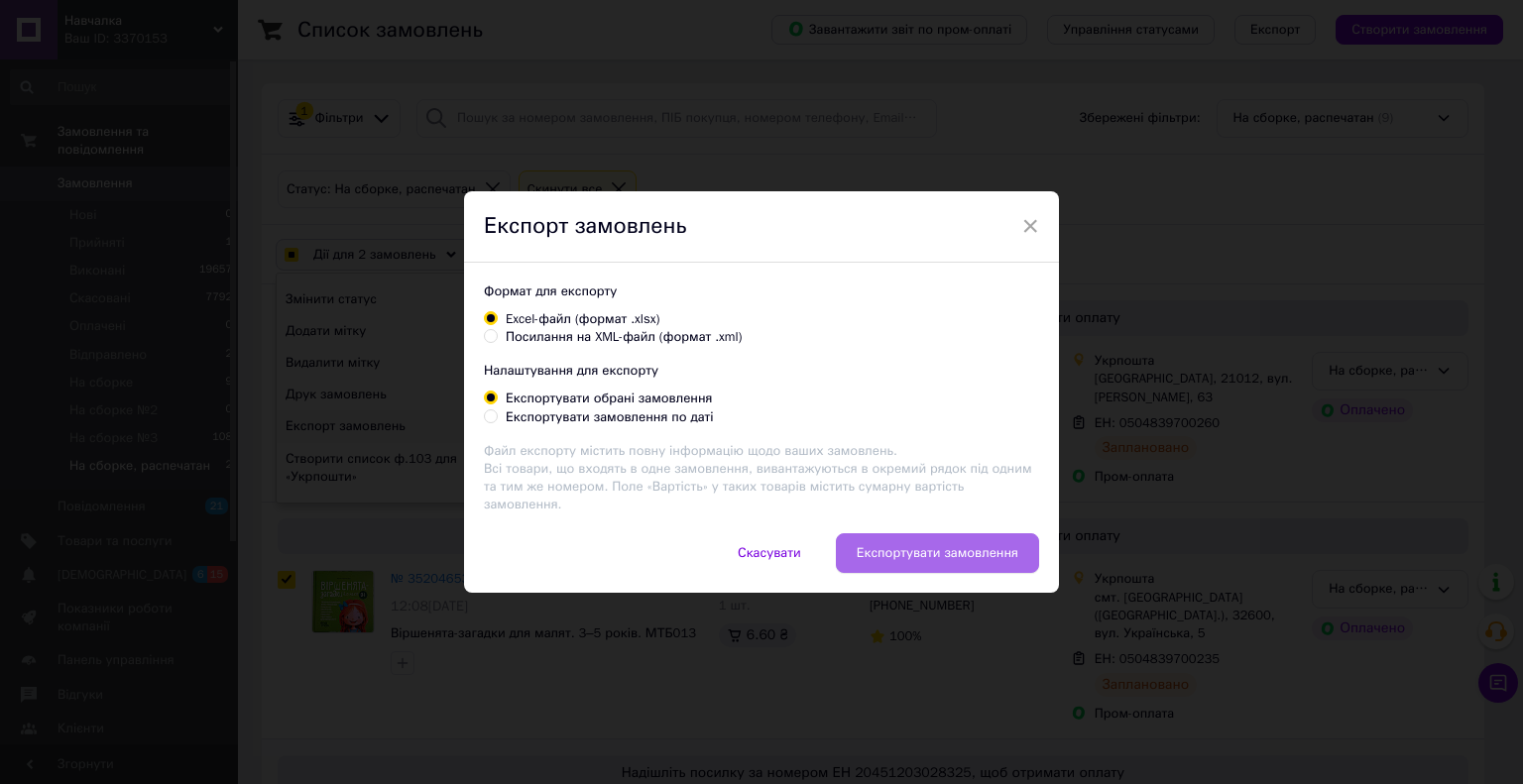 click on "Експортувати замовлення" at bounding box center [937, 553] 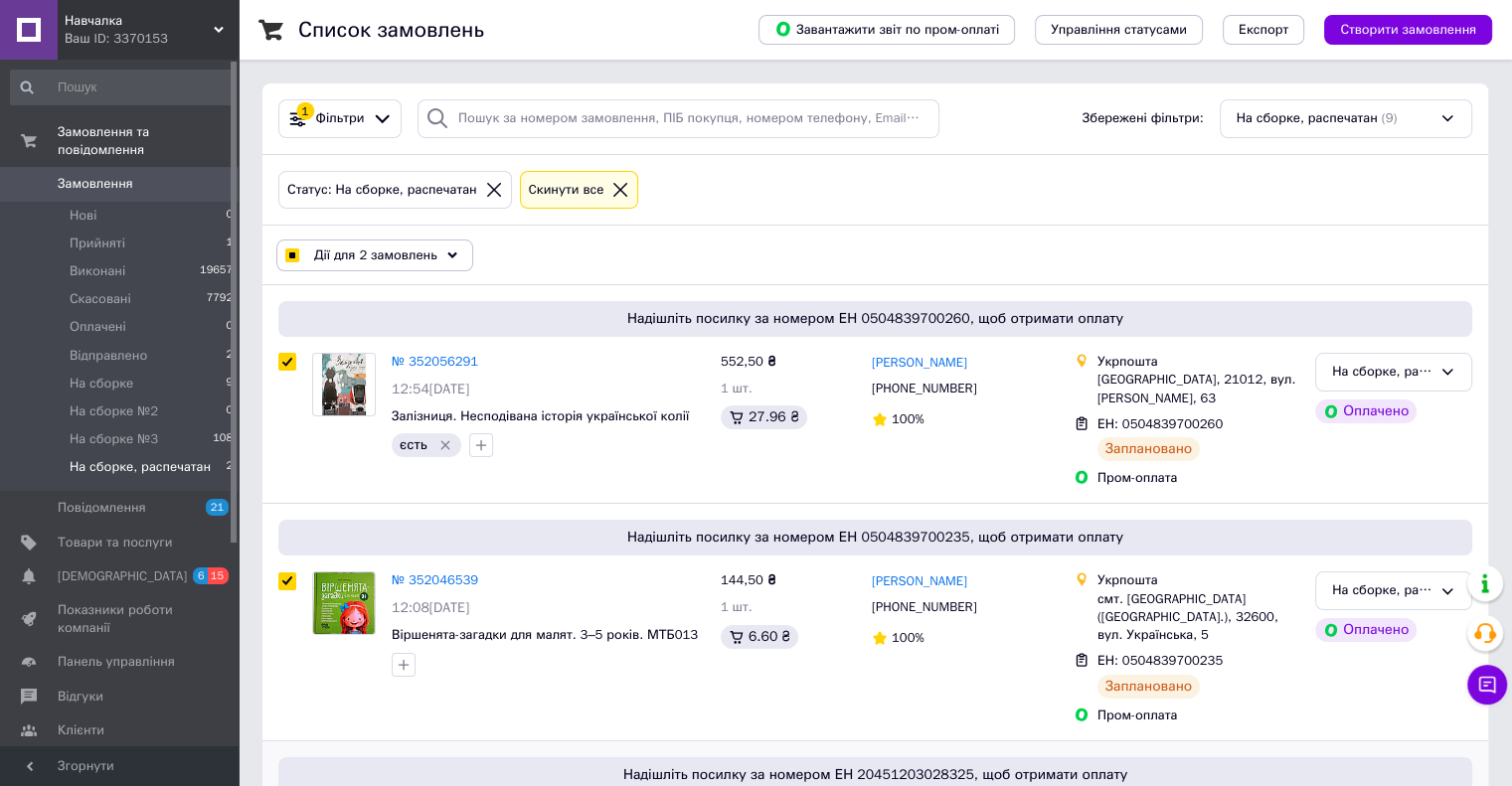 drag, startPoint x: 410, startPoint y: 249, endPoint x: 421, endPoint y: 252, distance: 11.401754 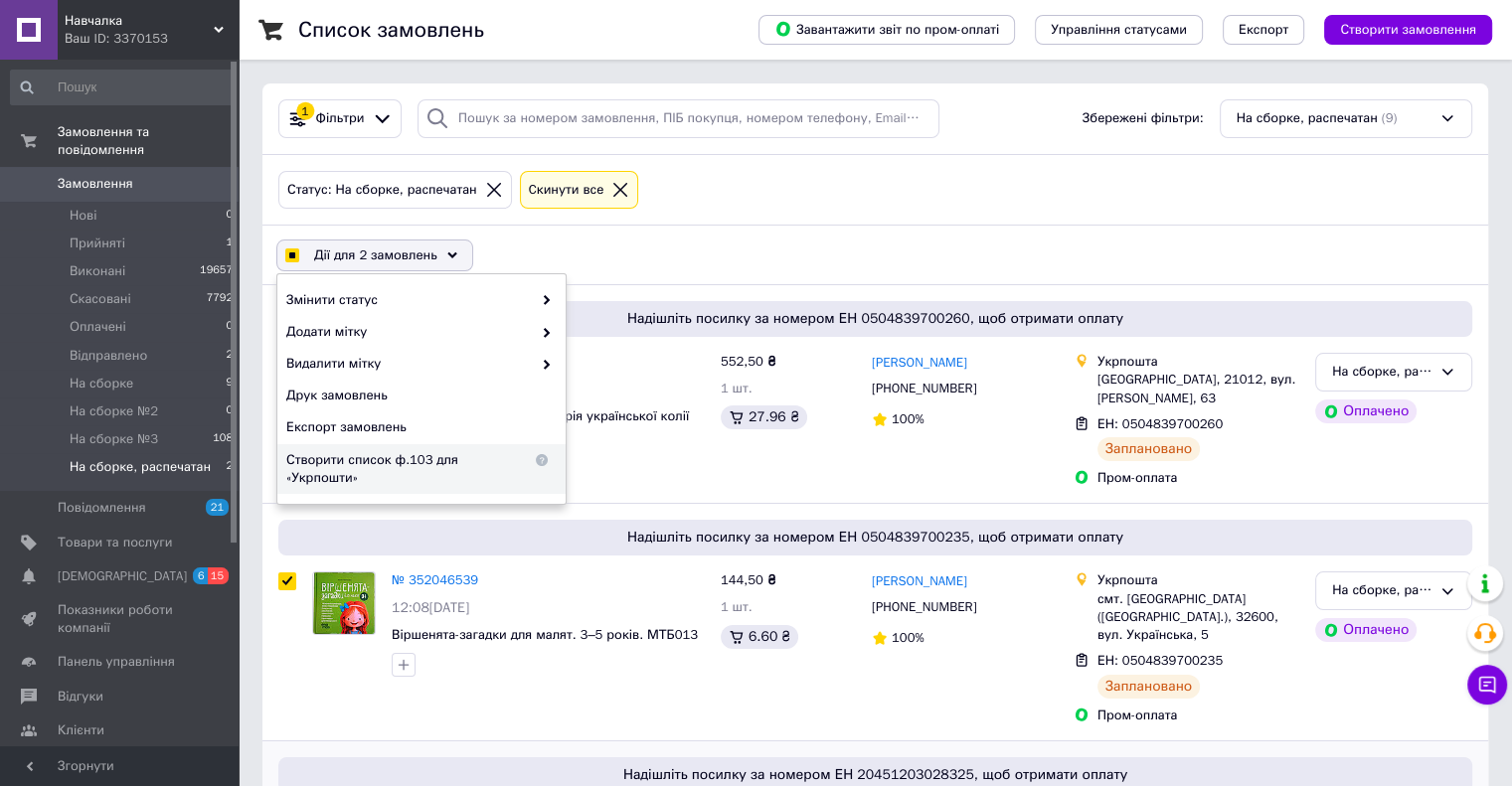 click on "Створити список ф.103 для «Укрпошти»" at bounding box center [421, 469] 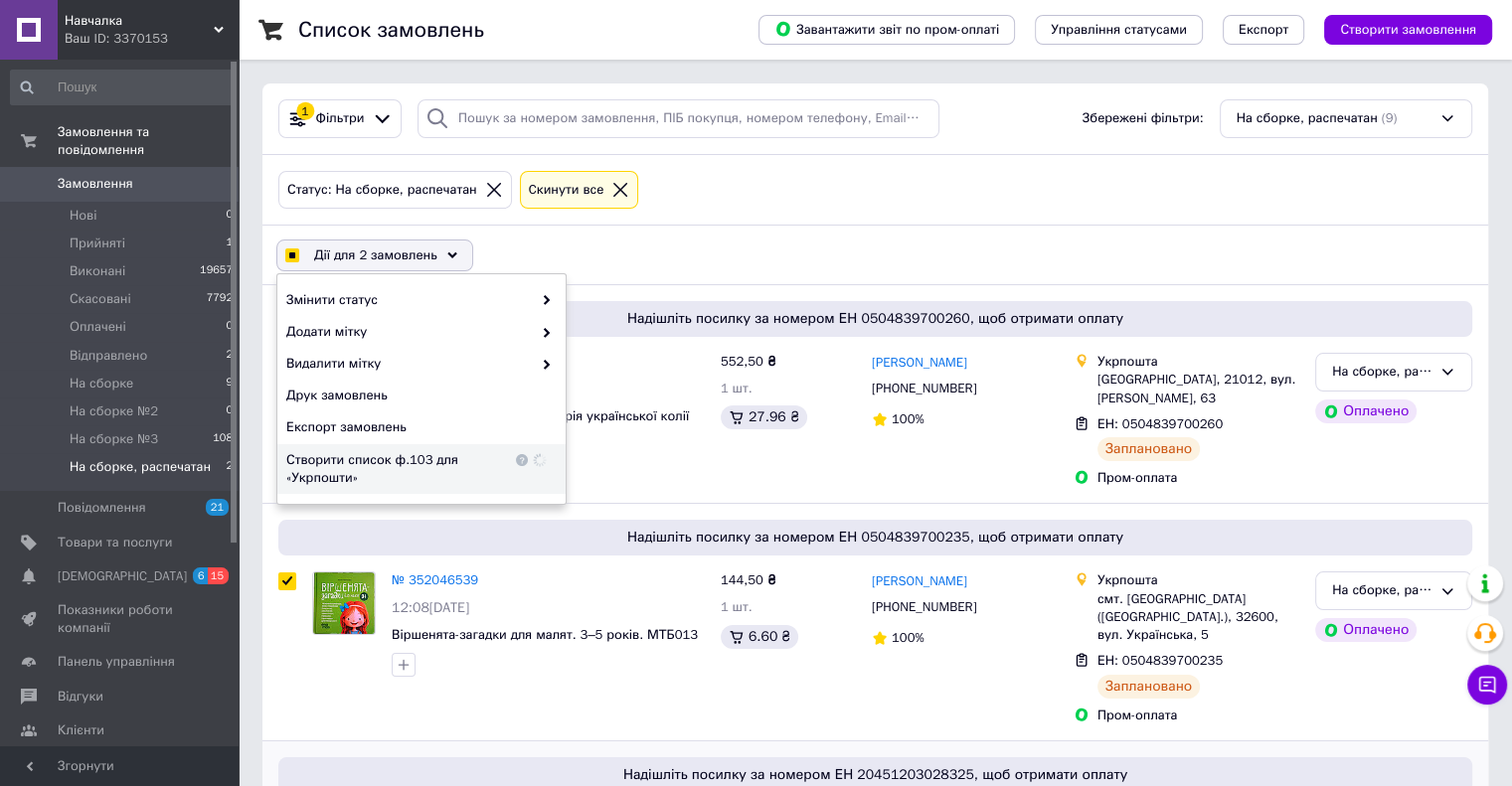 checkbox on "true" 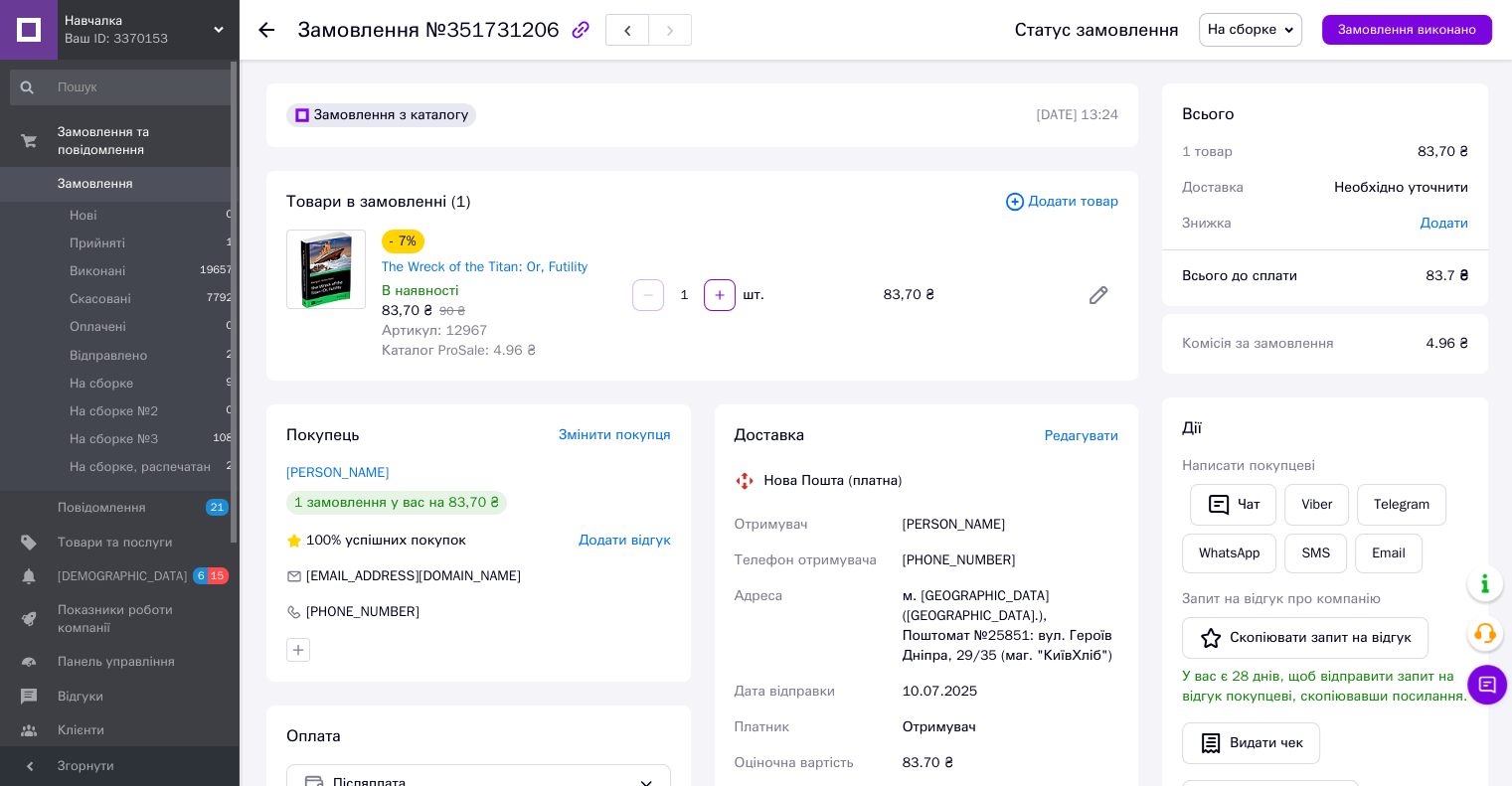 scroll, scrollTop: 596, scrollLeft: 0, axis: vertical 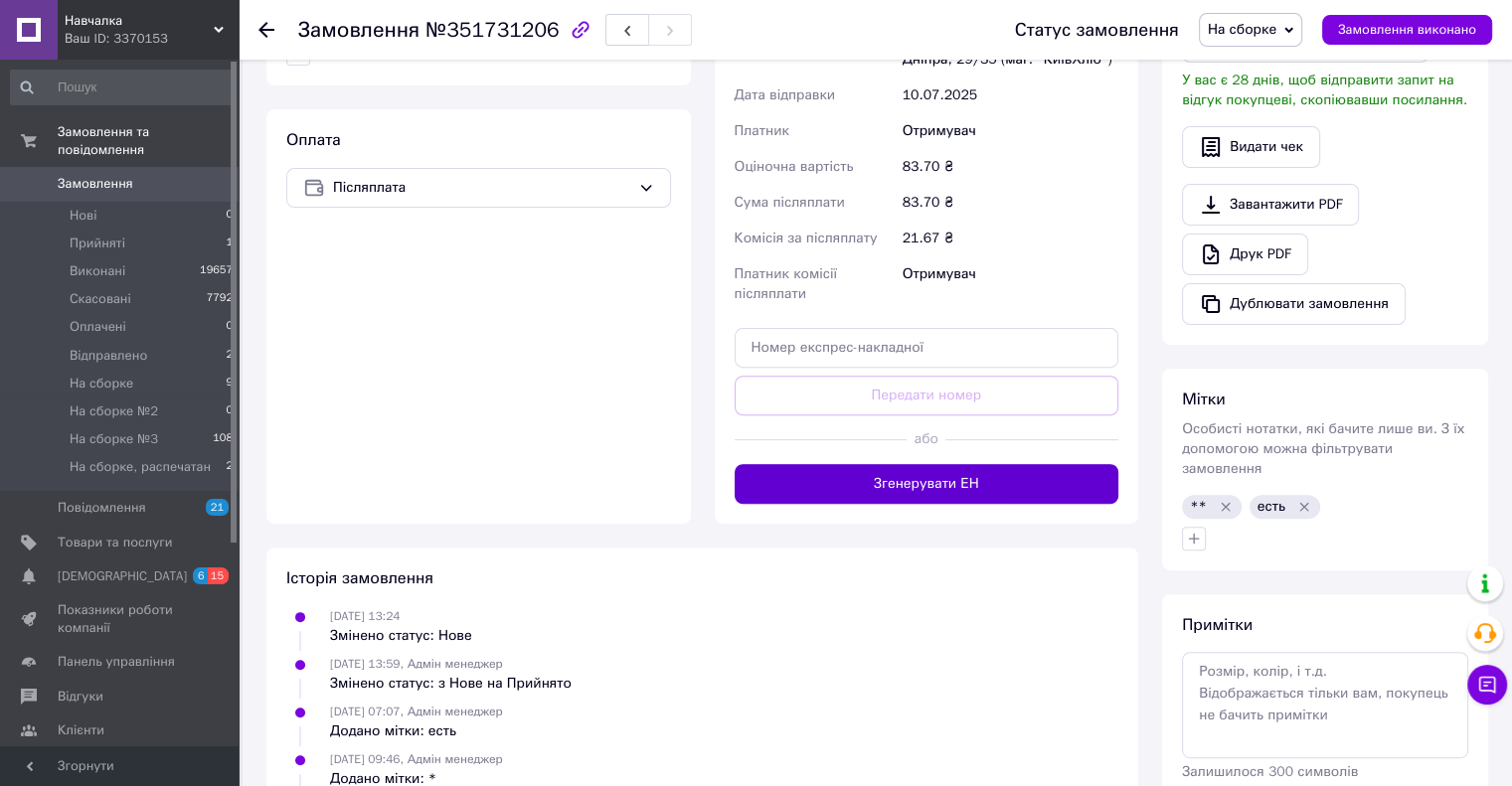 click on "Згенерувати ЕН" at bounding box center [926, 484] 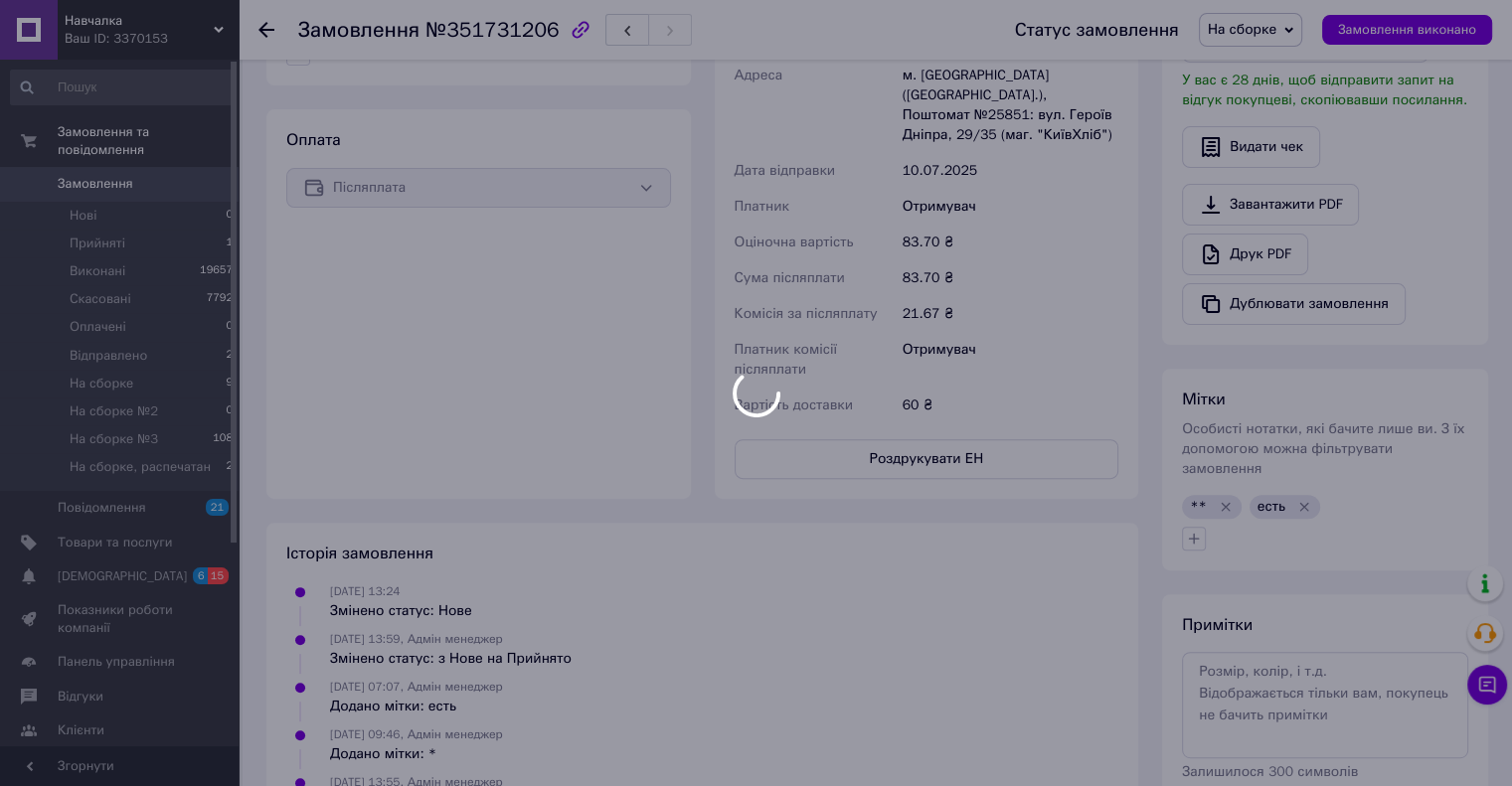 click on "На сборке" at bounding box center [1242, 29] 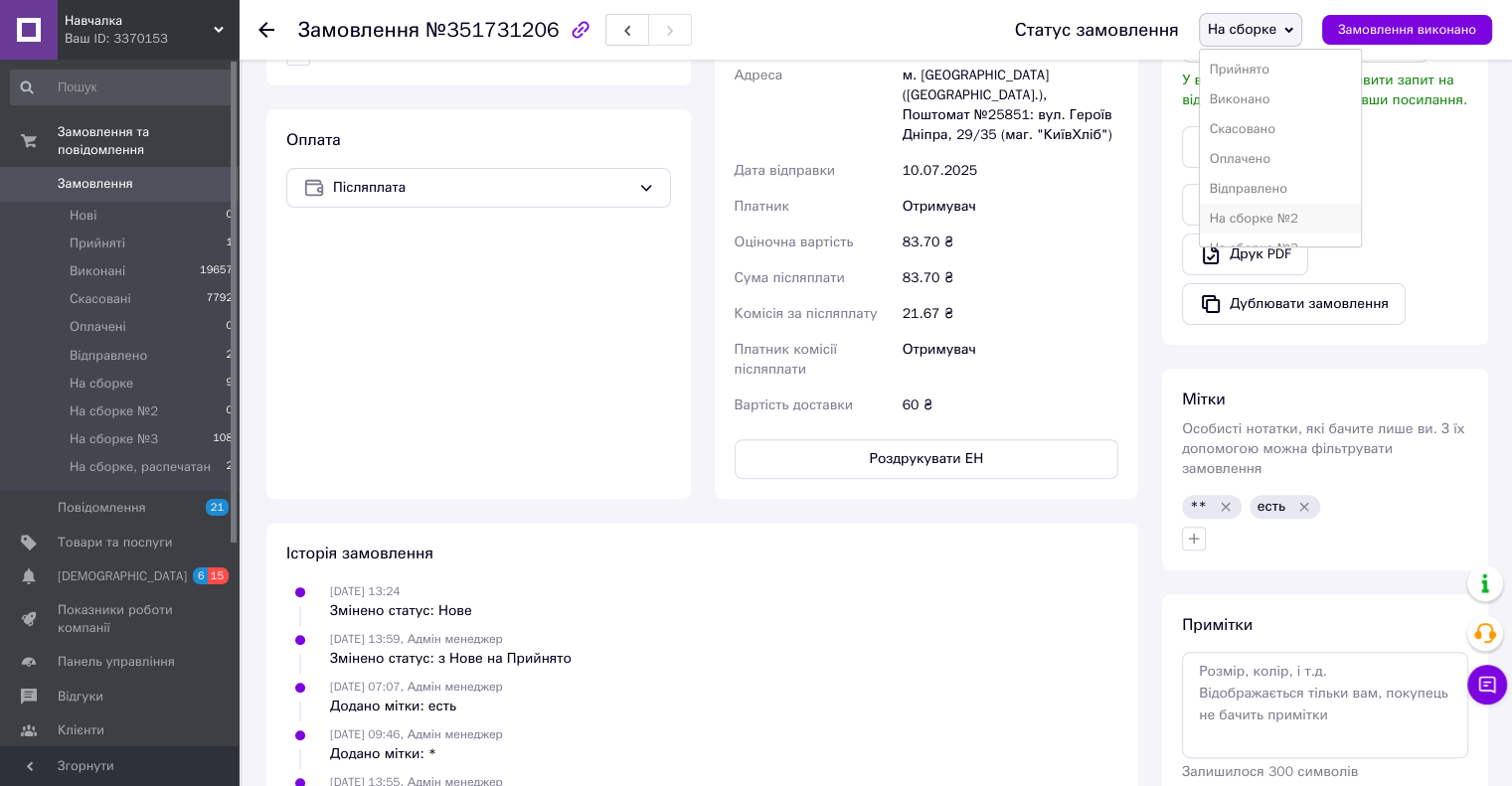 scroll, scrollTop: 52, scrollLeft: 0, axis: vertical 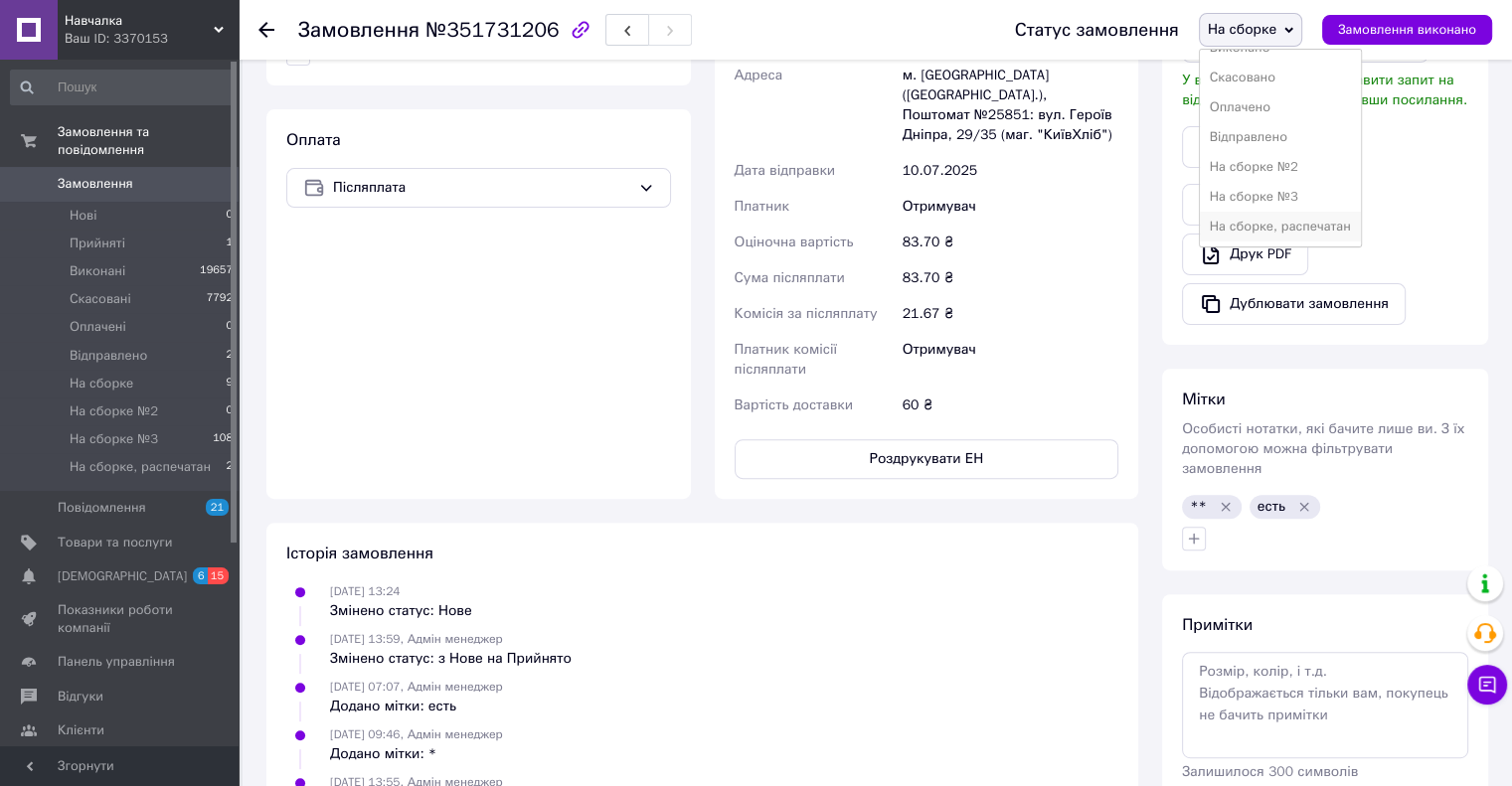 click on "На сборке, распечатан" at bounding box center (1280, 227) 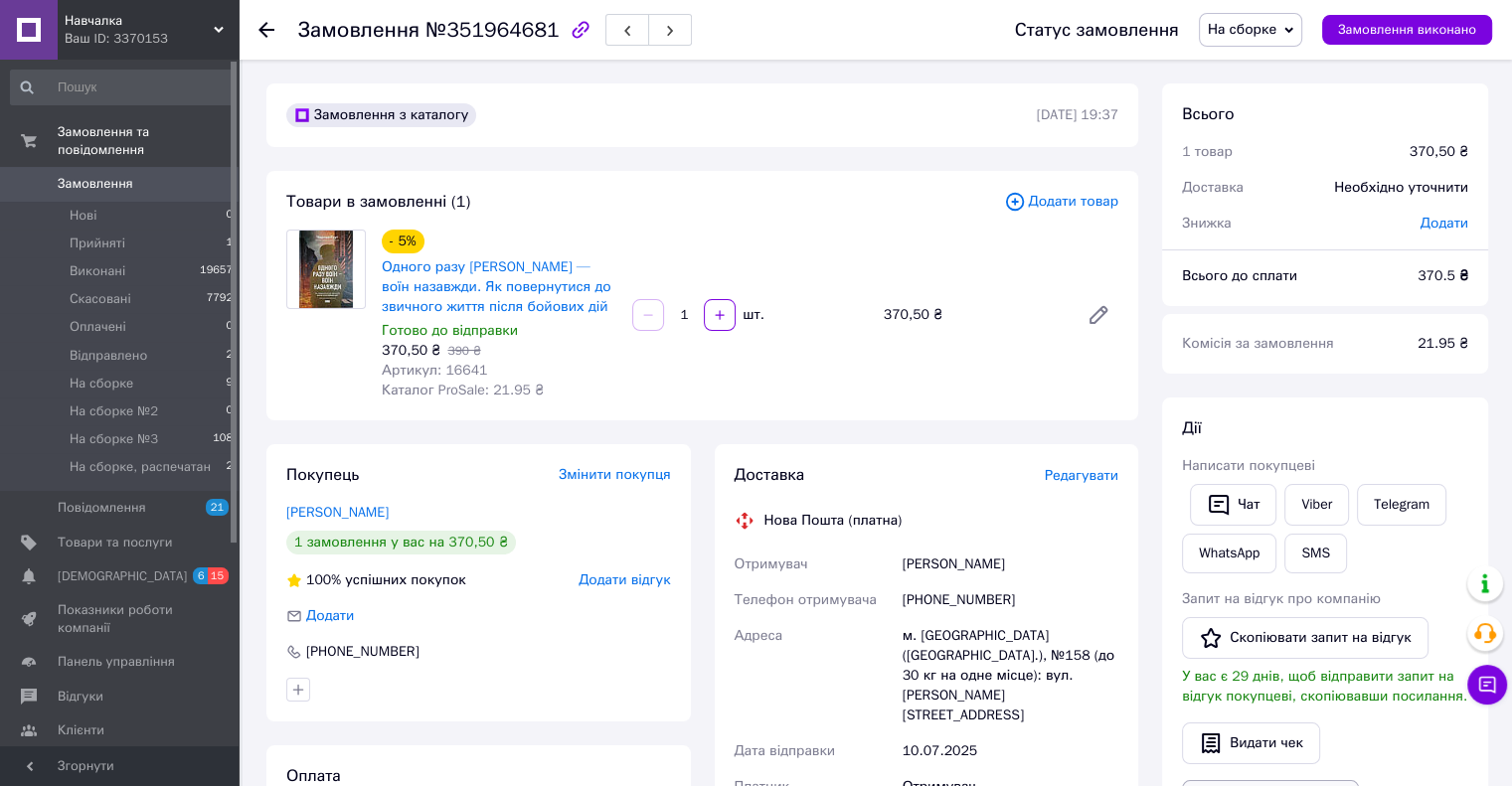 scroll, scrollTop: 298, scrollLeft: 0, axis: vertical 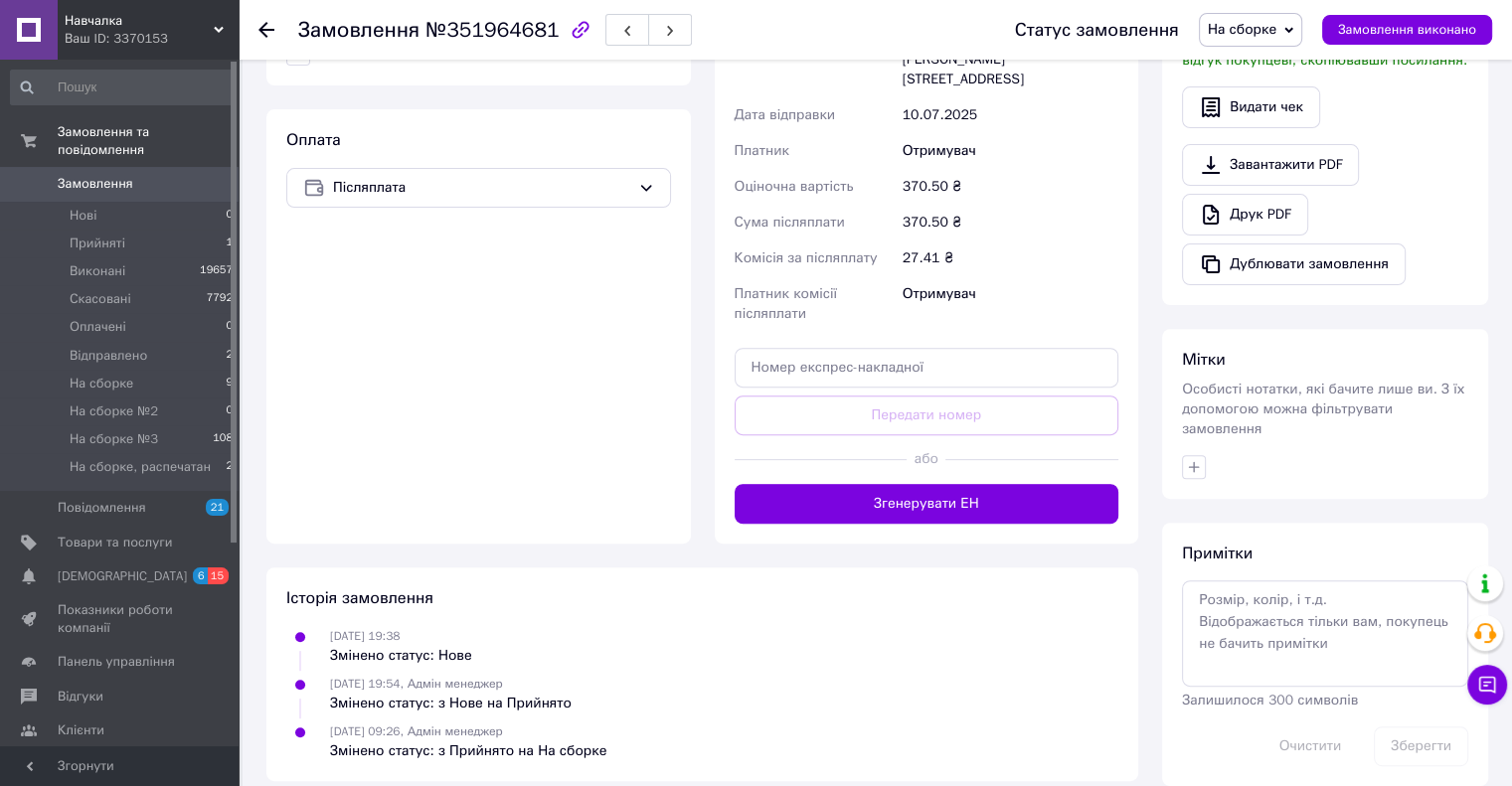 click at bounding box center [1032, 459] 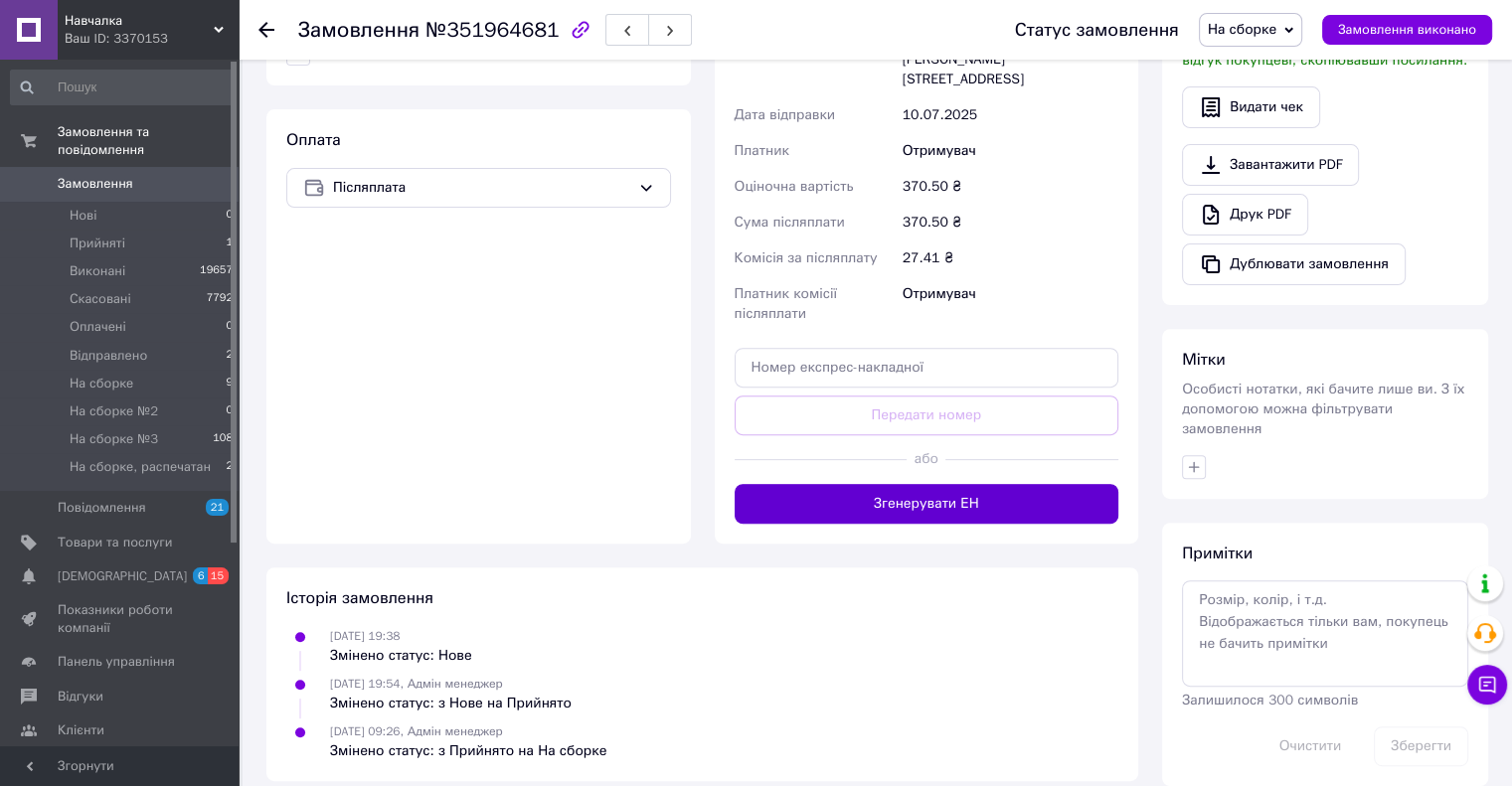 click on "Згенерувати ЕН" at bounding box center [926, 504] 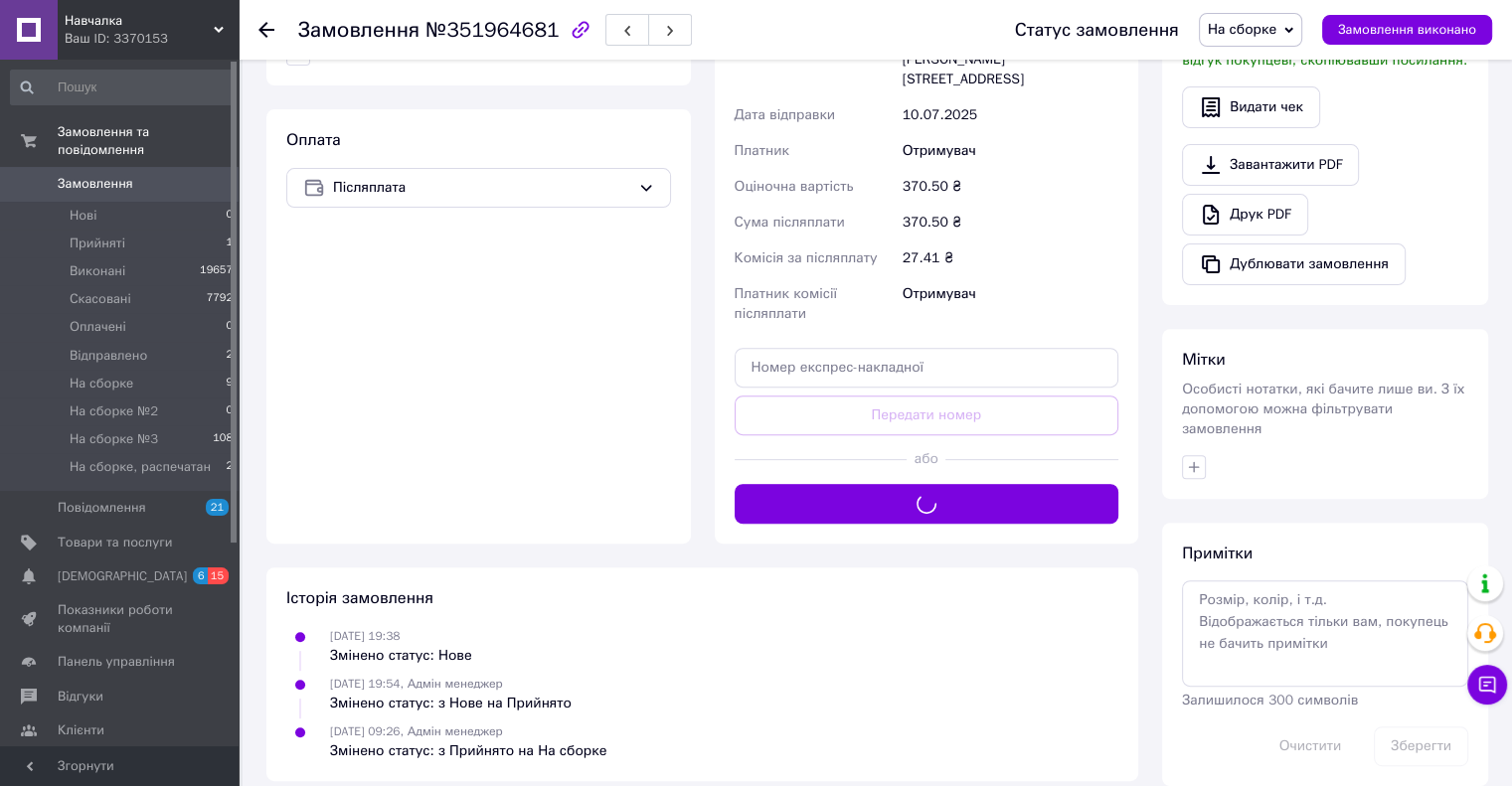 scroll, scrollTop: 437, scrollLeft: 0, axis: vertical 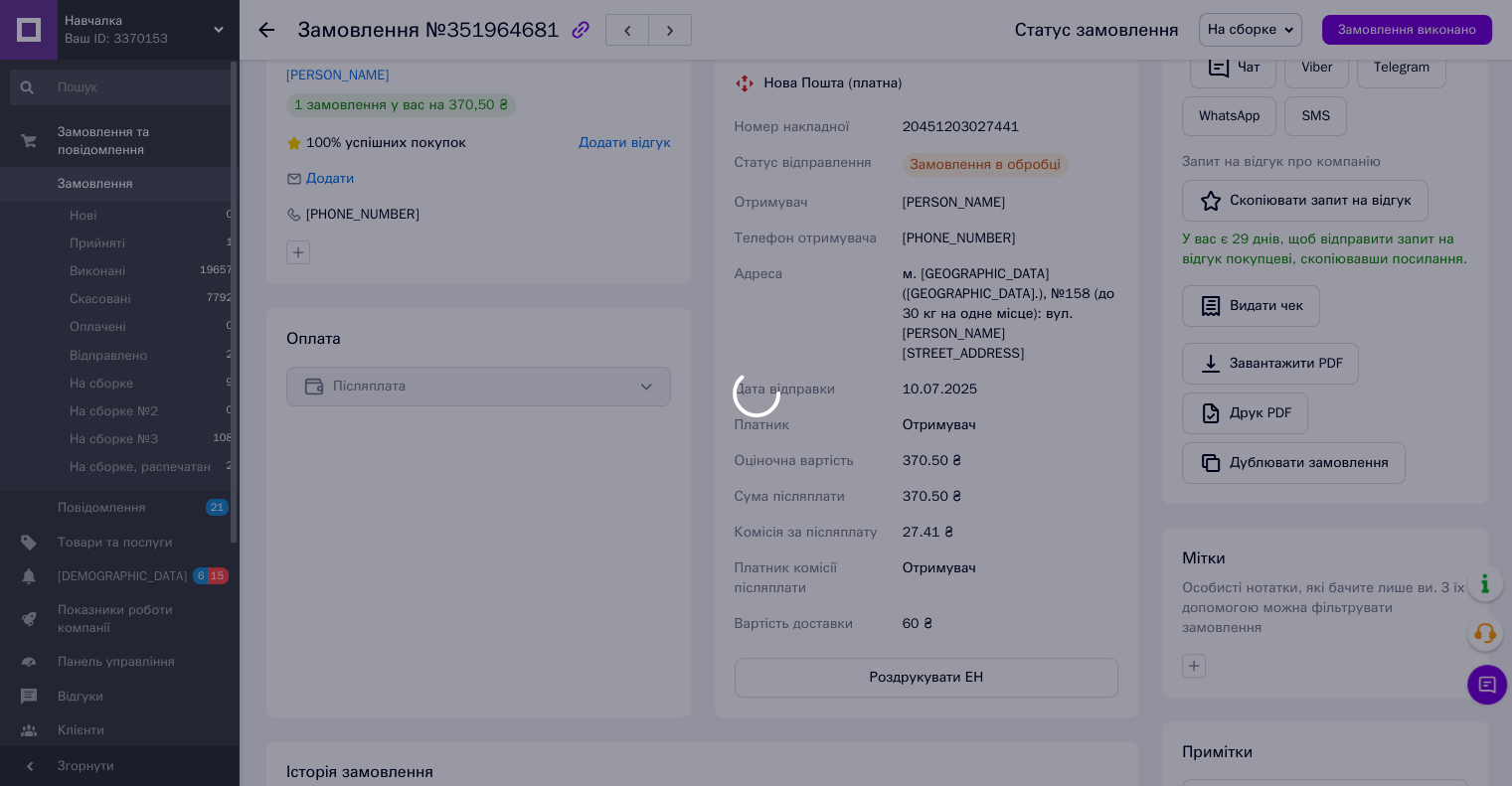 click at bounding box center (756, 393) 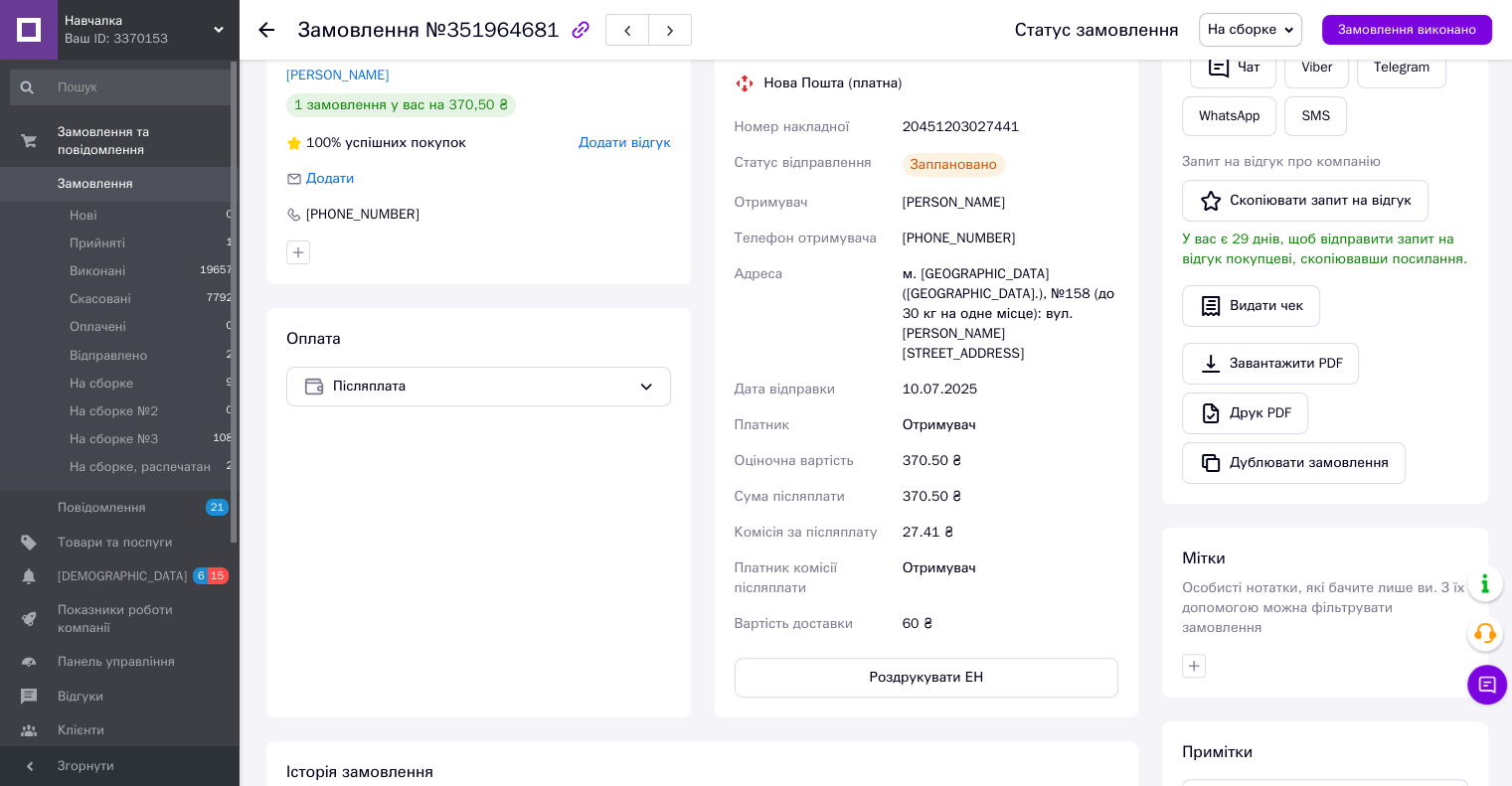 click on "На сборке" at bounding box center [1242, 29] 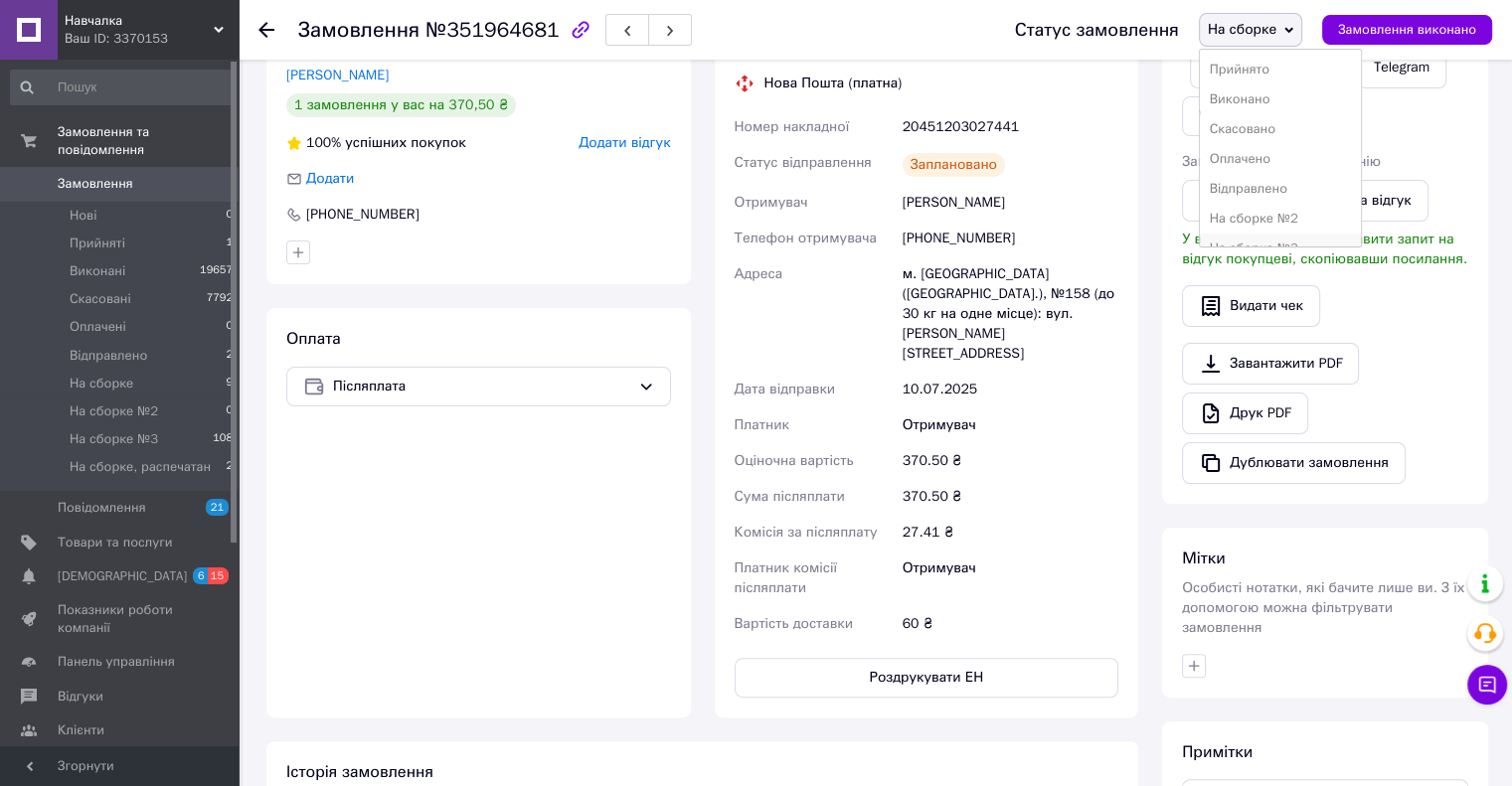 scroll, scrollTop: 52, scrollLeft: 0, axis: vertical 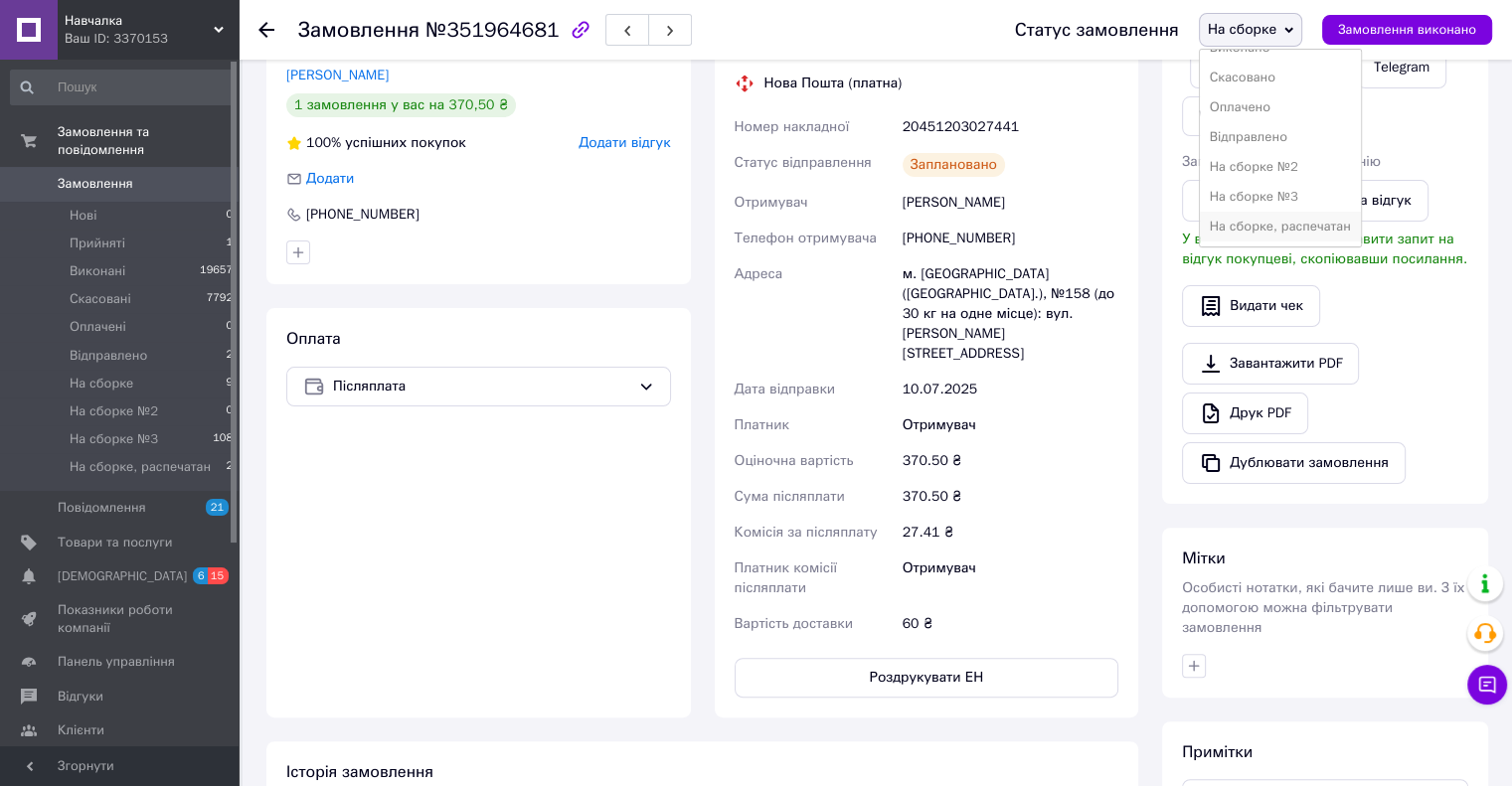 click on "На сборке, распечатан" at bounding box center (1280, 227) 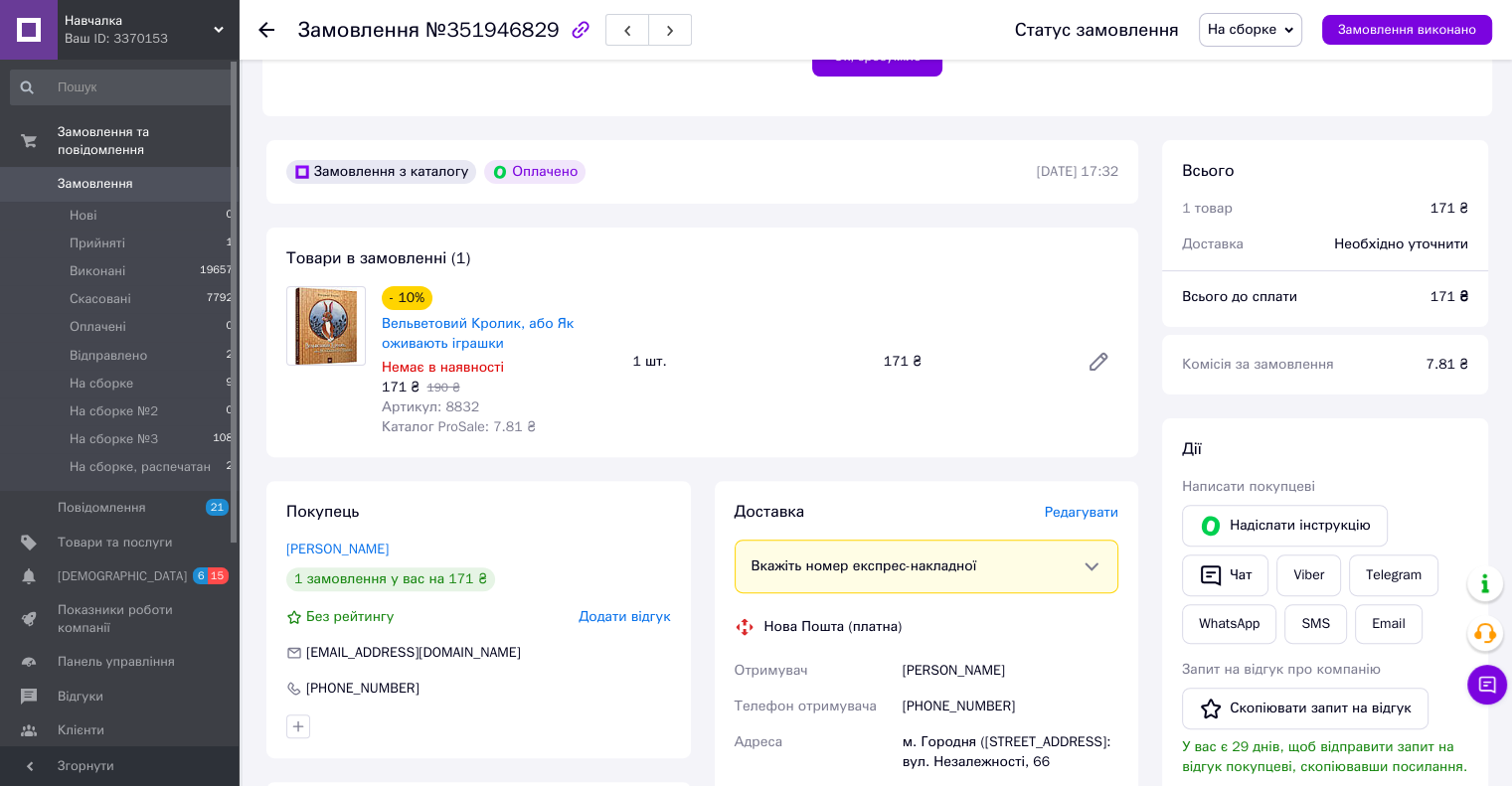 scroll, scrollTop: 795, scrollLeft: 0, axis: vertical 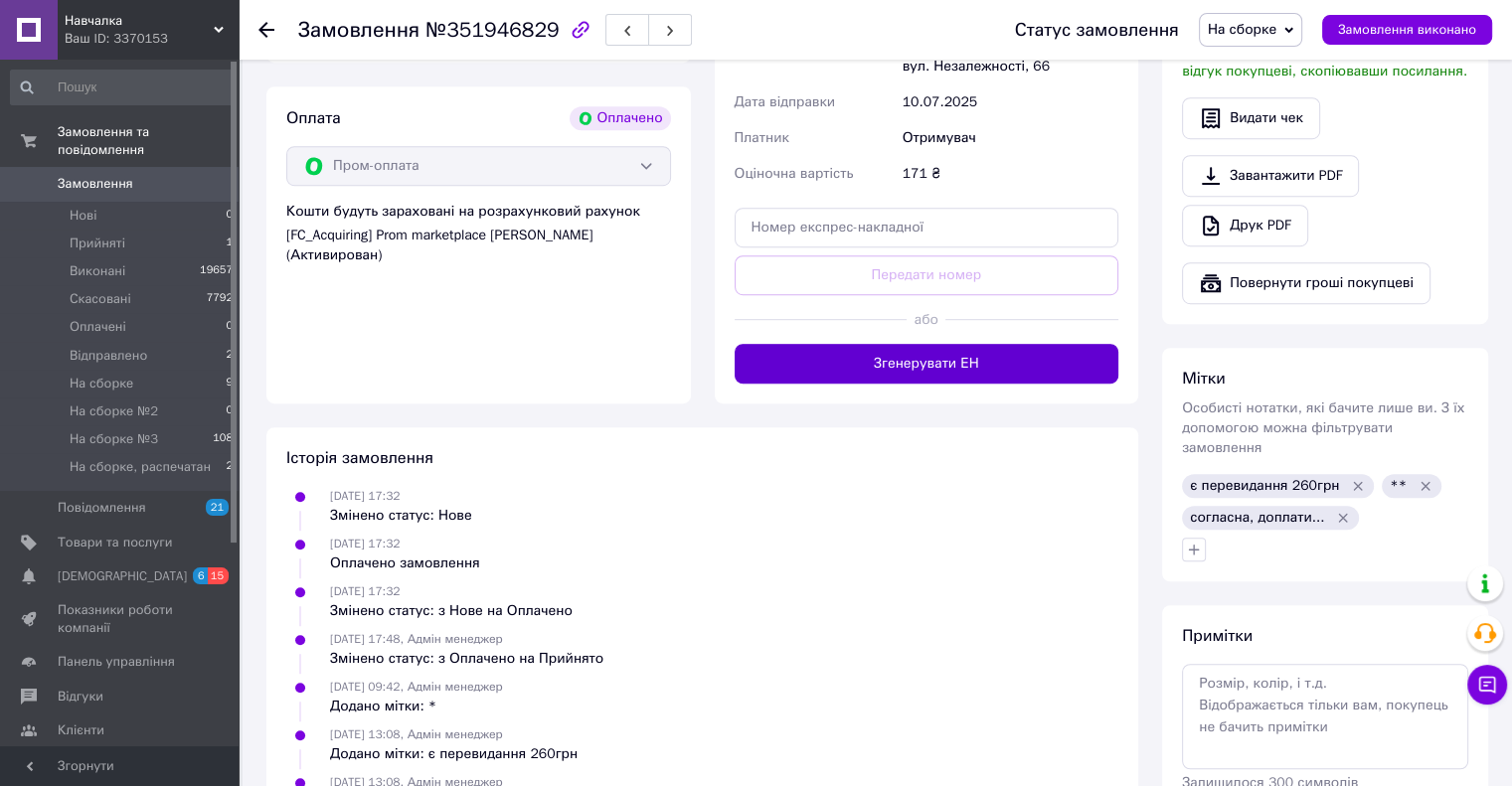 click on "Згенерувати ЕН" at bounding box center [926, 364] 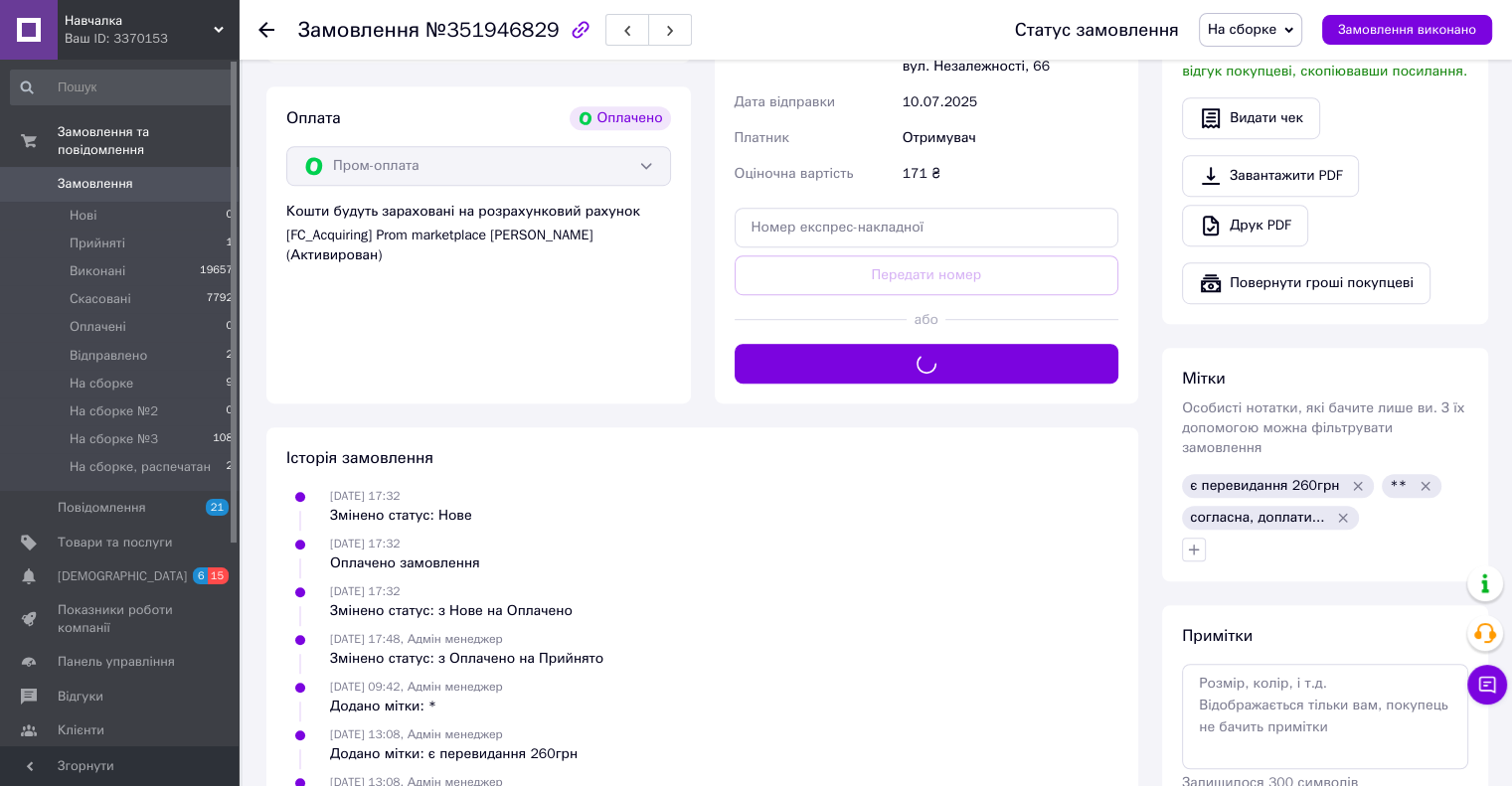 scroll, scrollTop: 795, scrollLeft: 0, axis: vertical 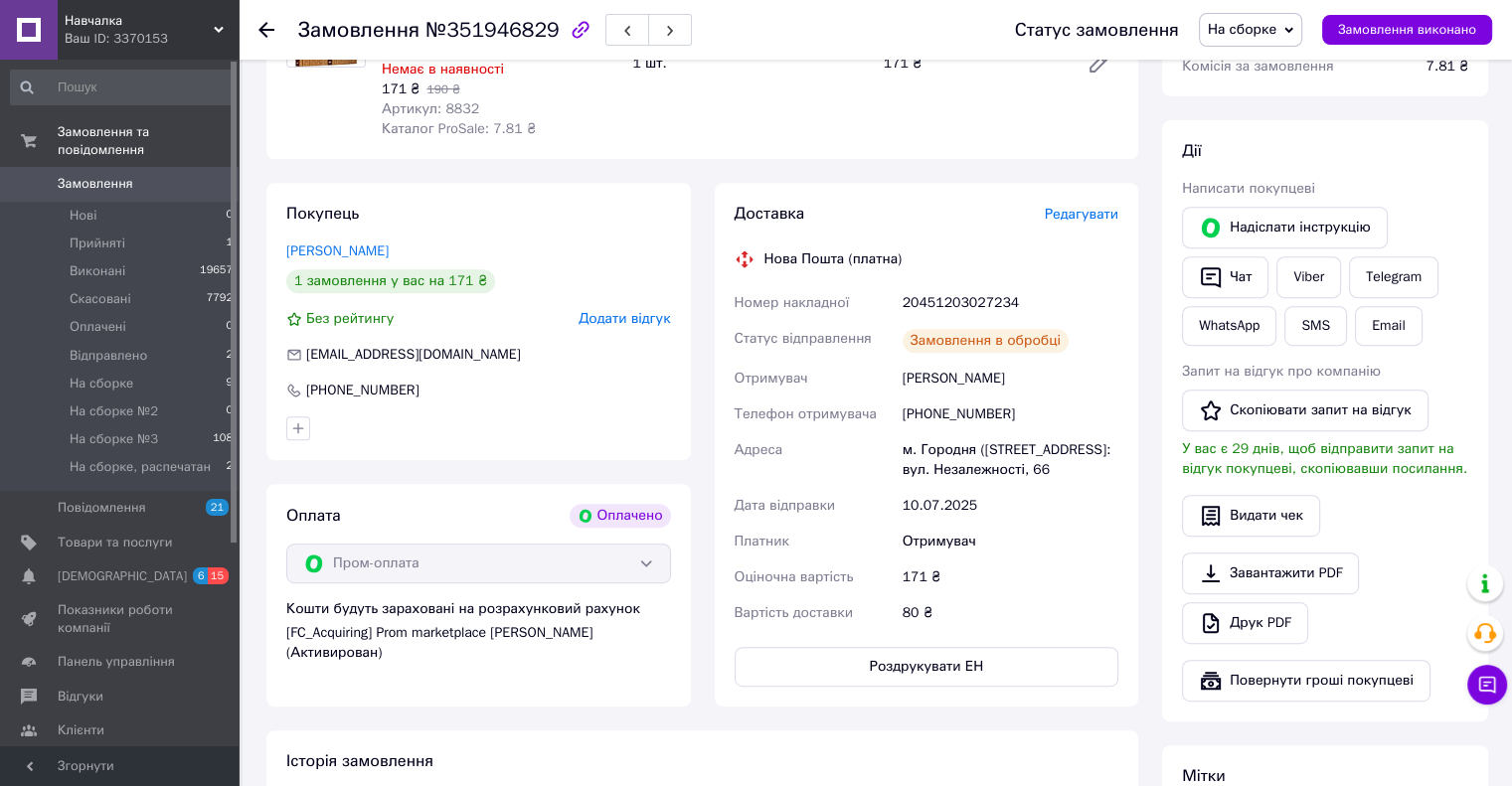 click on "На сборке" at bounding box center [1242, 29] 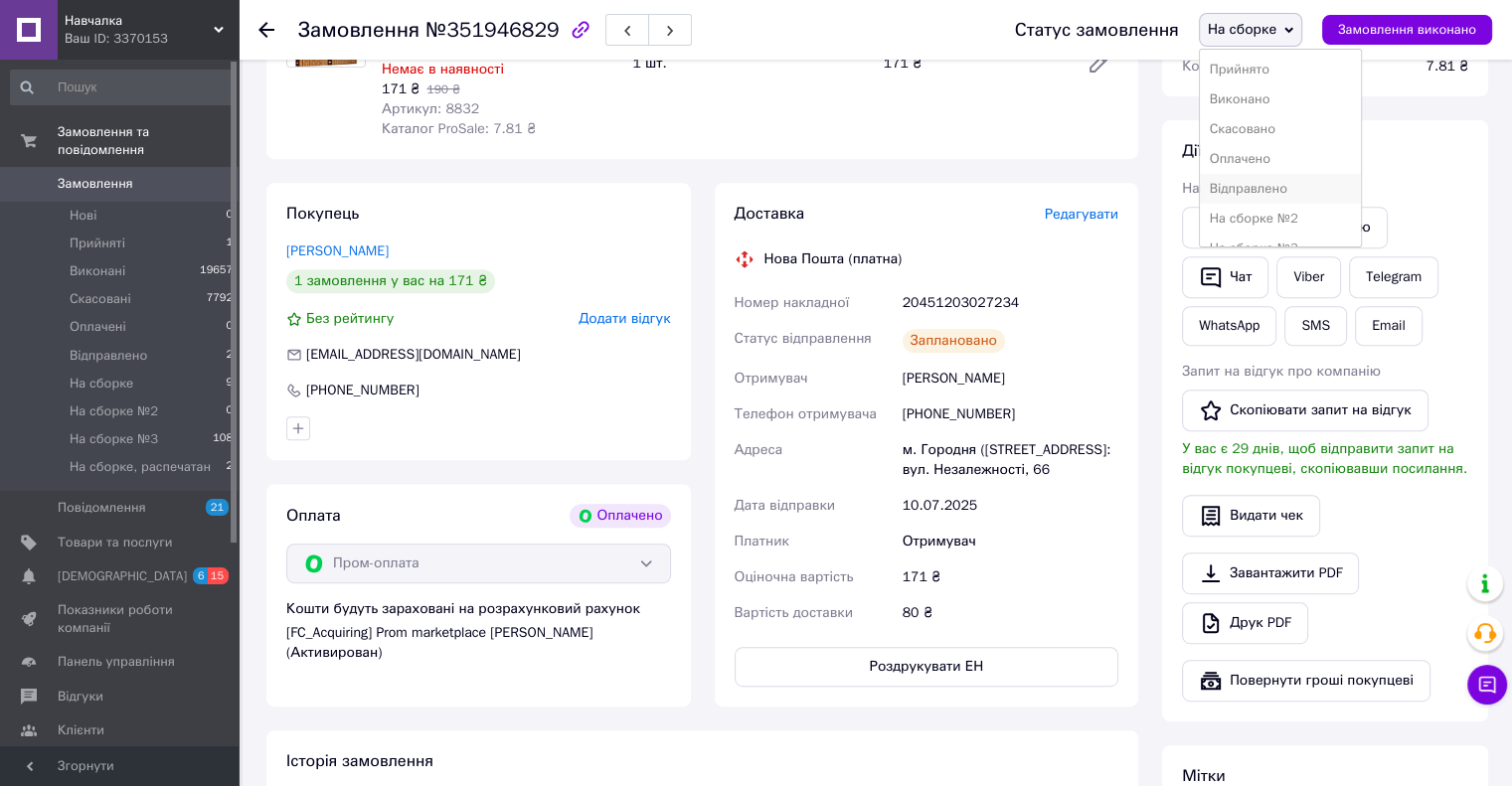 scroll, scrollTop: 52, scrollLeft: 0, axis: vertical 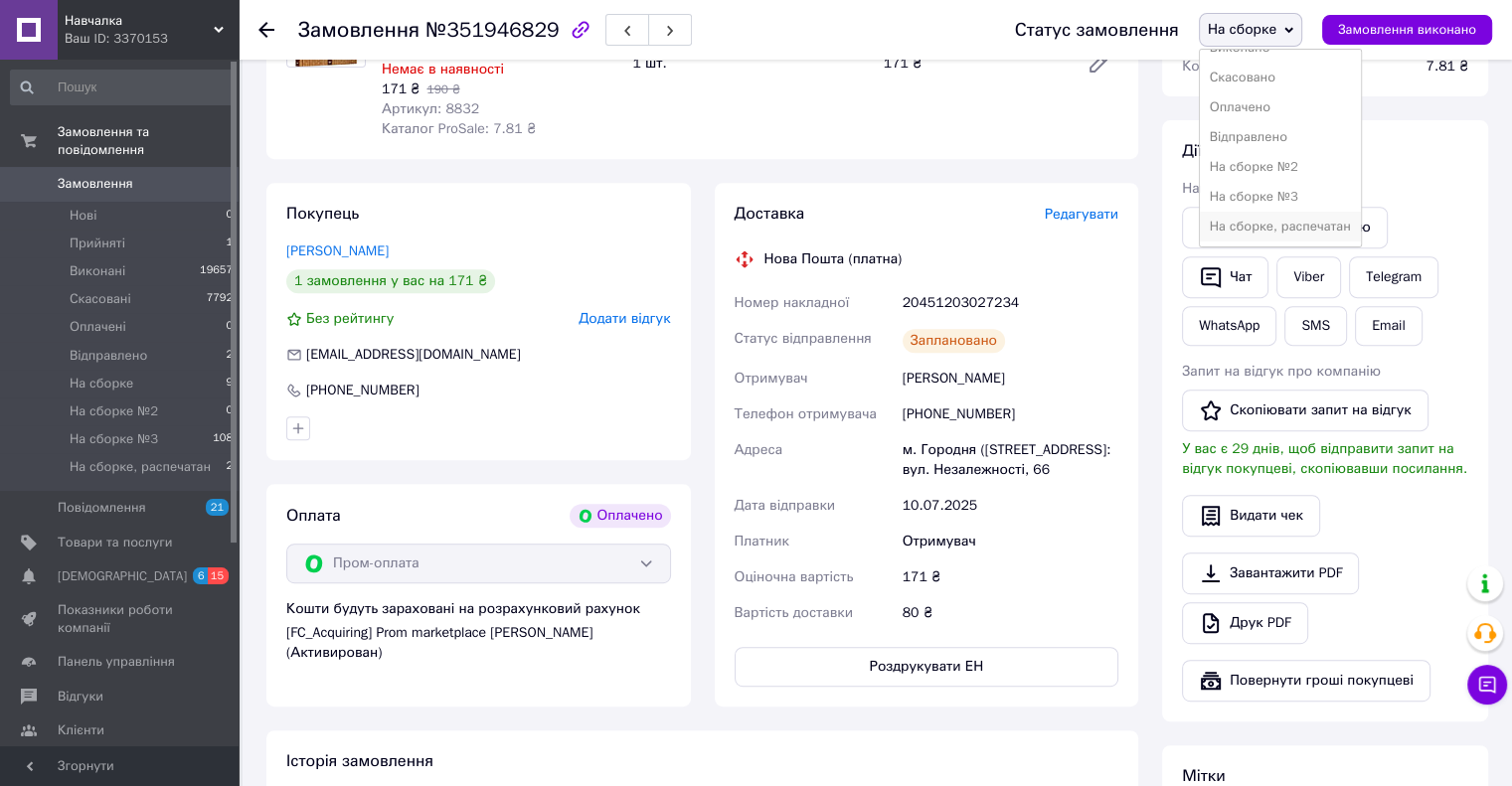 click on "На сборке, распечатан" at bounding box center [1280, 227] 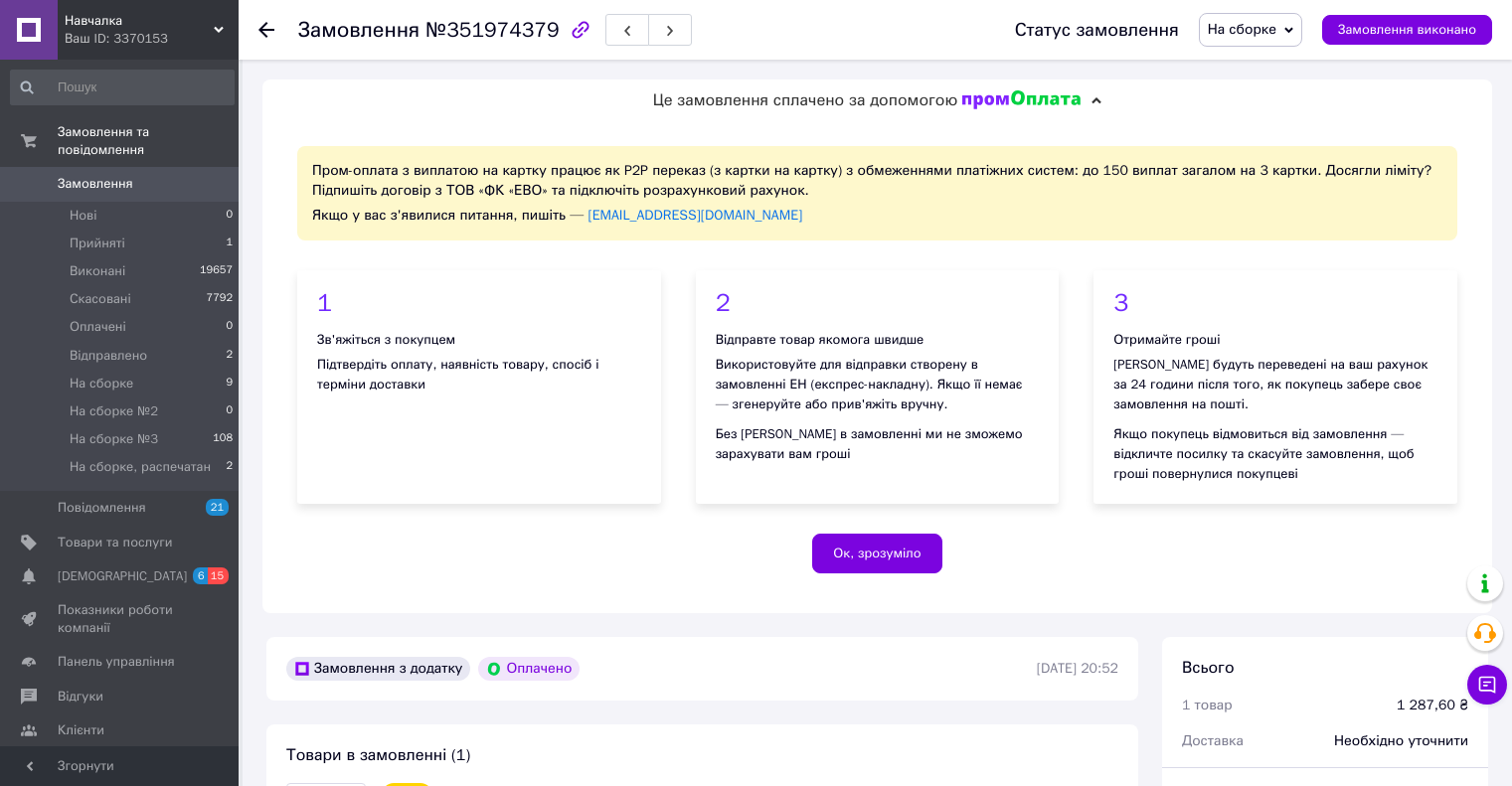 scroll, scrollTop: 0, scrollLeft: 0, axis: both 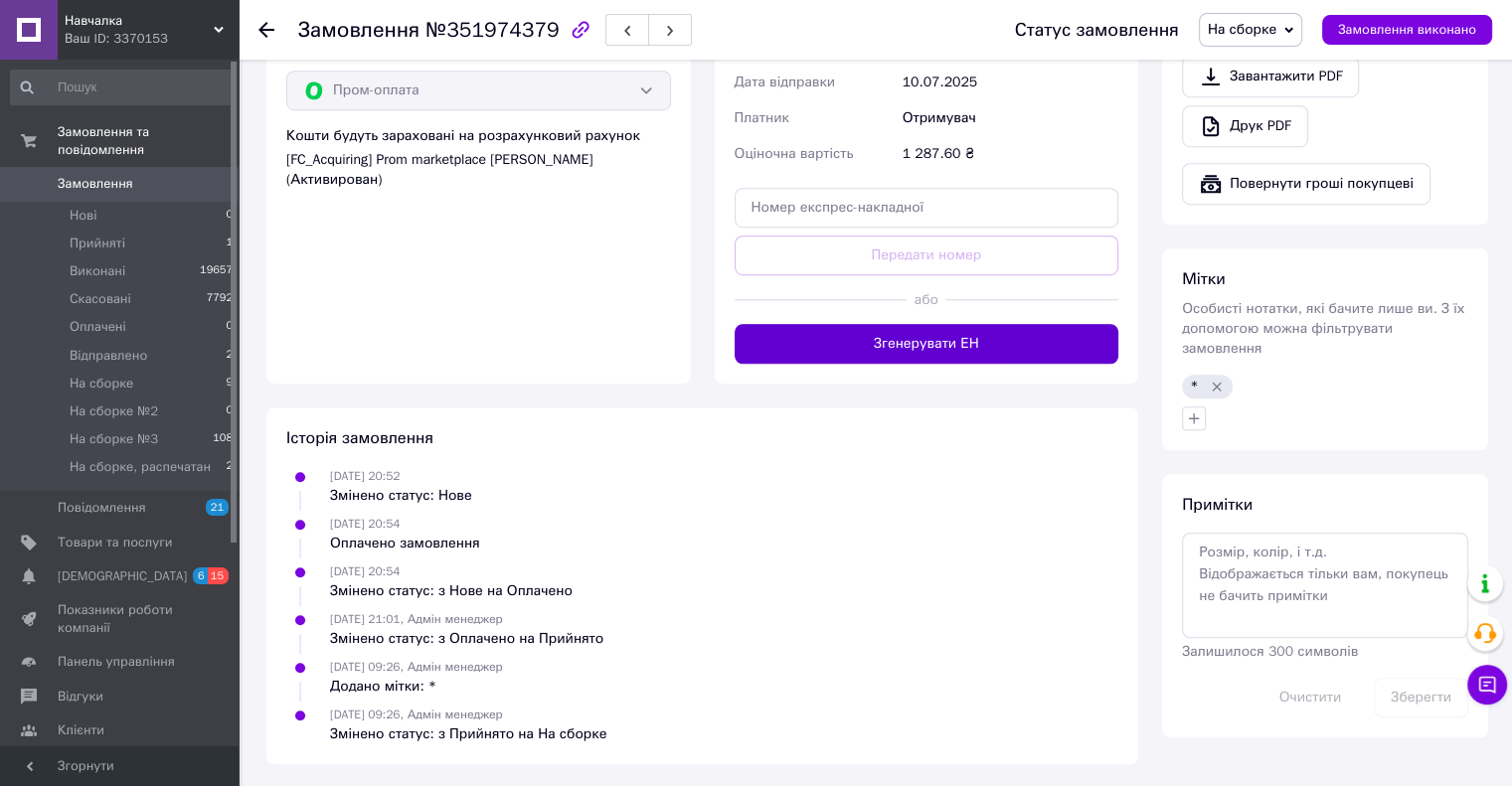 click on "Згенерувати ЕН" at bounding box center [926, 344] 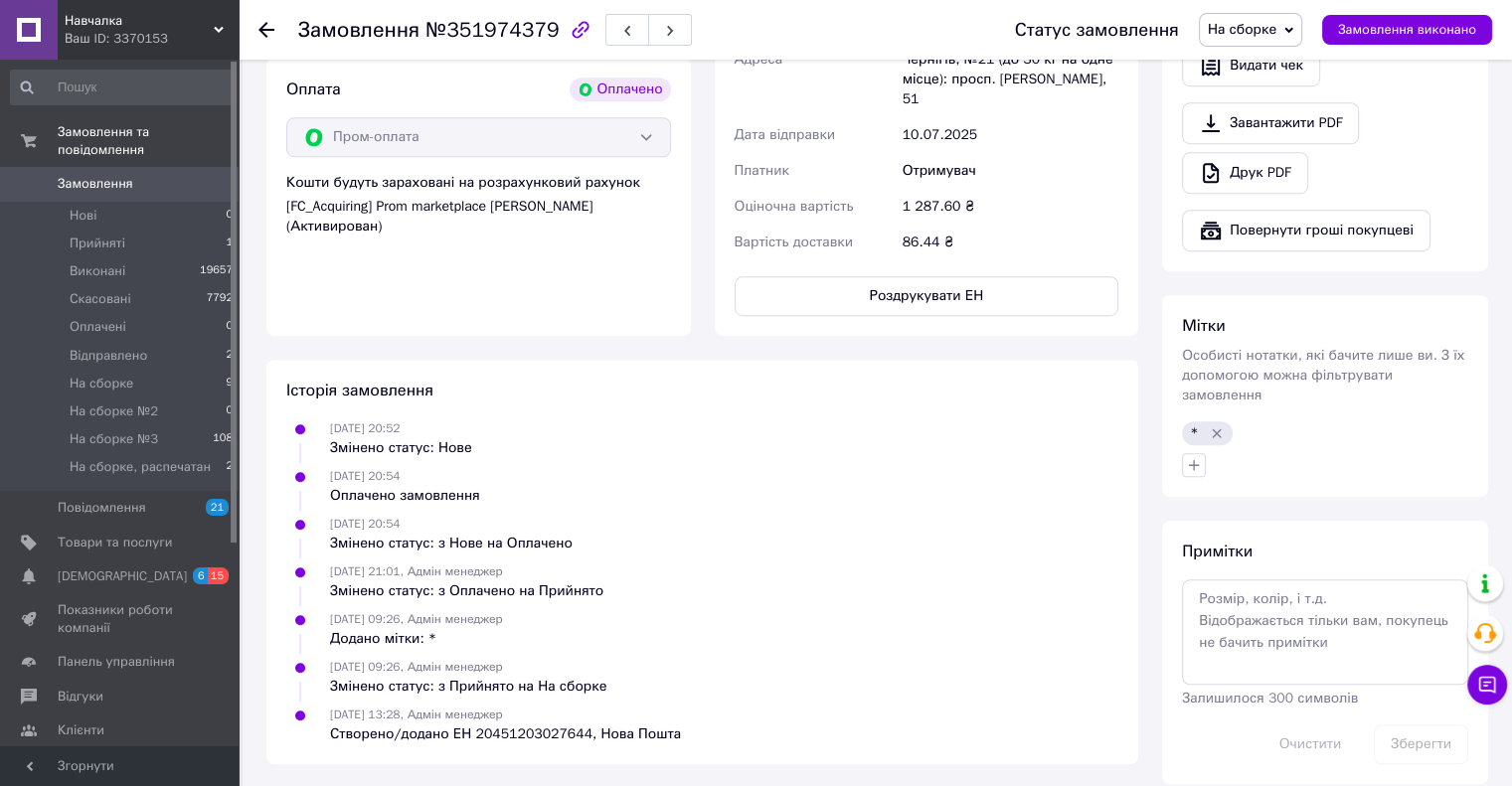 scroll, scrollTop: 1252, scrollLeft: 0, axis: vertical 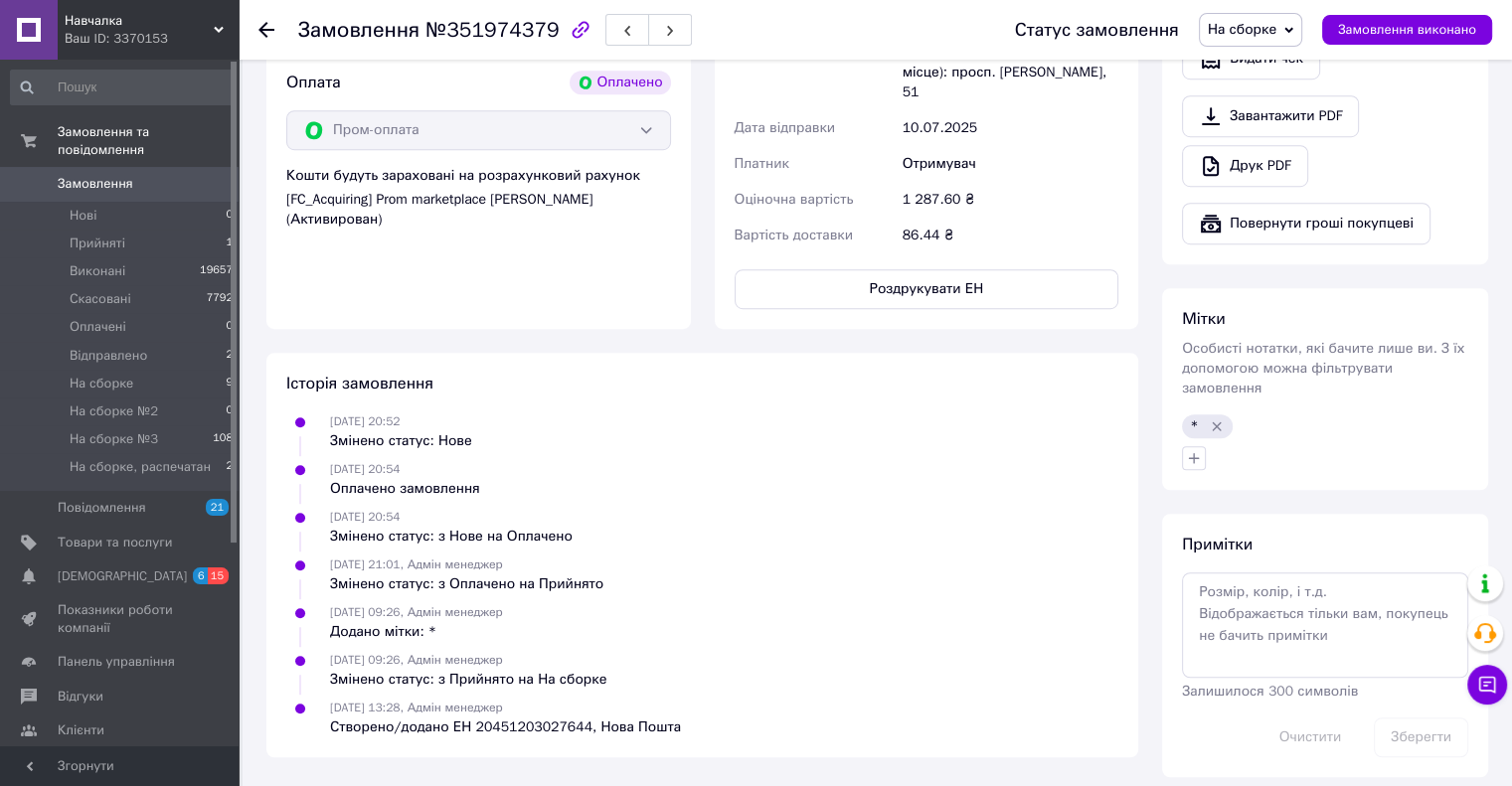 click on "На сборке" at bounding box center (1242, 29) 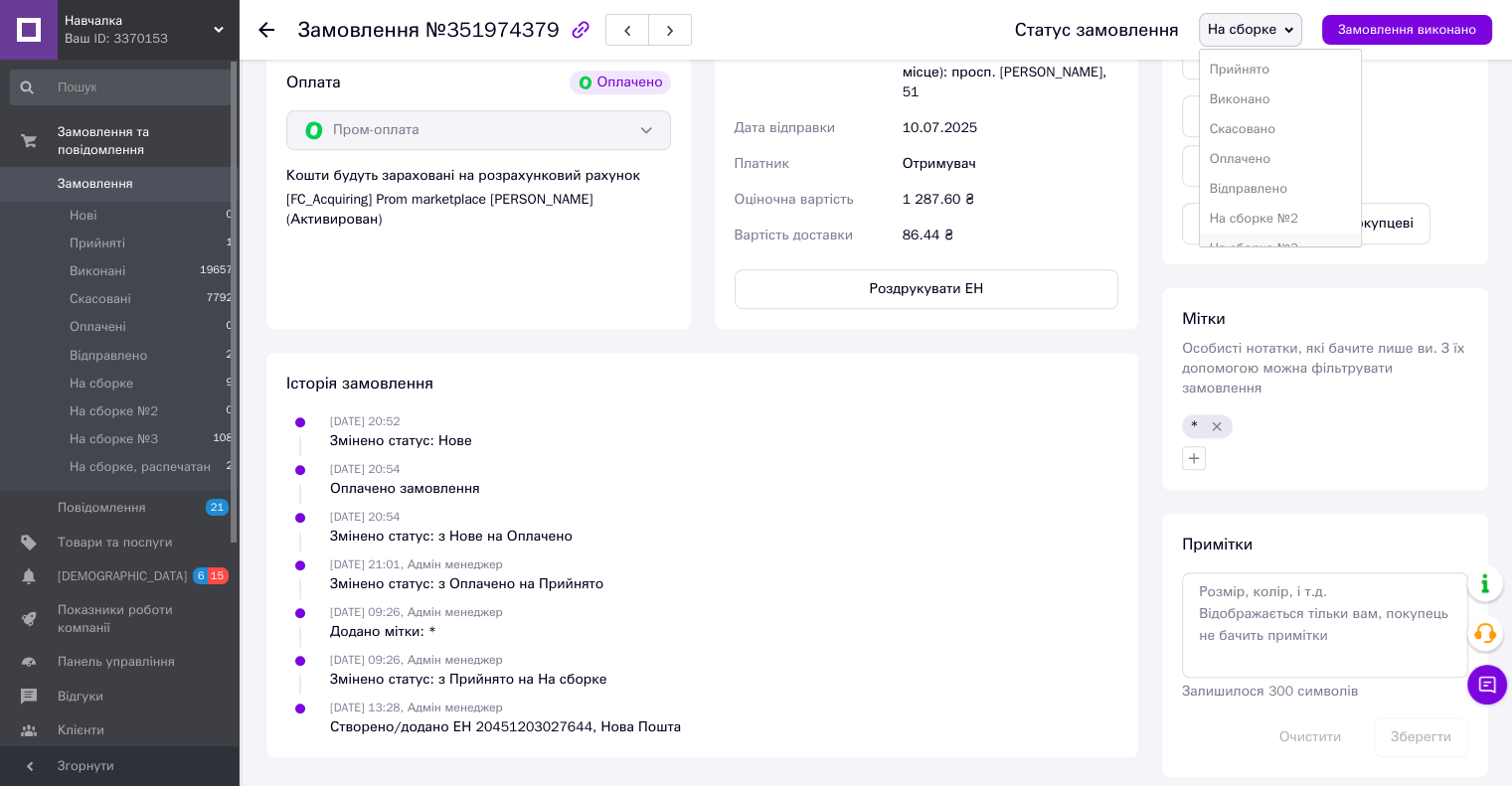 scroll, scrollTop: 52, scrollLeft: 0, axis: vertical 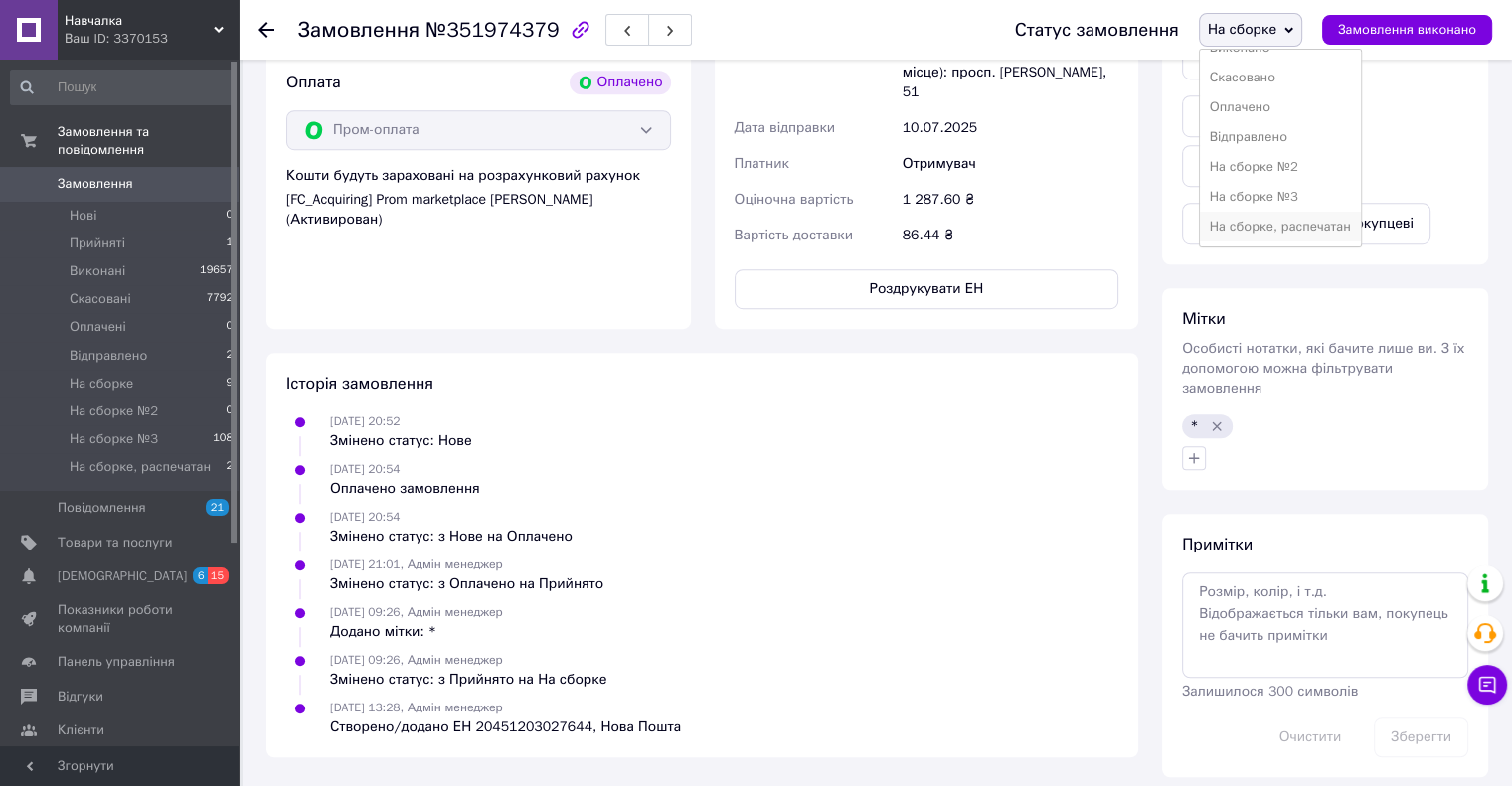 click on "На сборке, распечатан" at bounding box center [1280, 227] 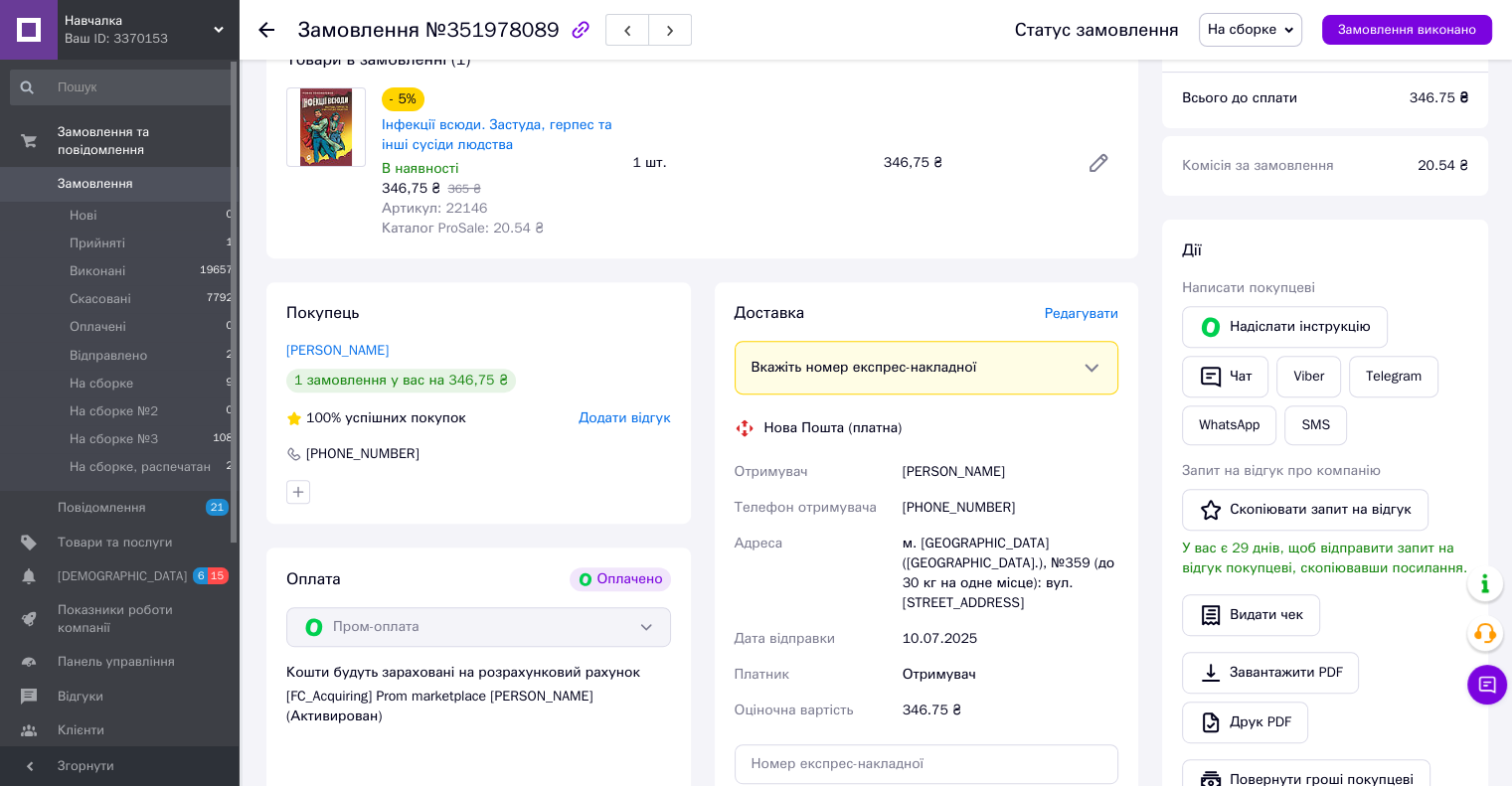 scroll, scrollTop: 1093, scrollLeft: 0, axis: vertical 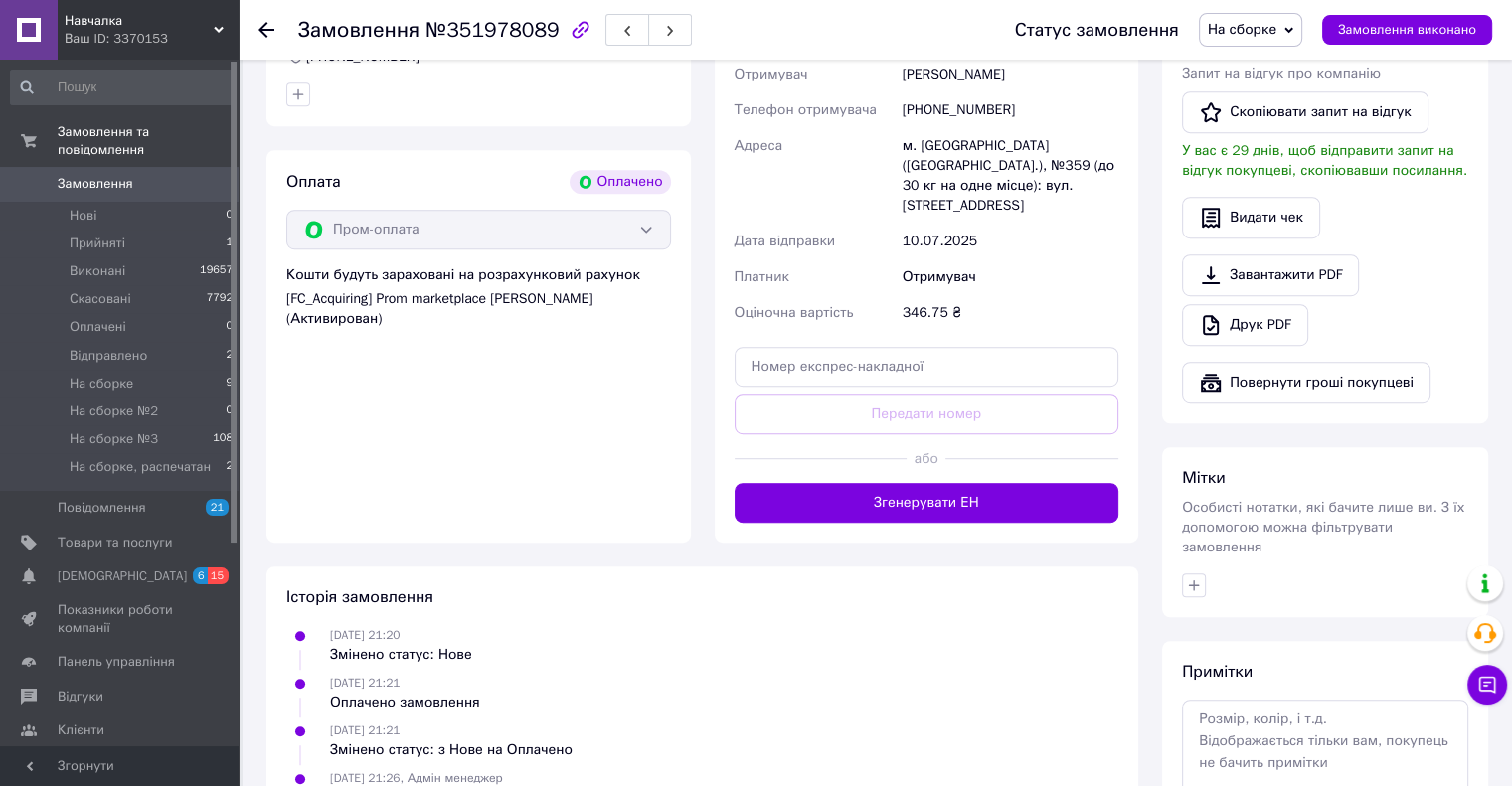 click at bounding box center [1032, 458] 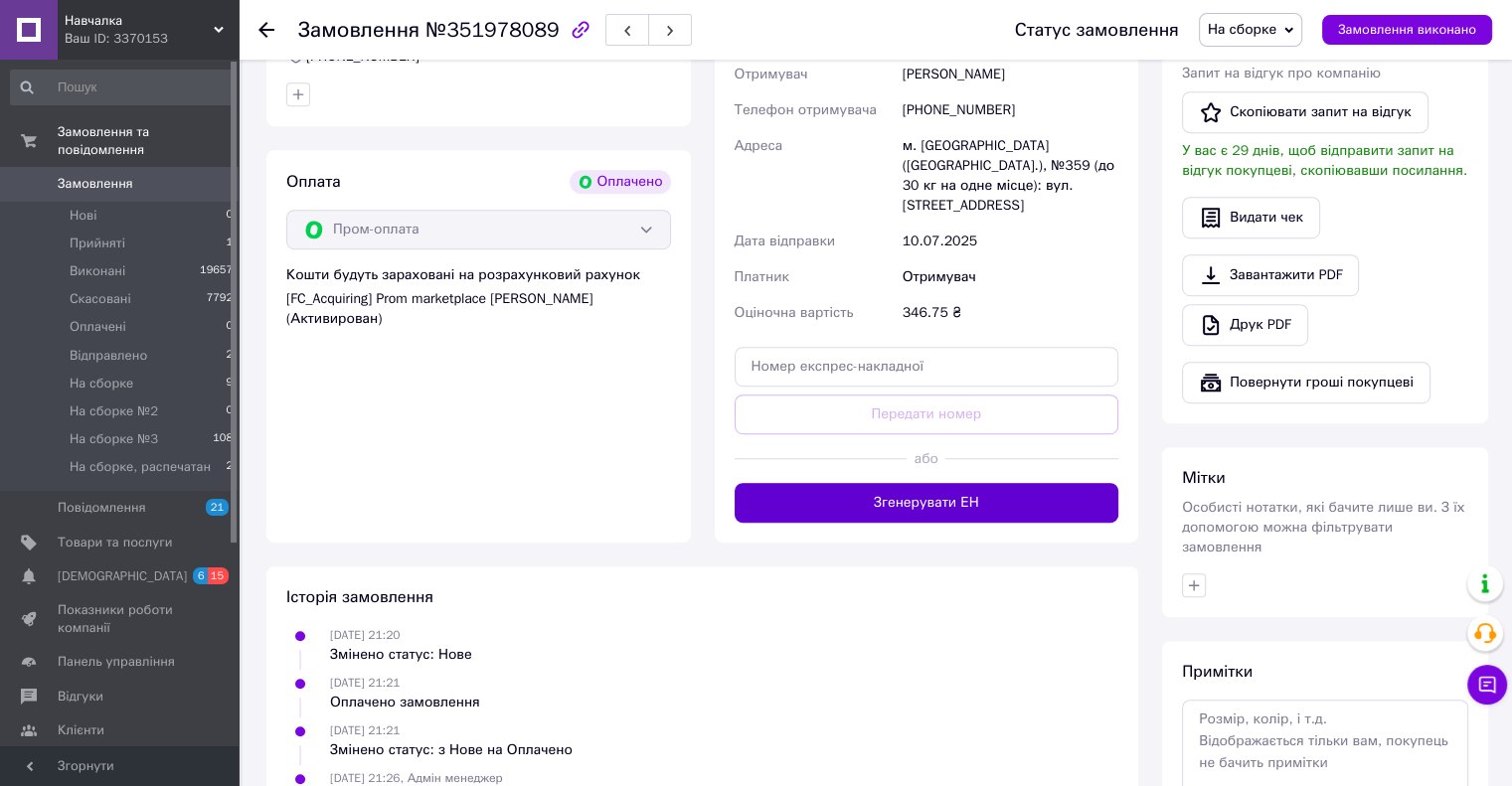 click on "Згенерувати ЕН" at bounding box center [926, 503] 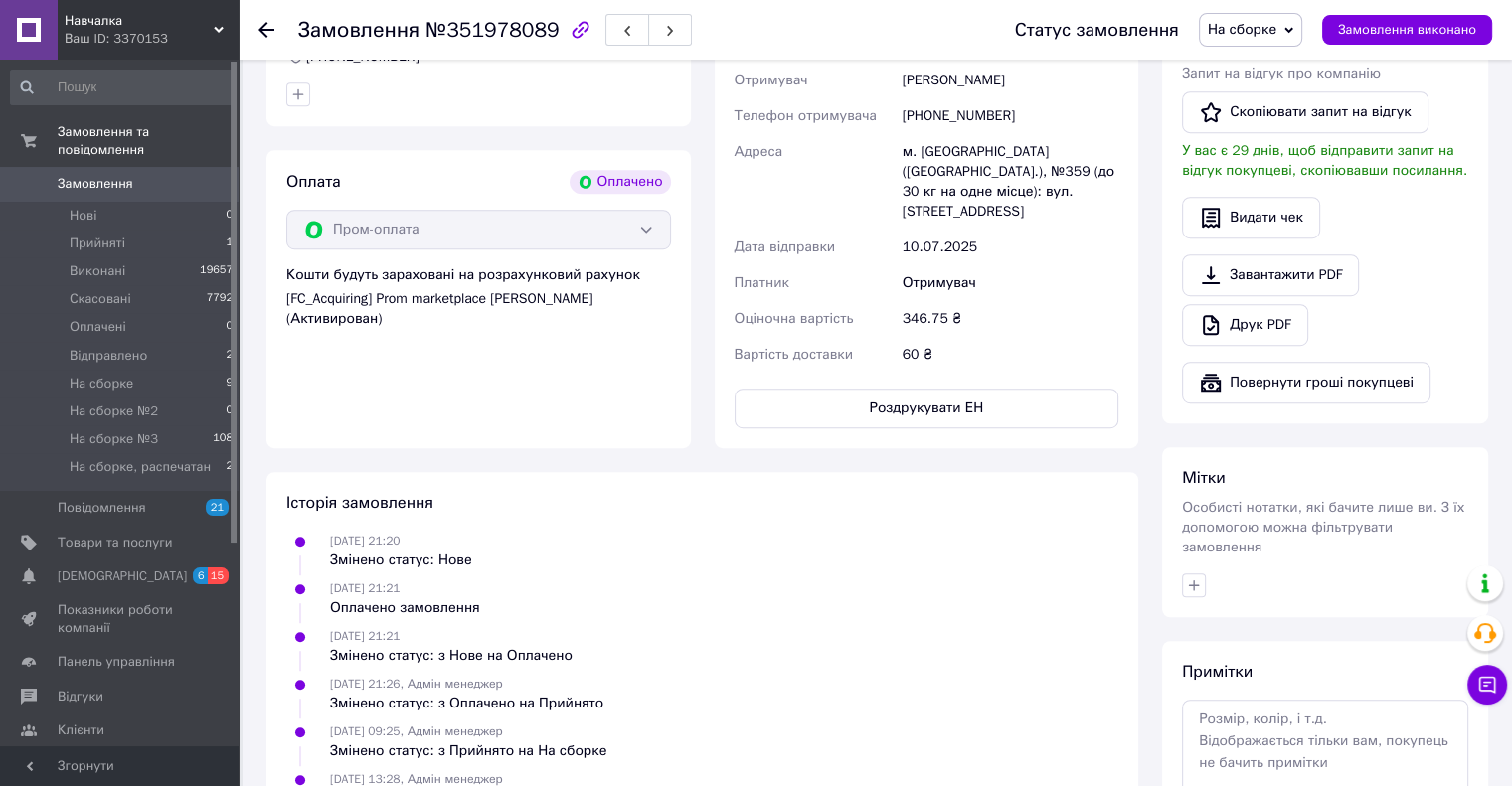 click on "На сборке" at bounding box center (1242, 29) 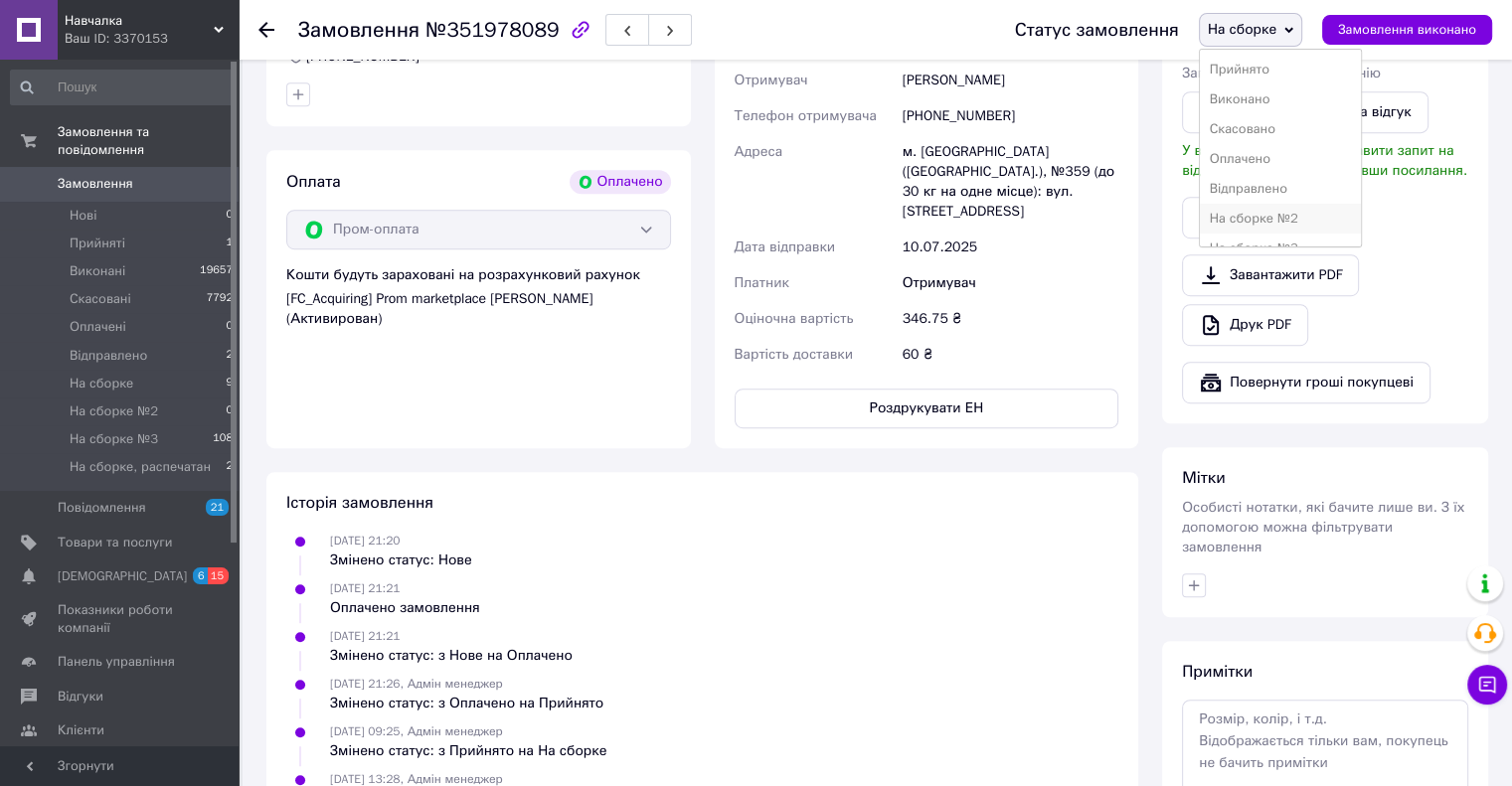 scroll, scrollTop: 52, scrollLeft: 0, axis: vertical 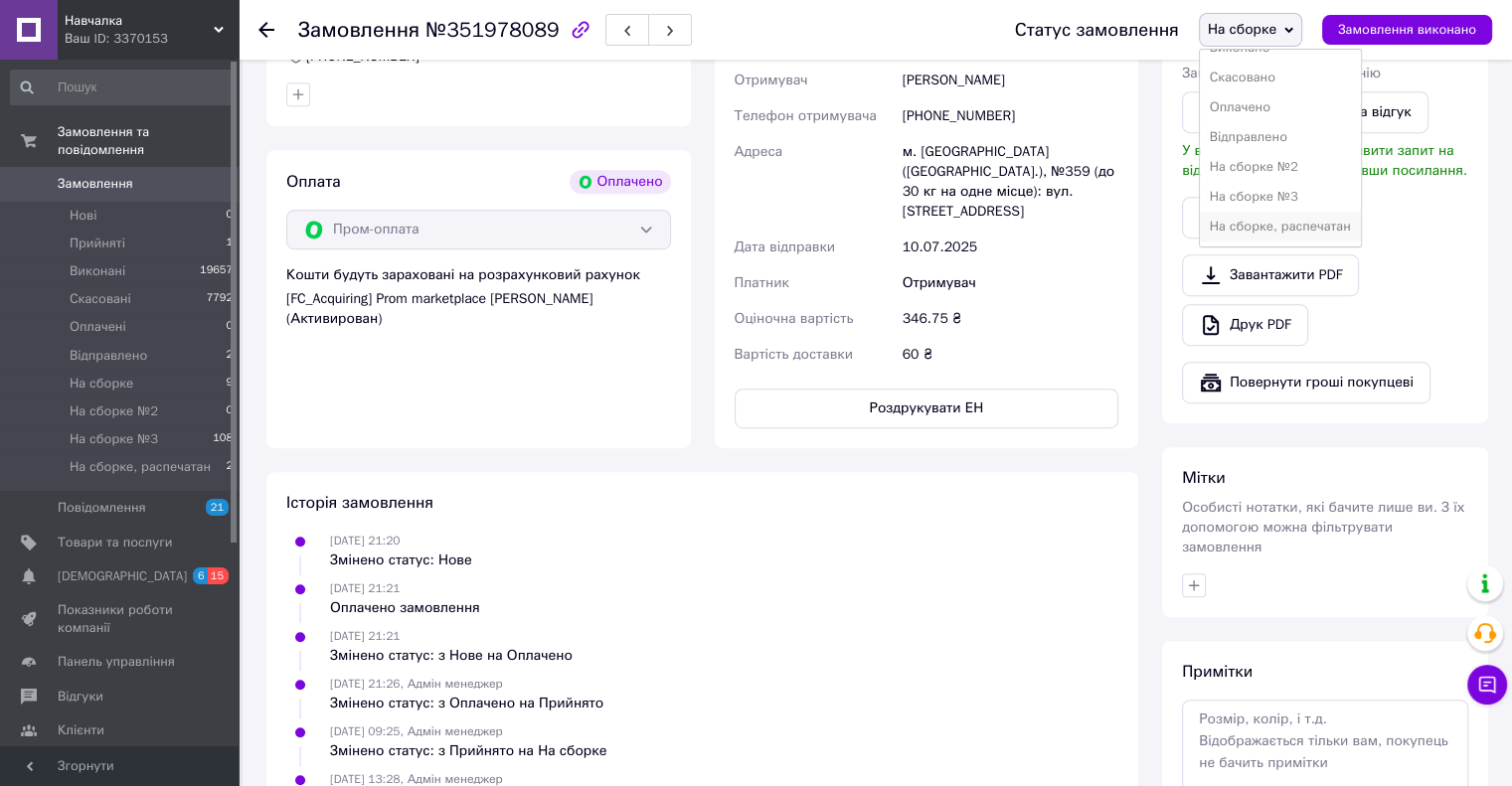 click on "На сборке, распечатан" at bounding box center [1280, 227] 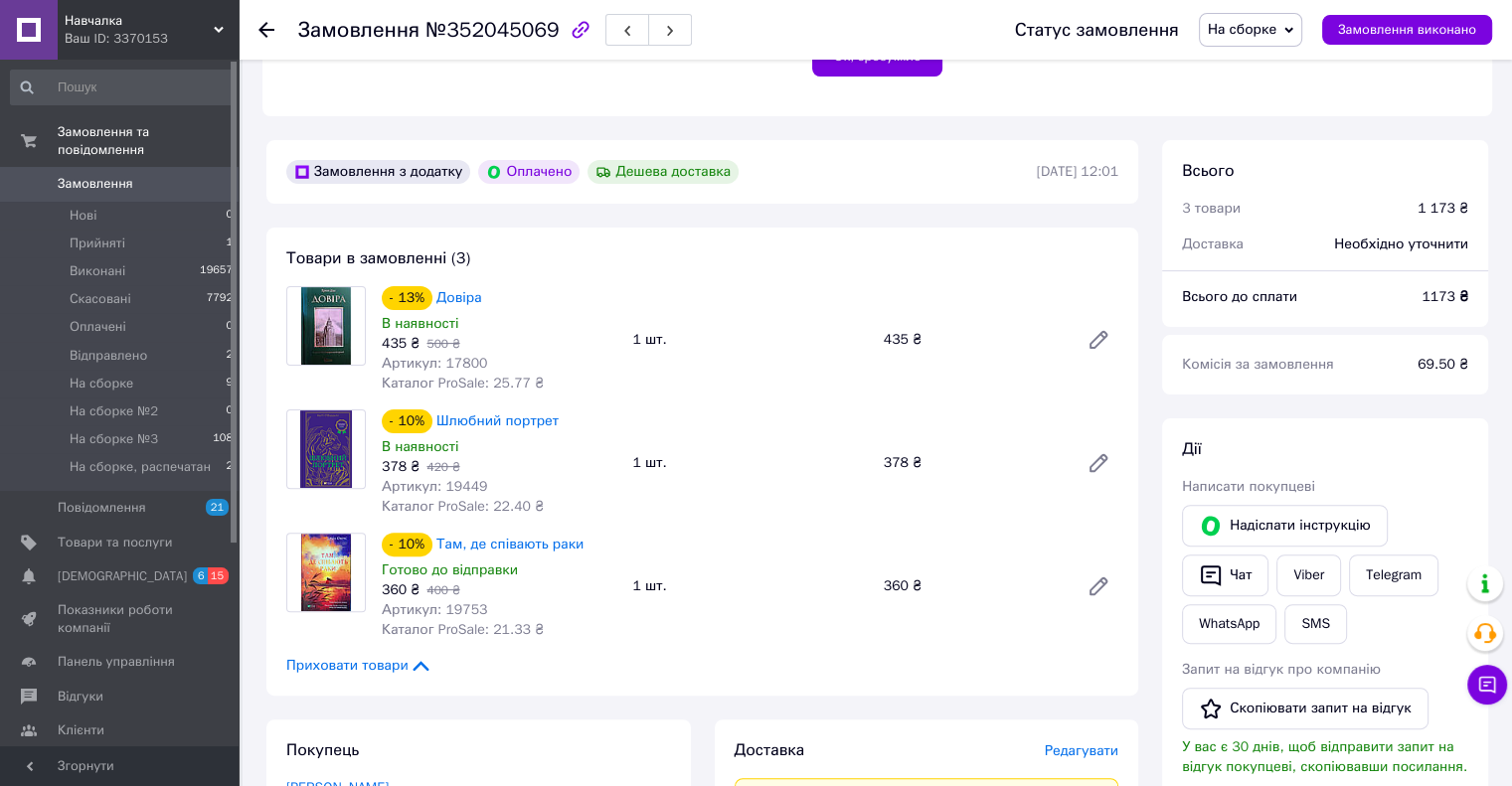scroll, scrollTop: 894, scrollLeft: 0, axis: vertical 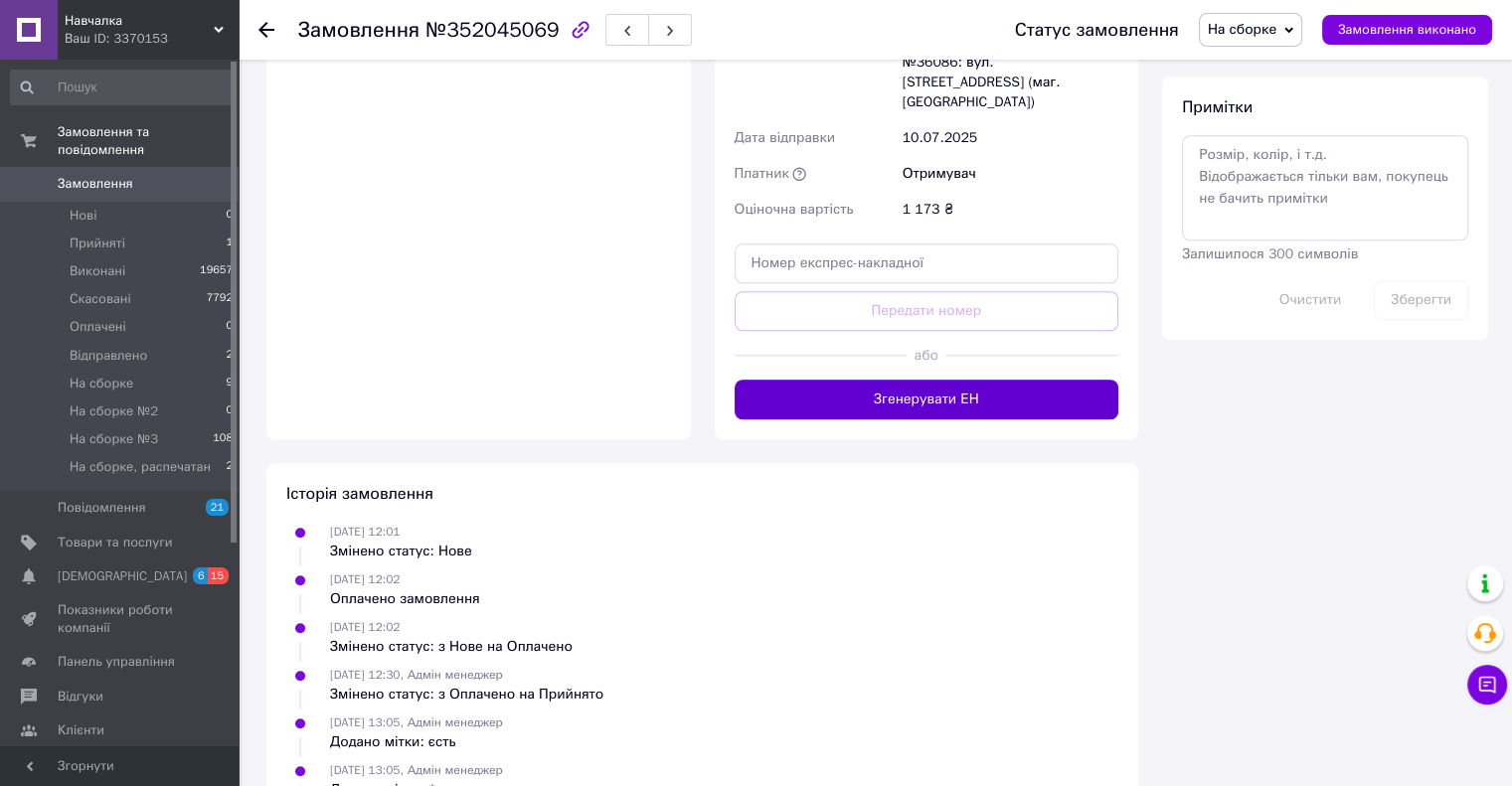 click on "Згенерувати ЕН" at bounding box center (926, 399) 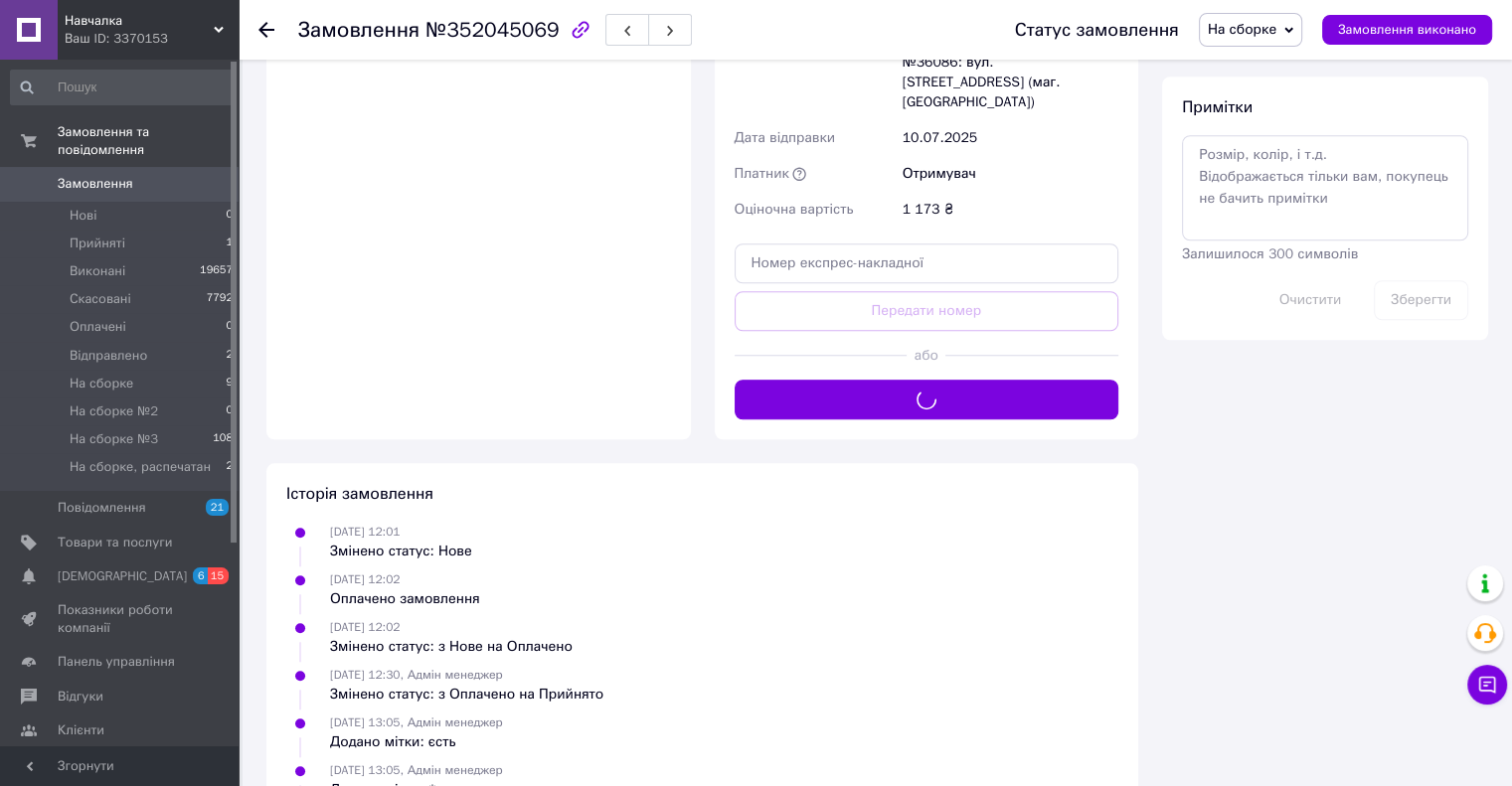 click on "На сборке" at bounding box center (1242, 29) 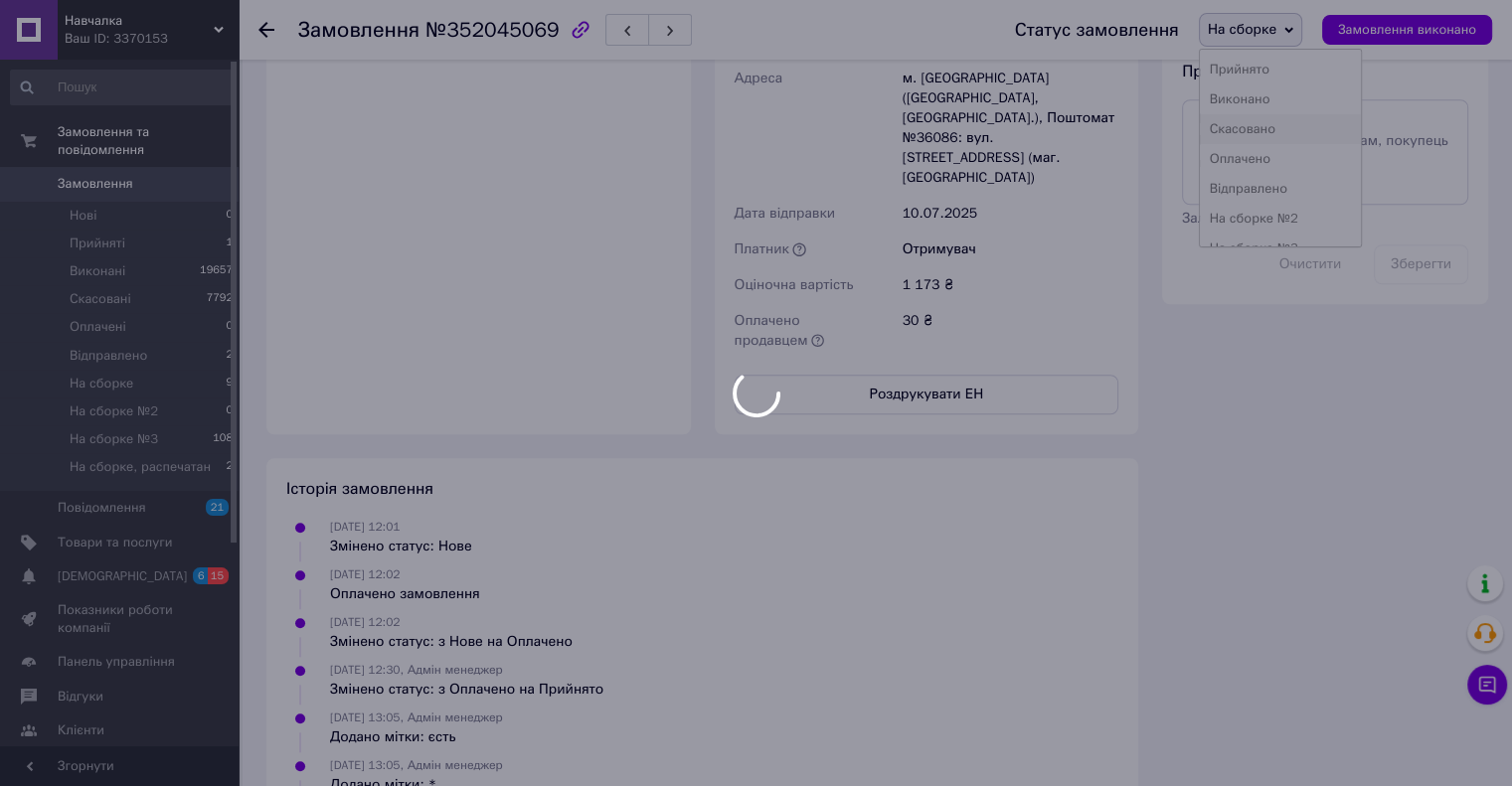 scroll, scrollTop: 1765, scrollLeft: 0, axis: vertical 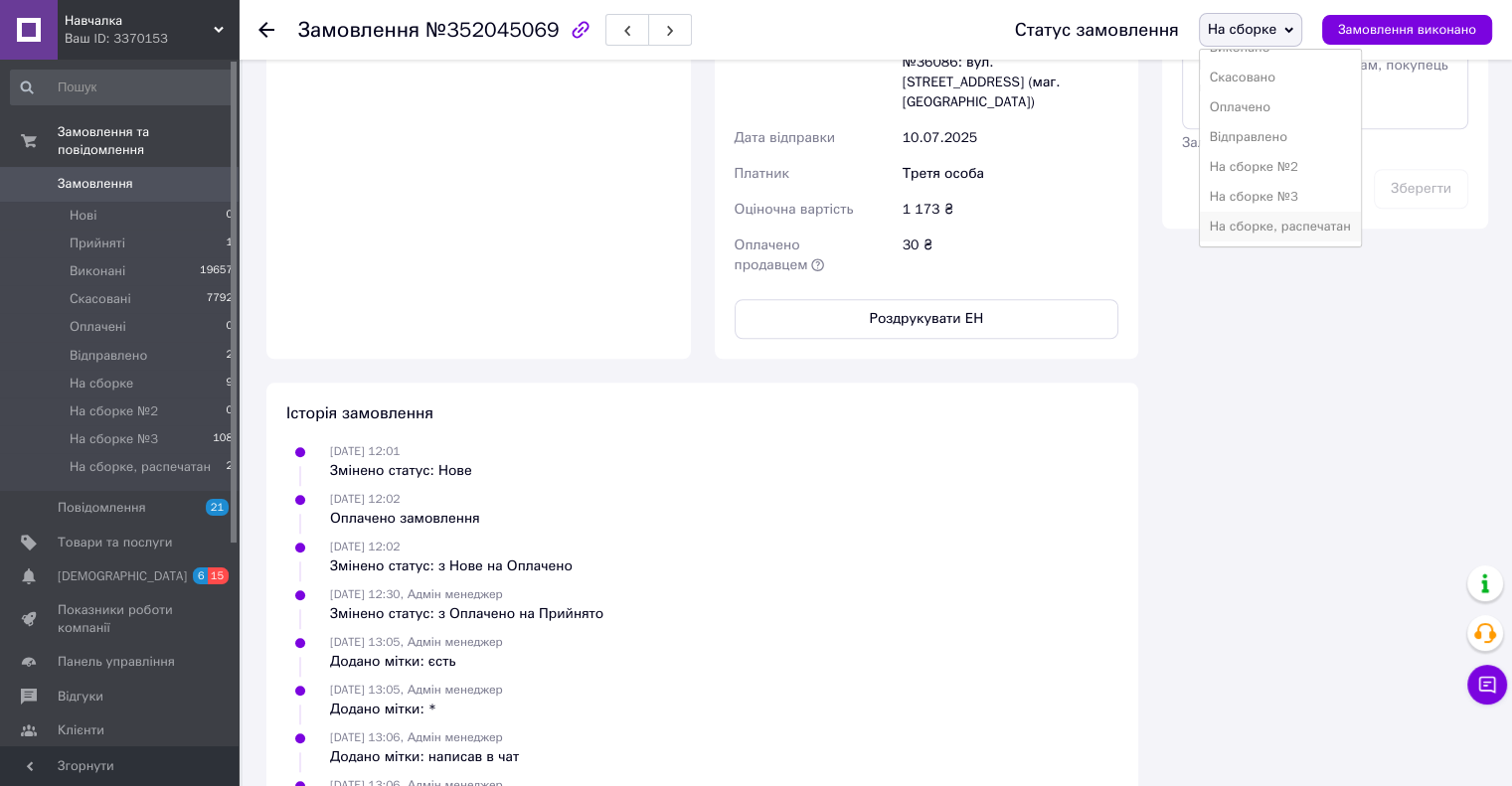 click on "На сборке, распечатан" at bounding box center [1280, 227] 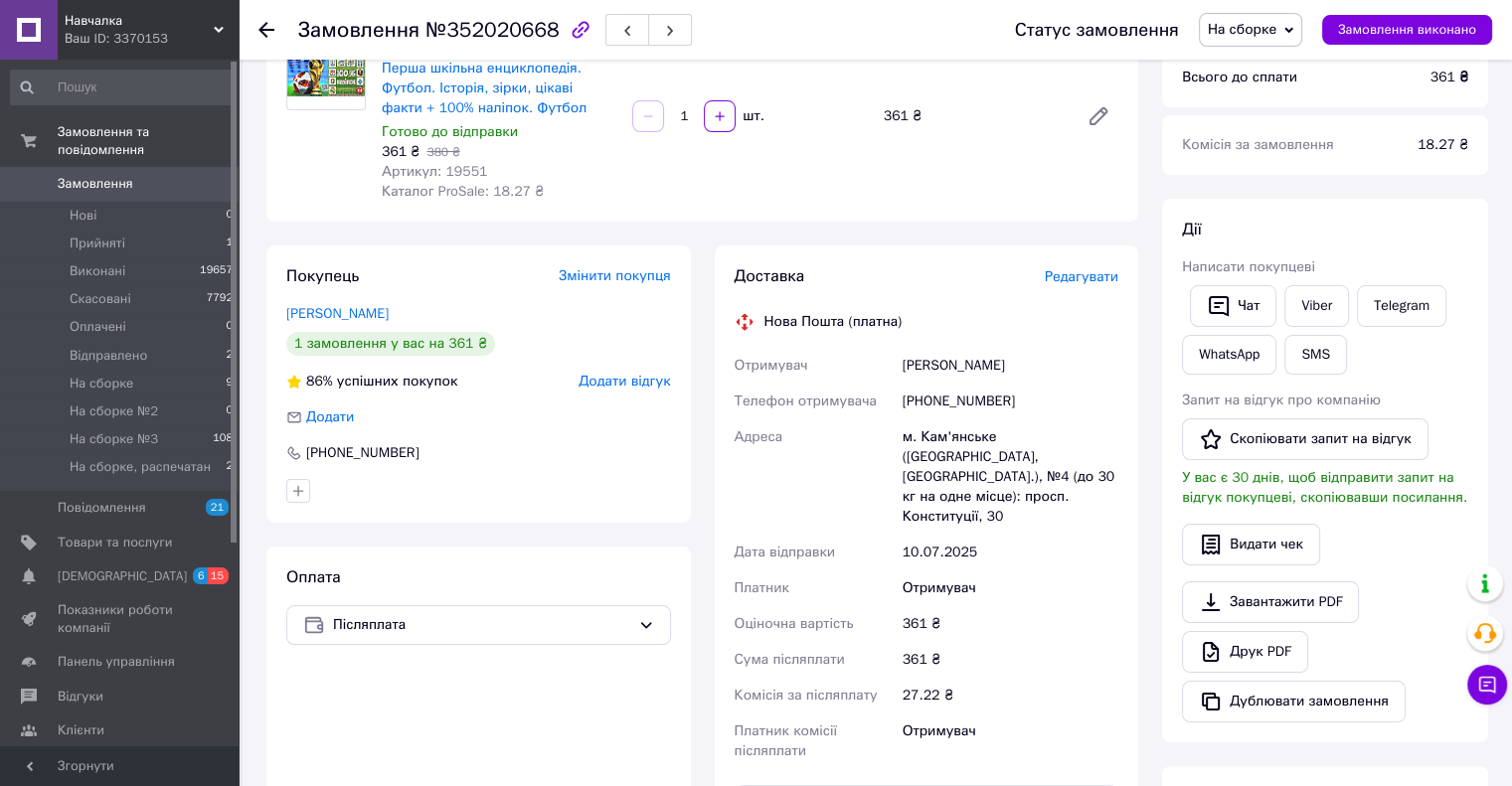 scroll, scrollTop: 497, scrollLeft: 0, axis: vertical 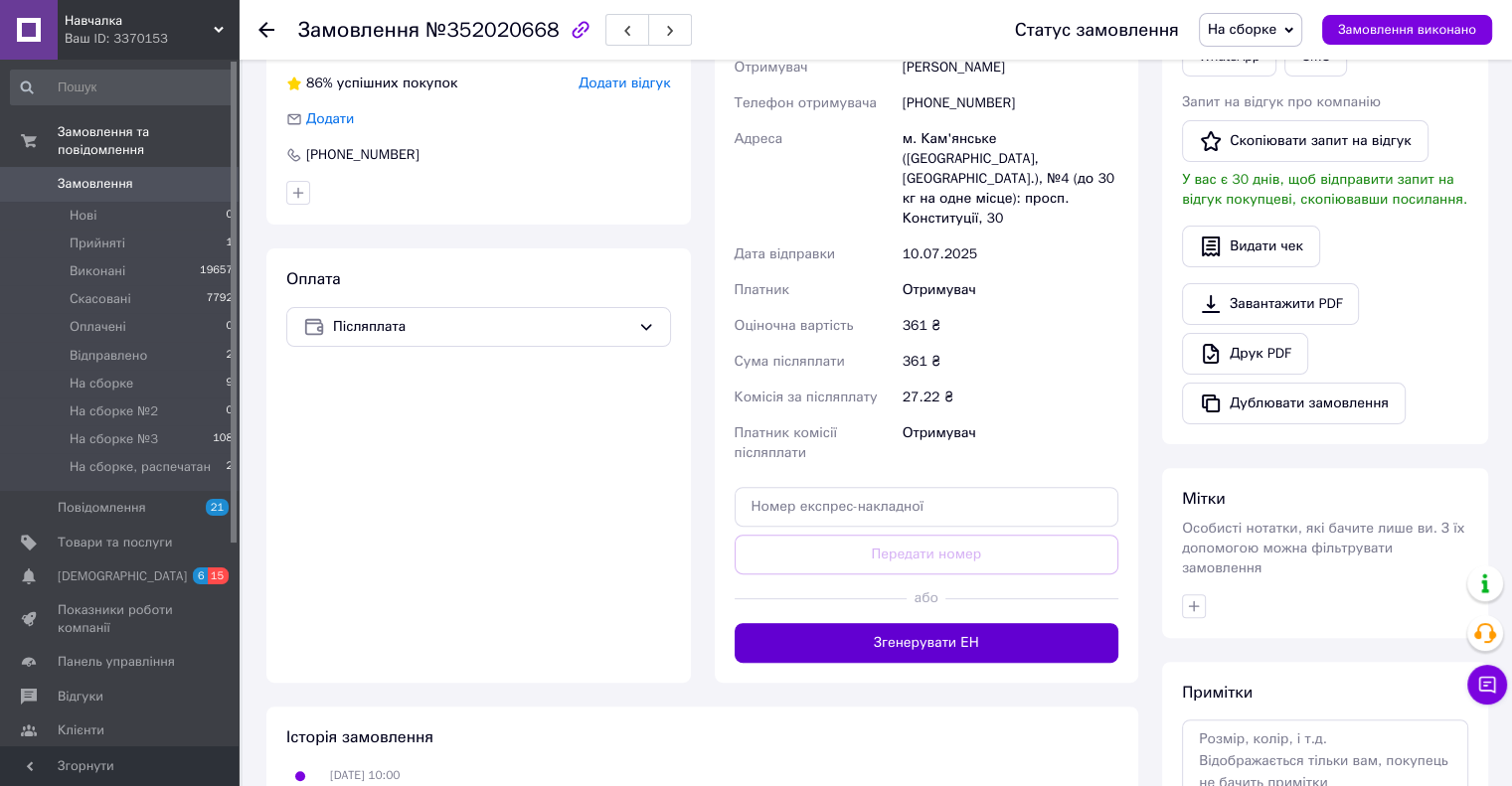 click on "Згенерувати ЕН" at bounding box center [926, 643] 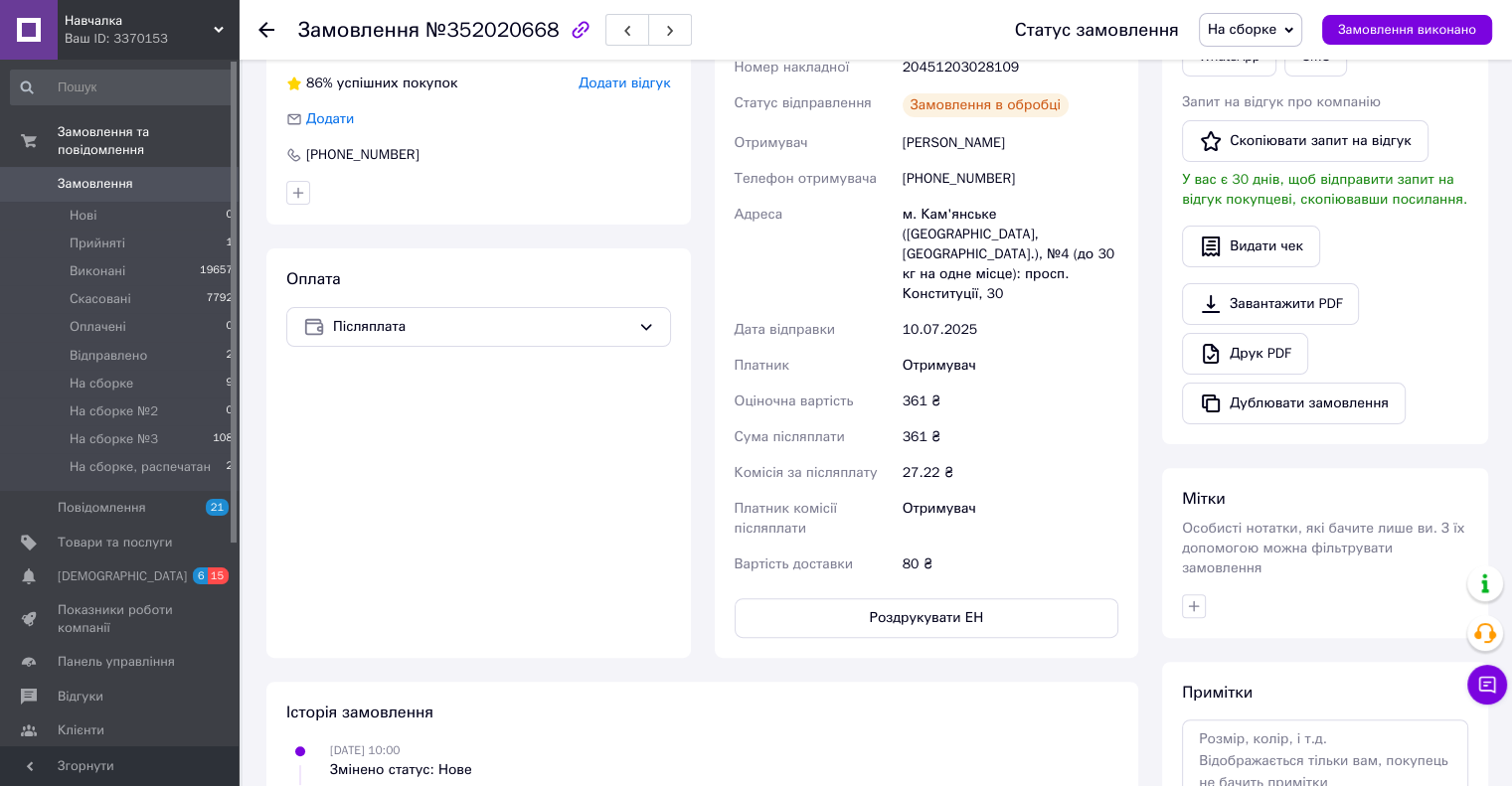 click on "На сборке" at bounding box center [1242, 29] 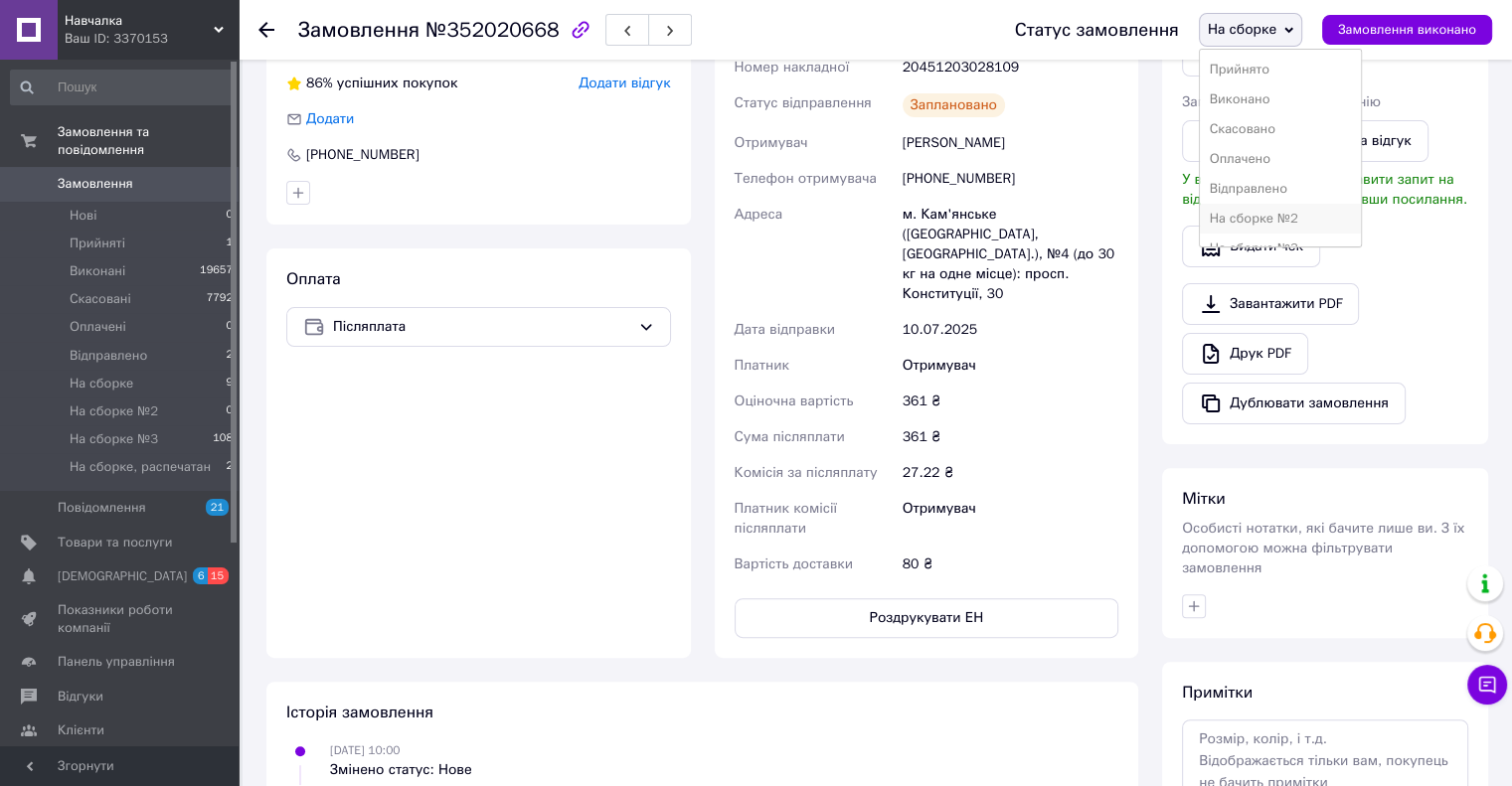 scroll, scrollTop: 52, scrollLeft: 0, axis: vertical 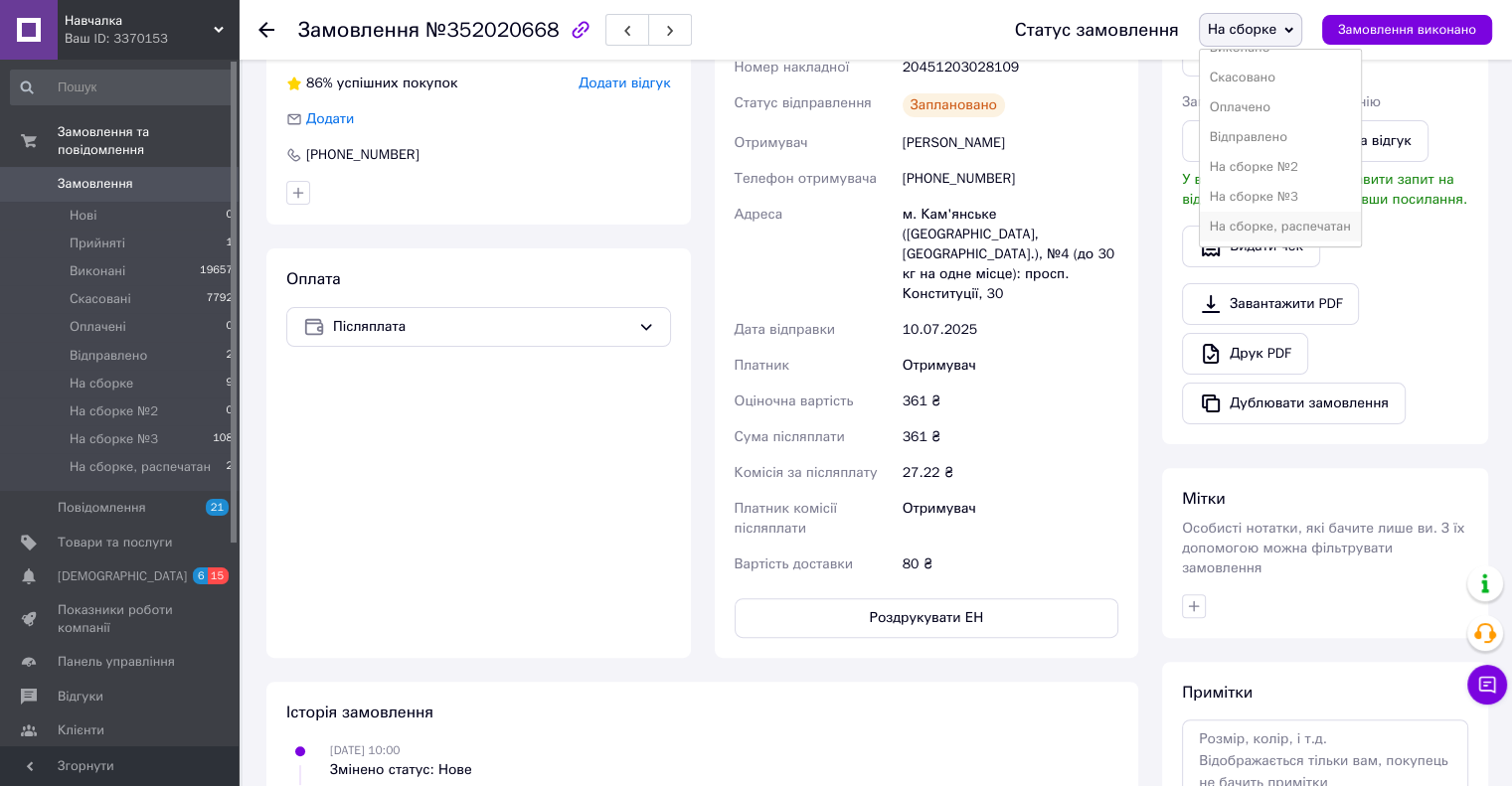click on "На сборке, распечатан" at bounding box center [1280, 227] 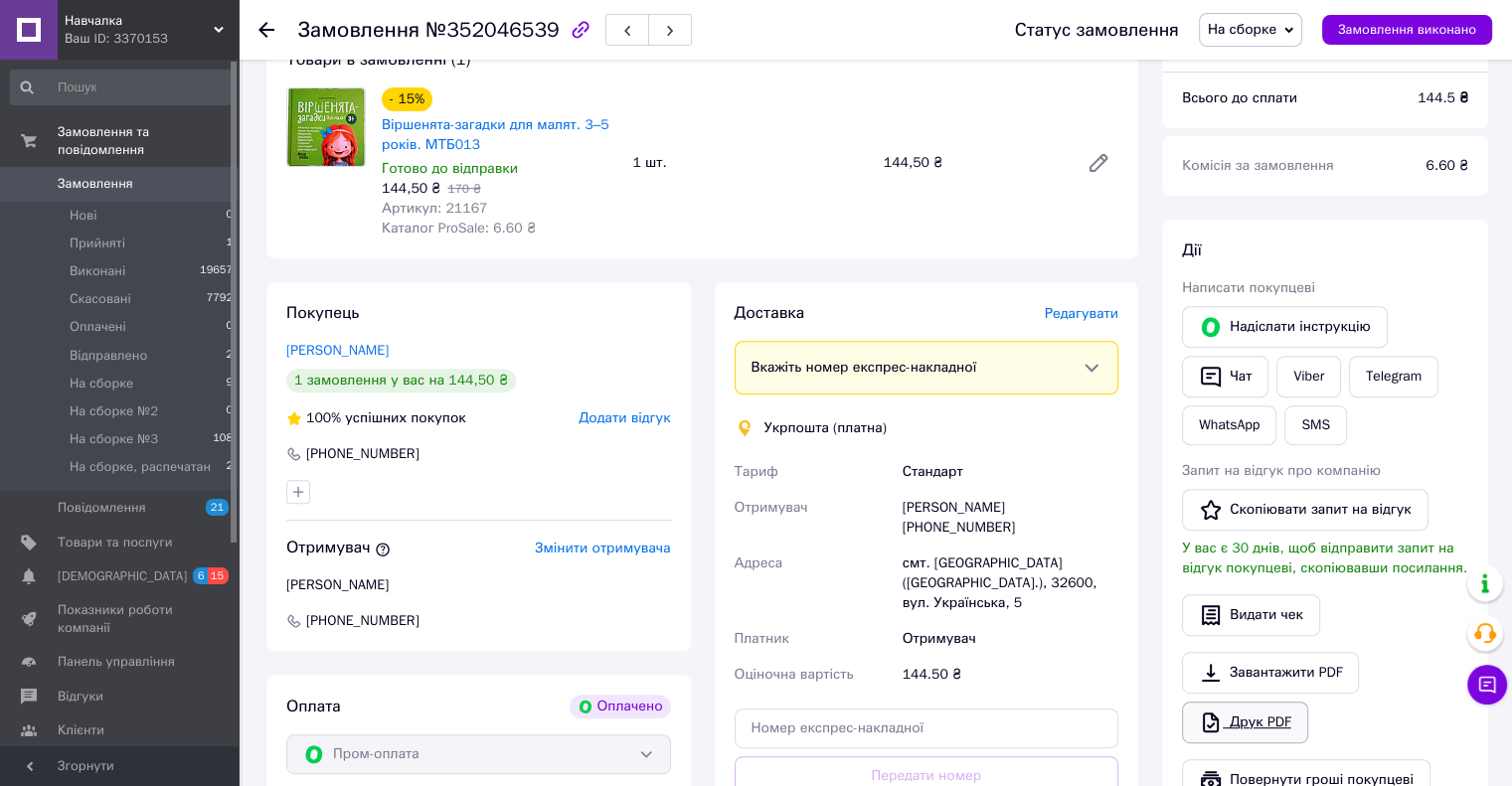 scroll, scrollTop: 894, scrollLeft: 0, axis: vertical 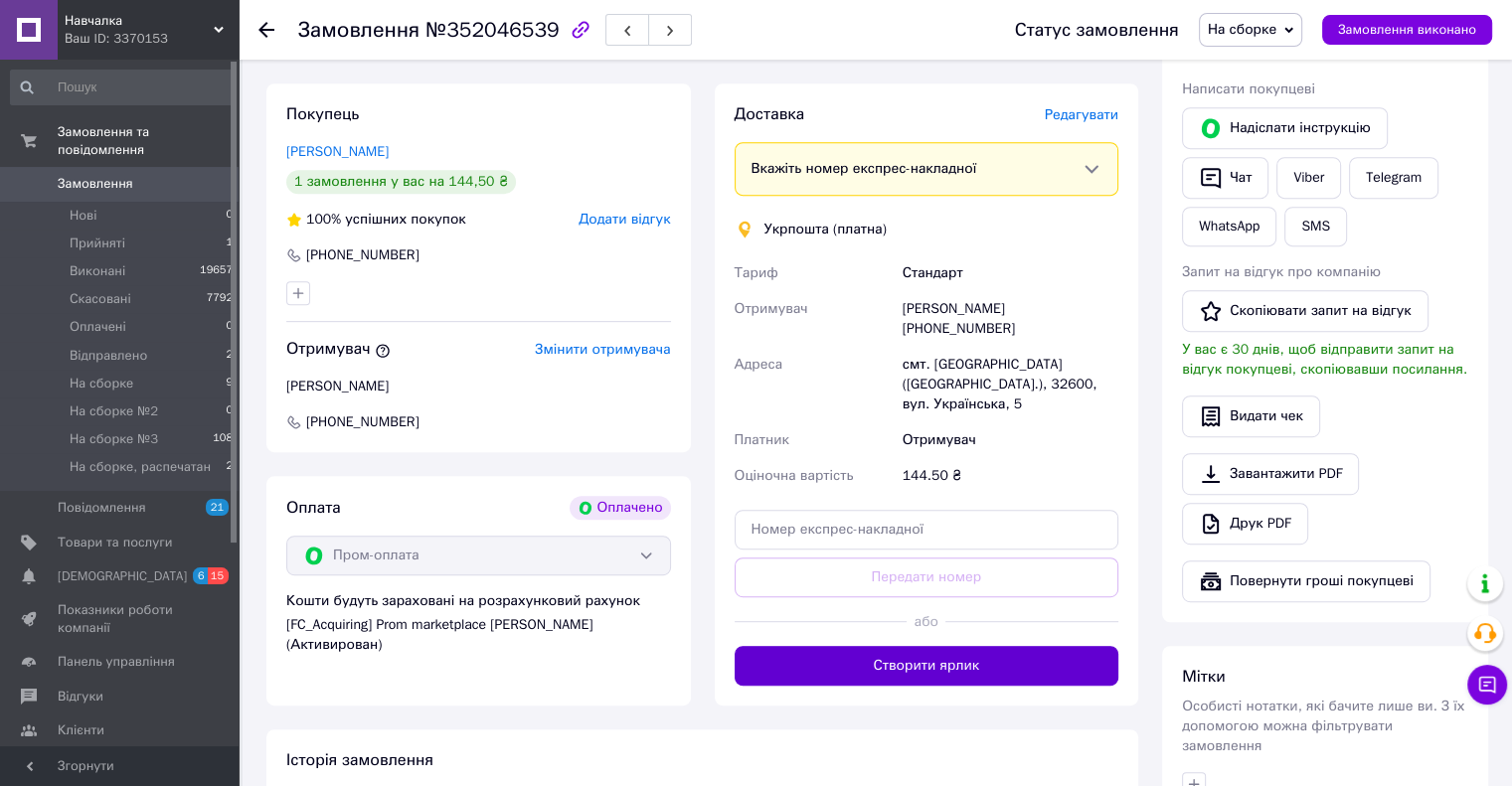click on "Створити ярлик" at bounding box center [926, 666] 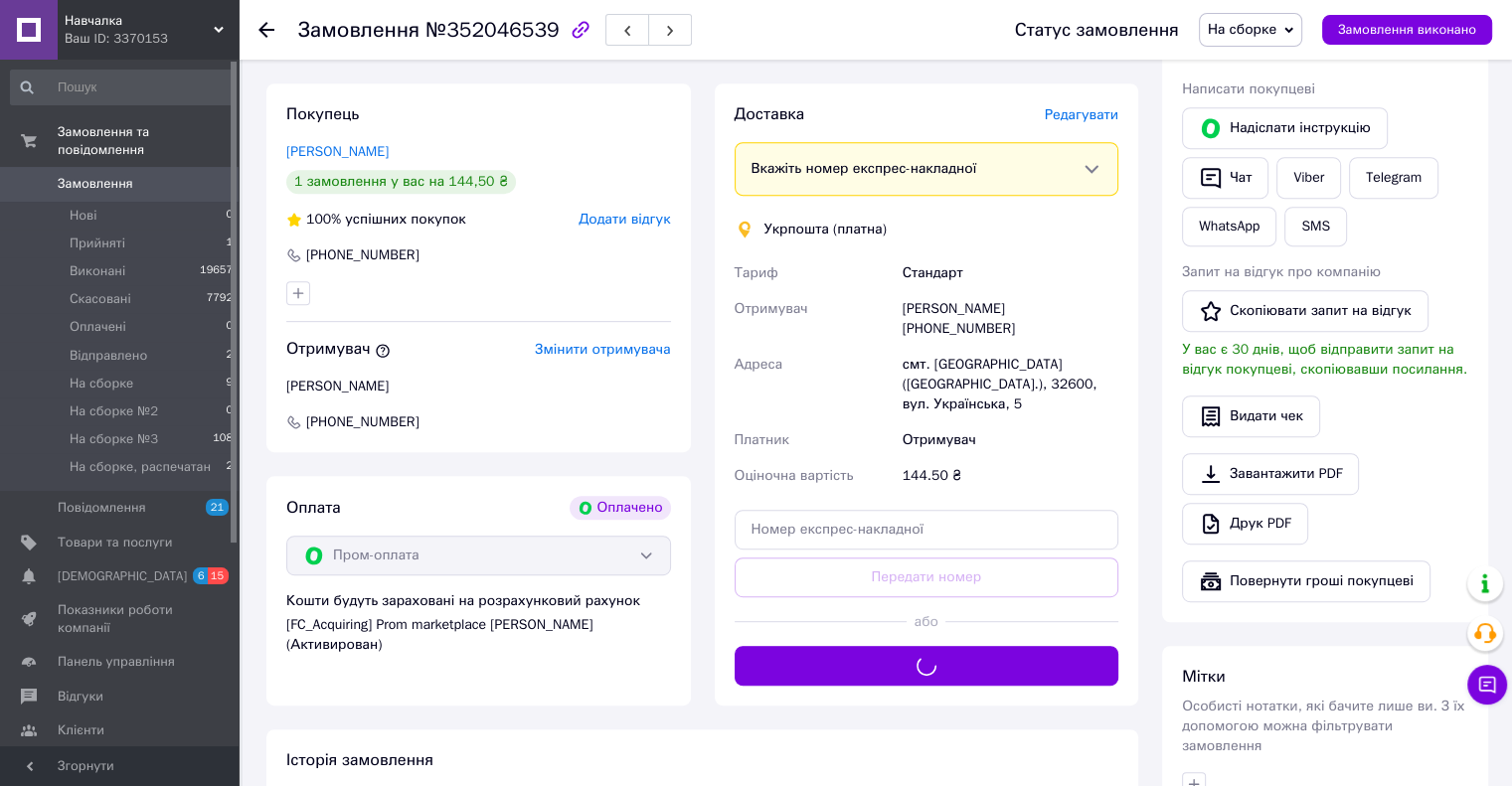 click on "На сборке" at bounding box center (1251, 30) 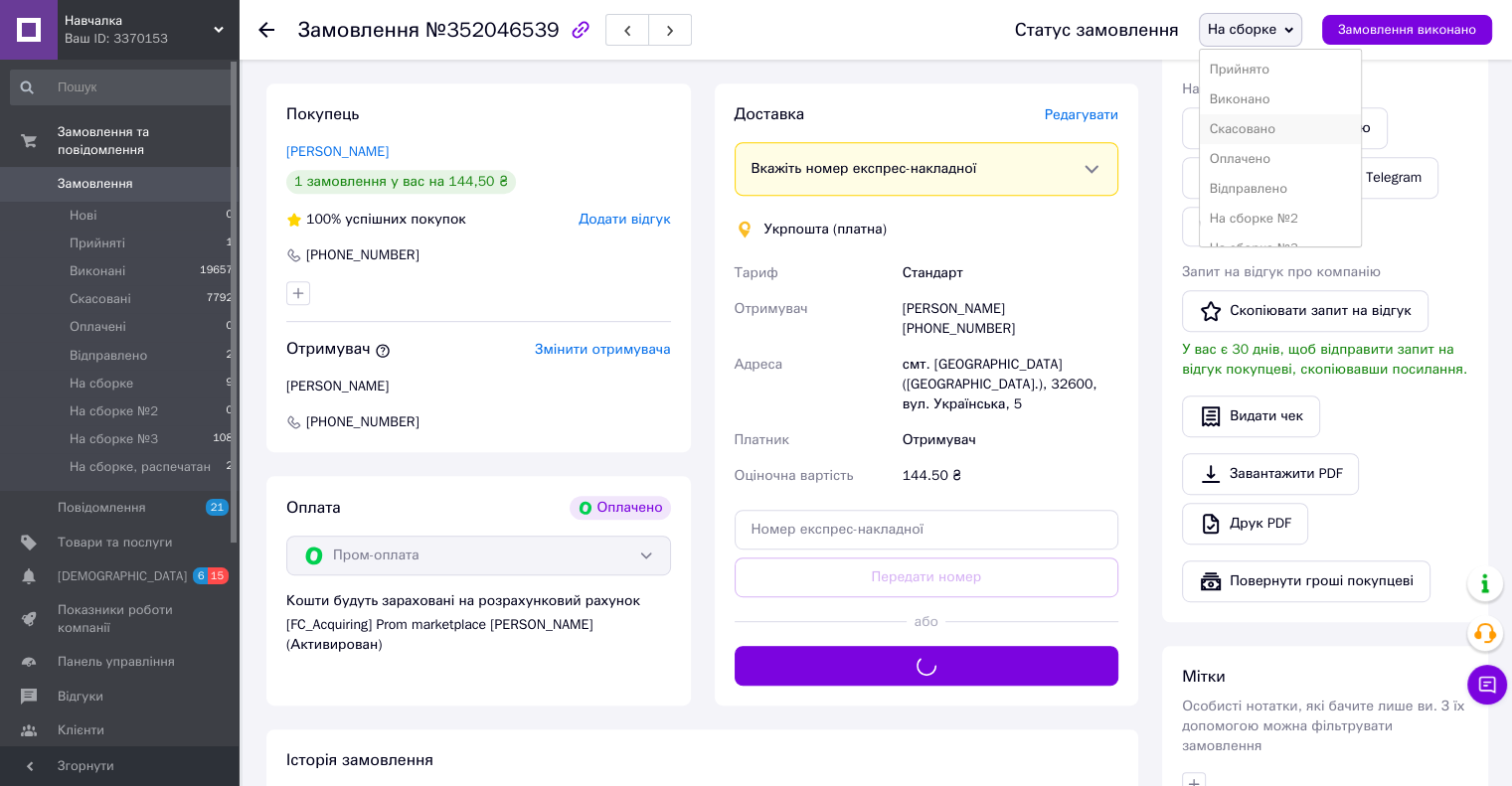 scroll, scrollTop: 52, scrollLeft: 0, axis: vertical 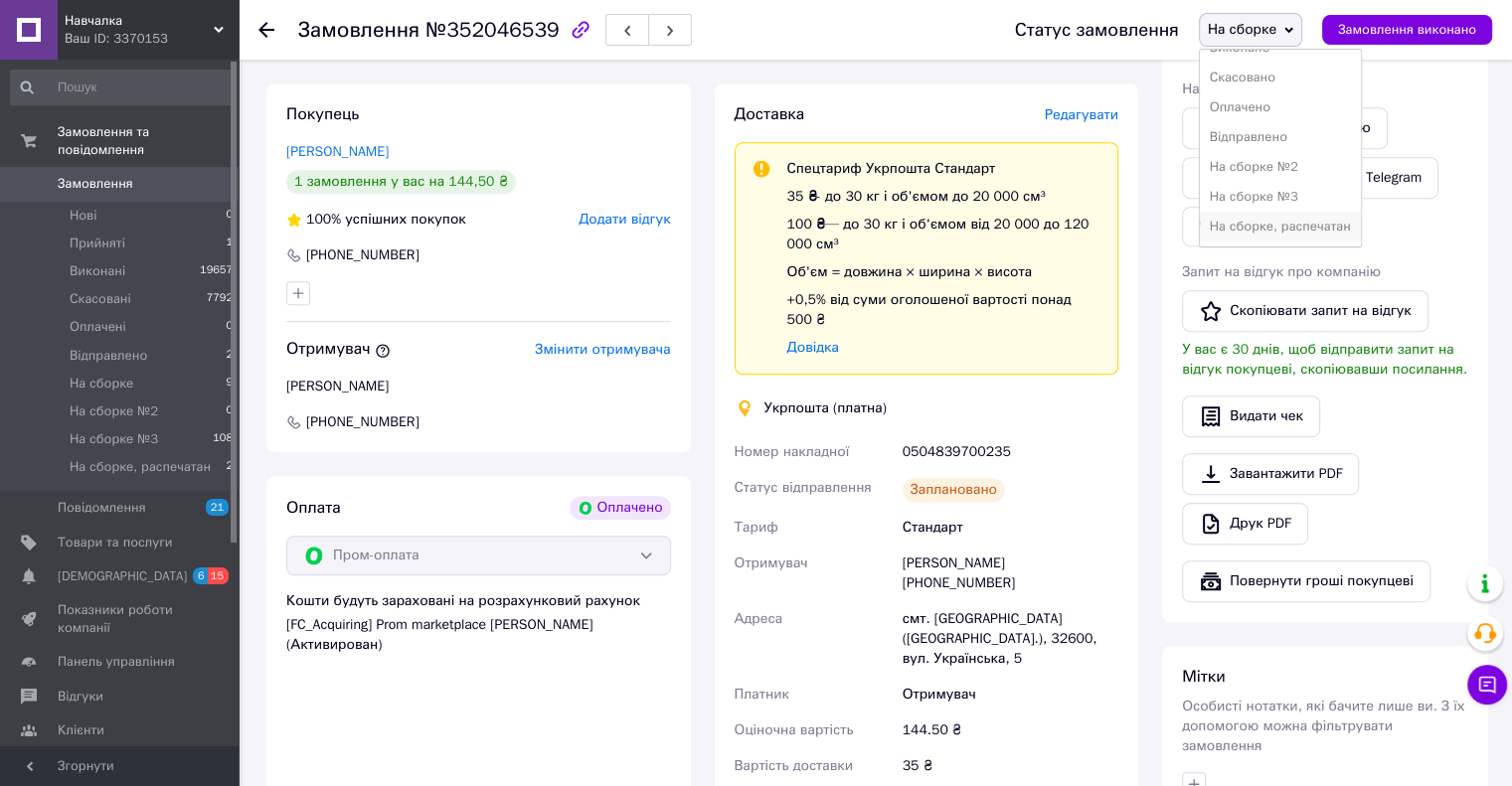 click on "На сборке, распечатан" at bounding box center (1280, 227) 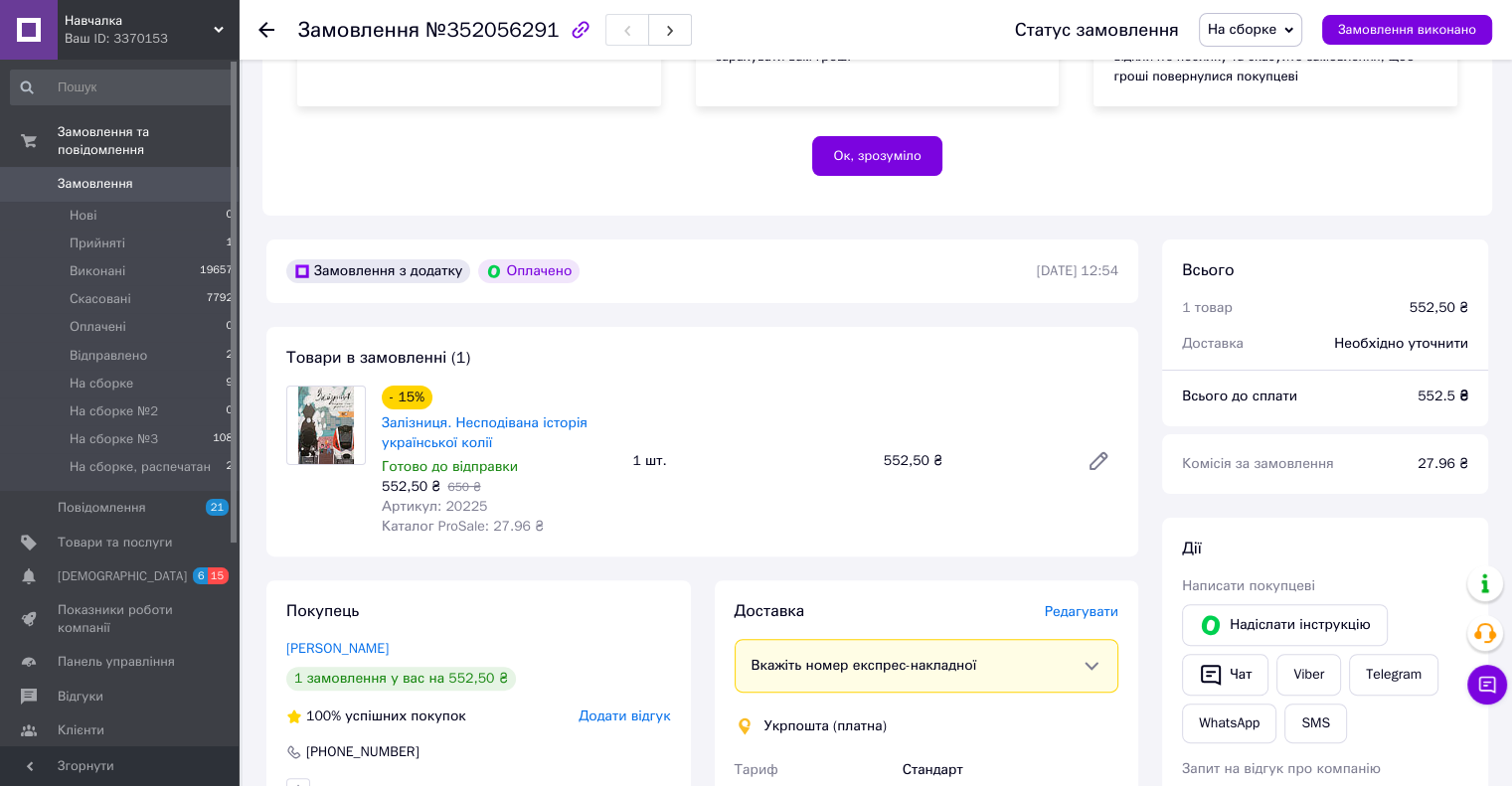 scroll, scrollTop: 795, scrollLeft: 0, axis: vertical 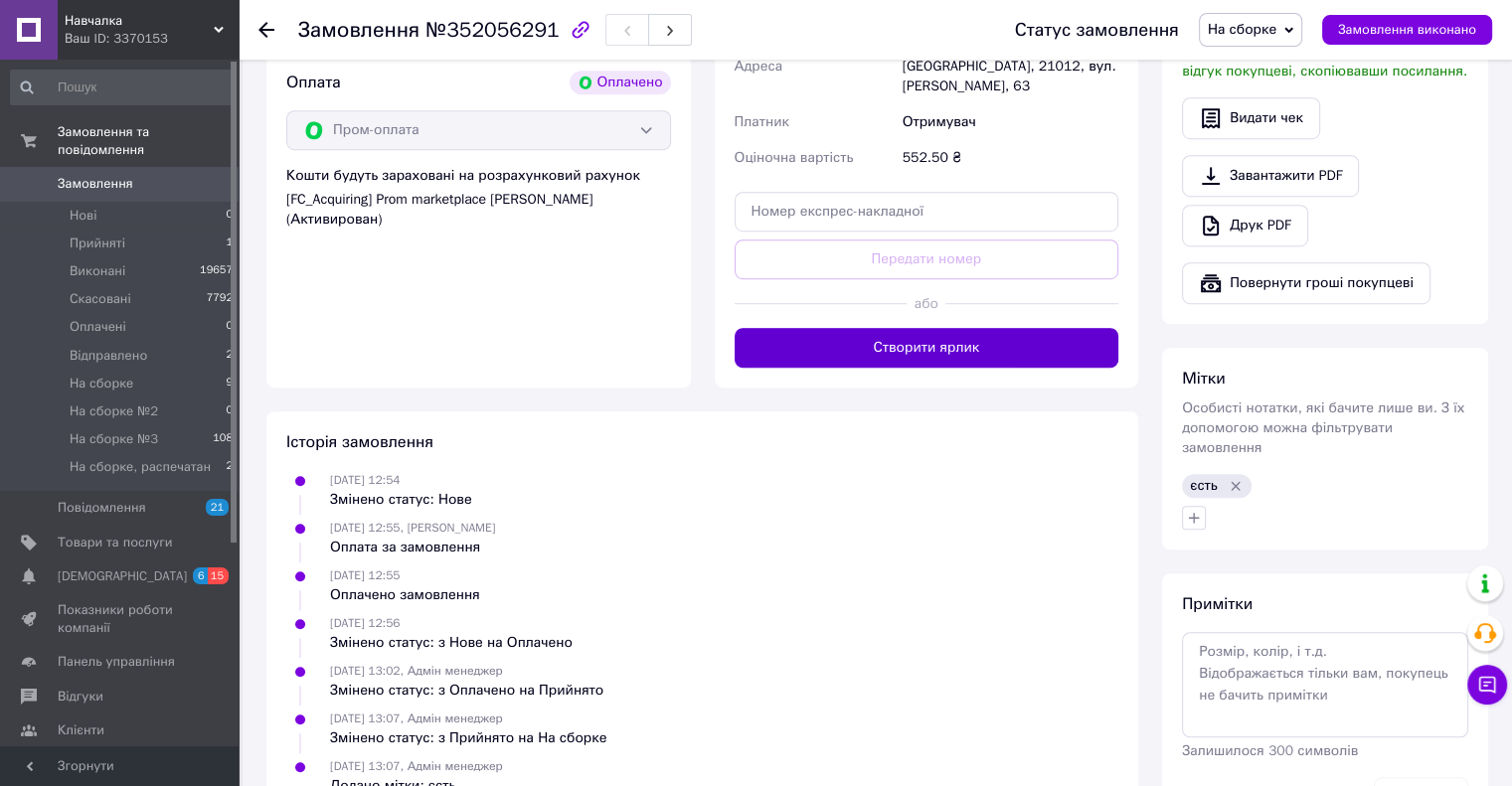 click on "Створити ярлик" at bounding box center [926, 348] 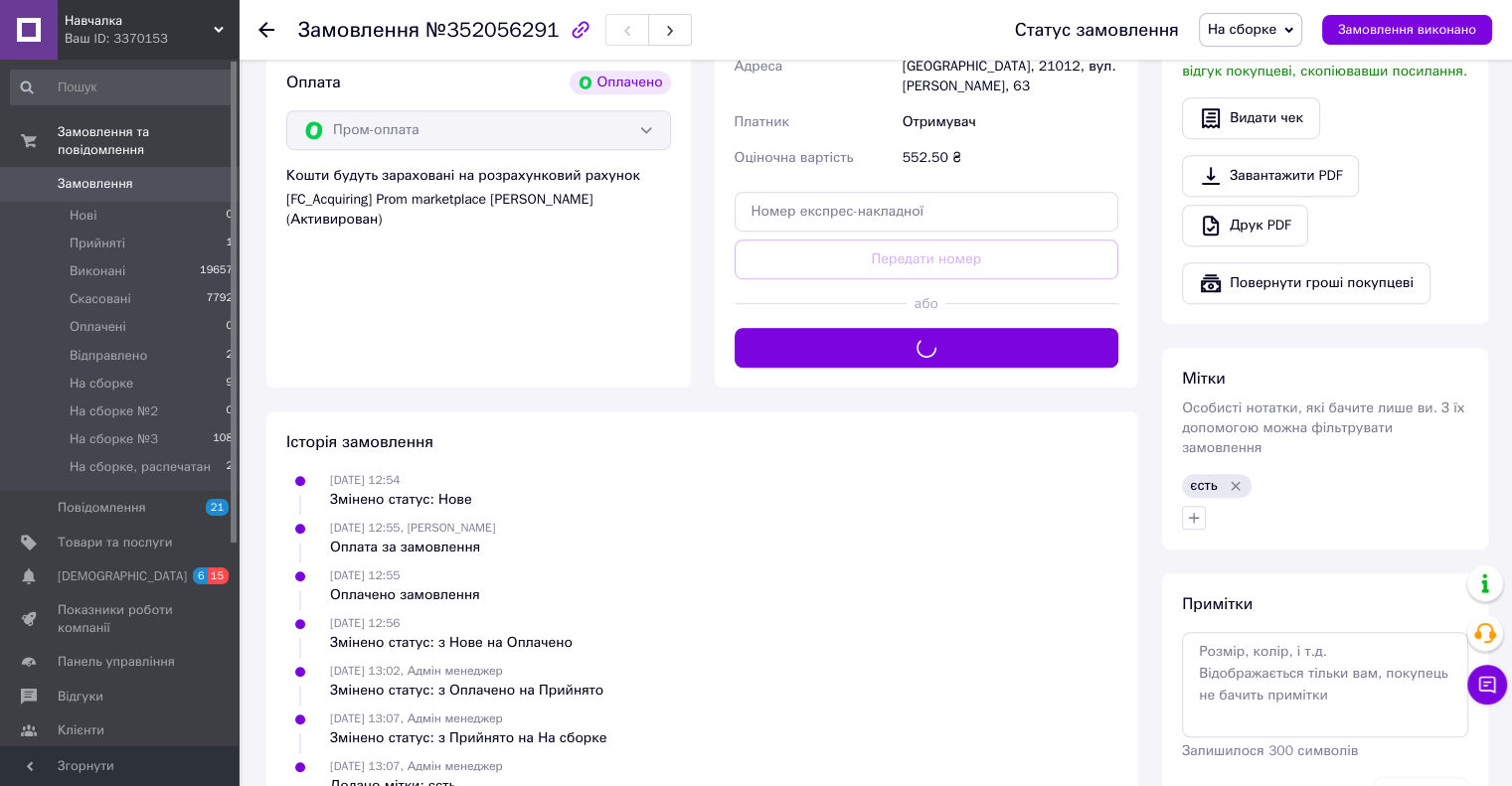 click on "На сборке" at bounding box center (1251, 30) 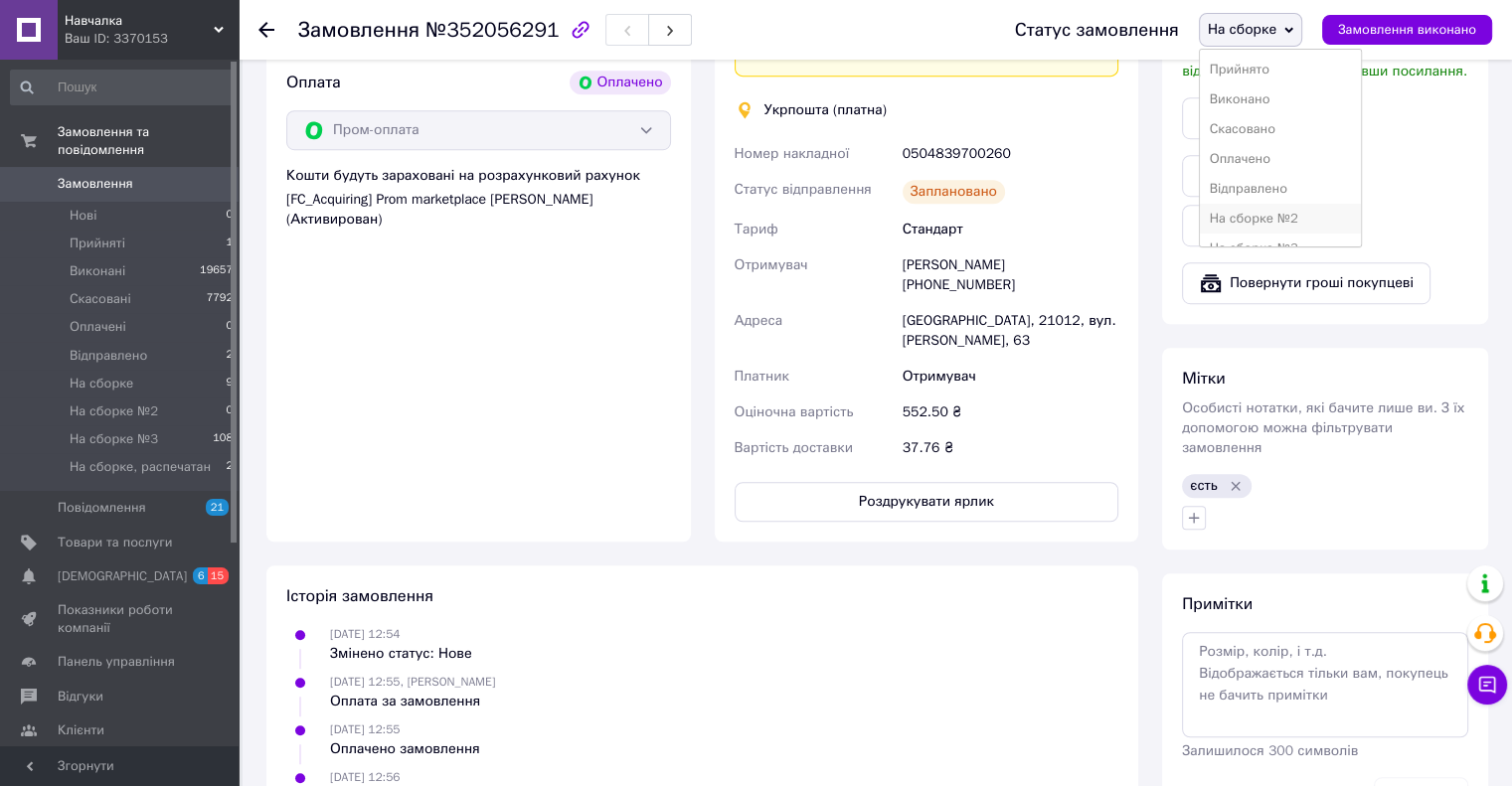 scroll, scrollTop: 52, scrollLeft: 0, axis: vertical 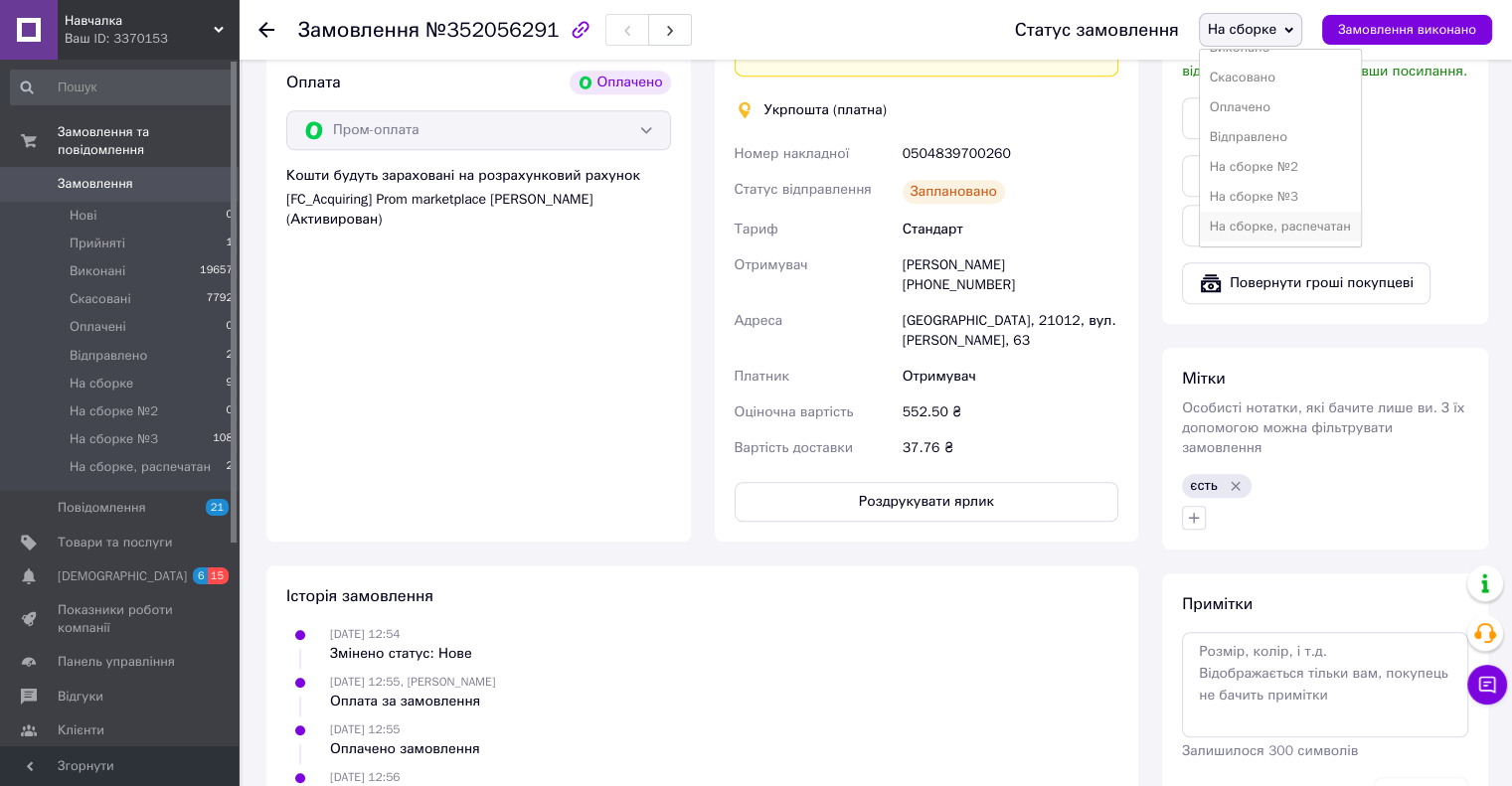 click on "На сборке, распечатан" at bounding box center (1280, 227) 